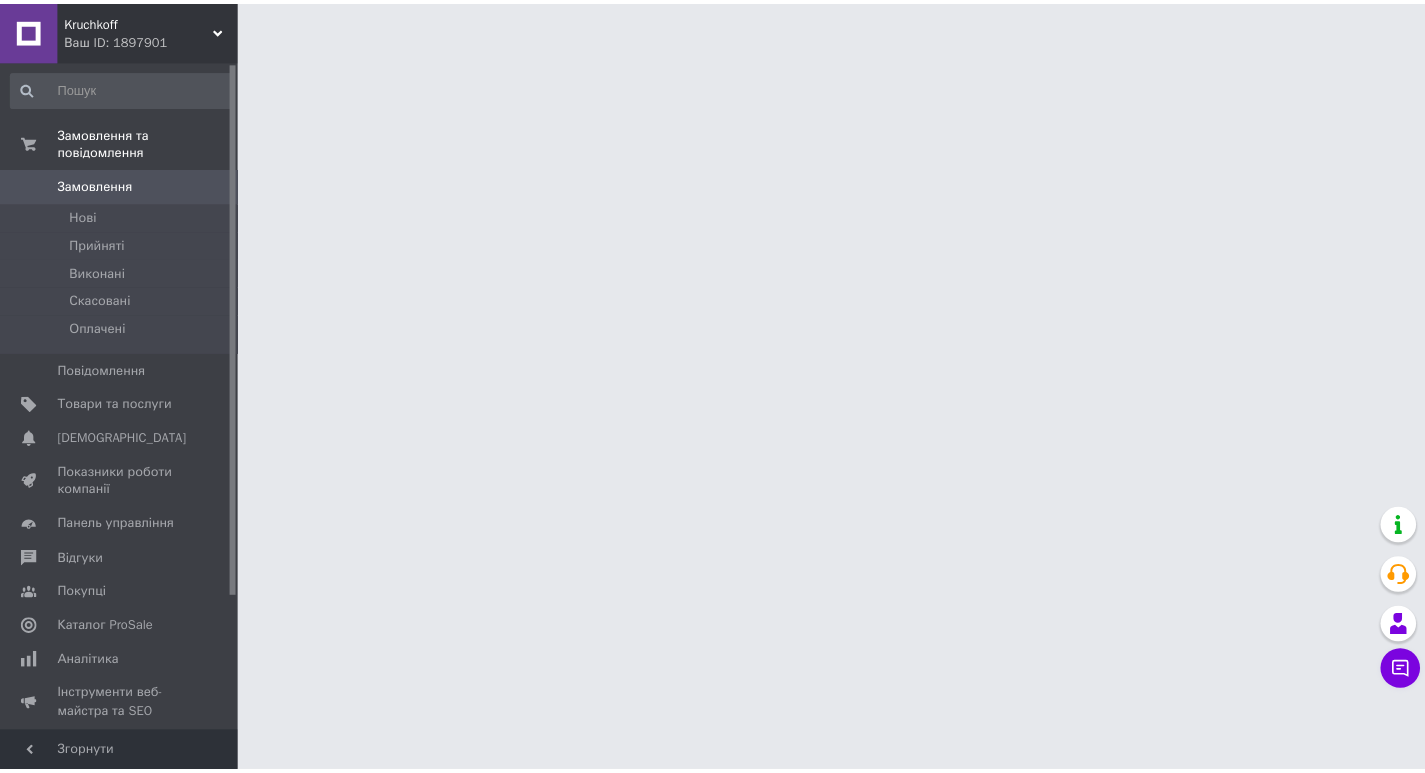 scroll, scrollTop: 0, scrollLeft: 0, axis: both 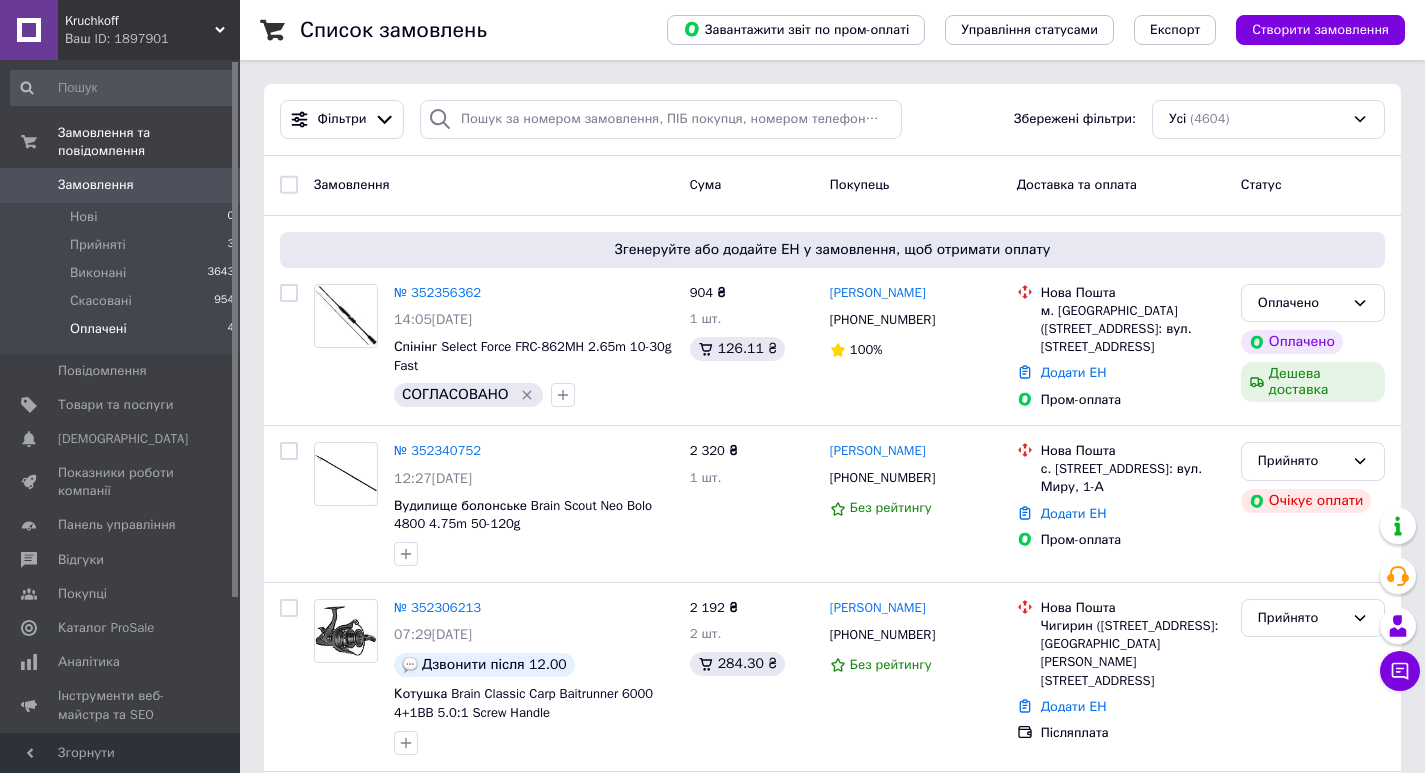 click on "Оплачені" at bounding box center (98, 329) 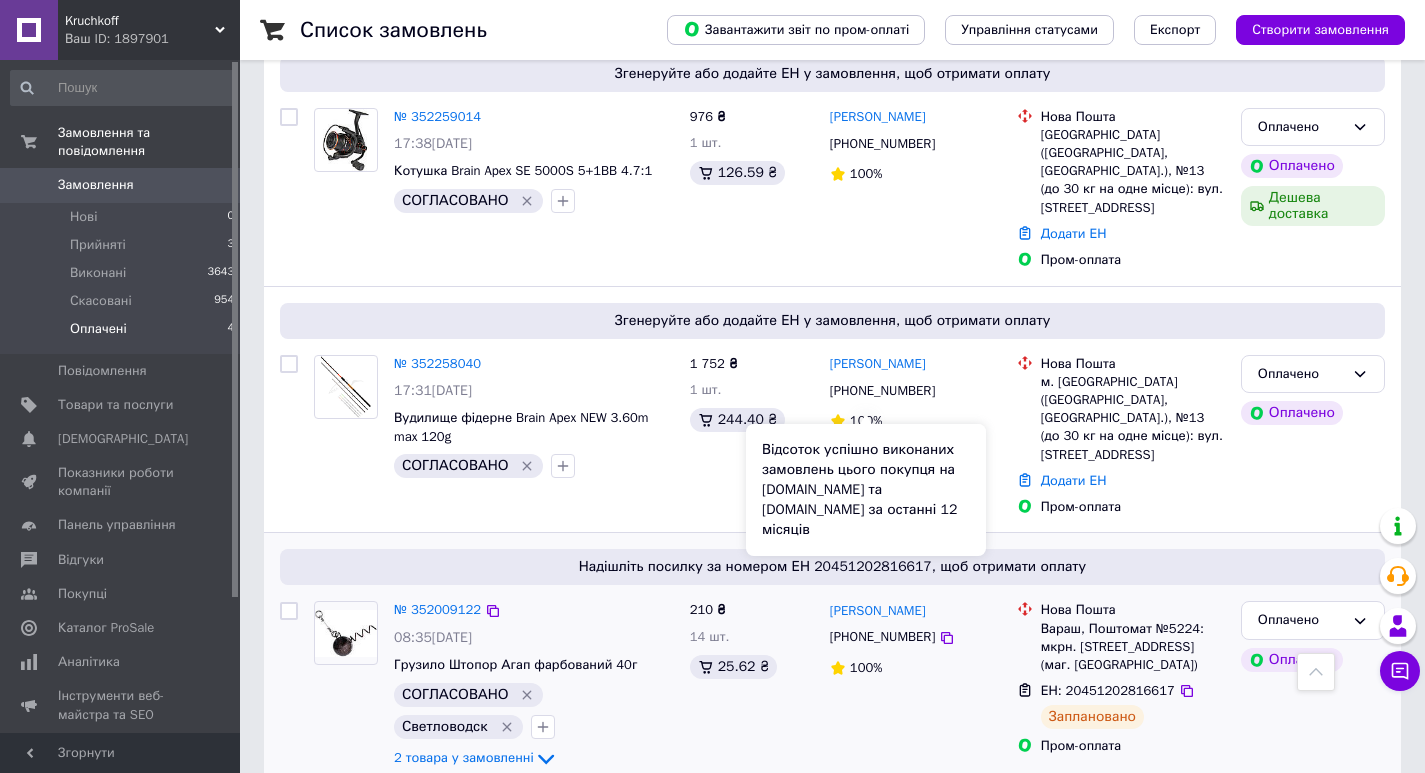 scroll, scrollTop: 459, scrollLeft: 0, axis: vertical 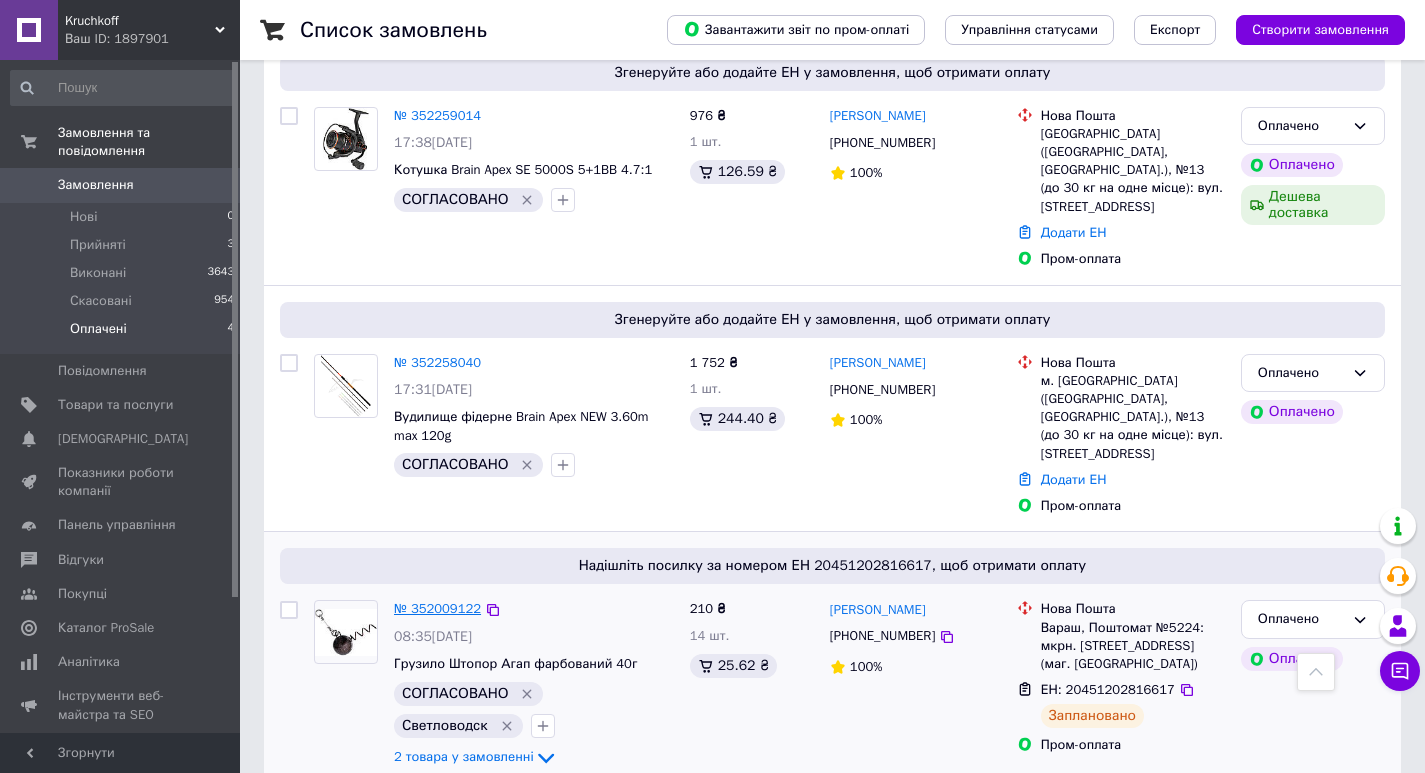 click on "№ 352009122" at bounding box center [437, 608] 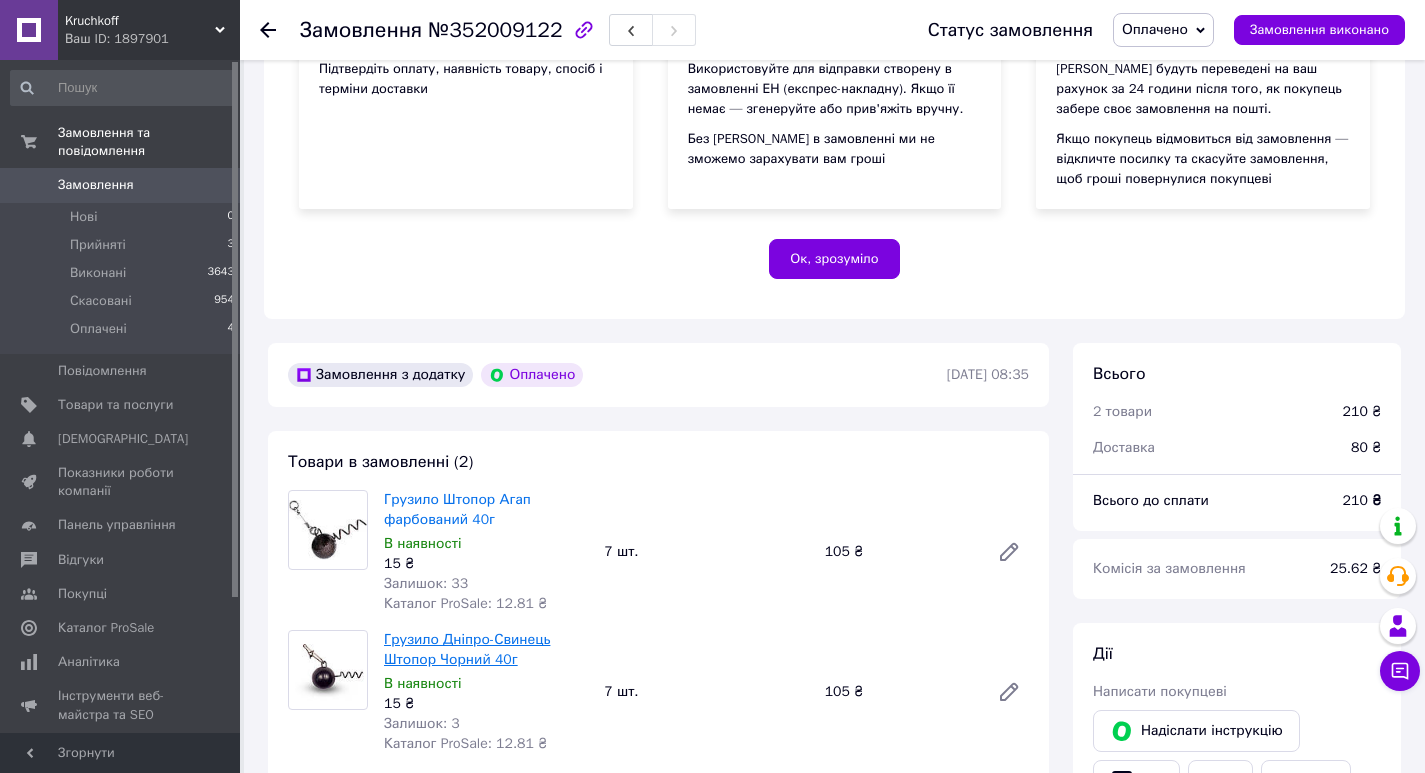 scroll, scrollTop: 300, scrollLeft: 0, axis: vertical 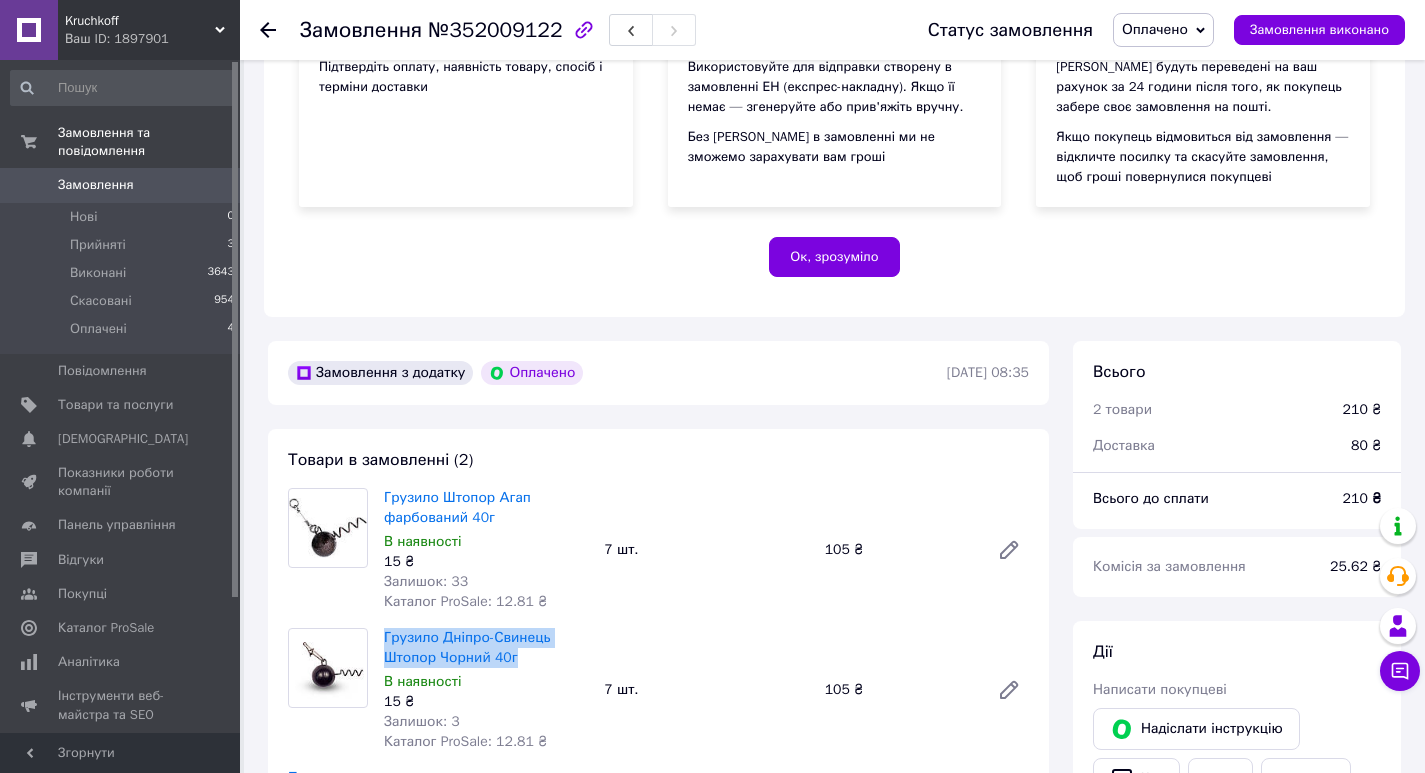 drag, startPoint x: 518, startPoint y: 659, endPoint x: 382, endPoint y: 647, distance: 136.52838 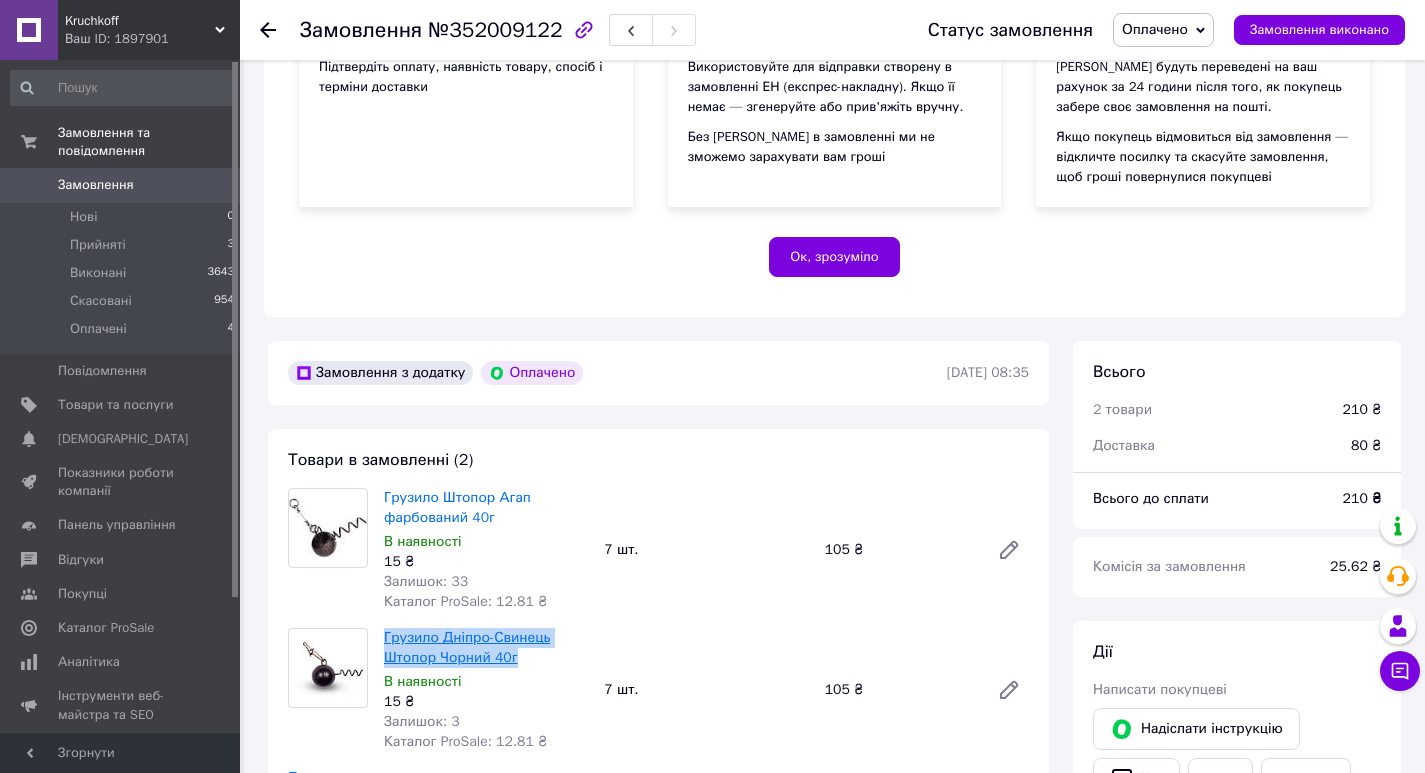 copy on "Грузило Дніпро-Свинець Штопор Чорний 40г" 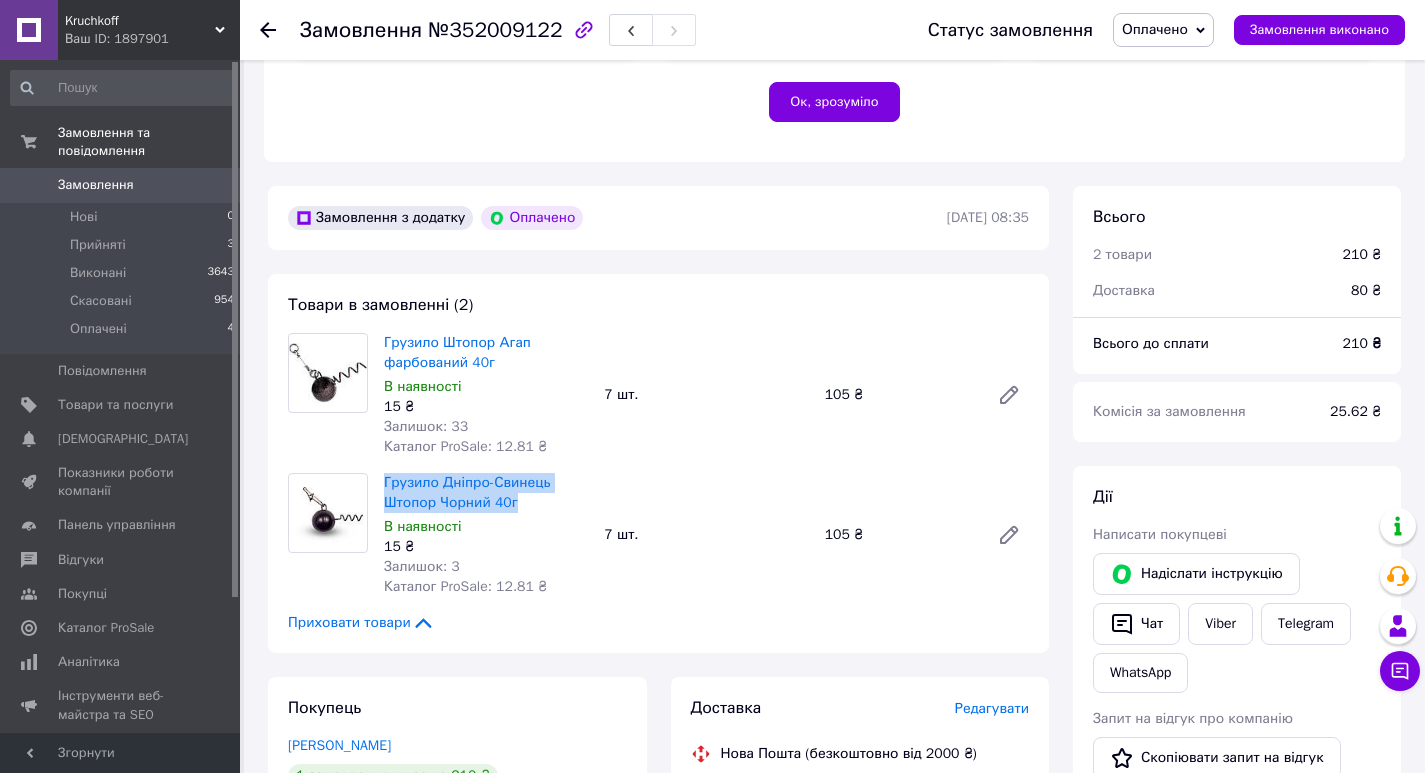 scroll, scrollTop: 500, scrollLeft: 0, axis: vertical 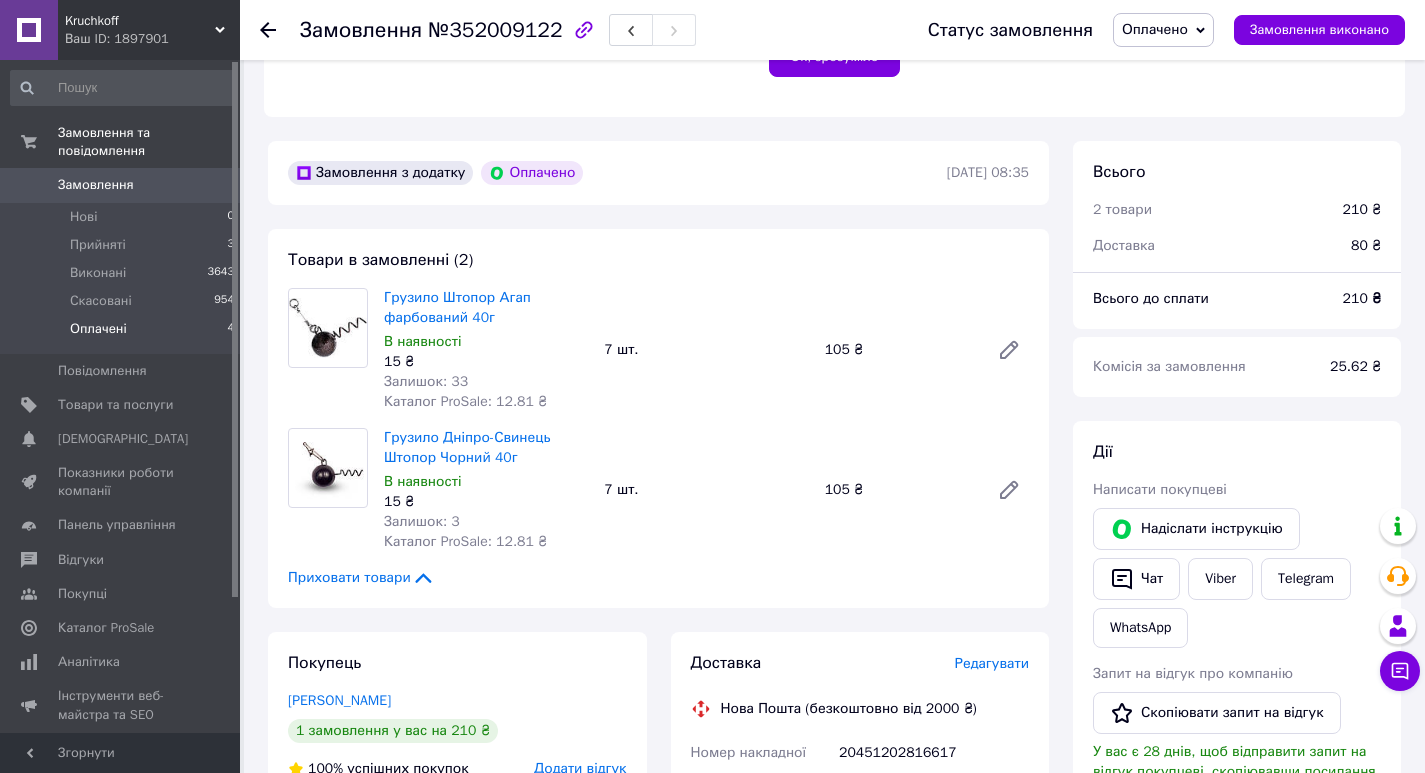 click on "Оплачені" at bounding box center [98, 329] 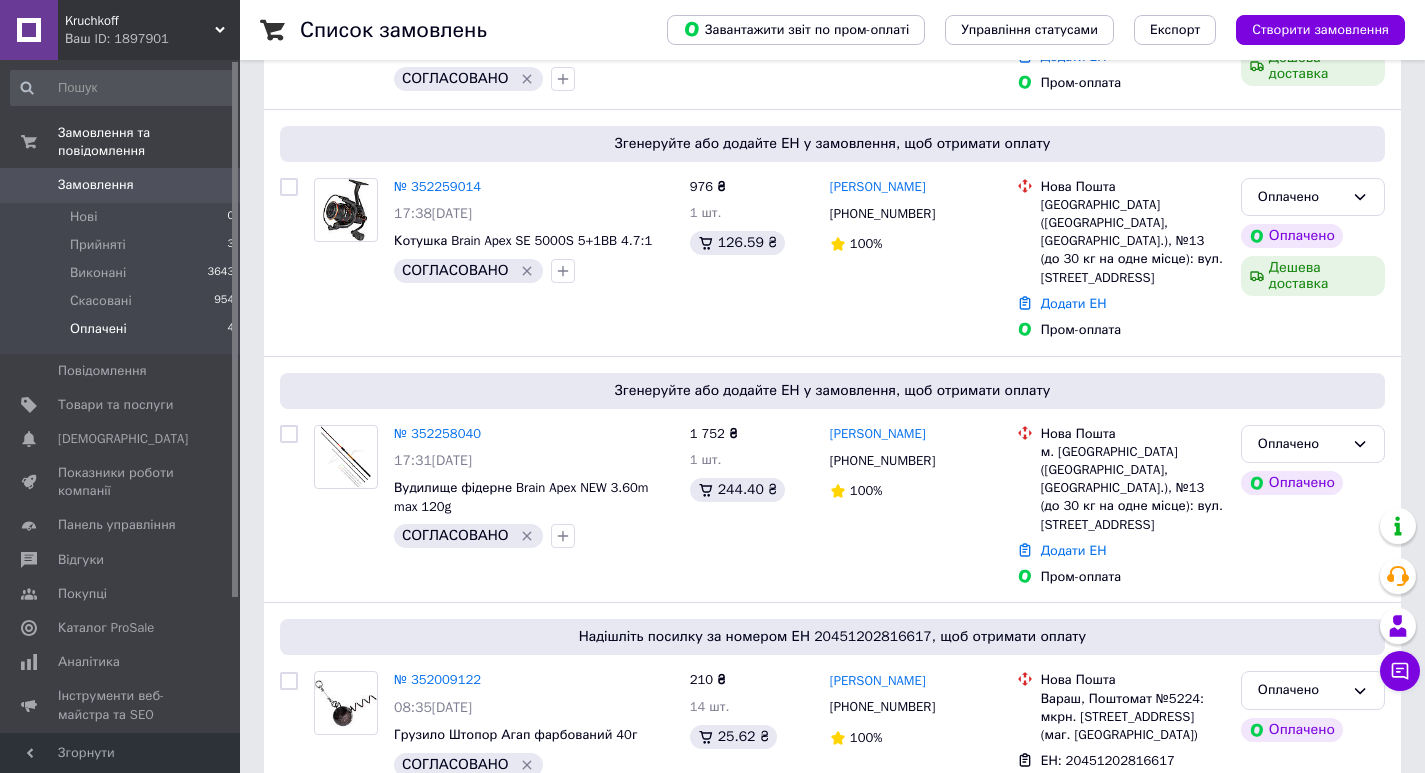 scroll, scrollTop: 459, scrollLeft: 0, axis: vertical 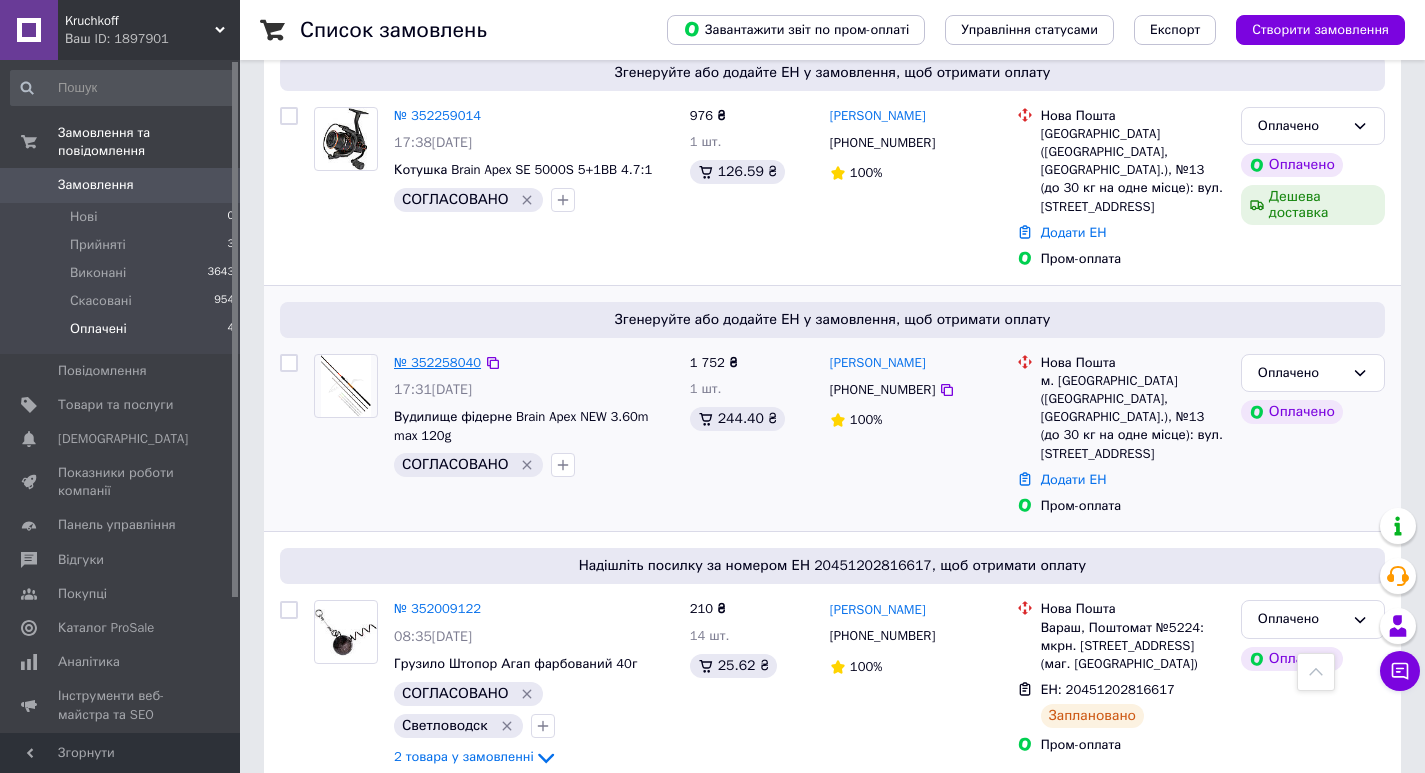 click on "№ 352258040" at bounding box center (437, 362) 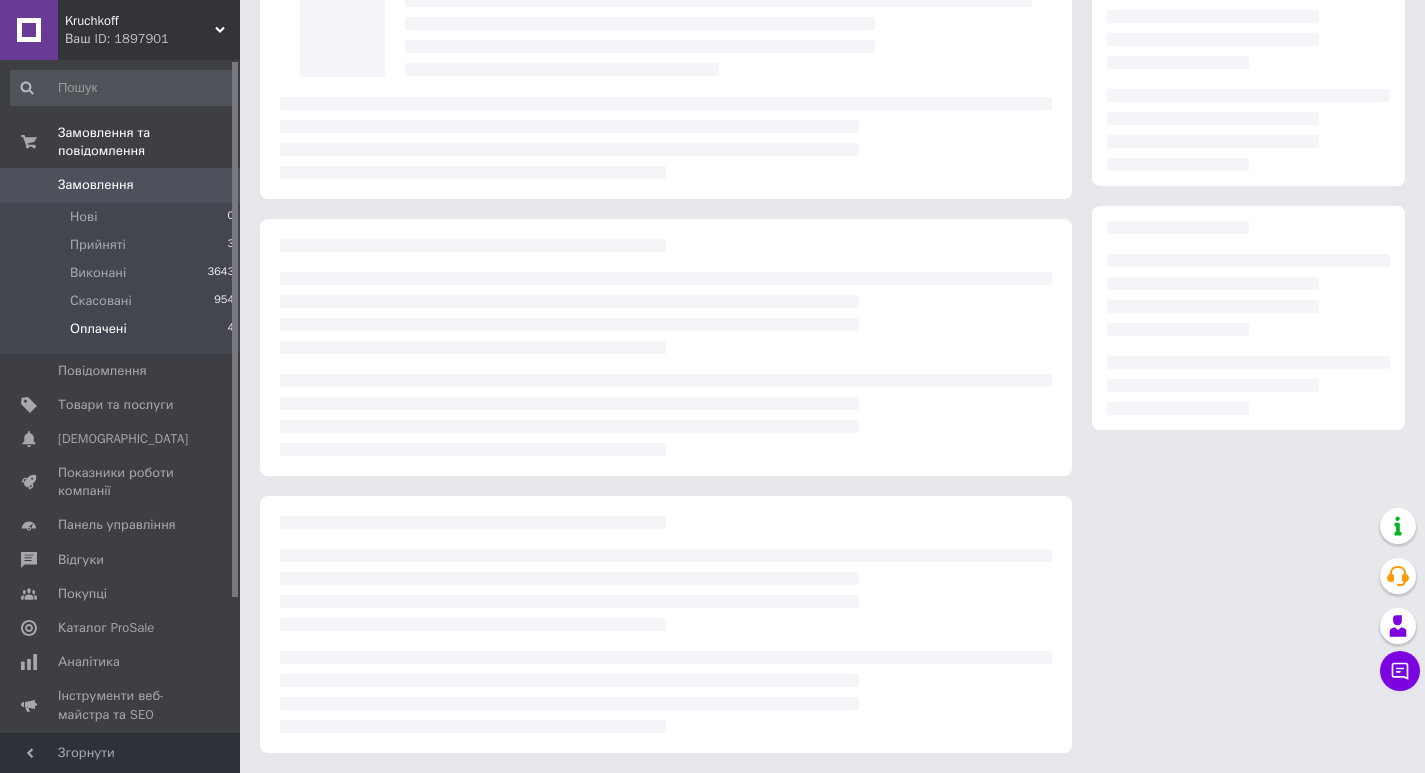 scroll, scrollTop: 459, scrollLeft: 0, axis: vertical 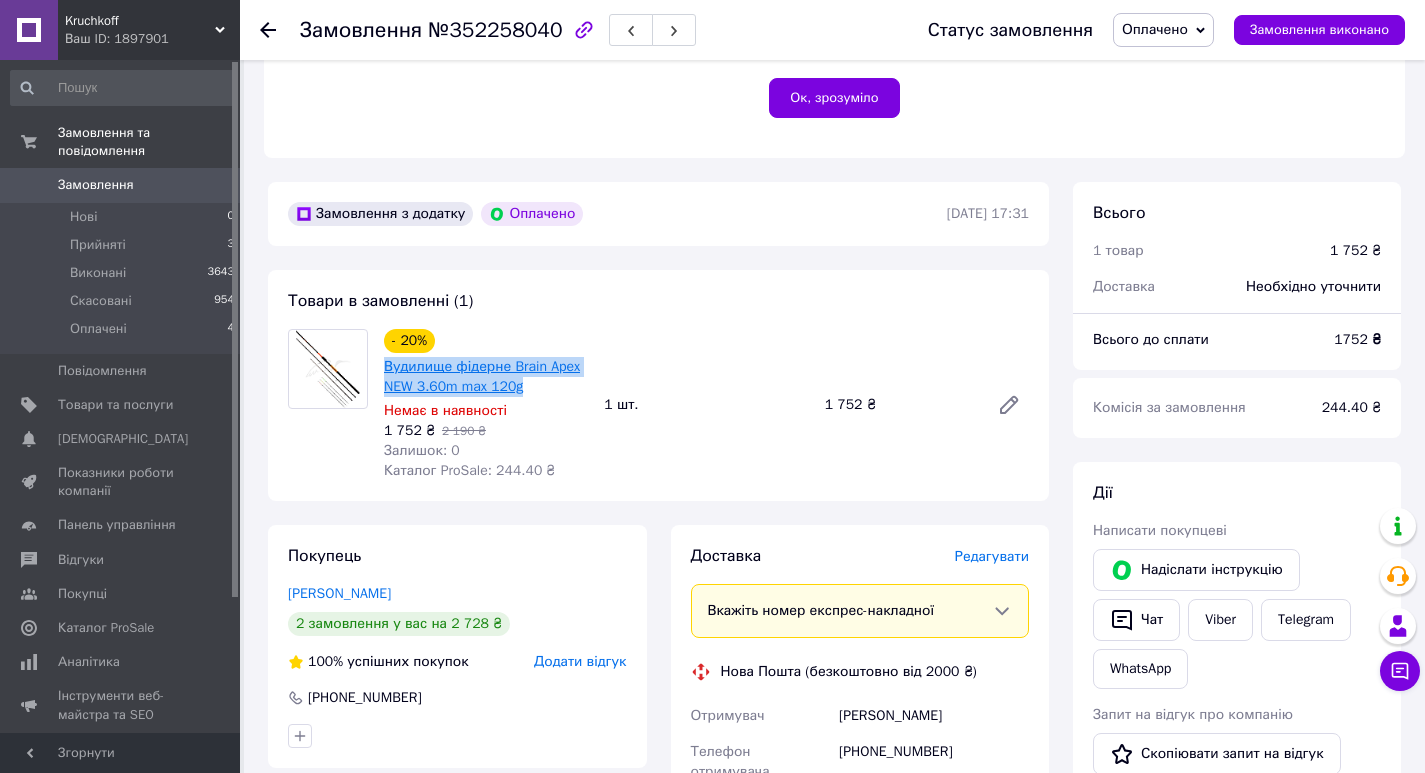 drag, startPoint x: 534, startPoint y: 382, endPoint x: 386, endPoint y: 367, distance: 148.7582 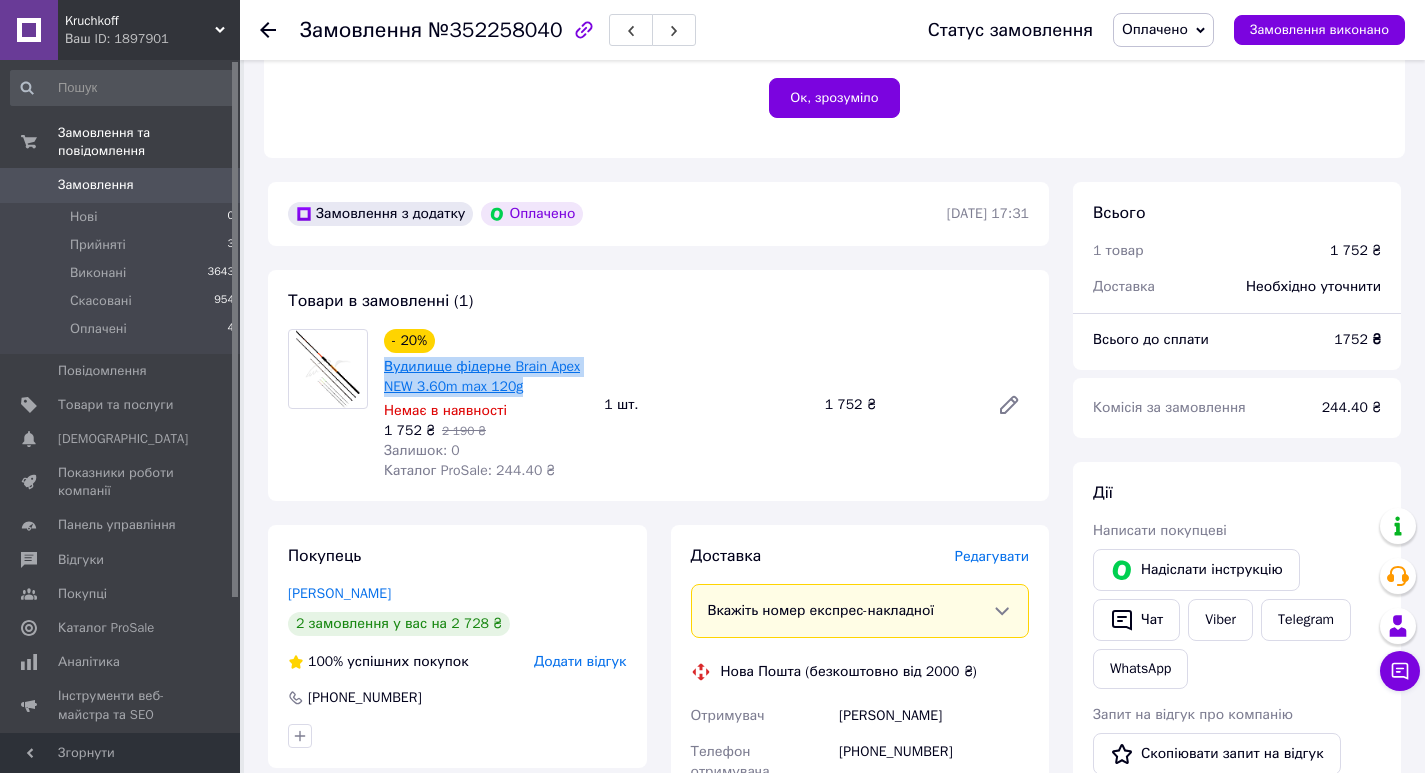copy on "Вудилище фідерне Brain Apex NEW 3.60m max 120g" 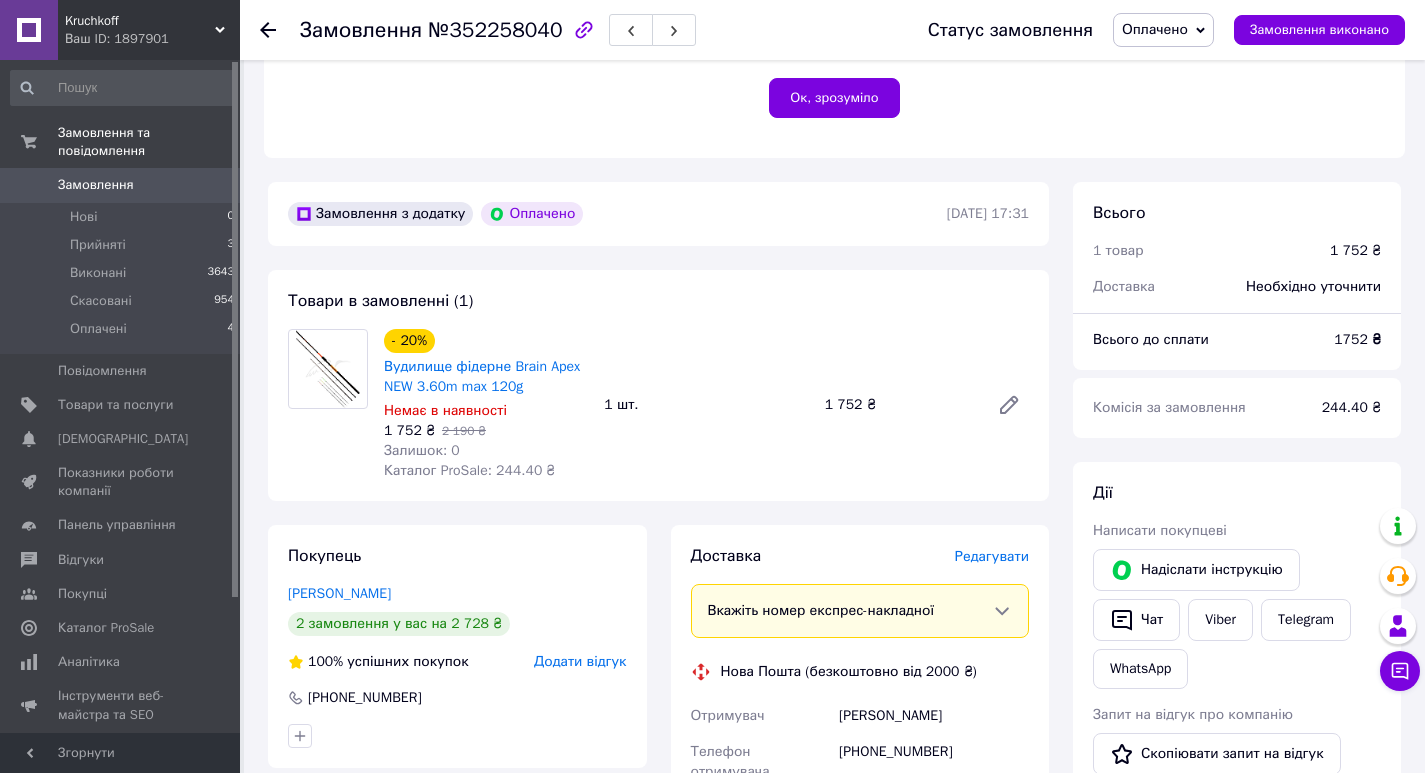 click at bounding box center (268, 30) 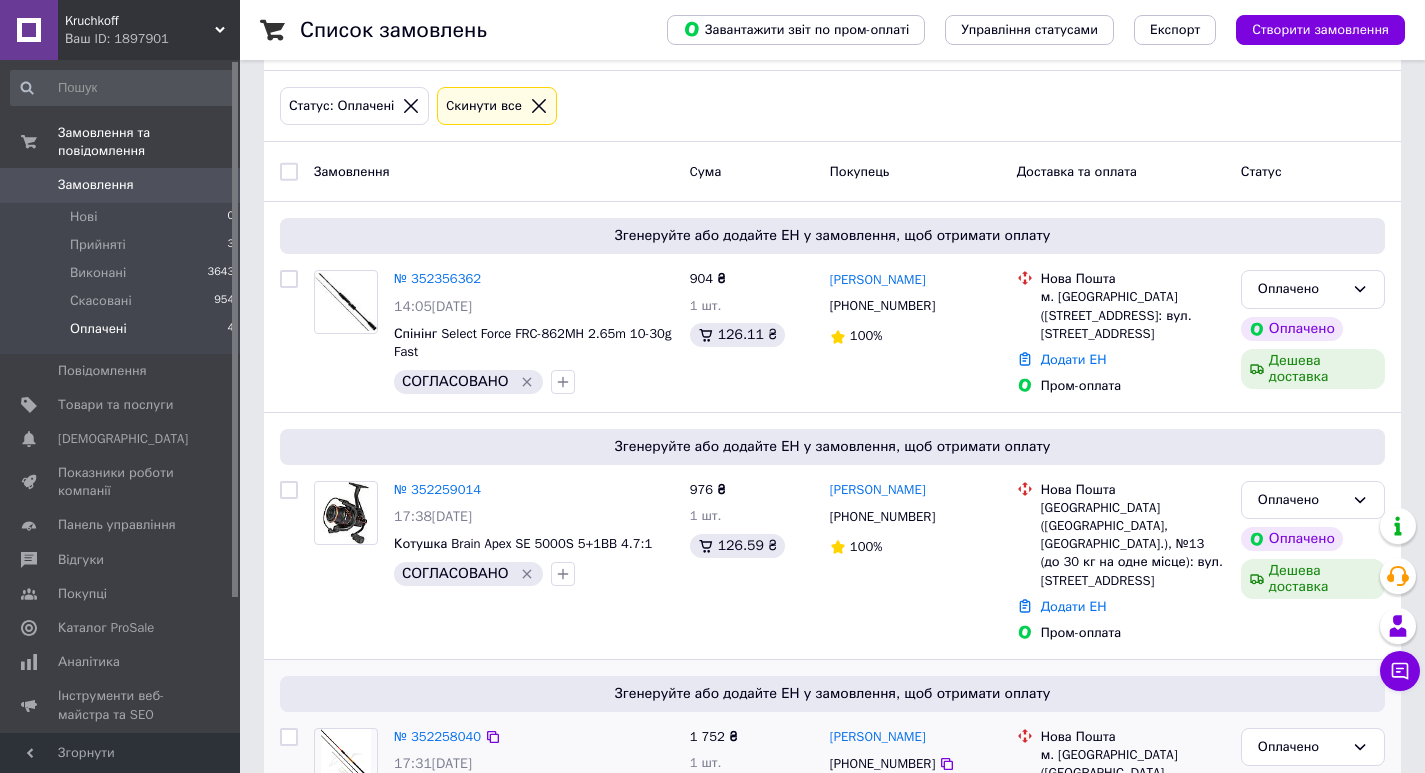 scroll, scrollTop: 59, scrollLeft: 0, axis: vertical 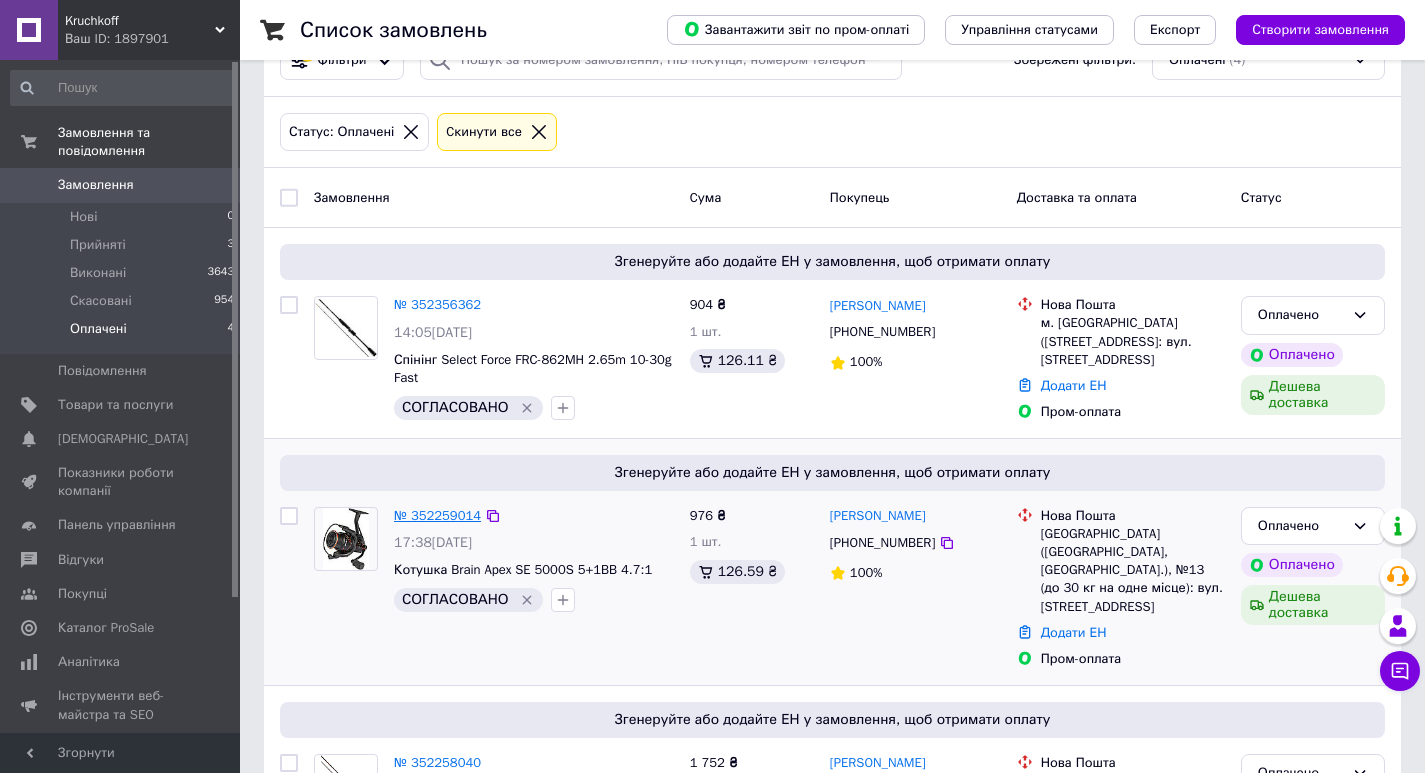 click on "№ 352259014" at bounding box center [437, 515] 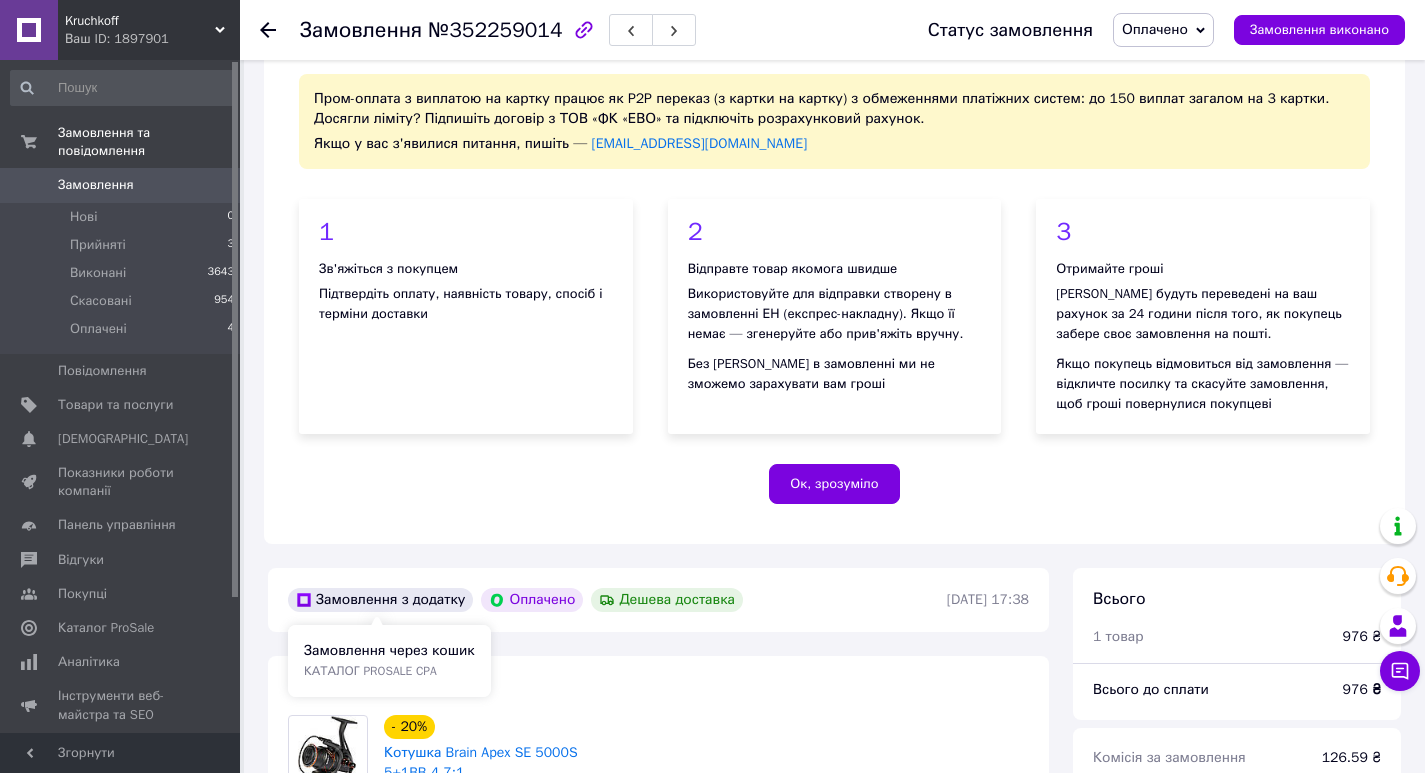 scroll, scrollTop: 359, scrollLeft: 0, axis: vertical 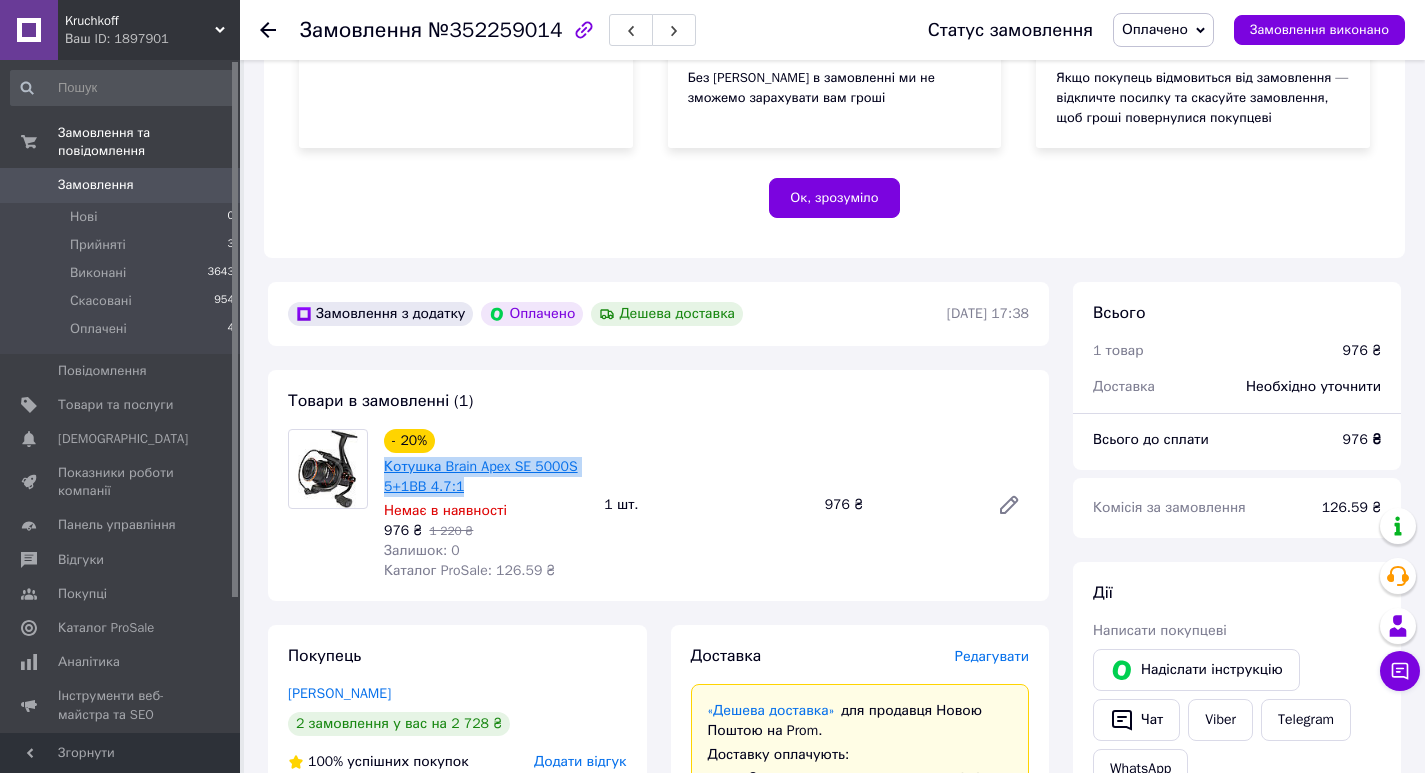 drag, startPoint x: 465, startPoint y: 484, endPoint x: 385, endPoint y: 469, distance: 81.394104 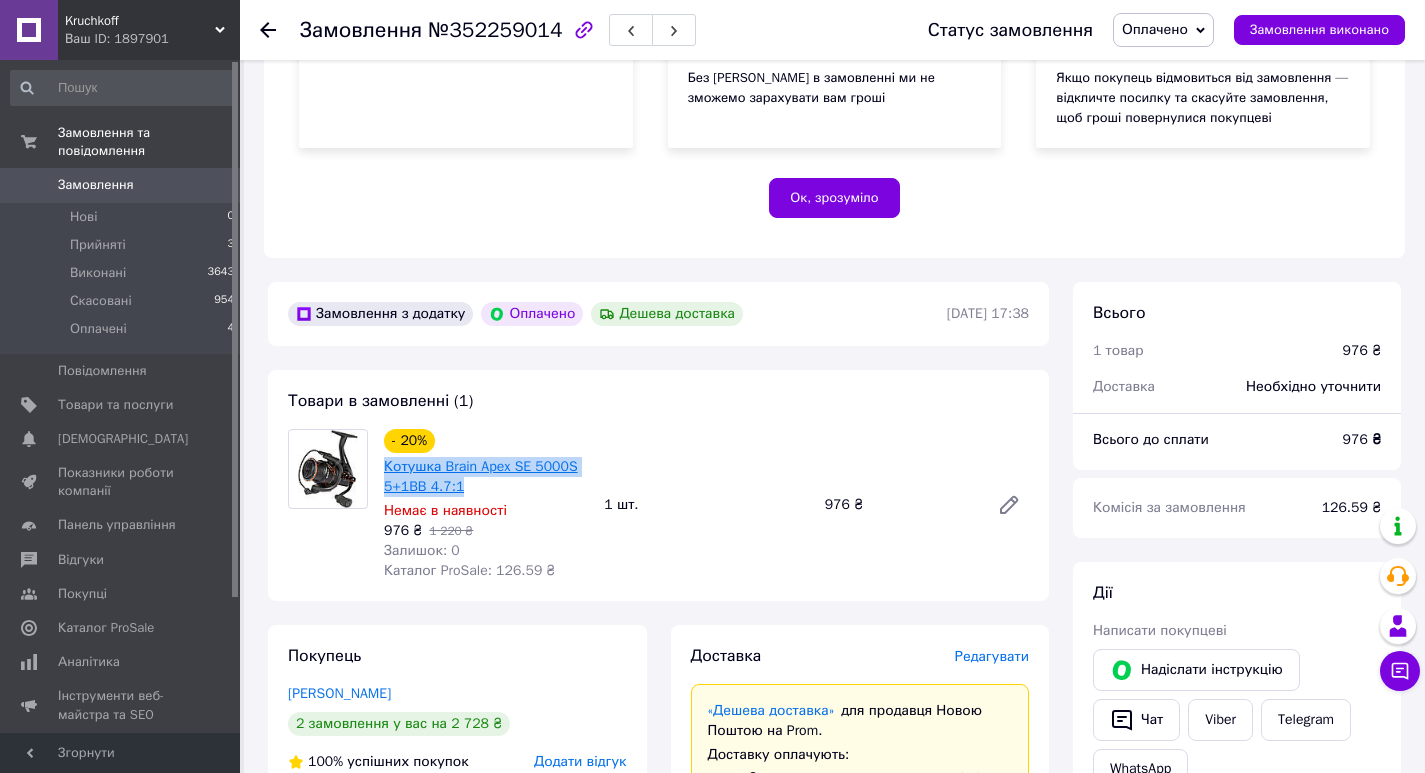 copy on "Котушка Brain Apex SE 5000S 5+1BB 4.7:1" 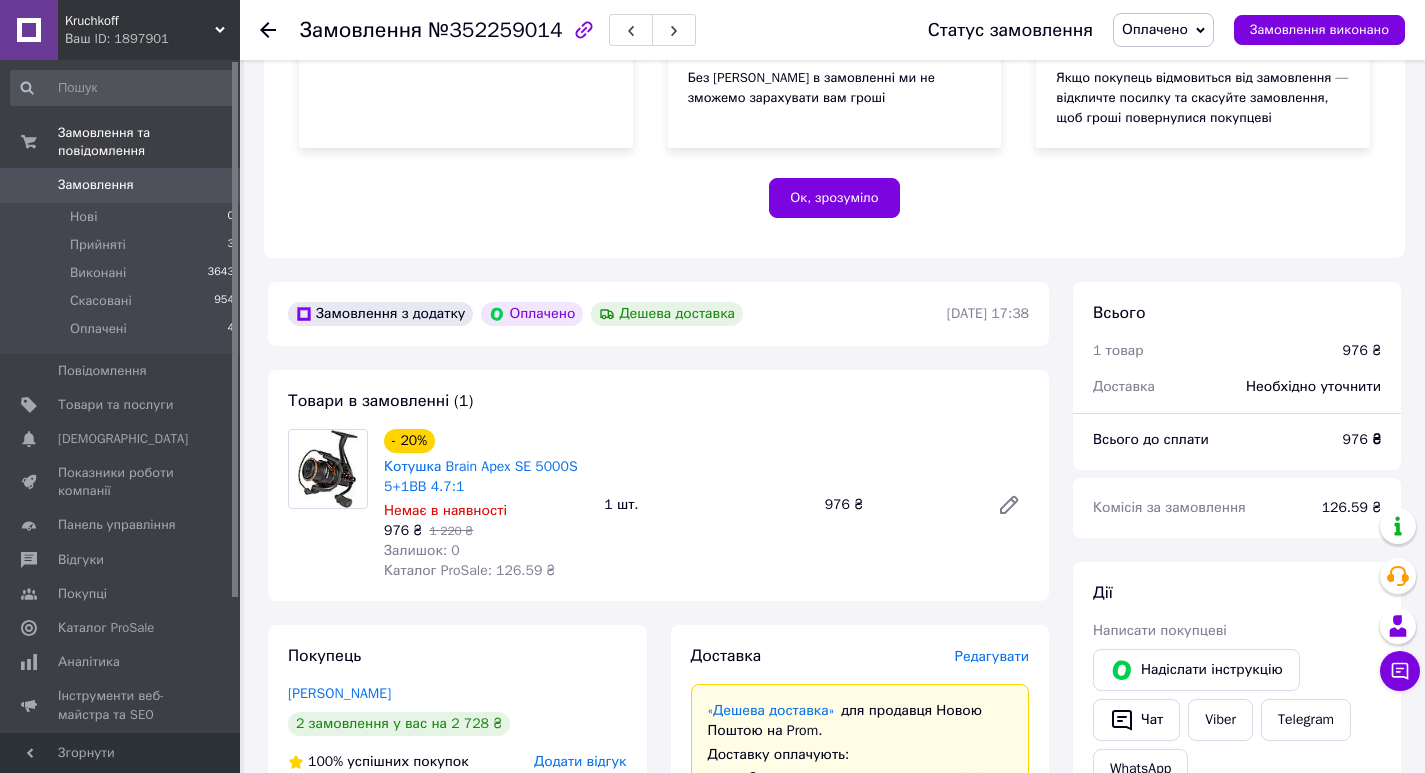 click 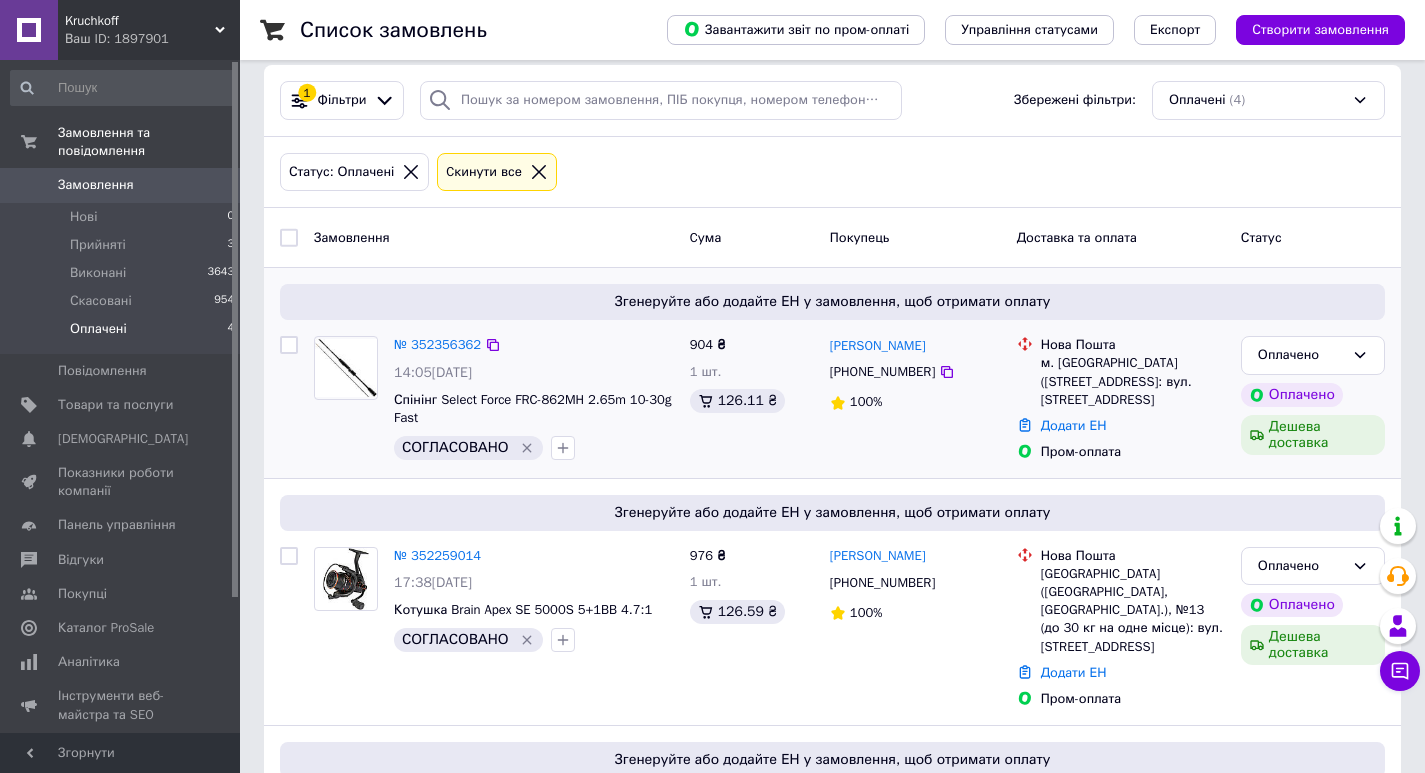 scroll, scrollTop: 0, scrollLeft: 0, axis: both 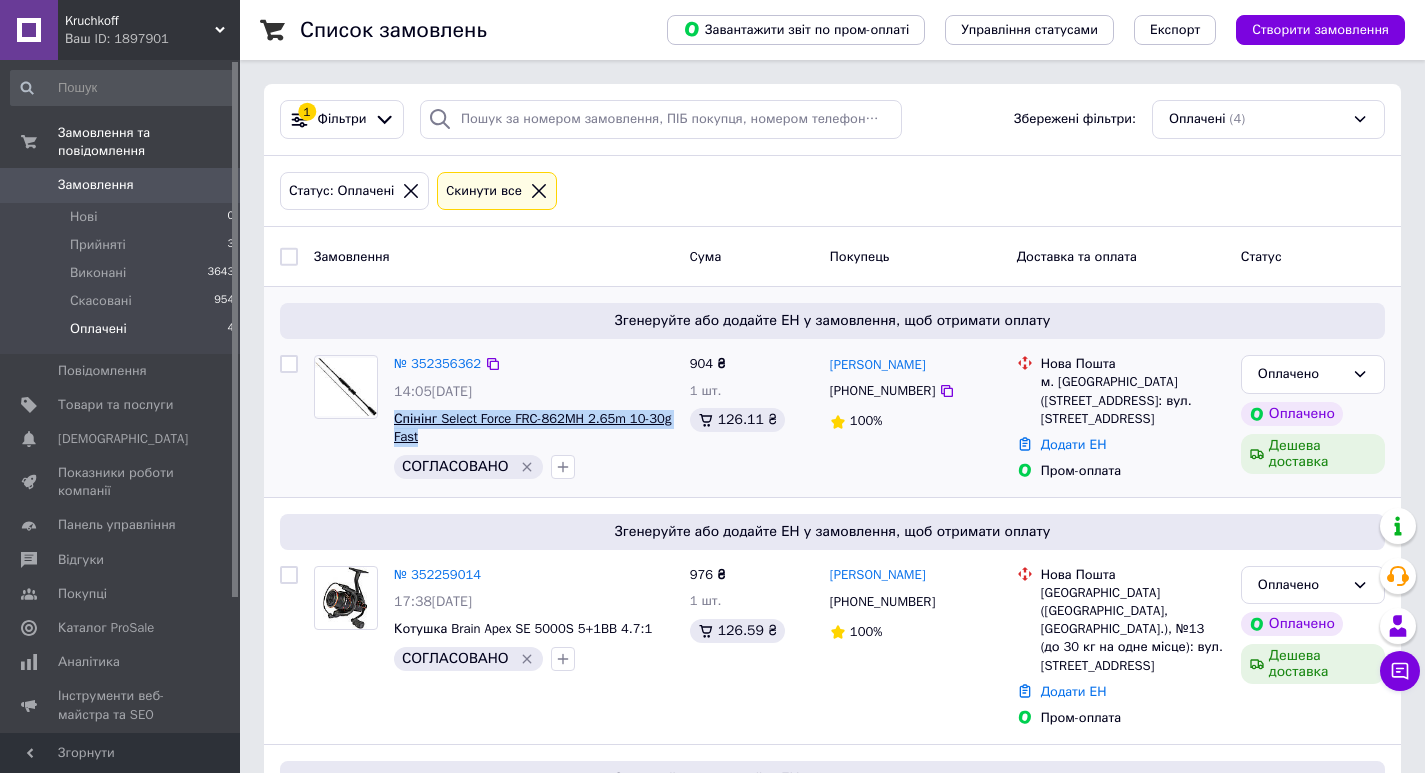 drag, startPoint x: 421, startPoint y: 434, endPoint x: 395, endPoint y: 425, distance: 27.513634 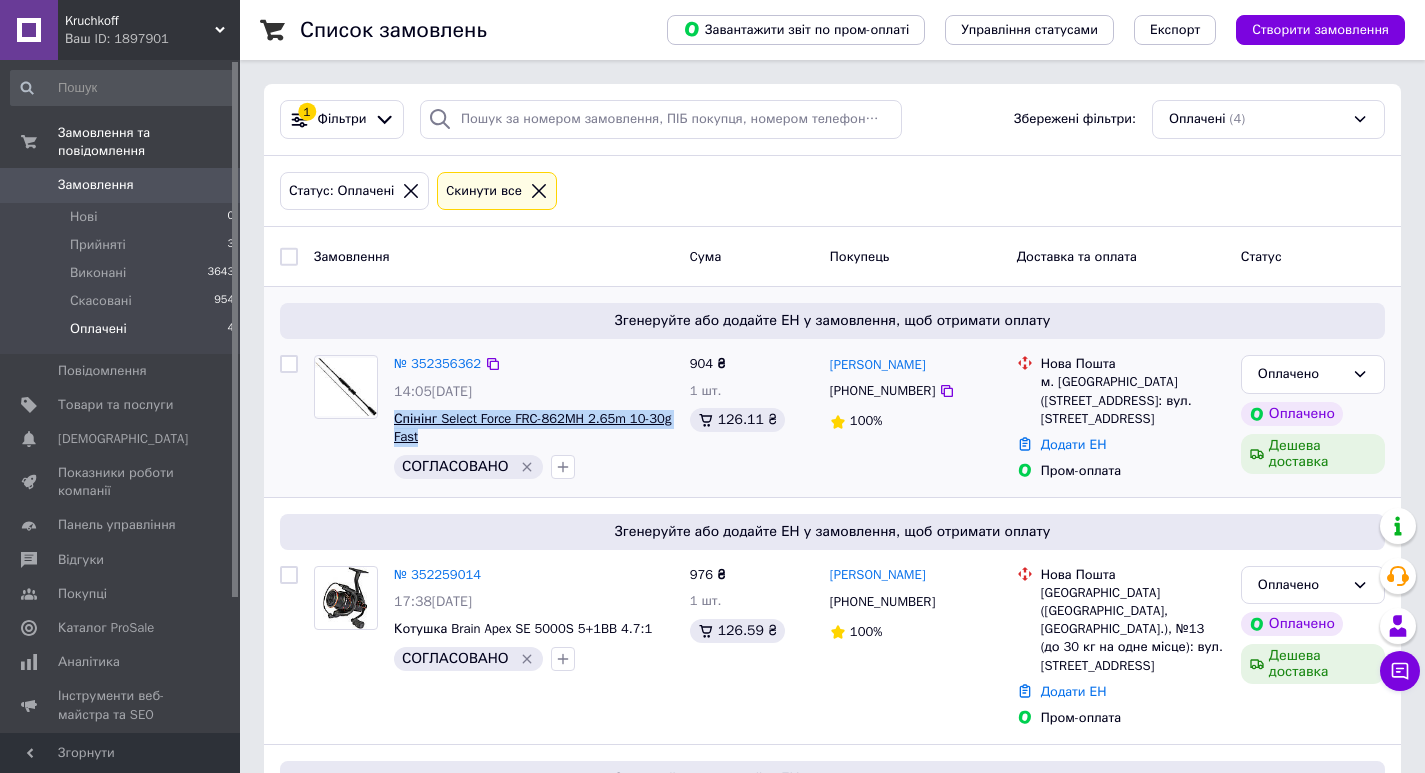 copy on "Спінінг Select Force FRC-862MH 2.65m 10-30g Fast" 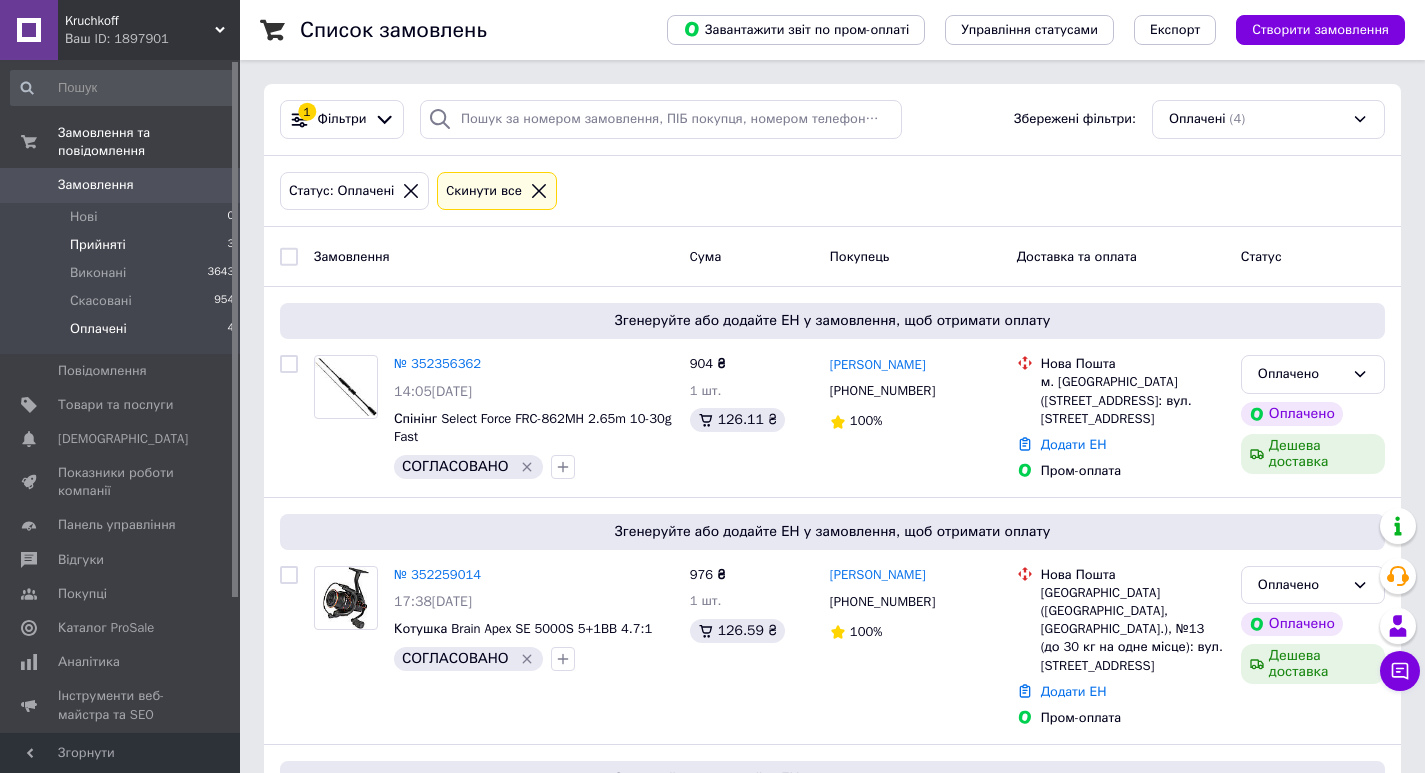 click on "Прийняті" at bounding box center [98, 245] 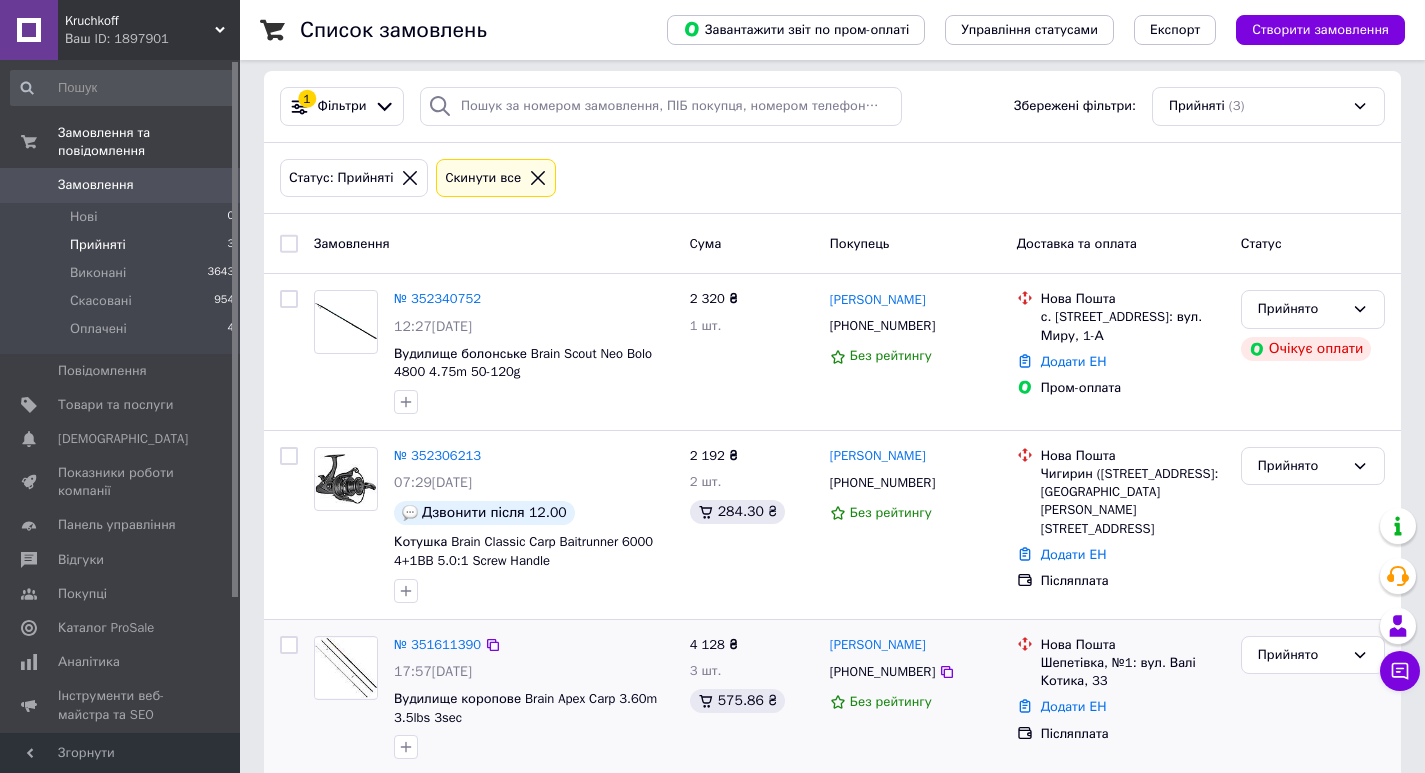 scroll, scrollTop: 0, scrollLeft: 0, axis: both 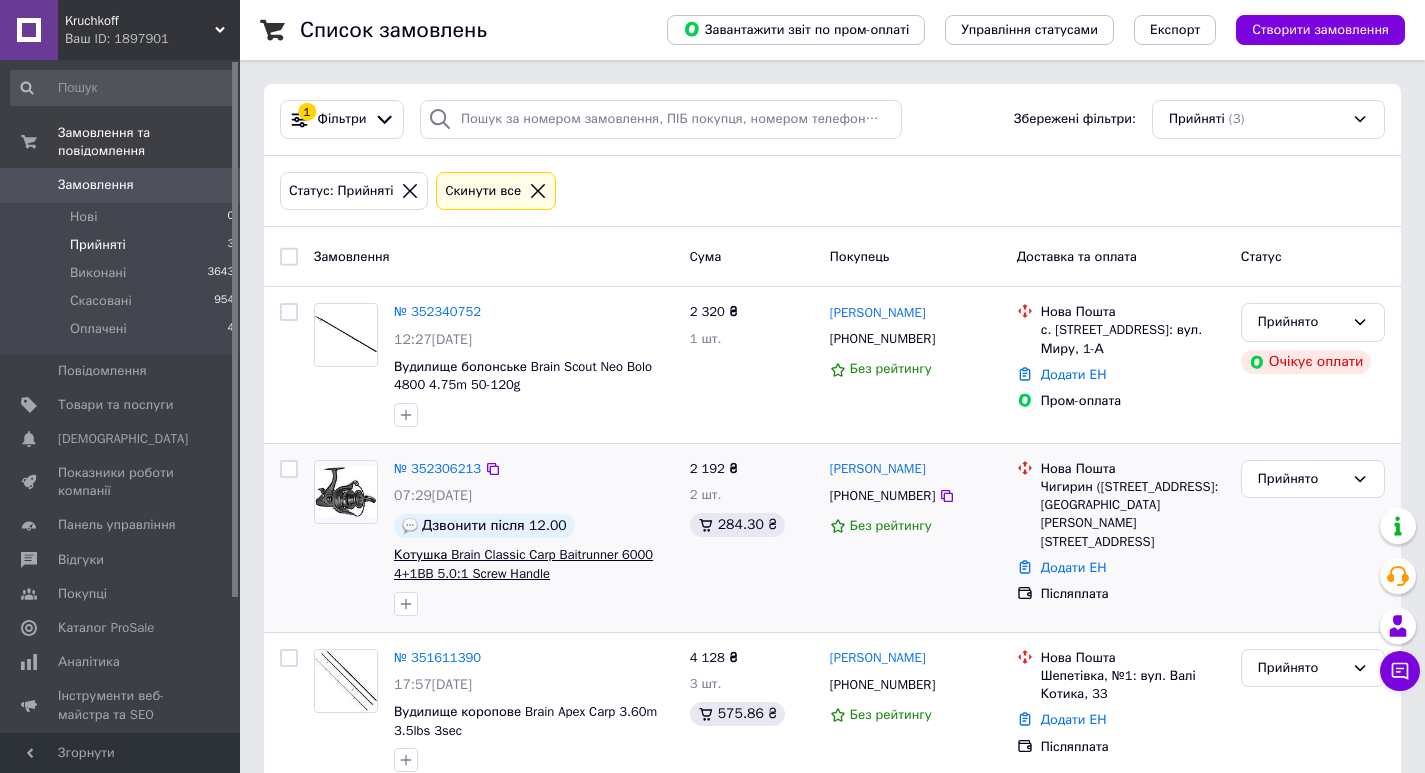click on "Котушка Brain Classic Carp Baitrunner 6000 4+1BB 5.0:1 Screw Handle" at bounding box center (523, 564) 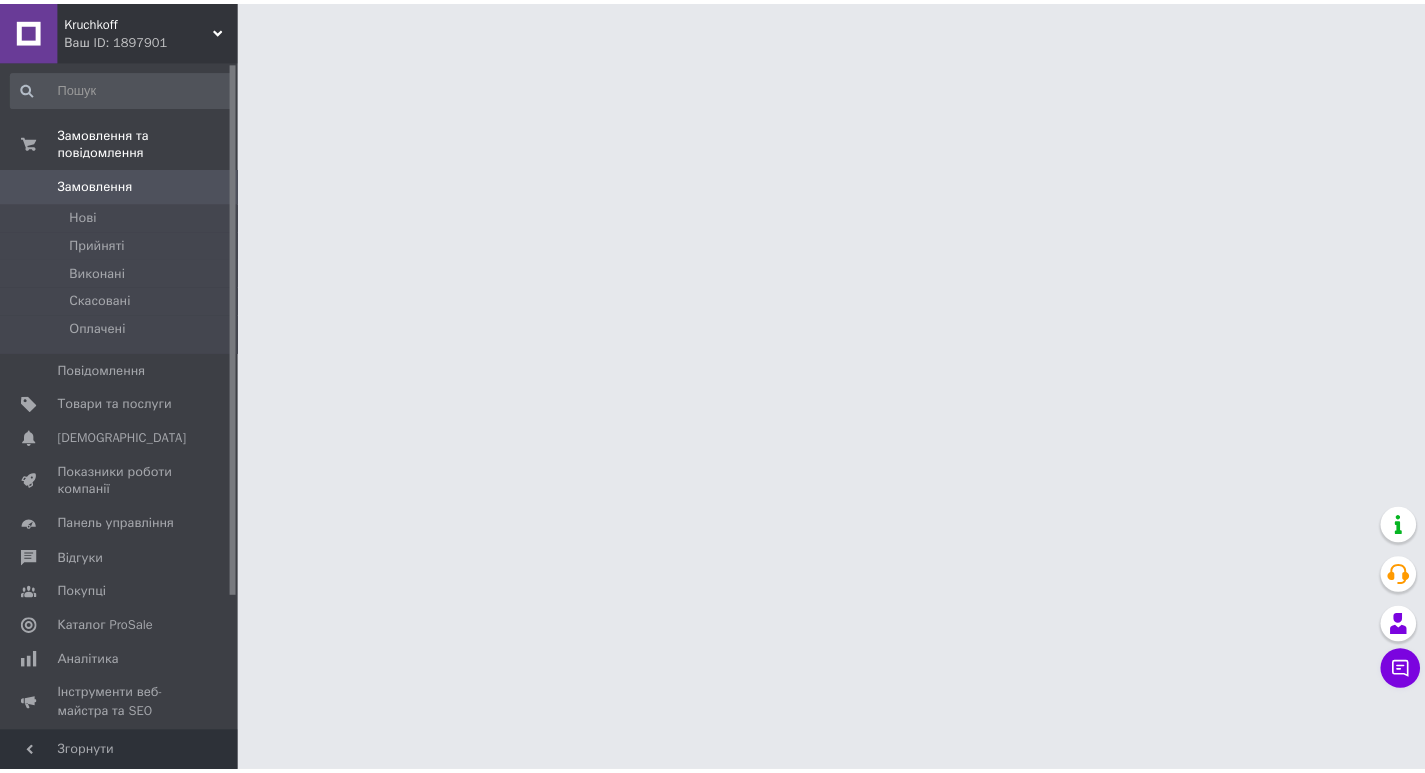 scroll, scrollTop: 0, scrollLeft: 0, axis: both 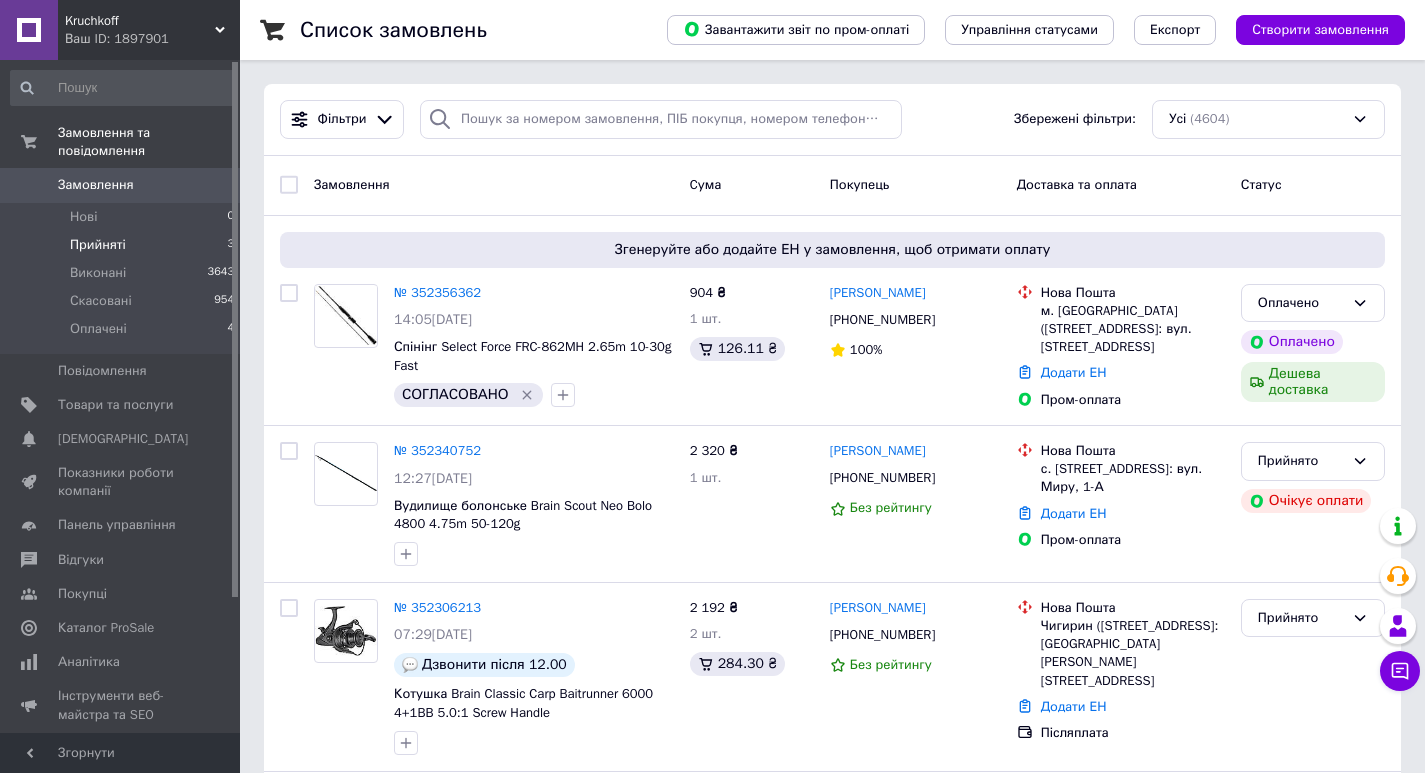 click on "Прийняті" at bounding box center (98, 245) 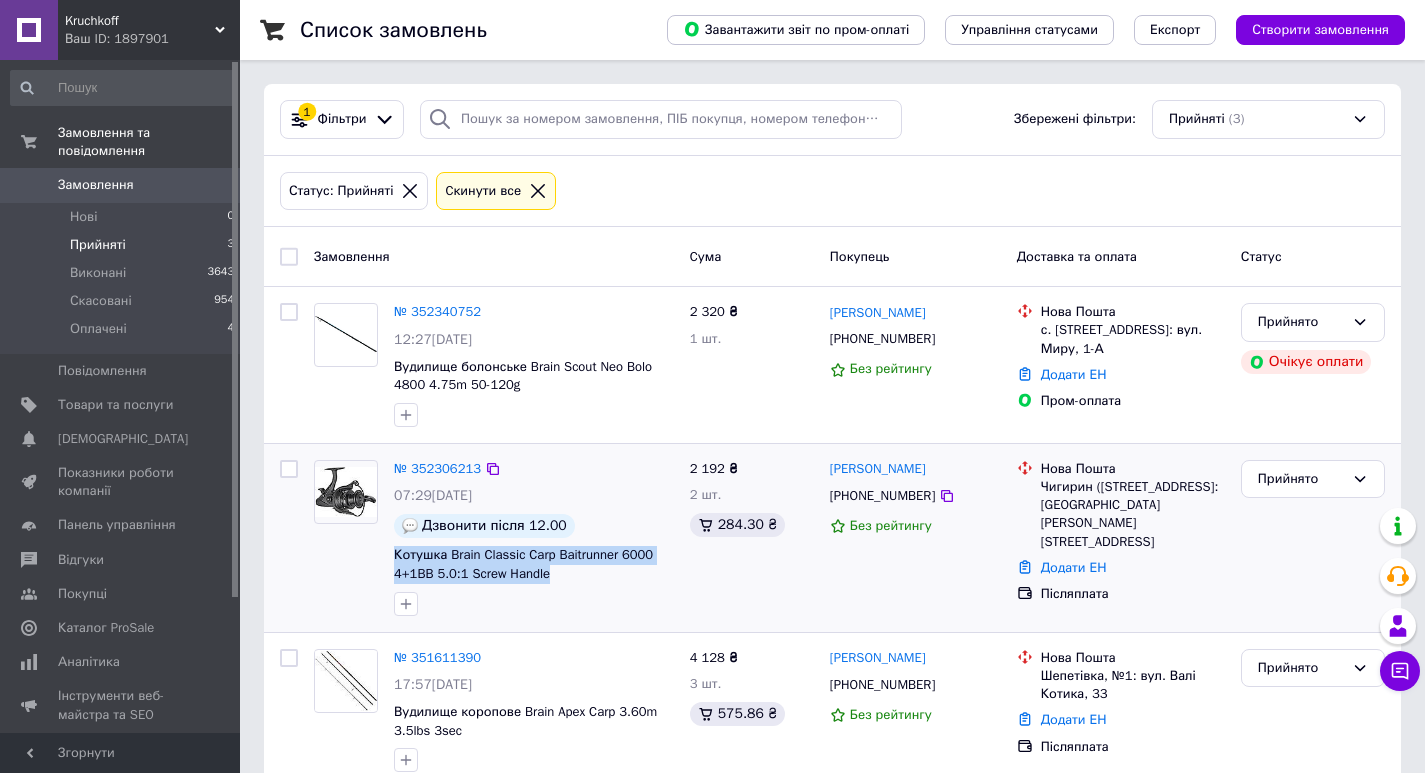 drag, startPoint x: 558, startPoint y: 570, endPoint x: 386, endPoint y: 562, distance: 172.18594 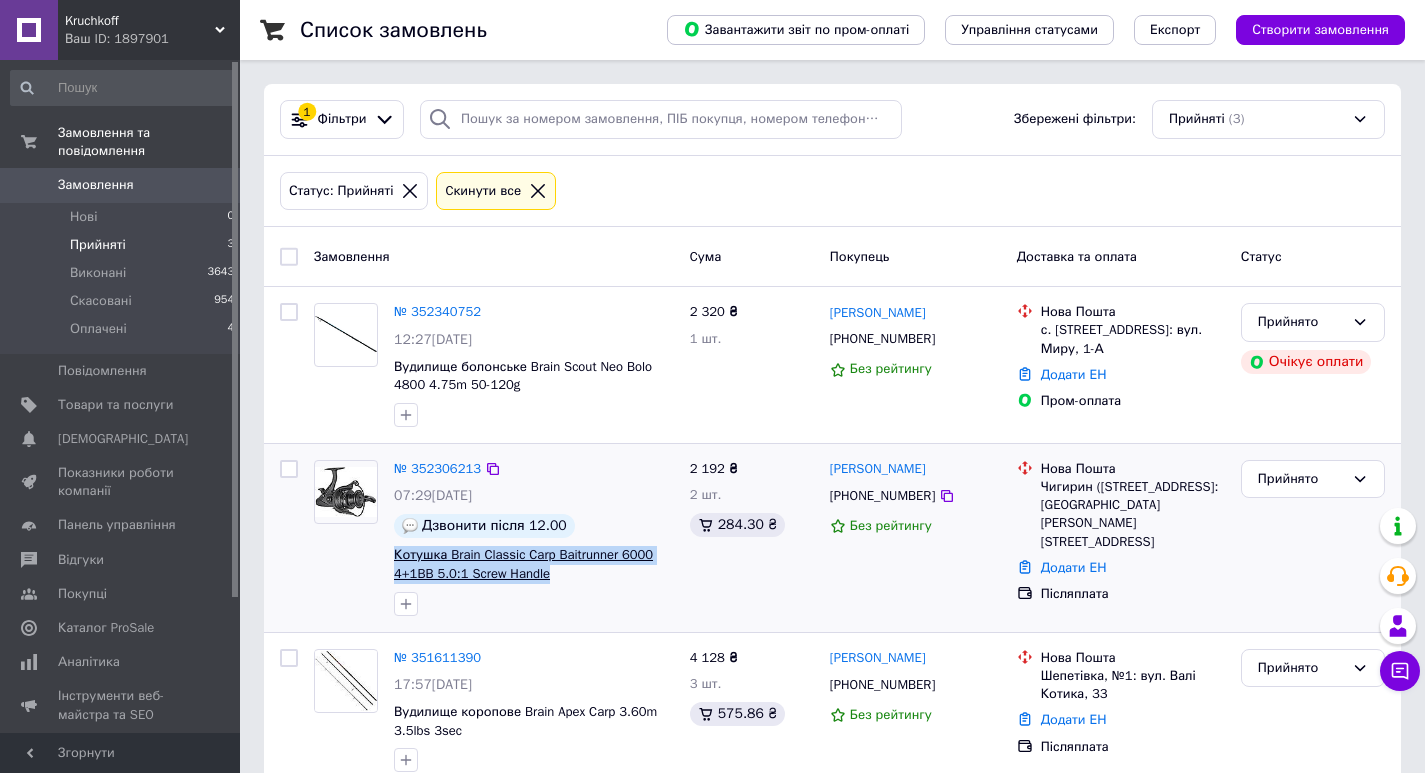 copy on "Котушка Brain Classic Carp Baitrunner 6000 4+1BB 5.0:1 Screw Handle" 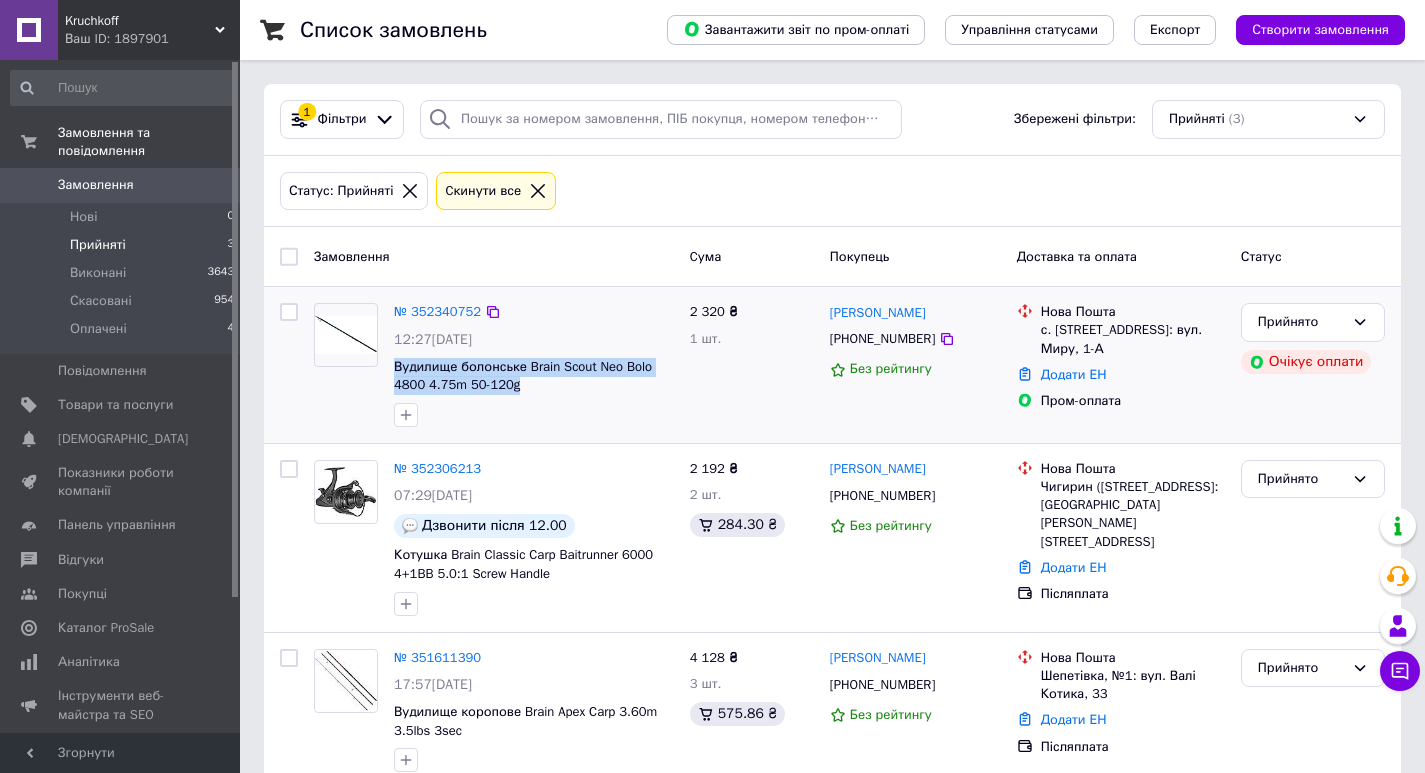 drag, startPoint x: 526, startPoint y: 387, endPoint x: 393, endPoint y: 371, distance: 133.95895 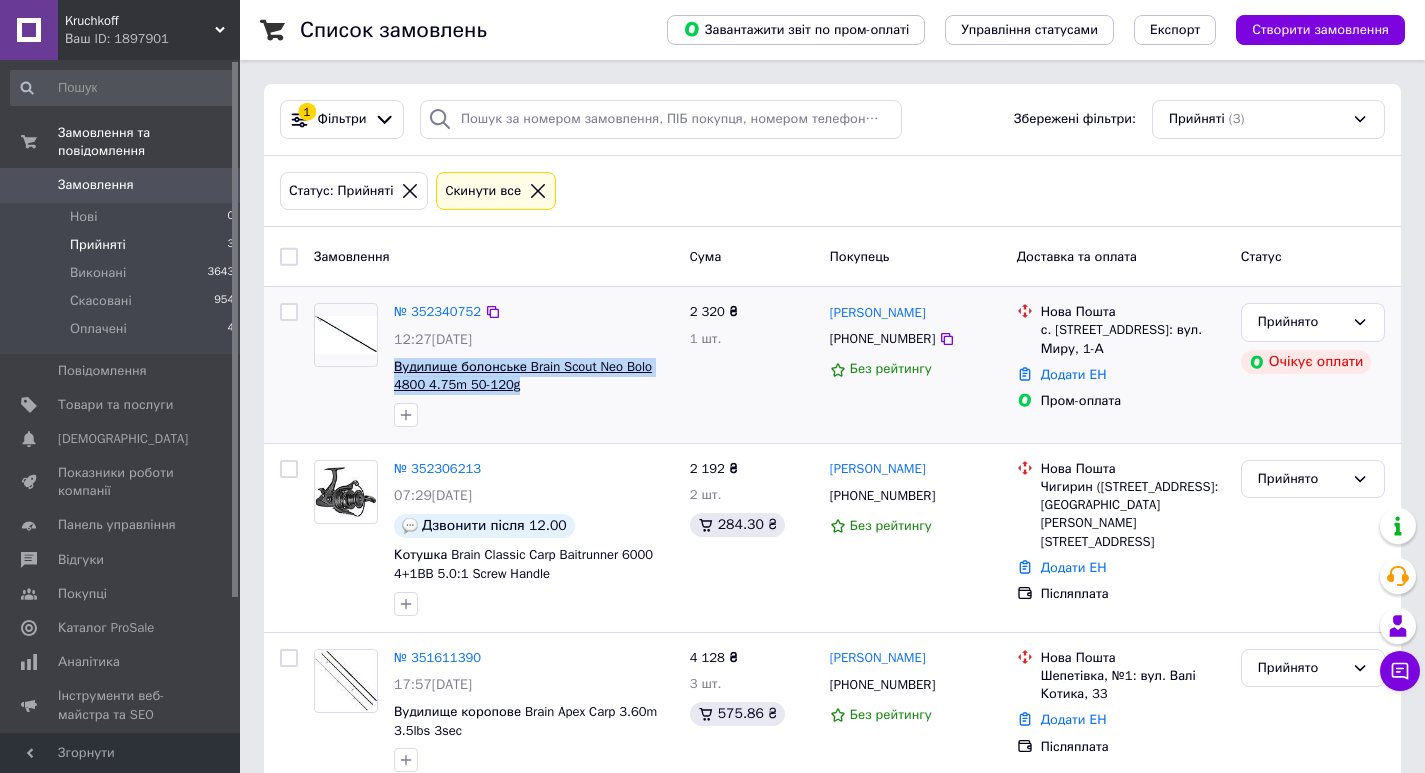copy on "Вудилище болонське Brain Scout Neo Bolo 4800 4.75m 50-120g" 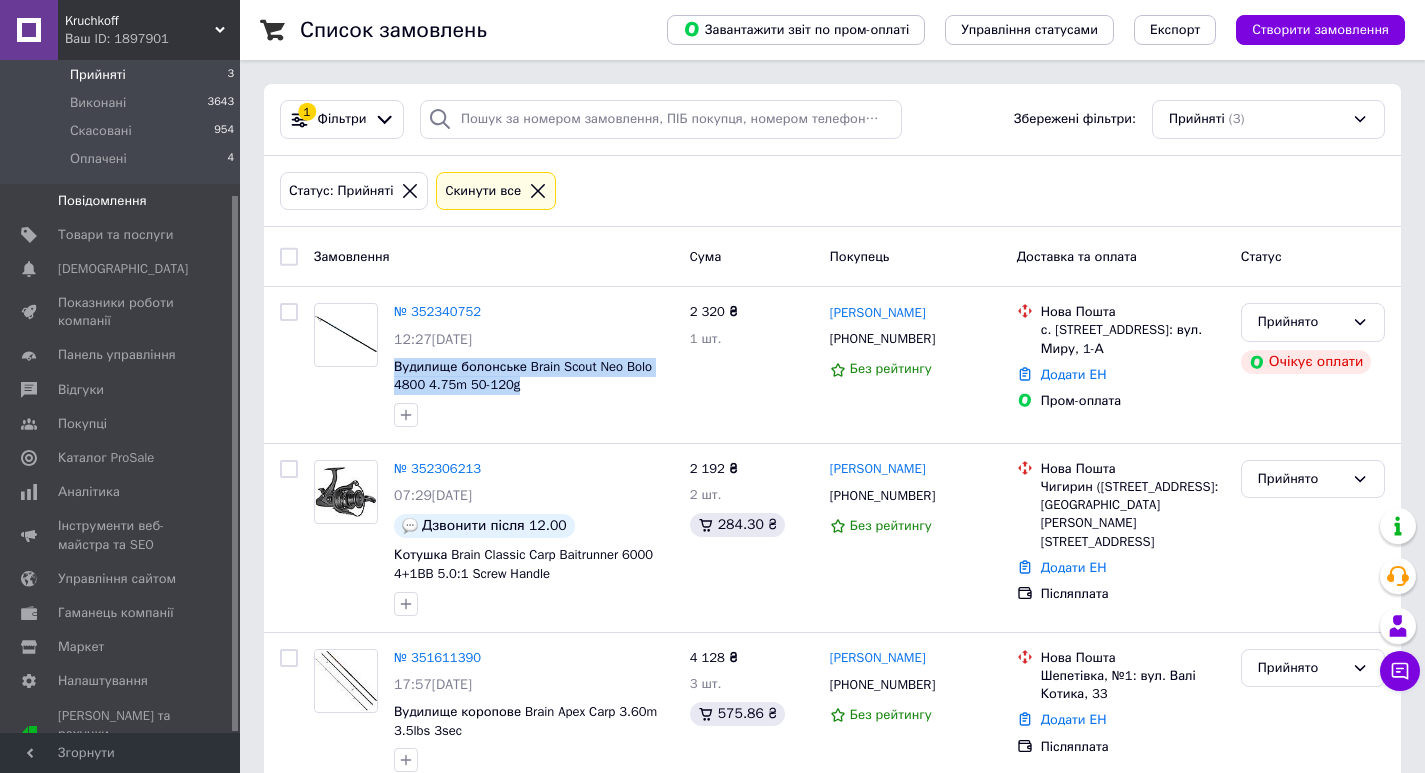 scroll, scrollTop: 0, scrollLeft: 0, axis: both 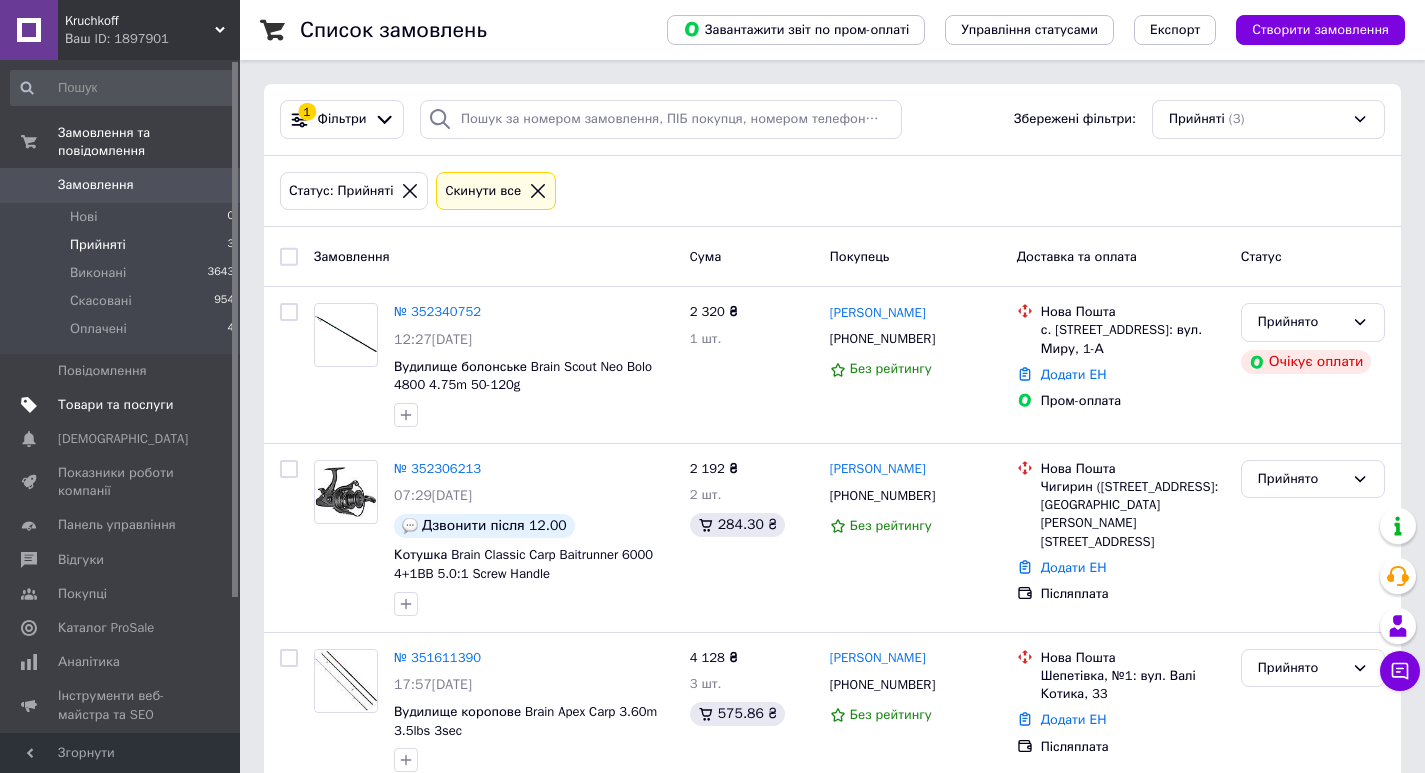 click on "Товари та послуги" at bounding box center (115, 405) 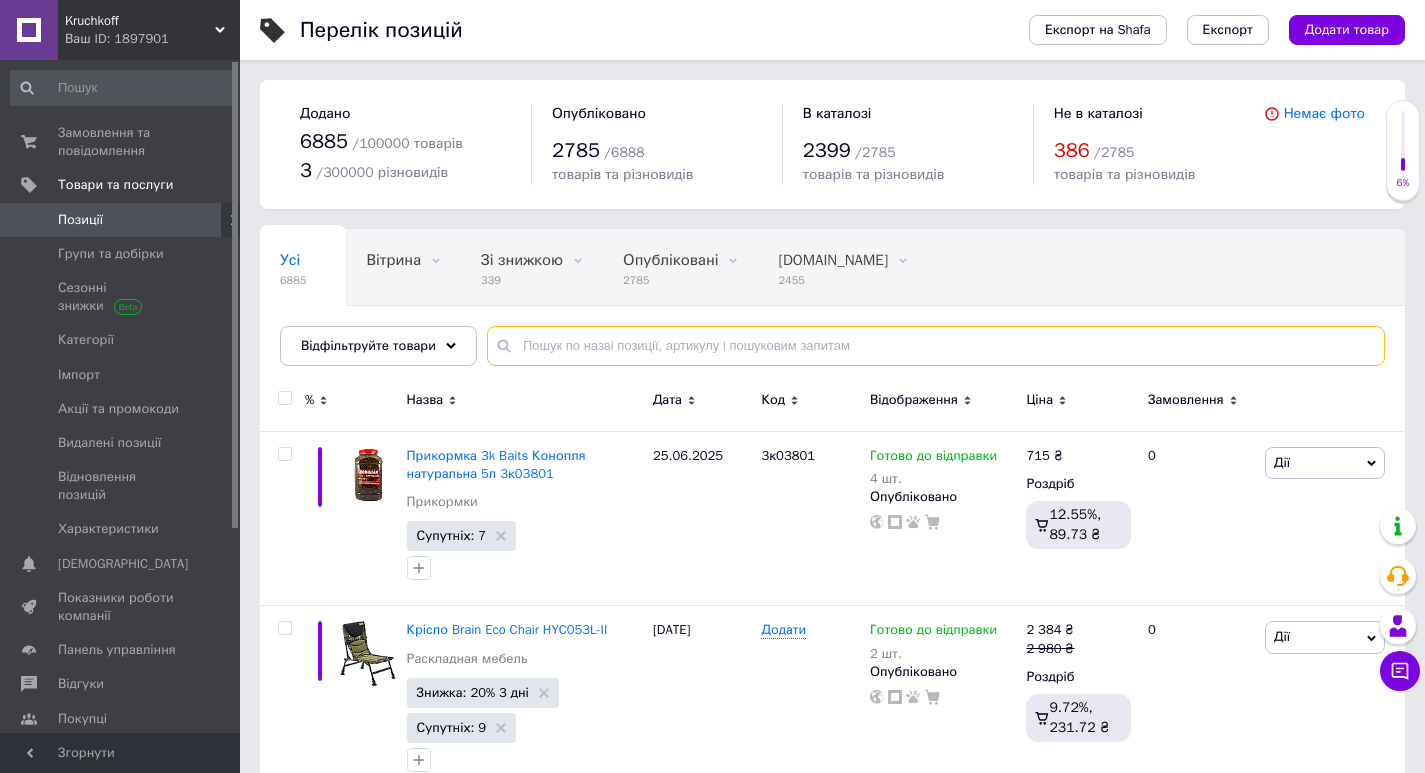 click at bounding box center [936, 346] 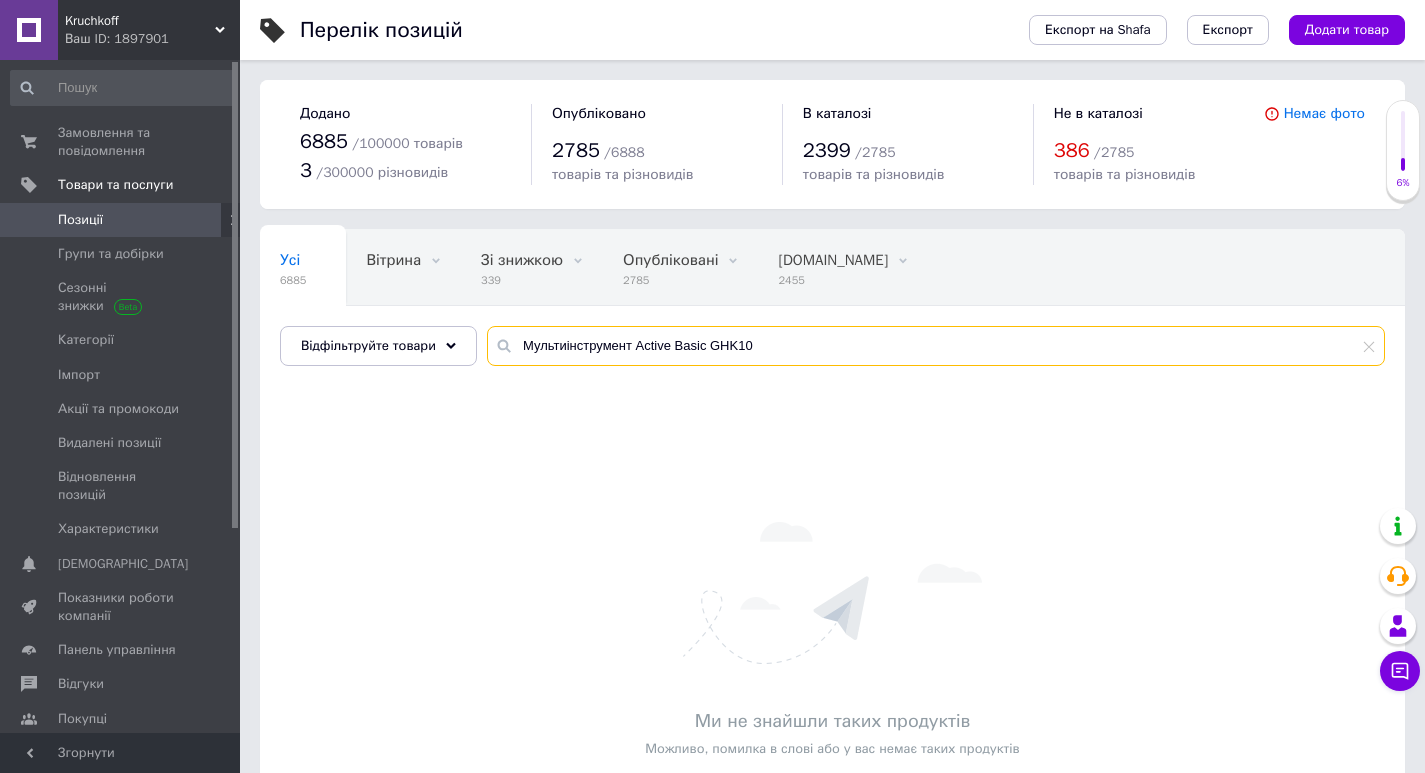 drag, startPoint x: 780, startPoint y: 349, endPoint x: 289, endPoint y: 322, distance: 491.7418 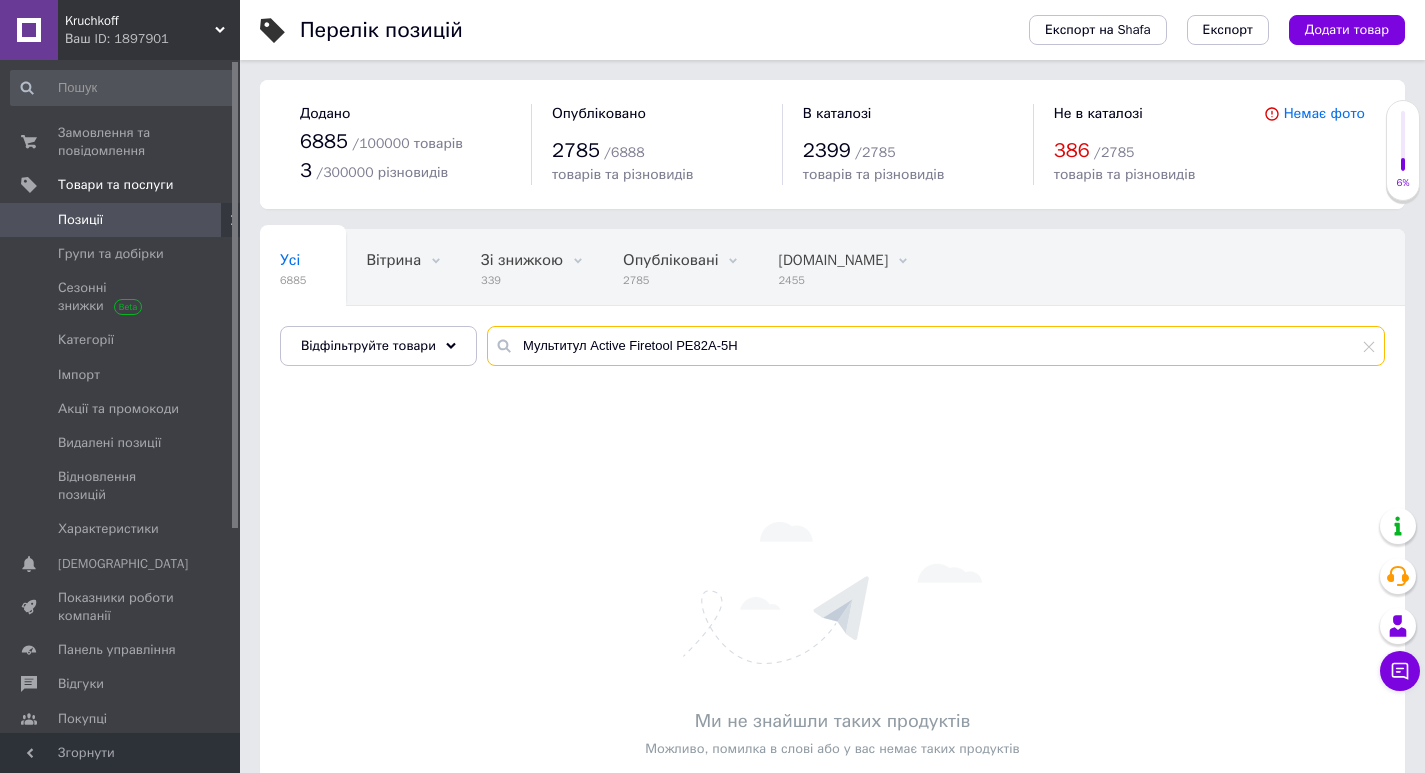 drag, startPoint x: 619, startPoint y: 344, endPoint x: 1150, endPoint y: 317, distance: 531.686 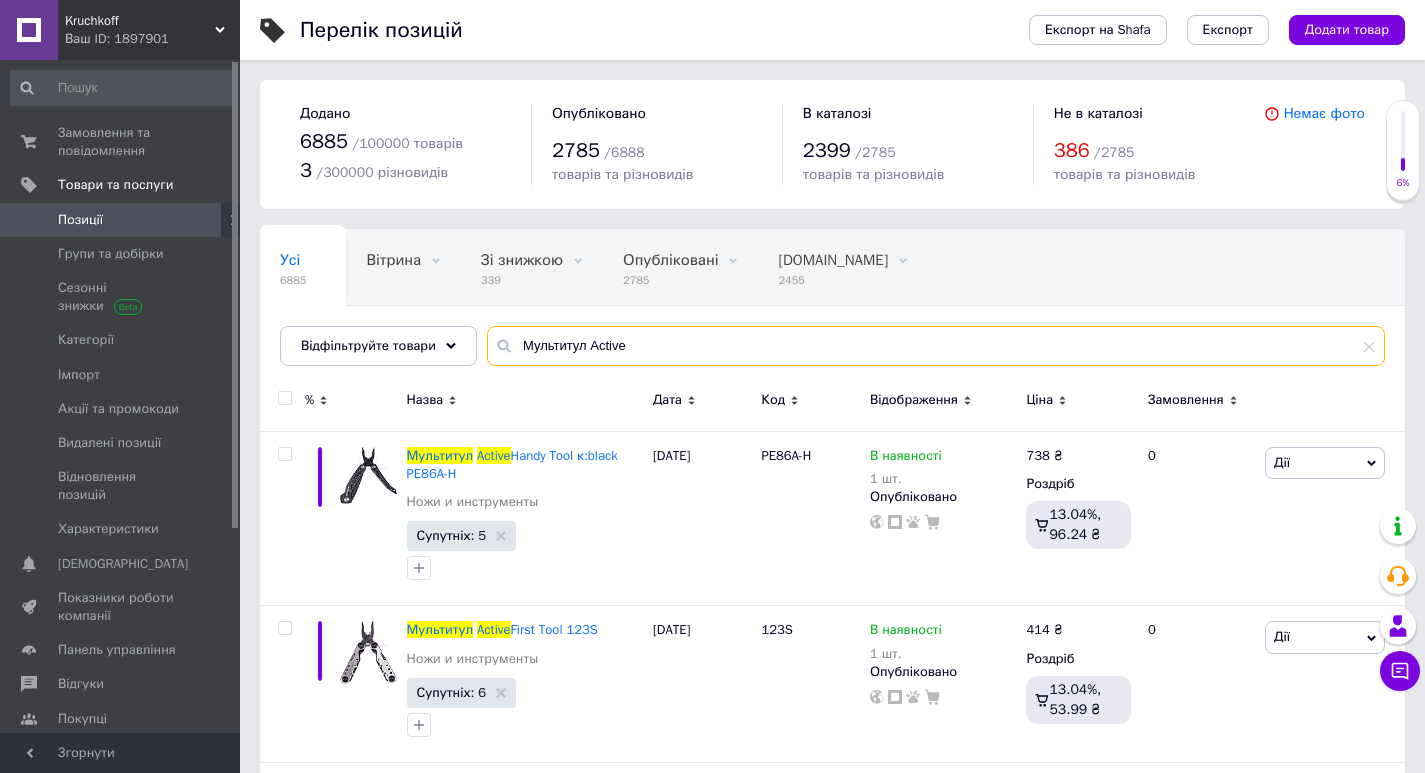 drag, startPoint x: 647, startPoint y: 346, endPoint x: 477, endPoint y: 336, distance: 170.29387 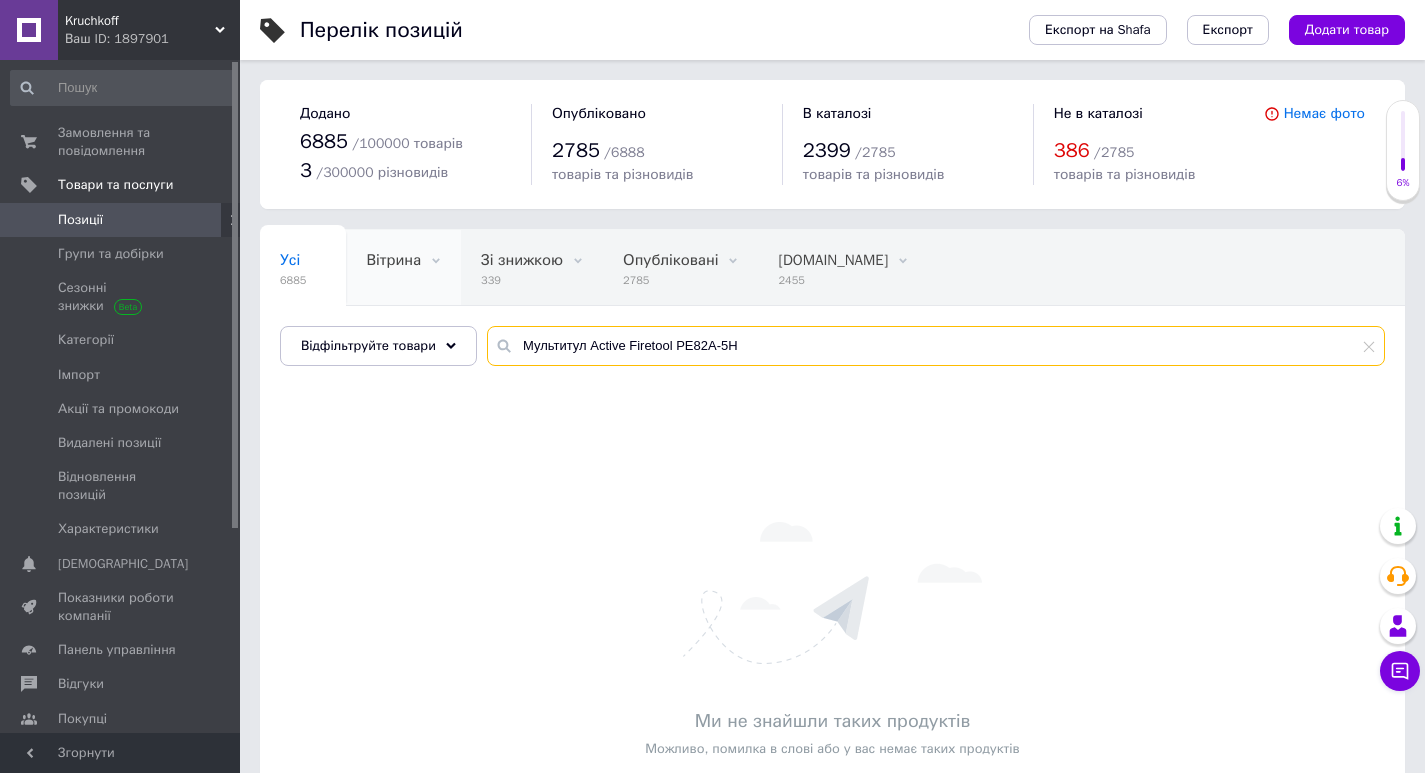 drag, startPoint x: 392, startPoint y: 291, endPoint x: 277, endPoint y: 267, distance: 117.47766 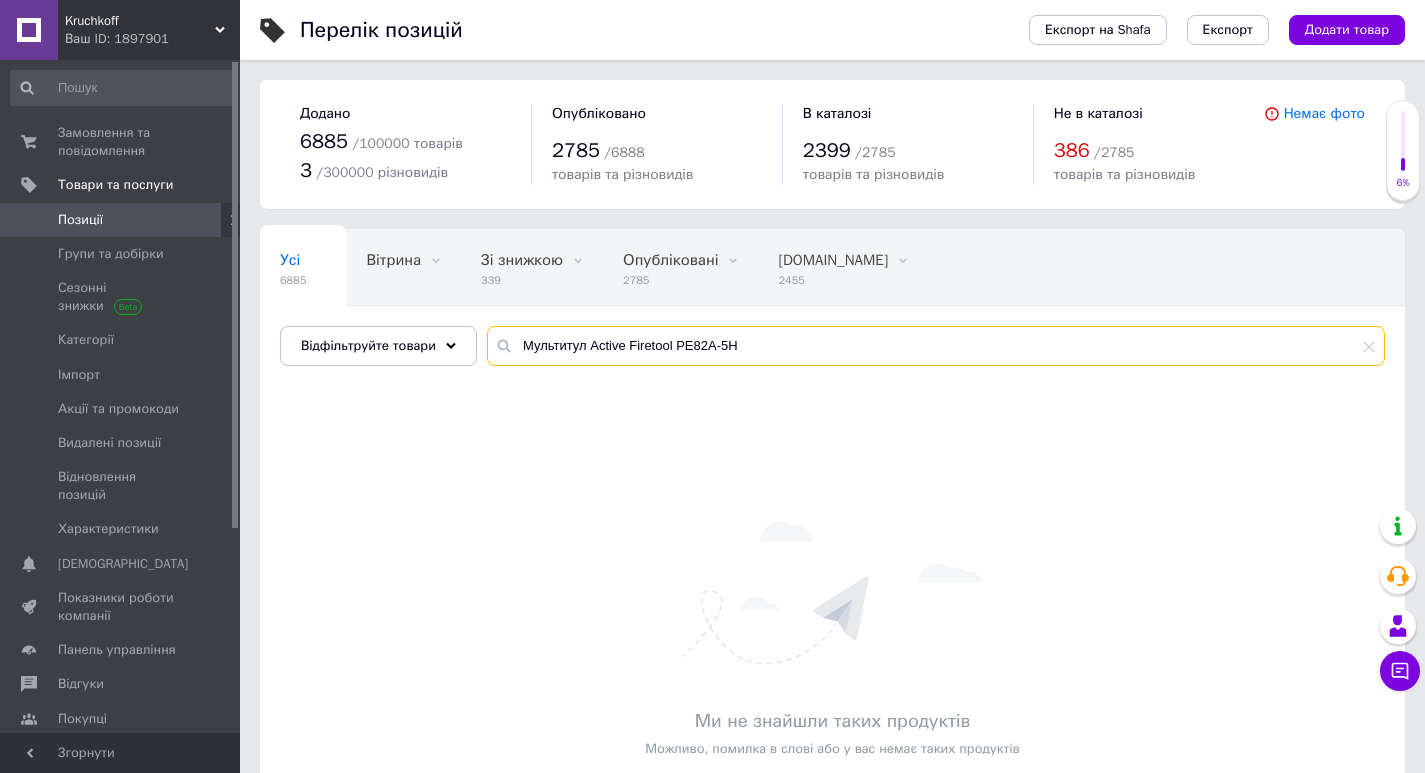 click on "Усі 6885 Вітрина 0 Видалити Редагувати Зі знижкою 339 Видалити Редагувати Опубліковані 2785 Видалити Редагувати [DOMAIN_NAME] 2455 Видалити Редагувати Приховані 4100 Видалити Редагувати Ok Відфільтровано...  Зберегти Нічого не знайдено Можливо, помилка у слові  або немає відповідностей за вашим запитом. Усі 6885 Вітрина 0 Зі знижкою 339 Опубліковані 2785 [DOMAIN_NAME] 2455 Приховані 4100 Відфільтруйте товари Мультитул Active Firetool PE82A-5H" at bounding box center [832, 297] 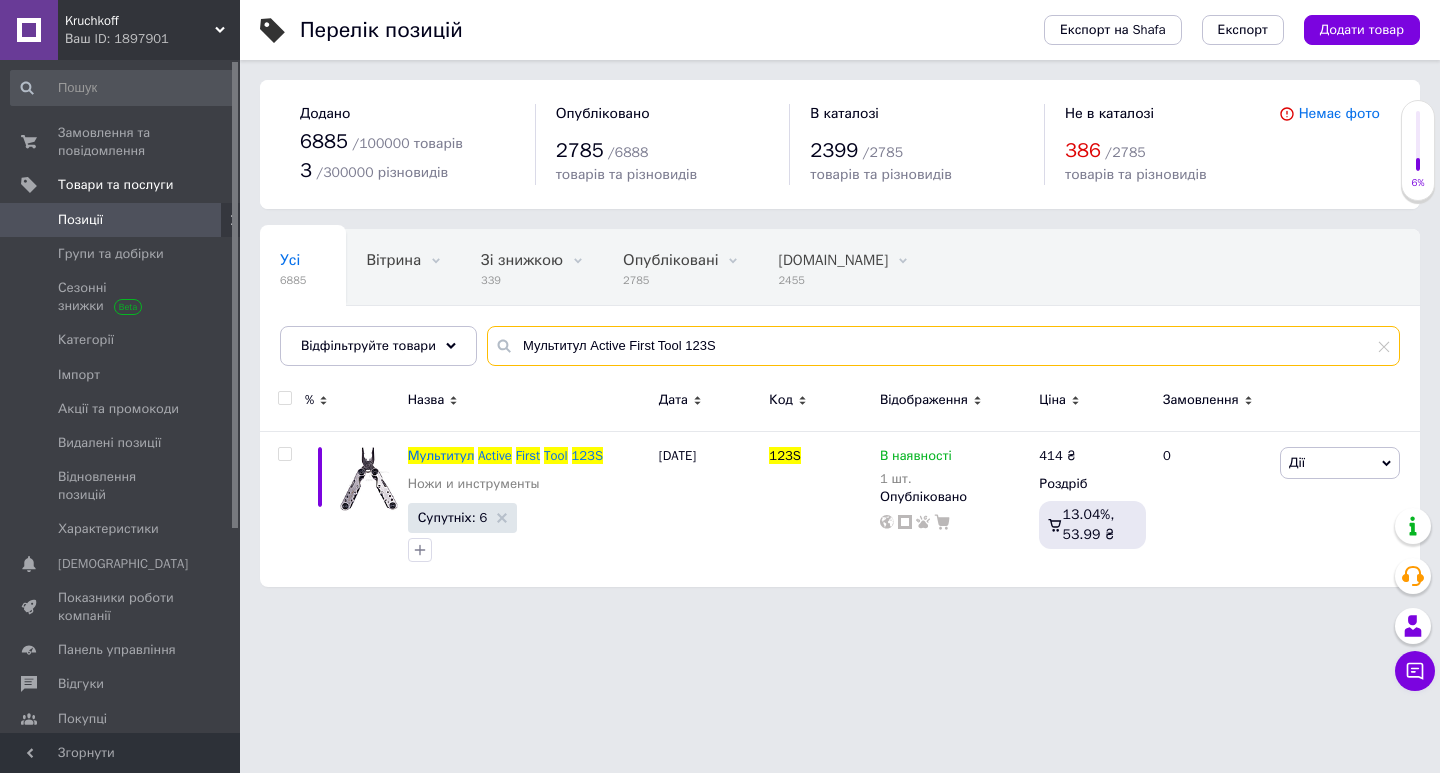 drag, startPoint x: 725, startPoint y: 347, endPoint x: 273, endPoint y: 314, distance: 453.20303 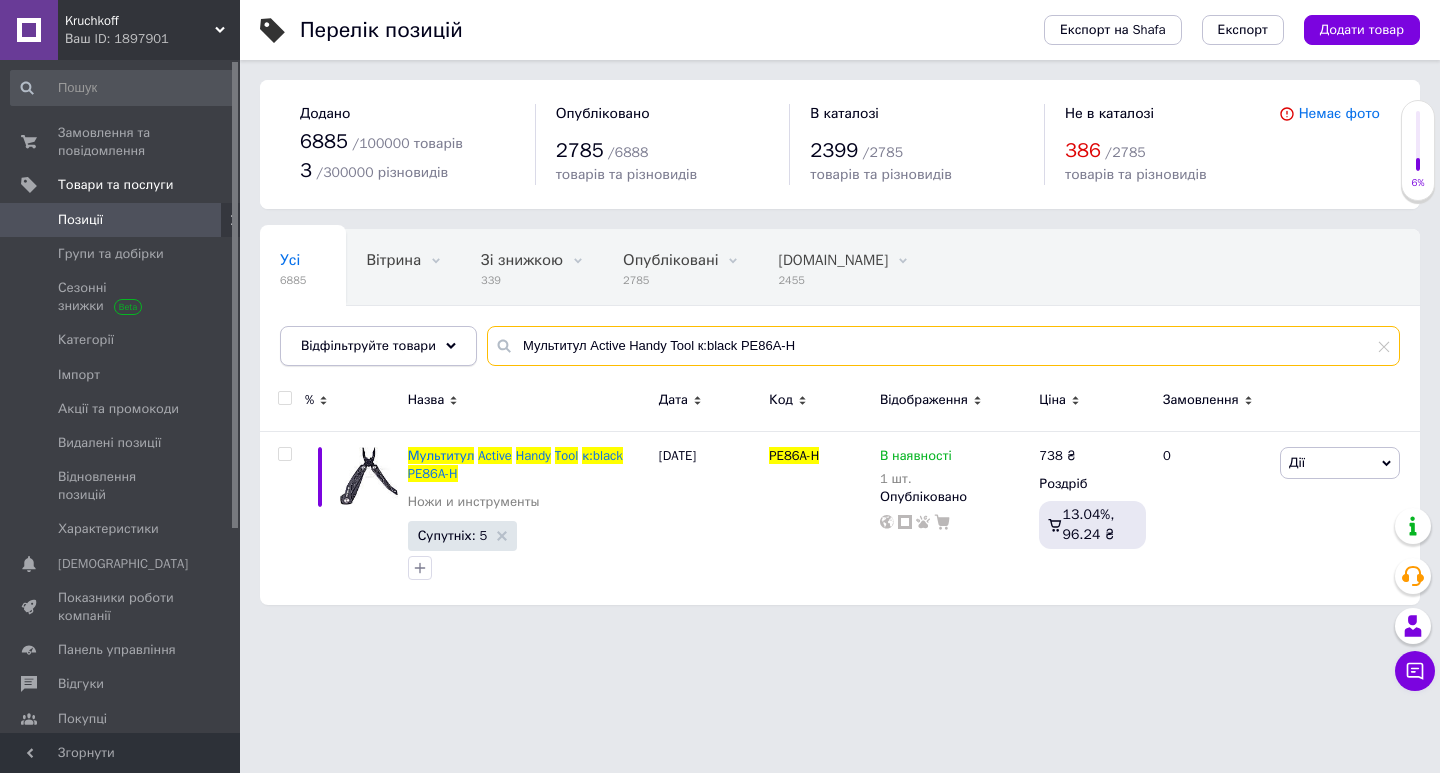 drag, startPoint x: 807, startPoint y: 348, endPoint x: 356, endPoint y: 339, distance: 451.08978 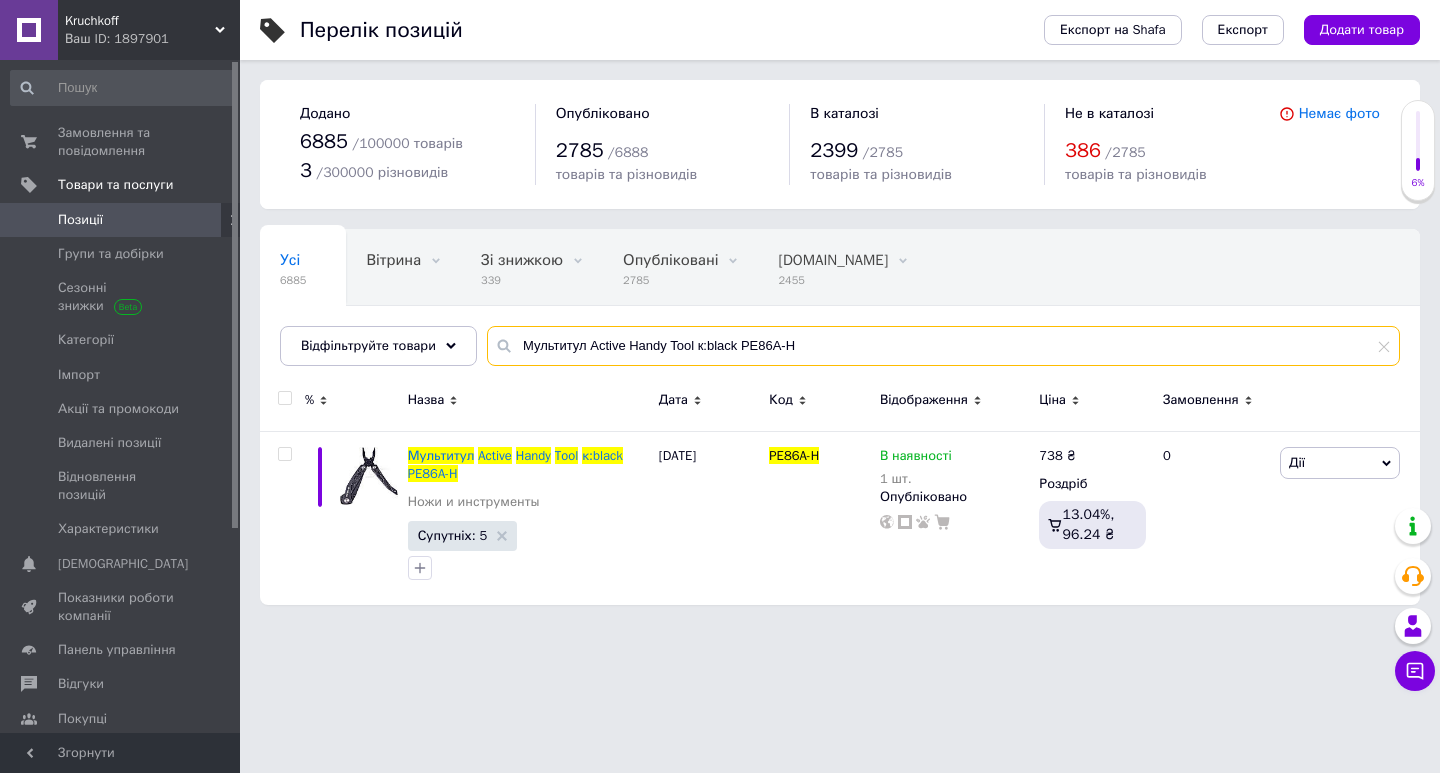 paste on "Machine Tool 8" 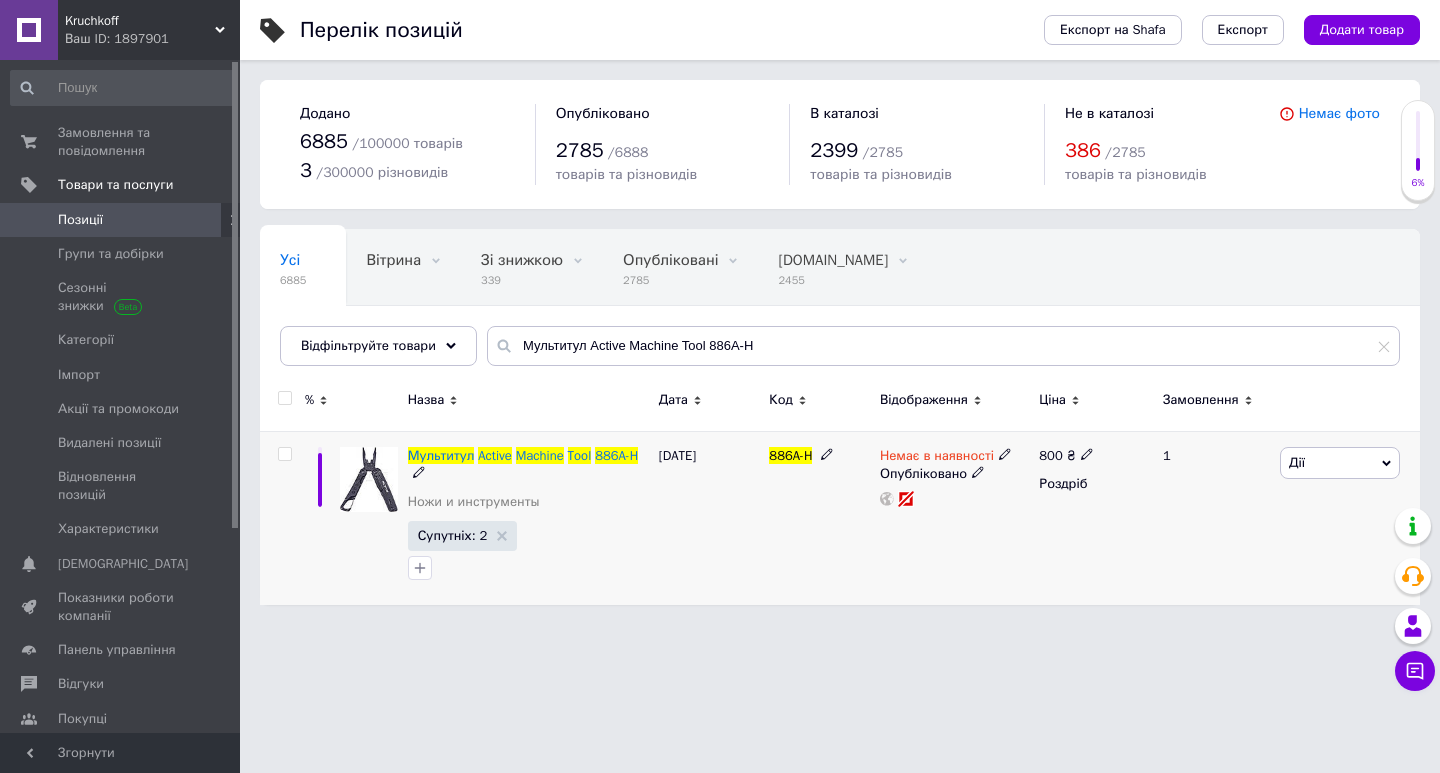 click on "Дії" at bounding box center [1340, 463] 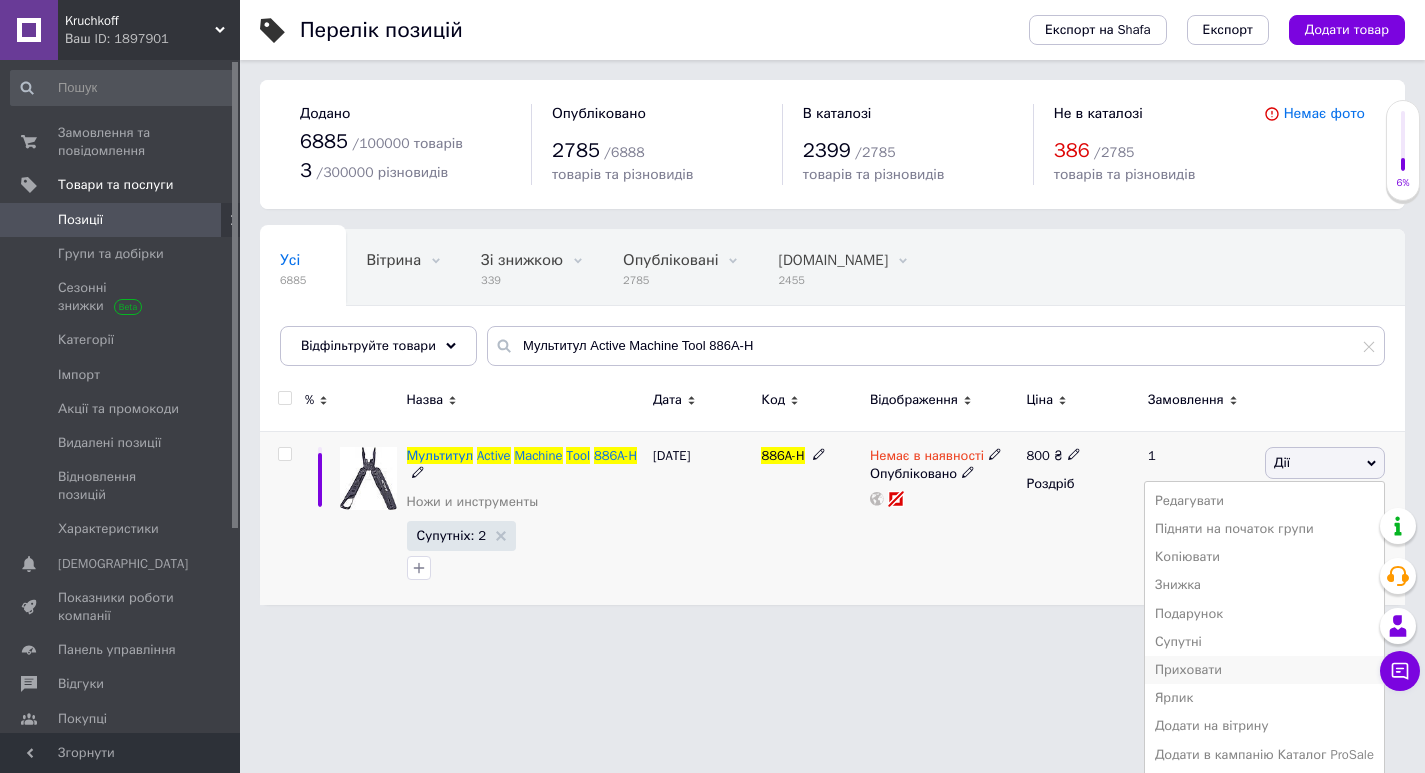 click on "Приховати" at bounding box center [1264, 670] 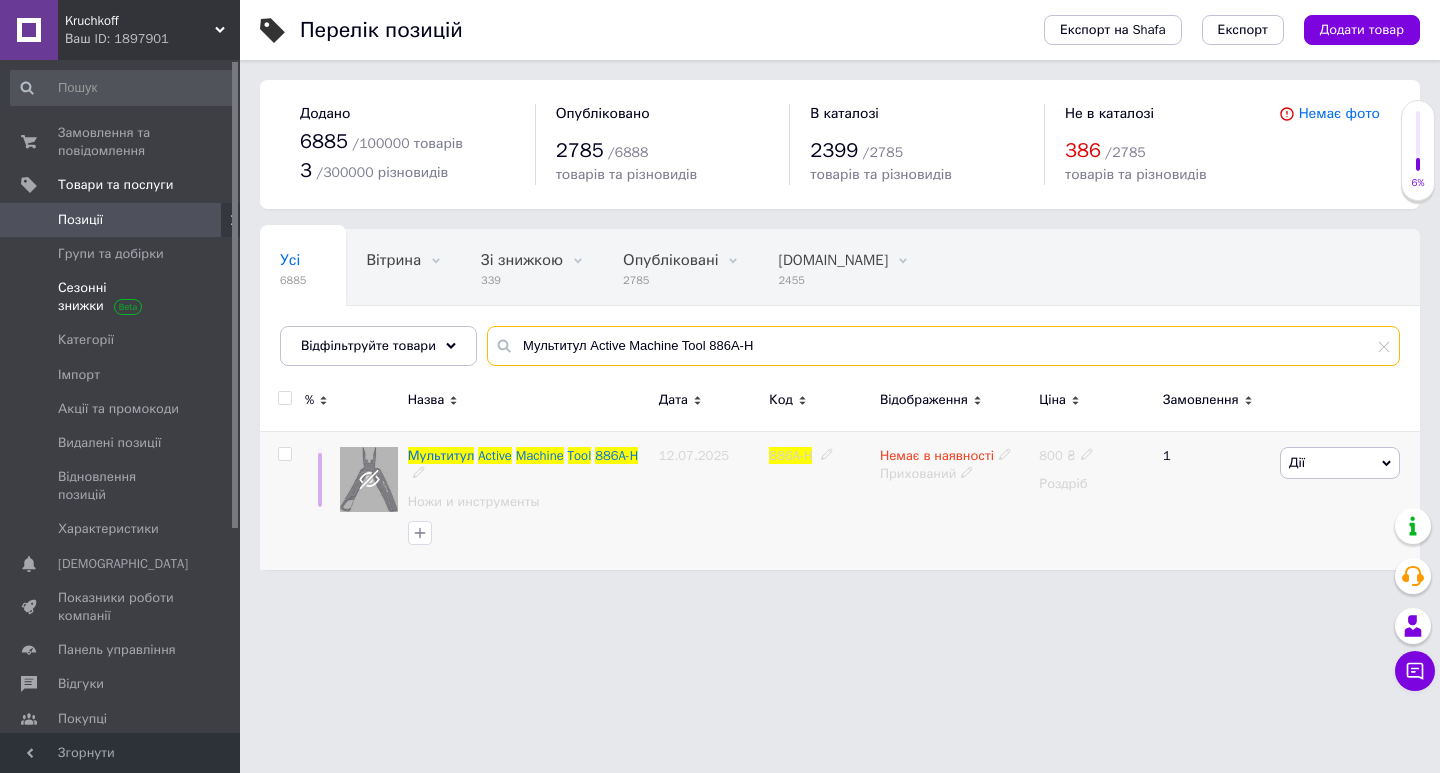 drag, startPoint x: 797, startPoint y: 343, endPoint x: 180, endPoint y: 286, distance: 619.6273 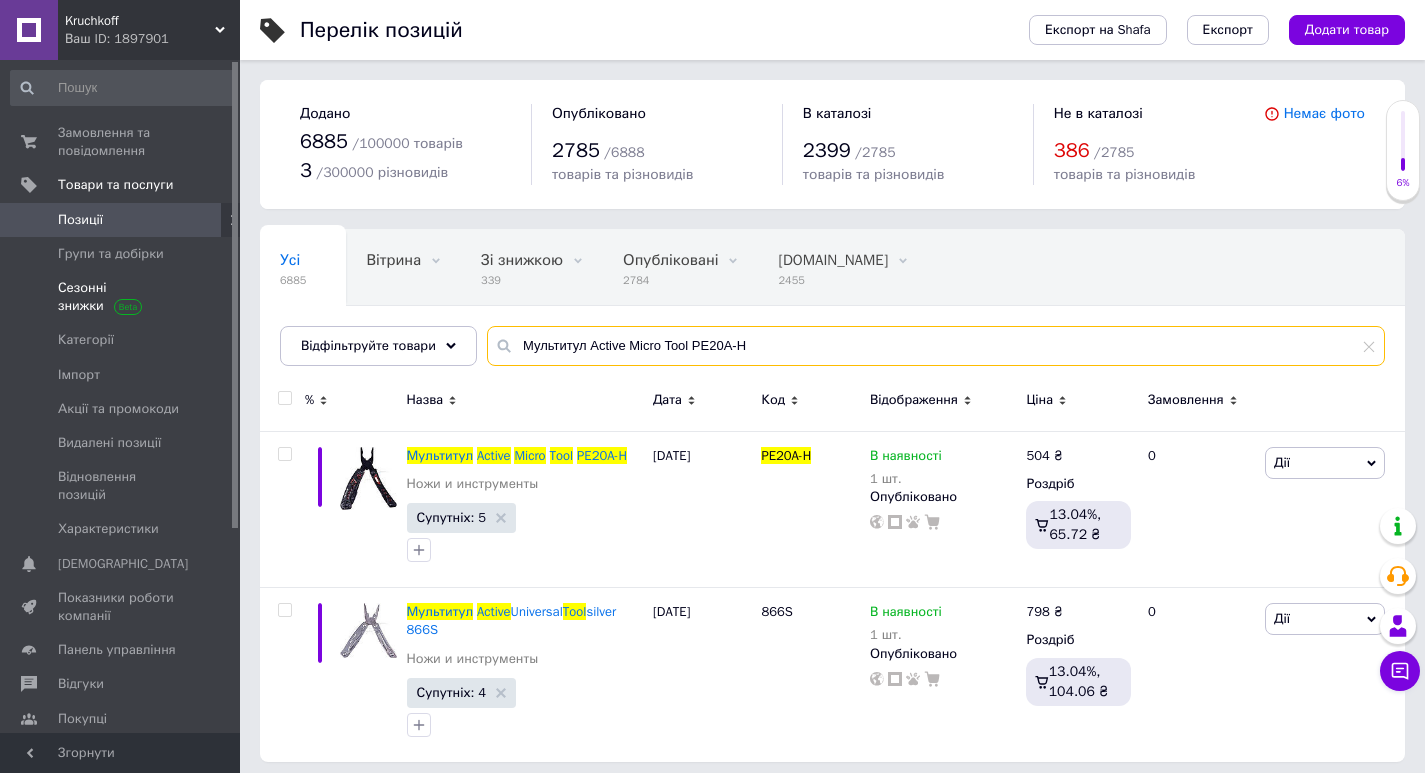 drag, startPoint x: 646, startPoint y: 345, endPoint x: 109, endPoint y: 305, distance: 538.4877 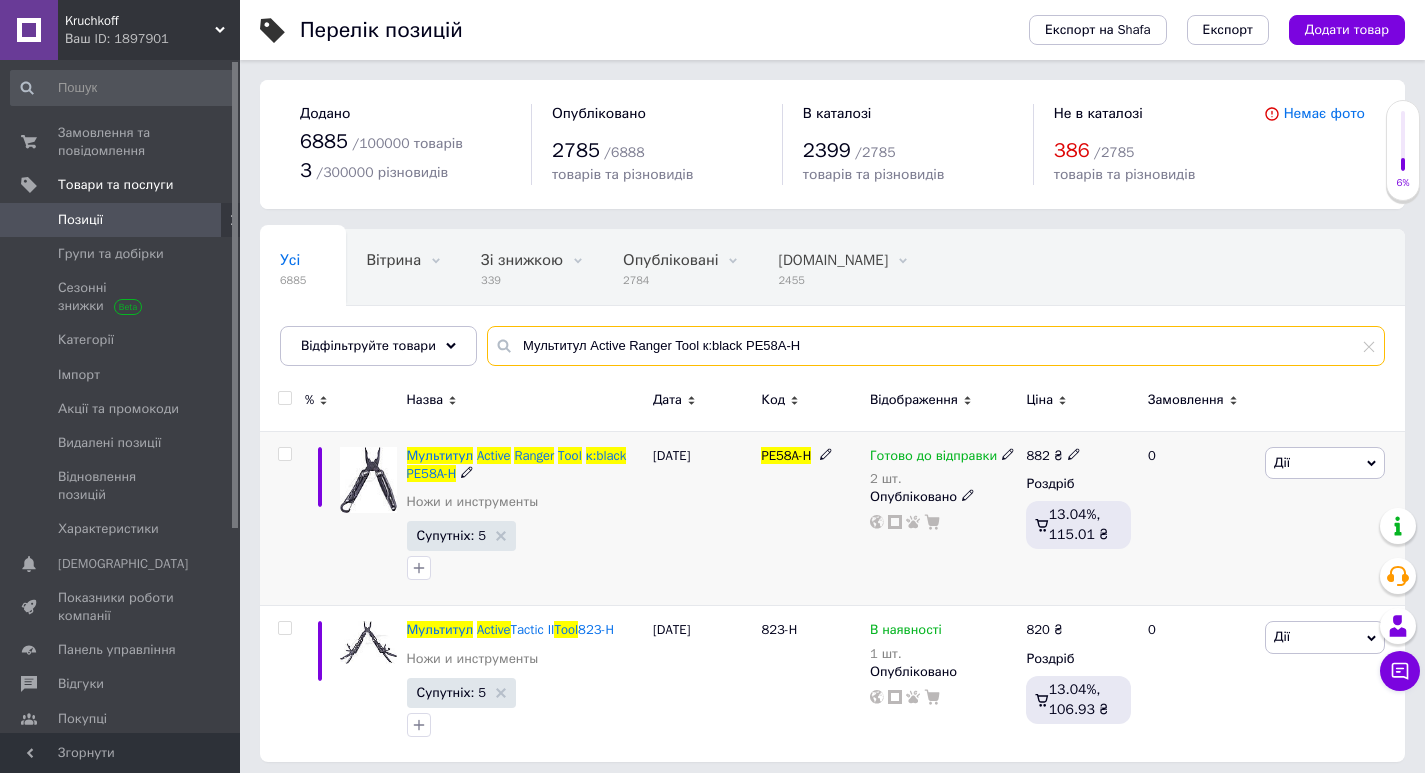 type on "Мультитул Active Ranger Tool к:black PE58A-H" 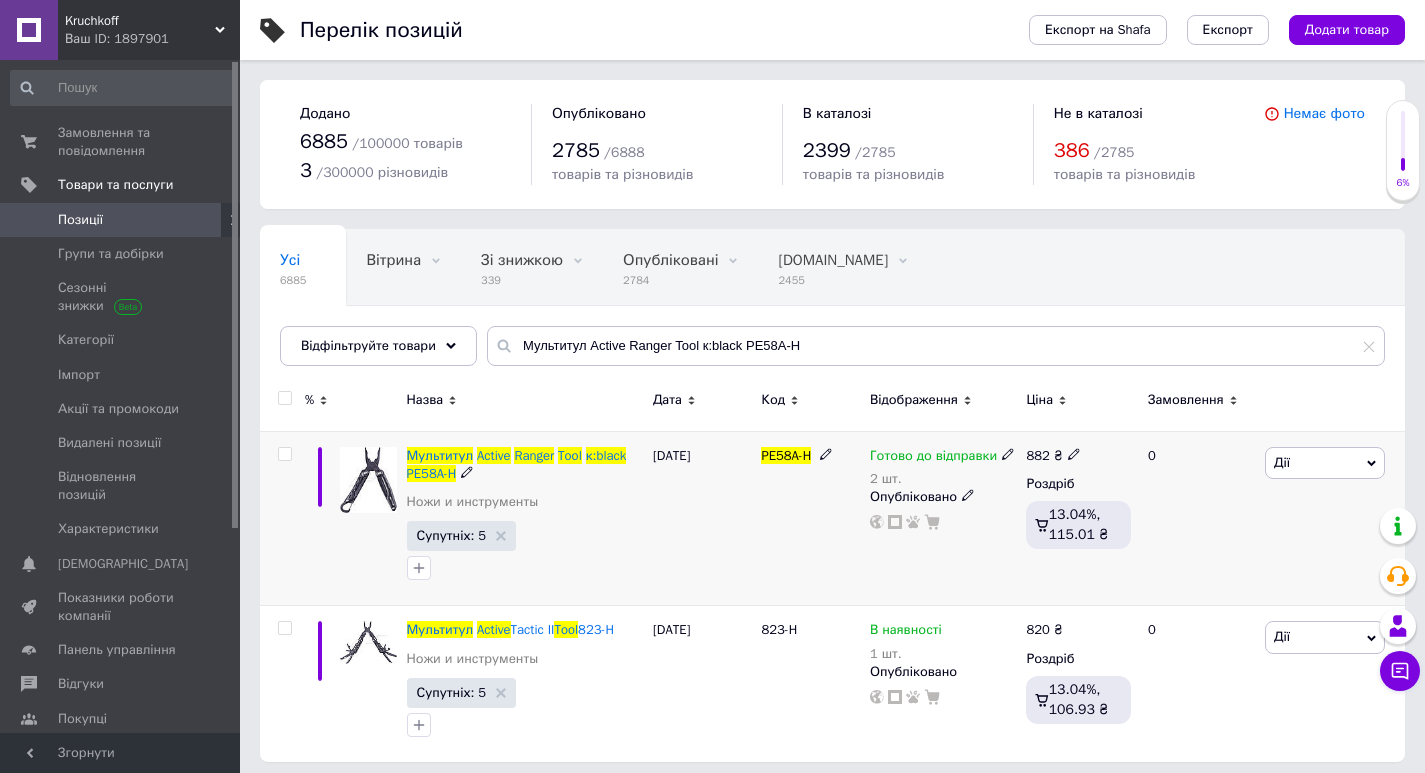 click 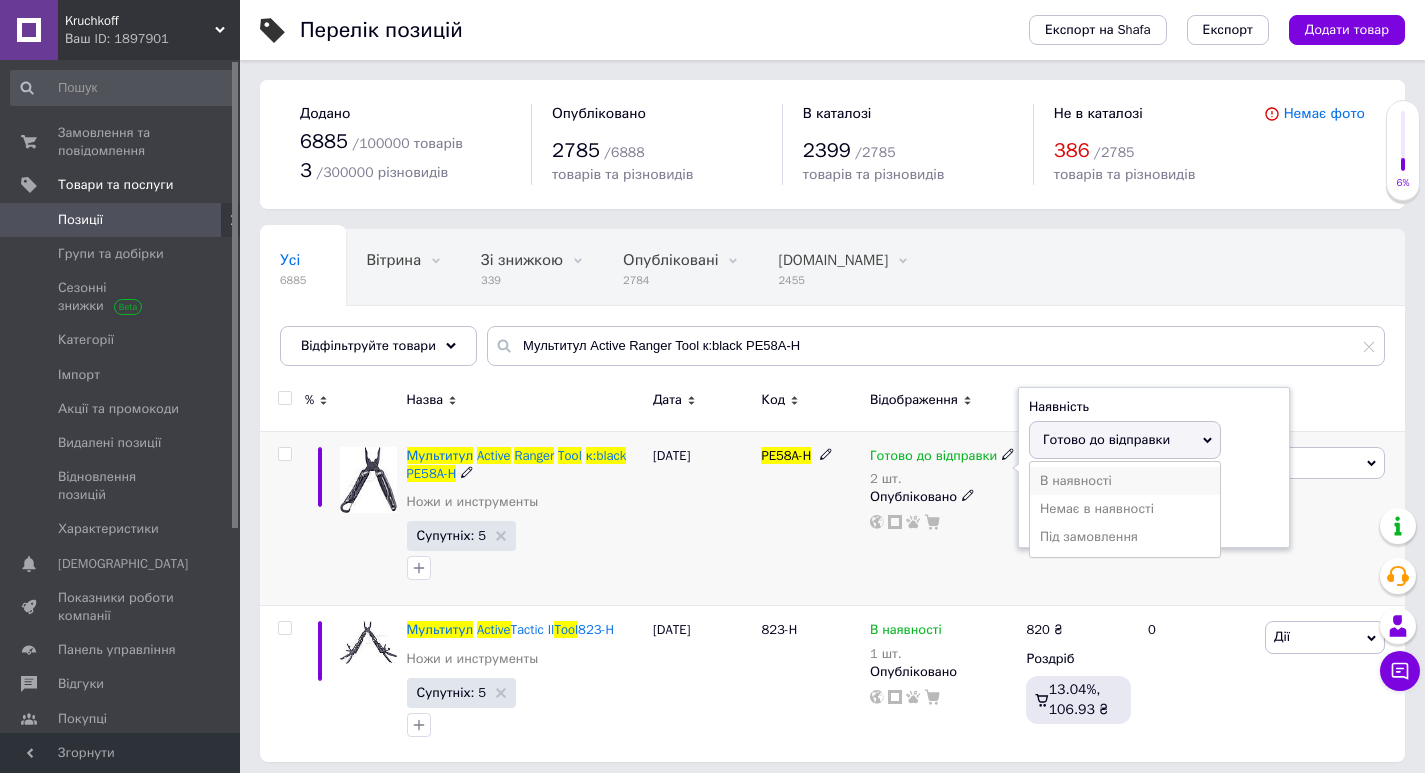 click on "В наявності" at bounding box center (1125, 481) 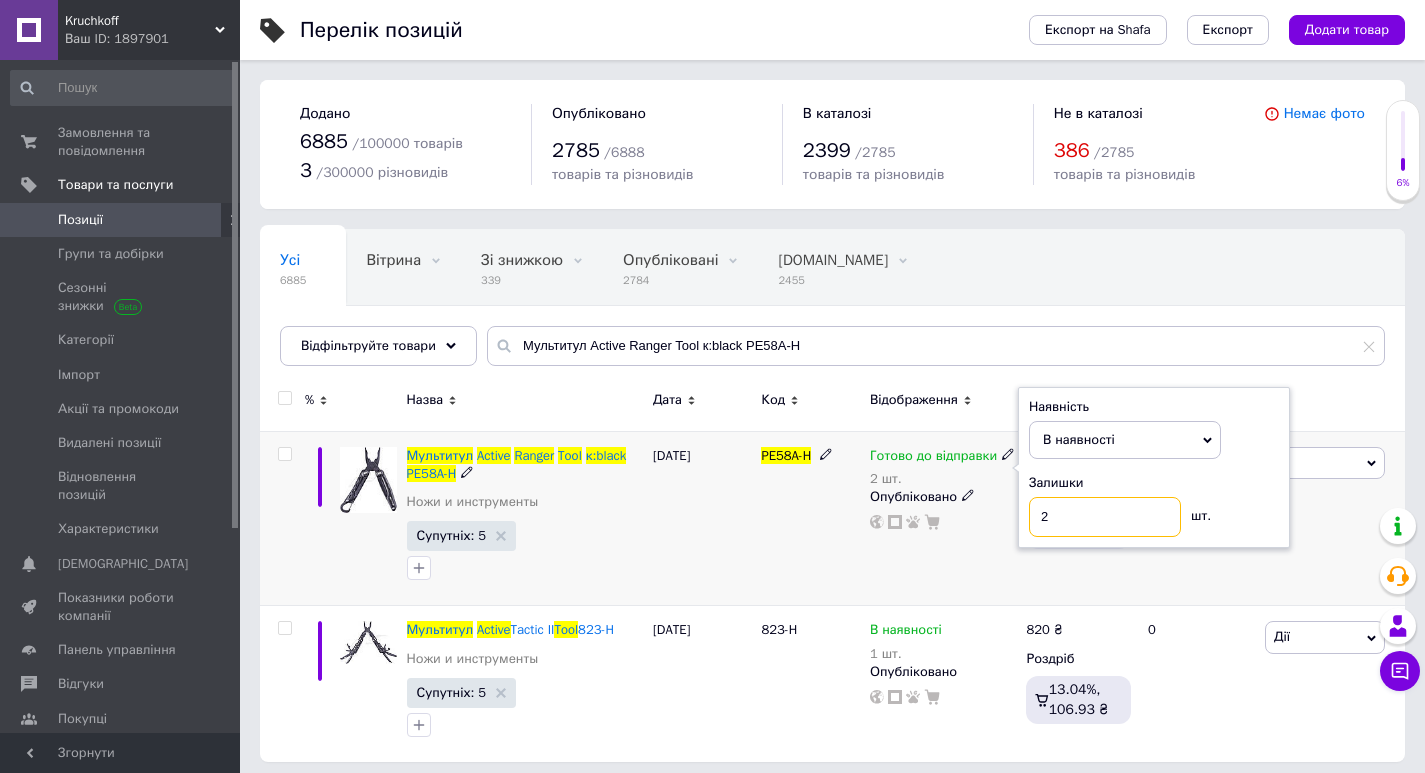 drag, startPoint x: 1041, startPoint y: 514, endPoint x: 1088, endPoint y: 516, distance: 47.042534 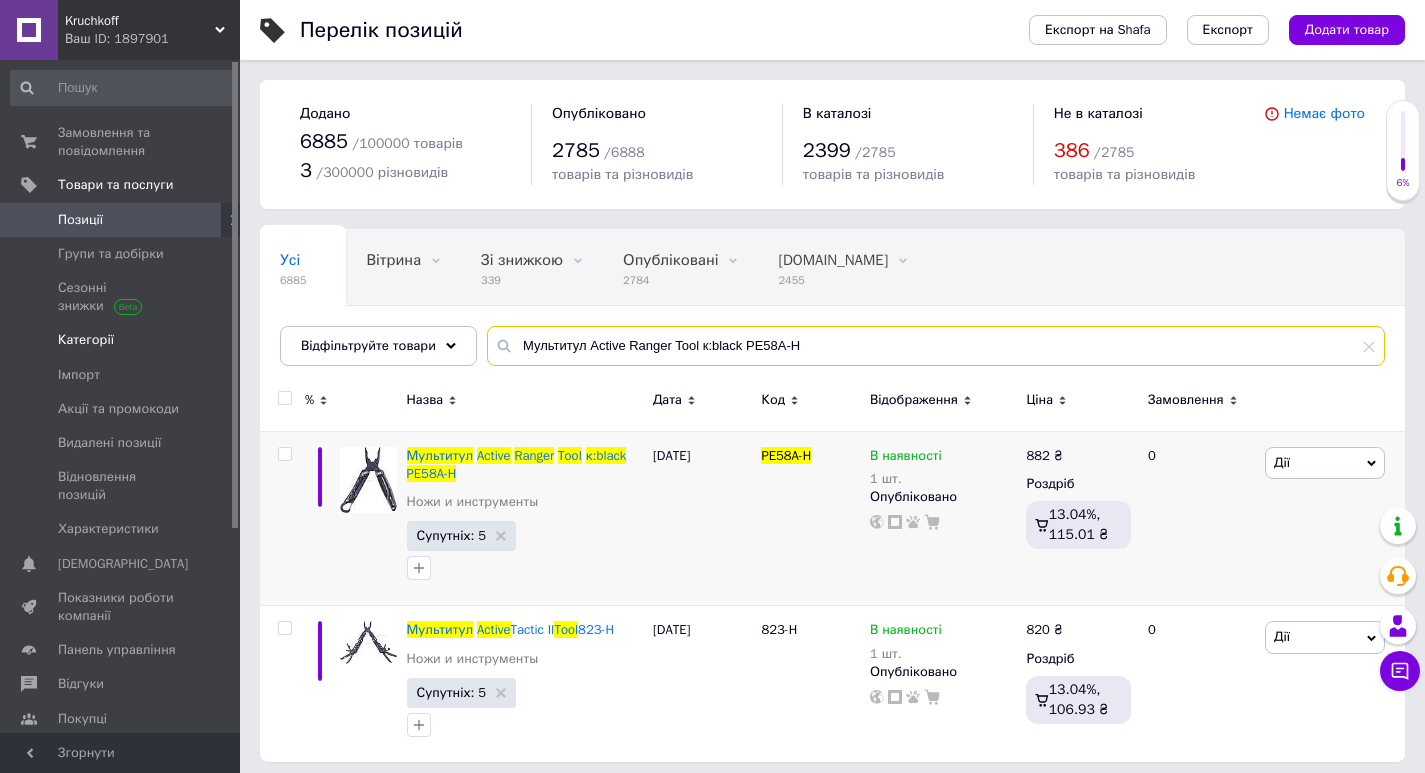 drag, startPoint x: 830, startPoint y: 345, endPoint x: 199, endPoint y: 324, distance: 631.34937 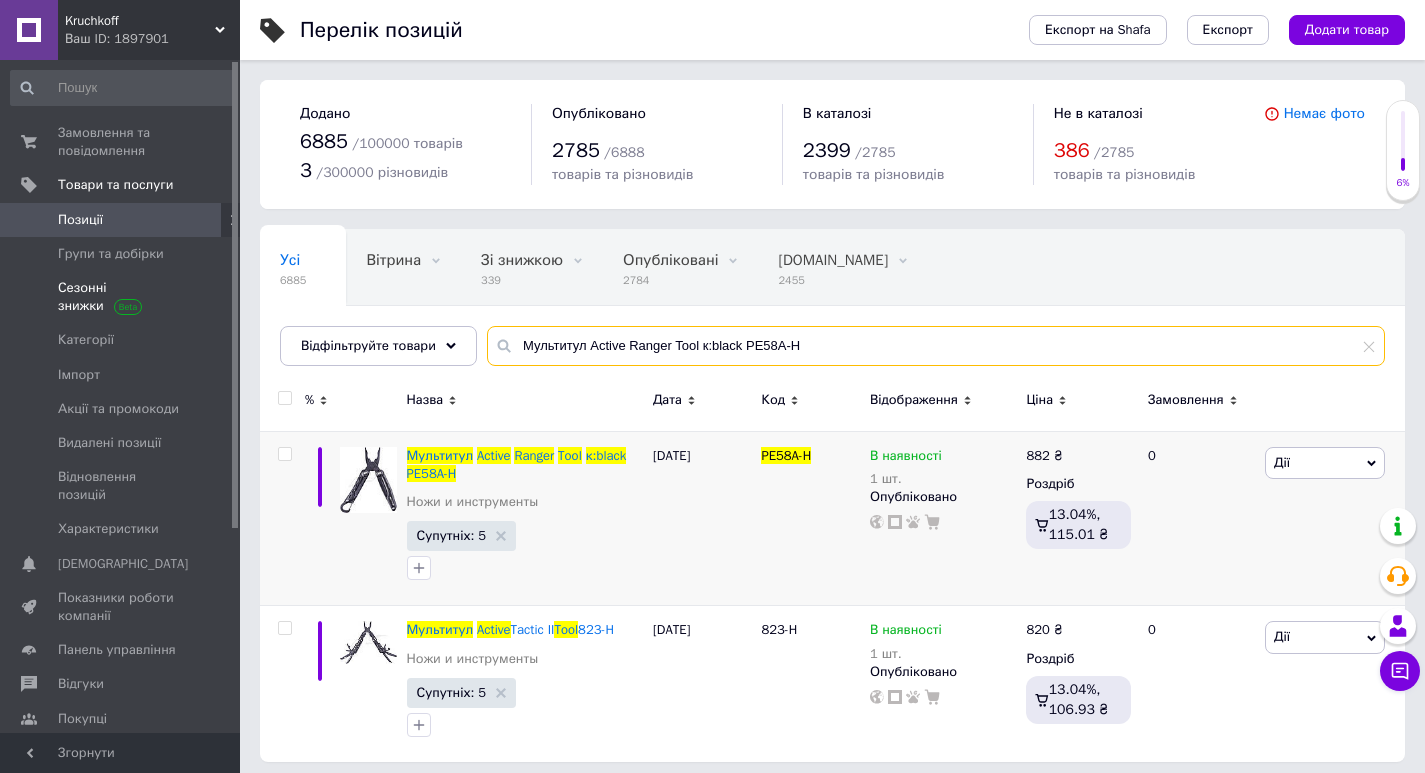 paste on "Tactic II Tool 823" 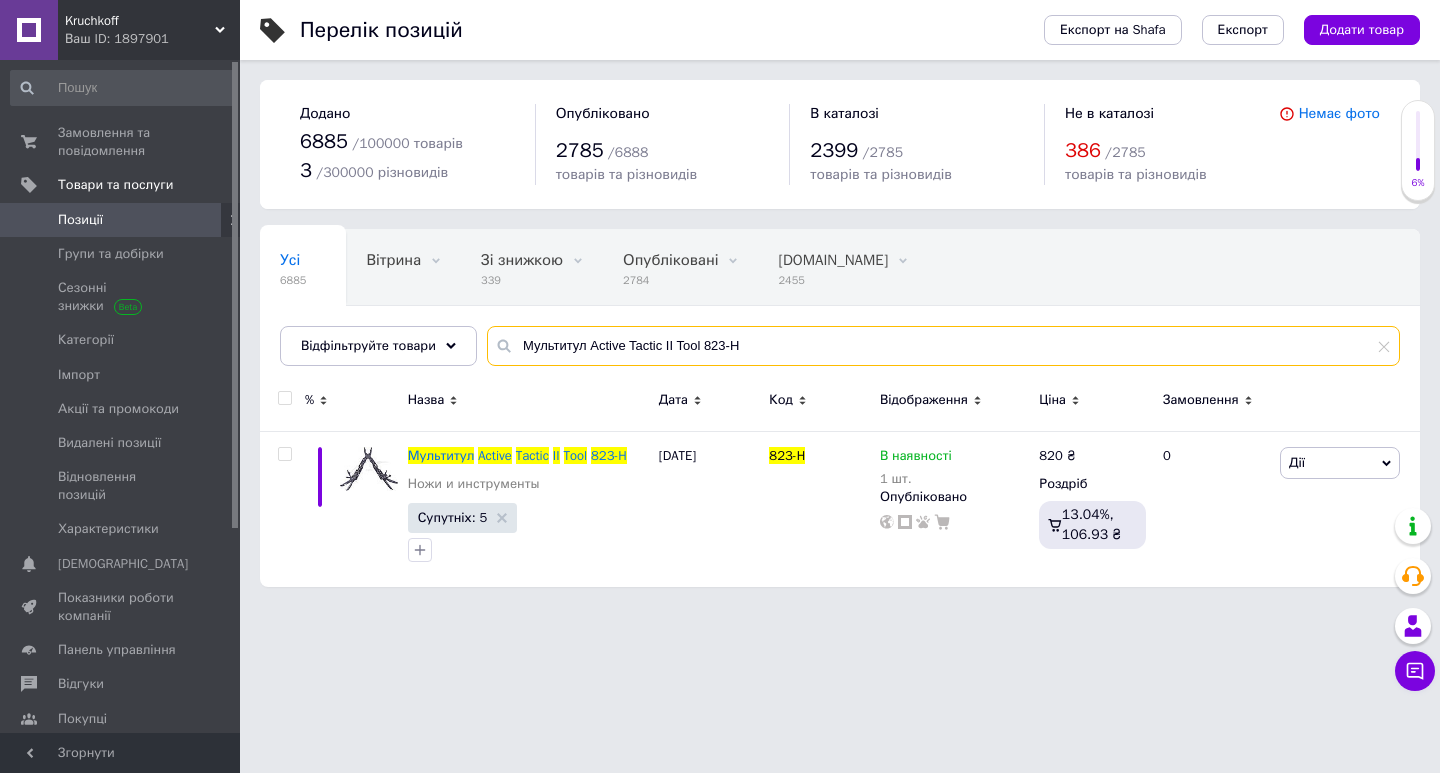 drag, startPoint x: 698, startPoint y: 346, endPoint x: 254, endPoint y: 323, distance: 444.5953 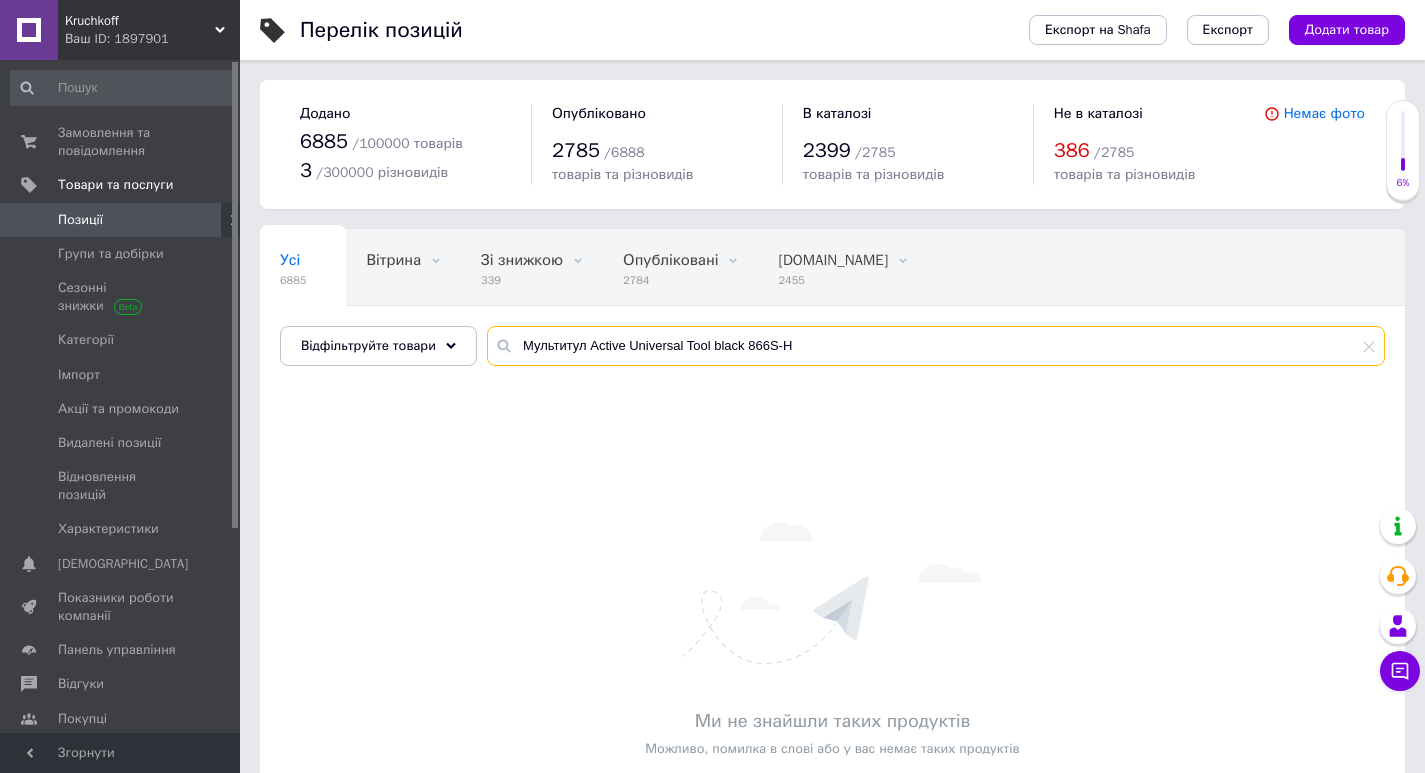 drag, startPoint x: 804, startPoint y: 353, endPoint x: 272, endPoint y: 295, distance: 535.15234 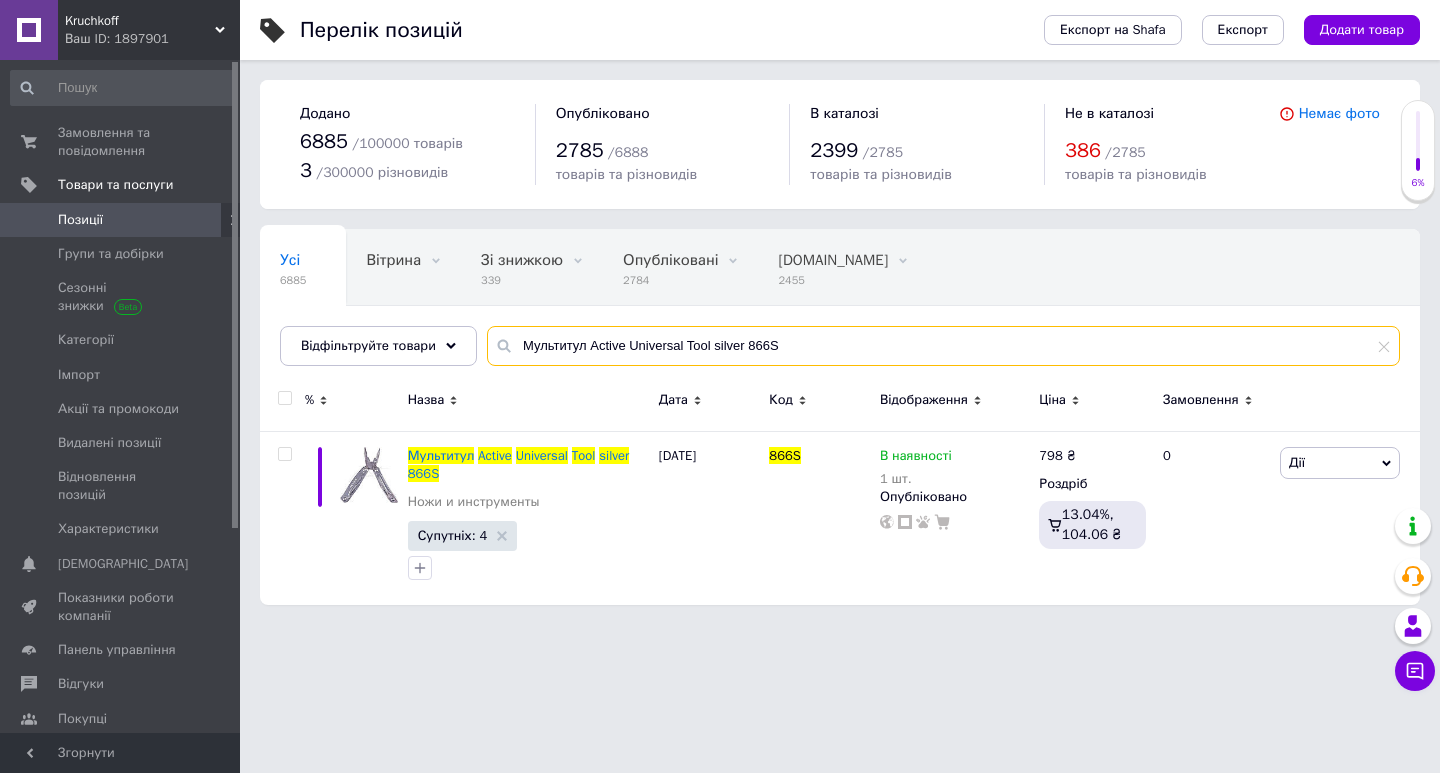 drag, startPoint x: 704, startPoint y: 348, endPoint x: 1028, endPoint y: 324, distance: 324.88766 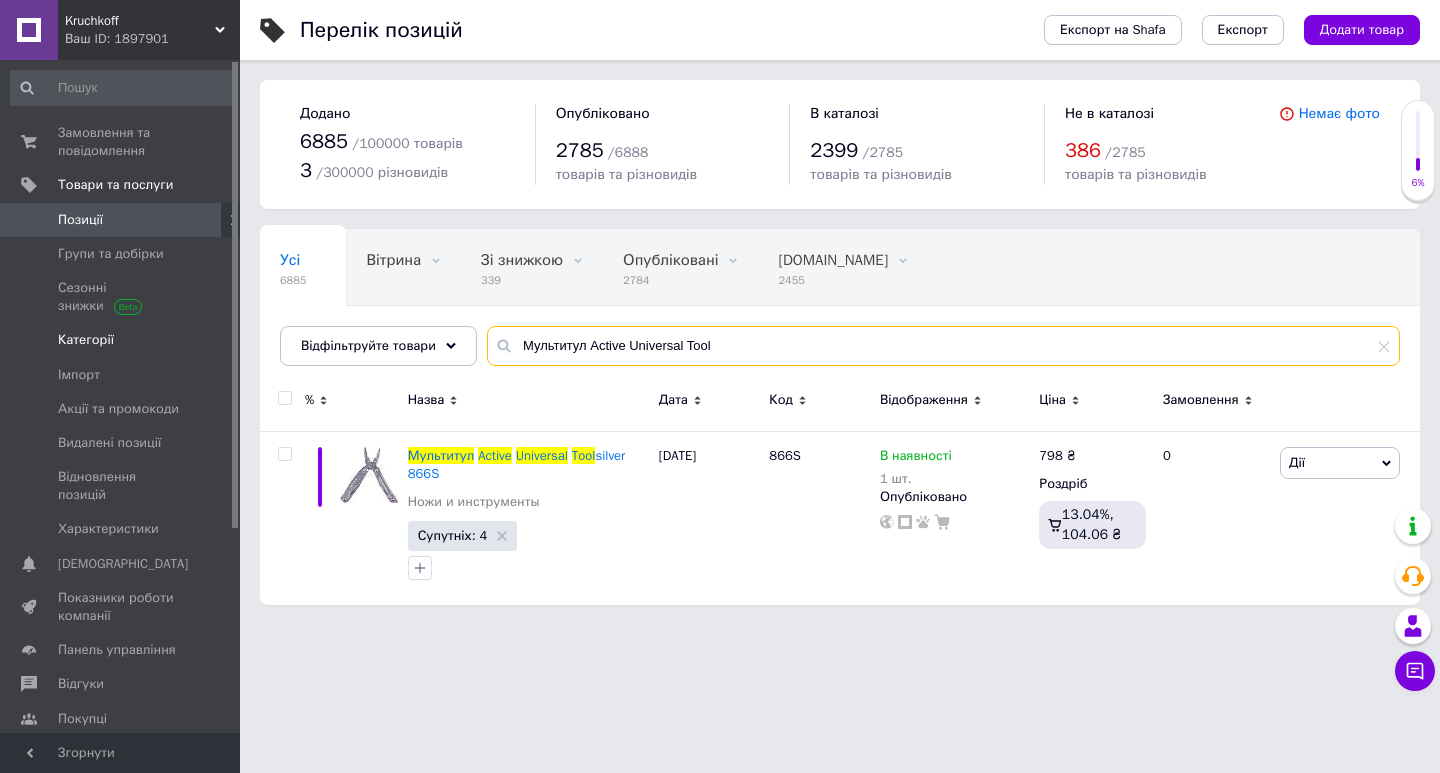 drag, startPoint x: 733, startPoint y: 354, endPoint x: 220, endPoint y: 344, distance: 513.0975 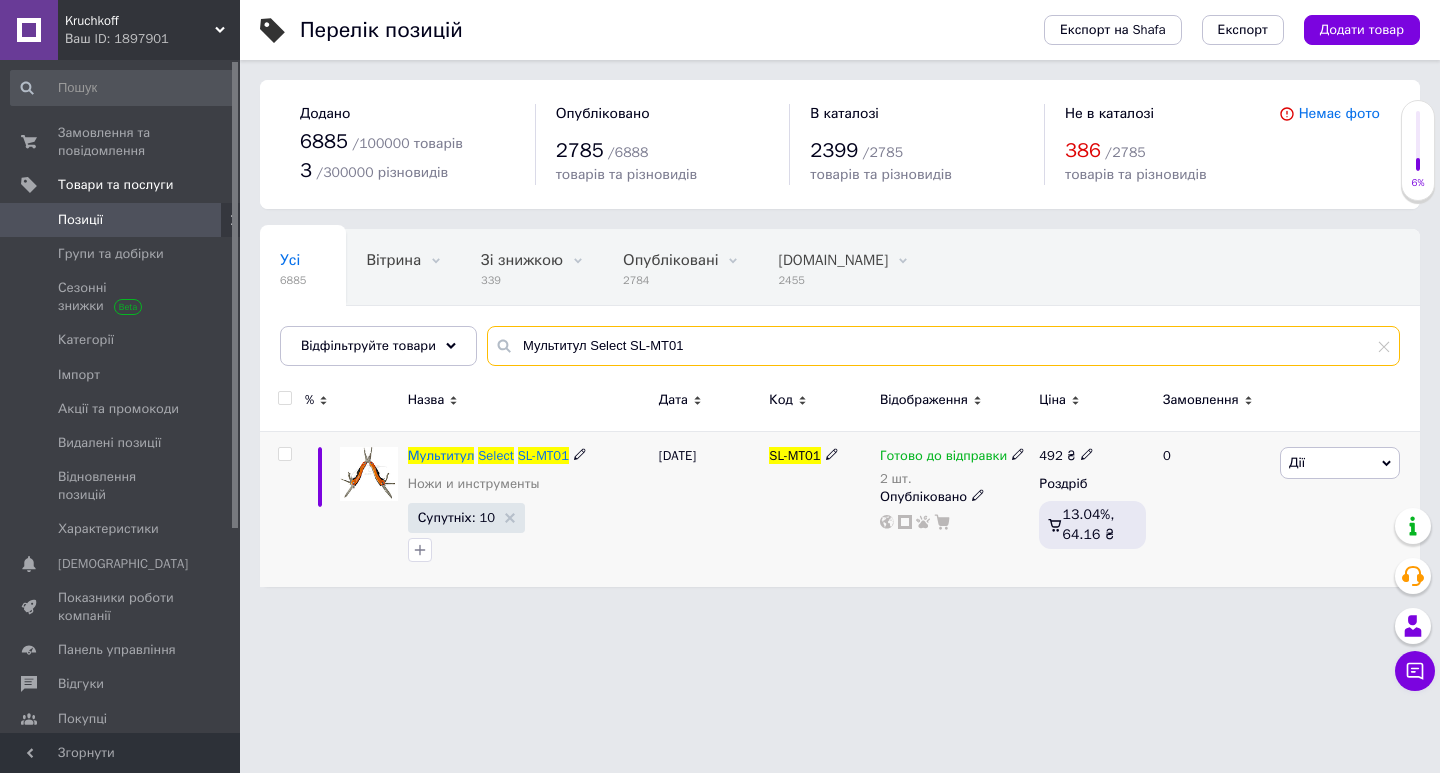 type on "Мультитул Select SL-MT01" 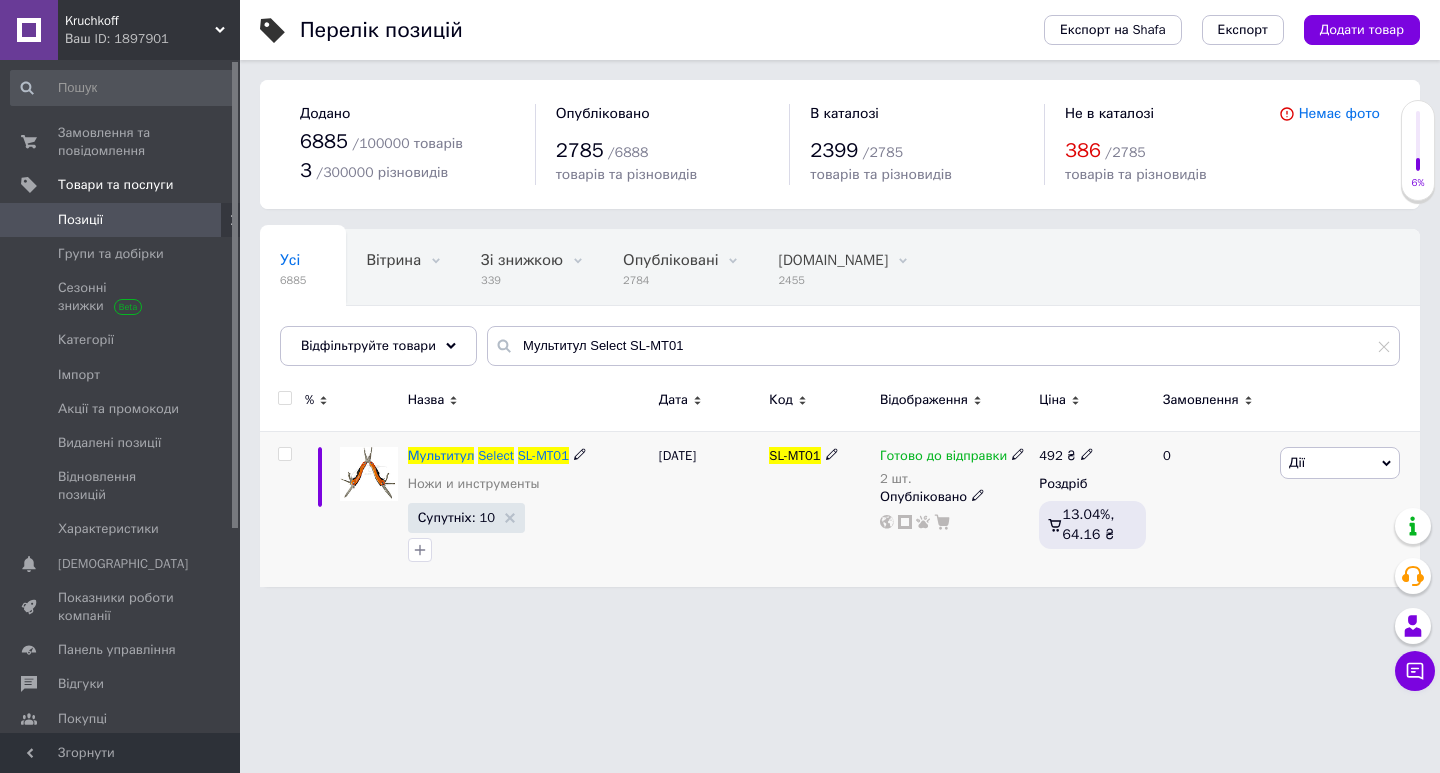 click on "Дії" at bounding box center [1340, 463] 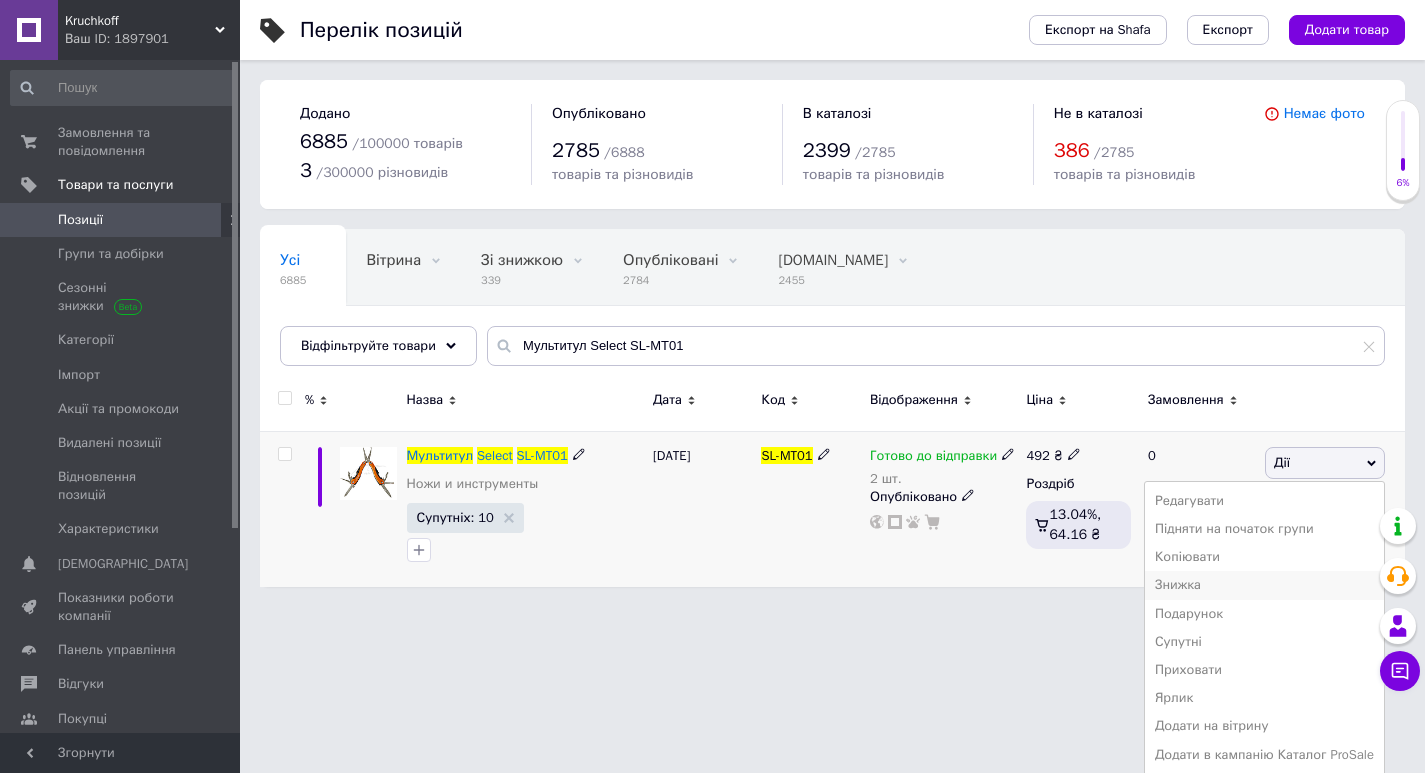 click on "Знижка" at bounding box center [1264, 585] 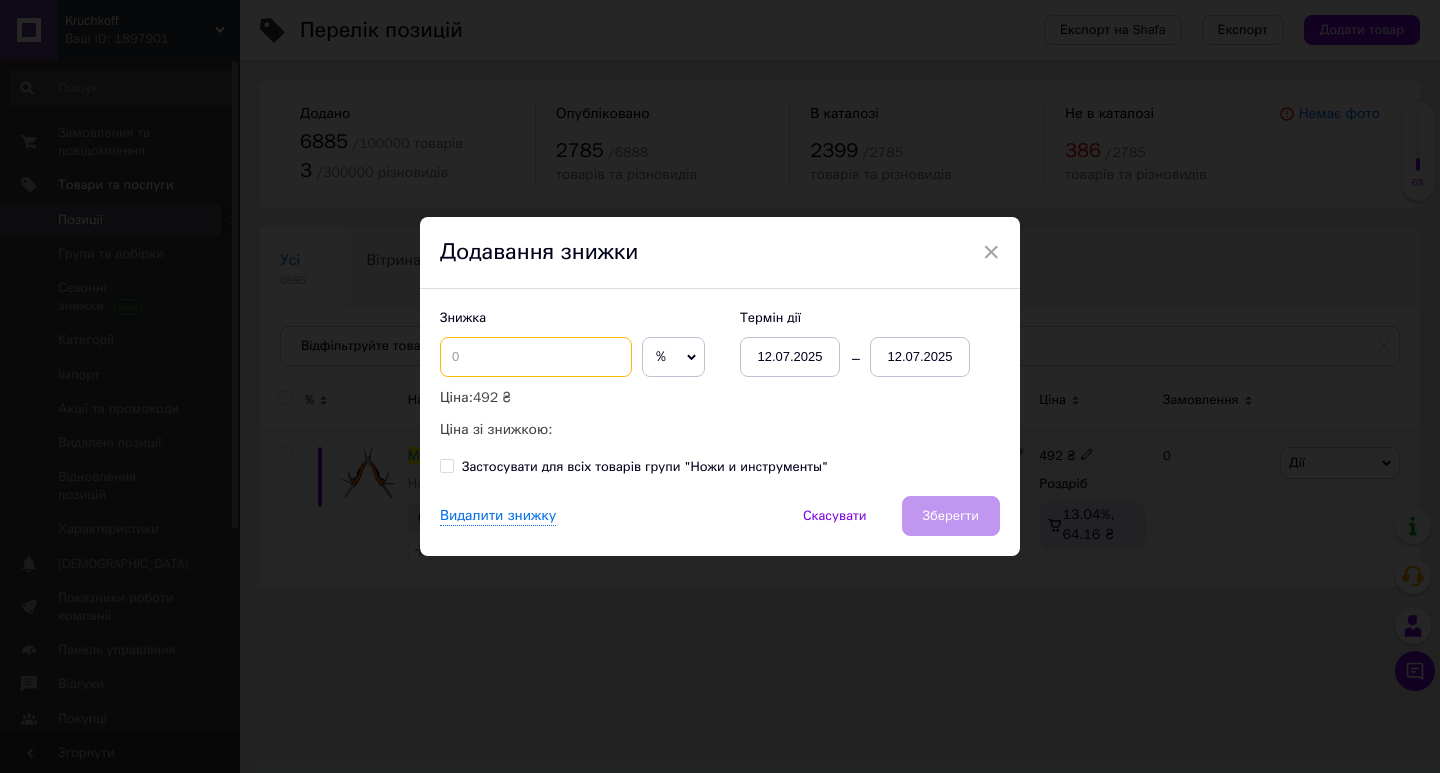 click at bounding box center [536, 357] 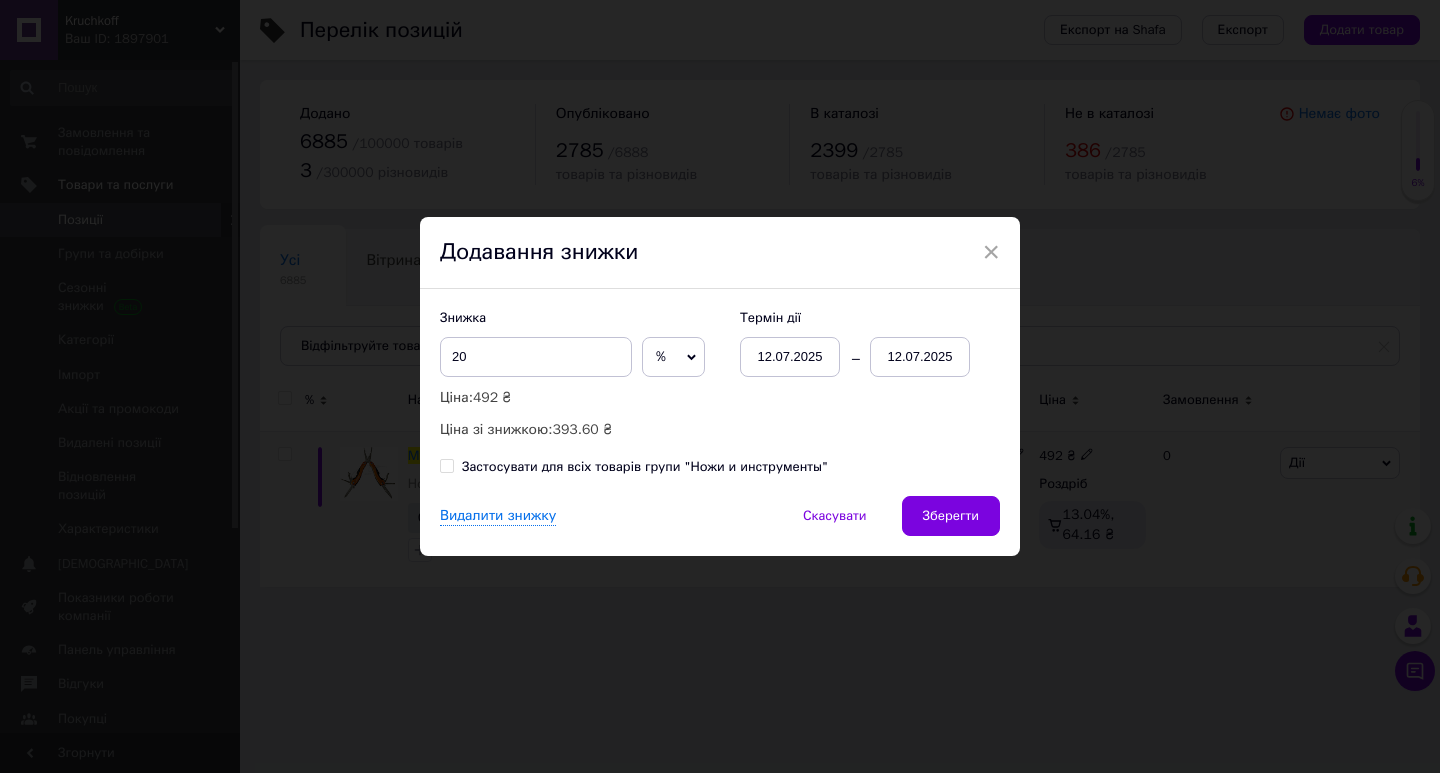 click on "%" at bounding box center (673, 357) 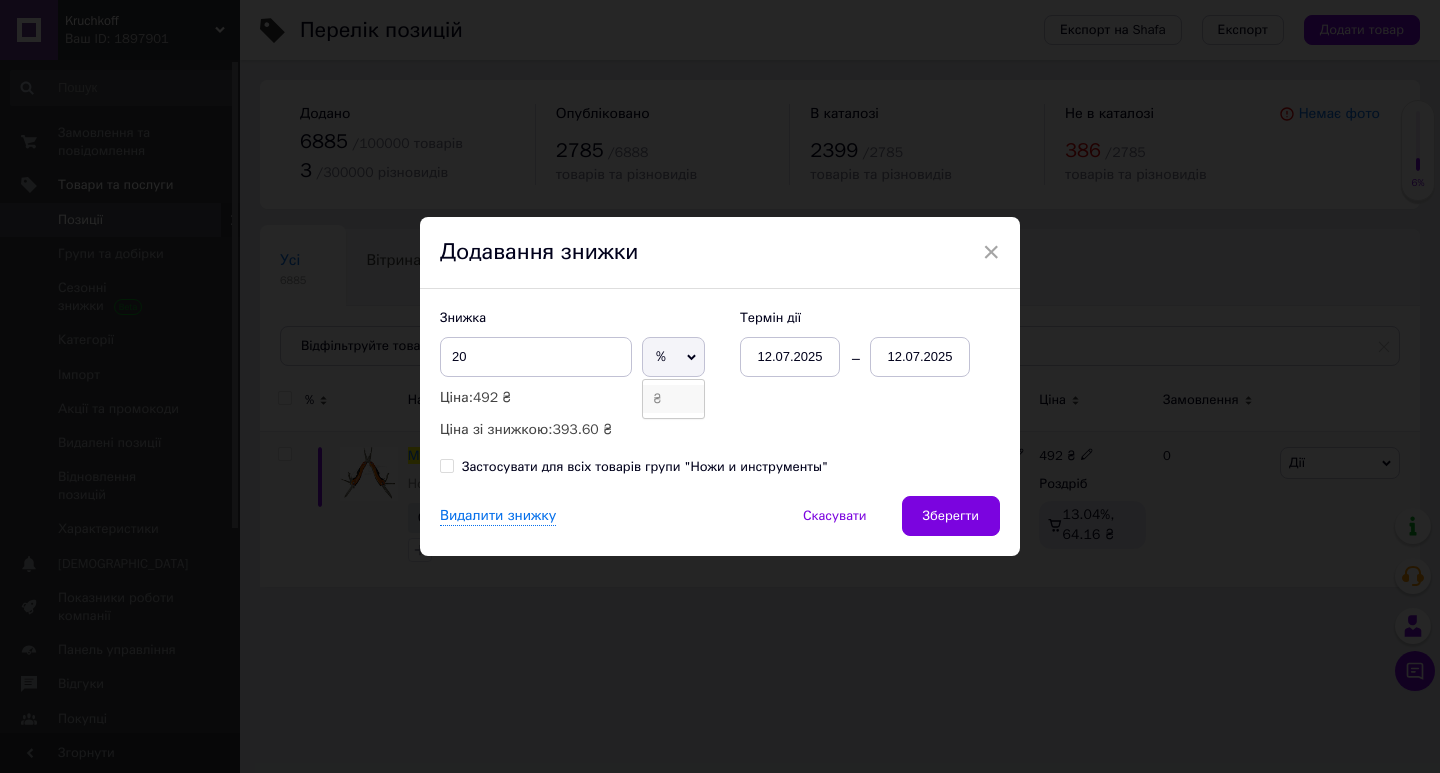 click on "₴" at bounding box center [673, 399] 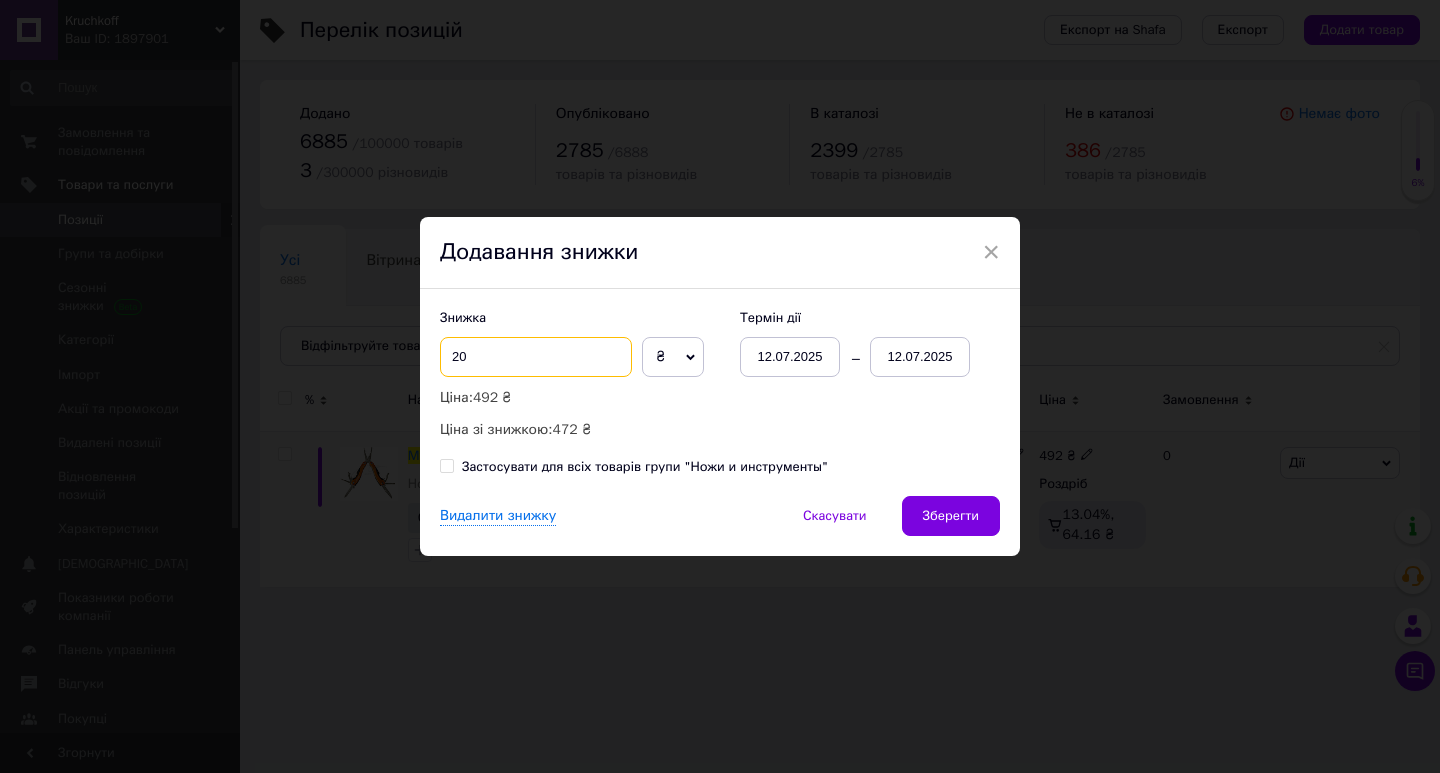 drag, startPoint x: 448, startPoint y: 359, endPoint x: 464, endPoint y: 359, distance: 16 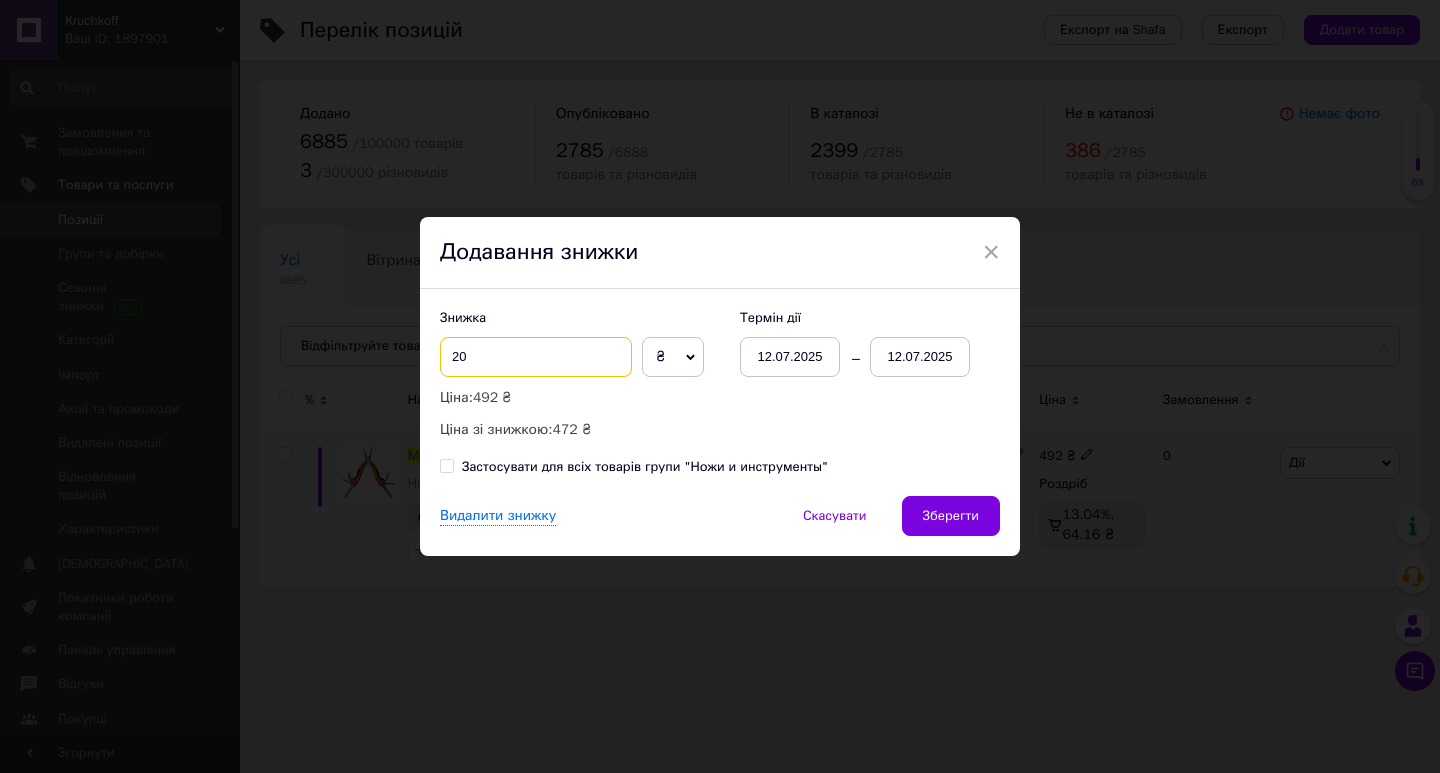 click on "20" at bounding box center (536, 357) 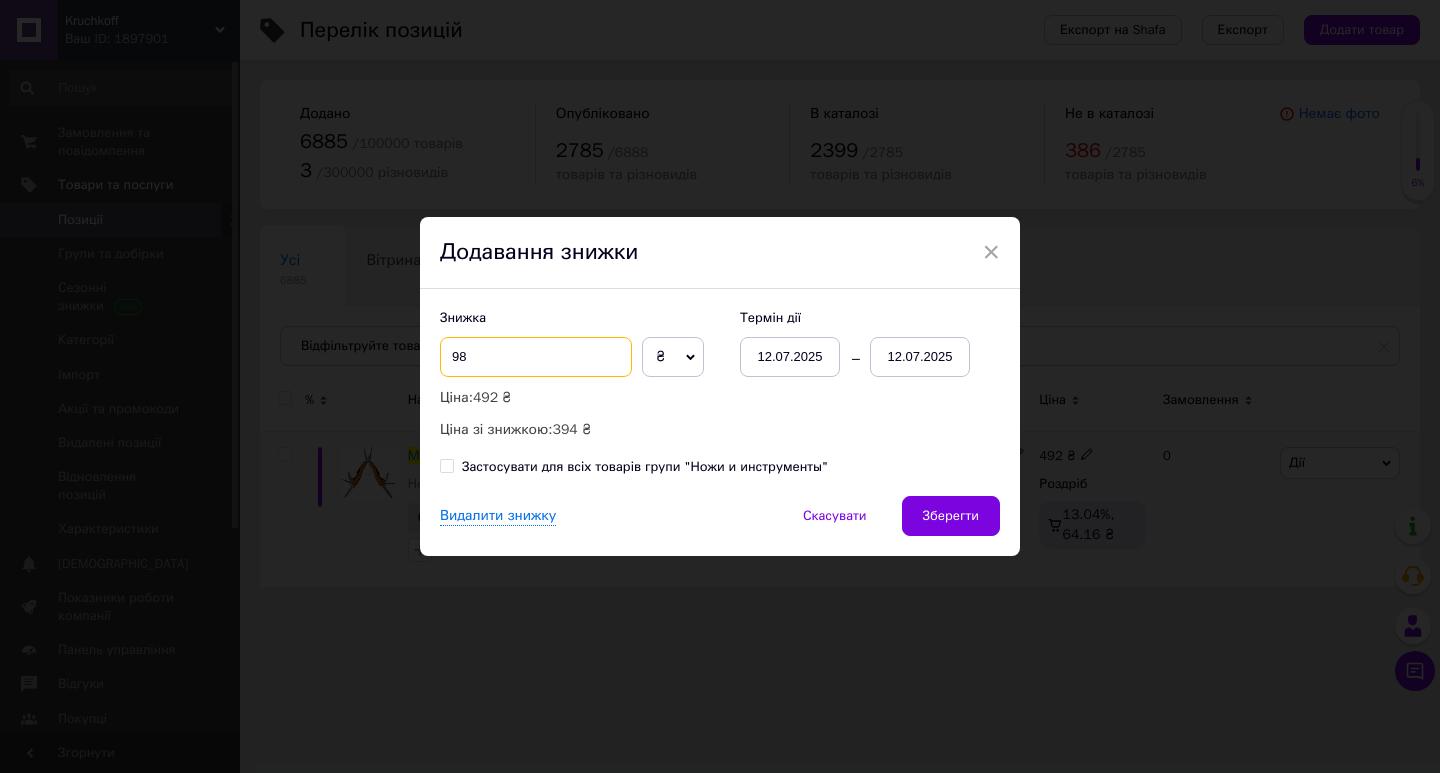 type on "98" 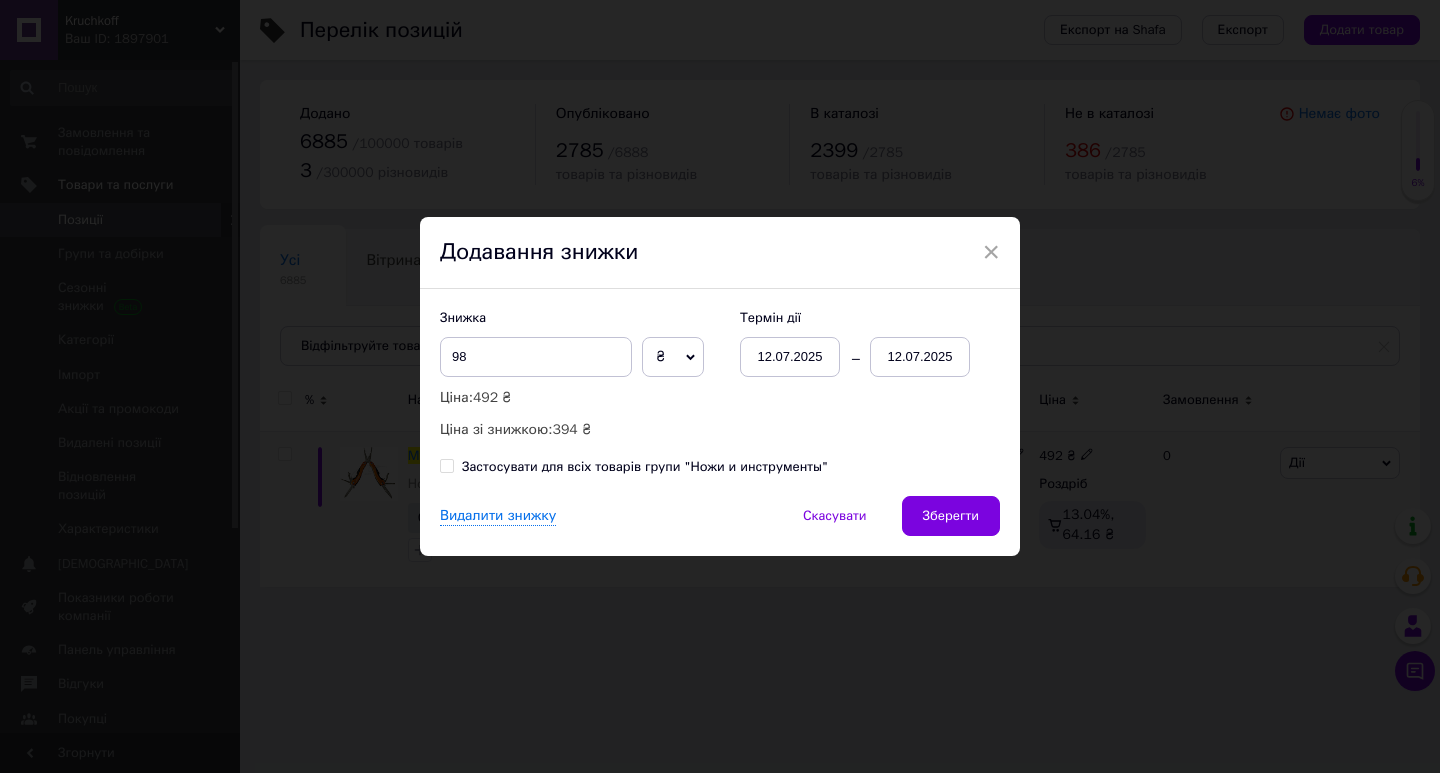 click on "12.07.2025" at bounding box center (790, 357) 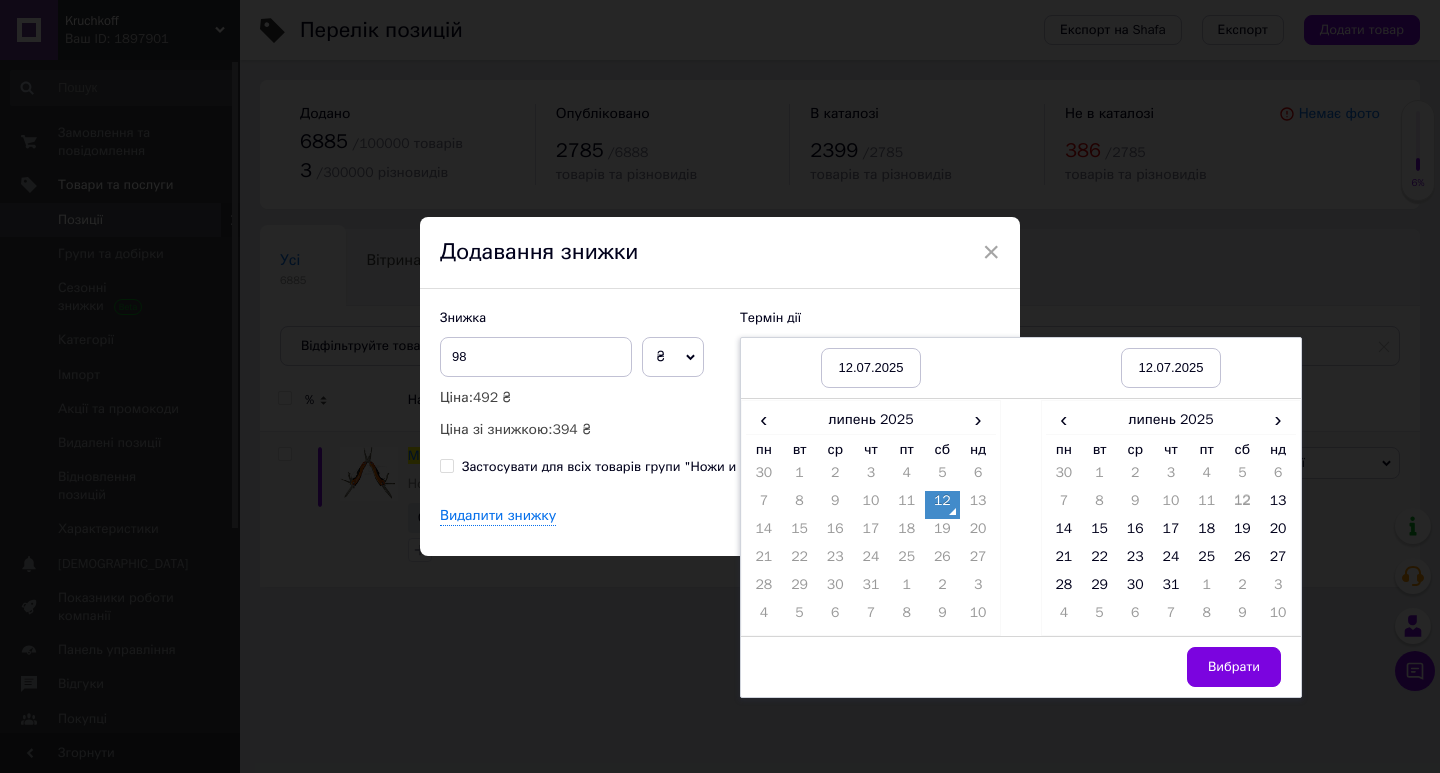 click on "12" at bounding box center (943, 505) 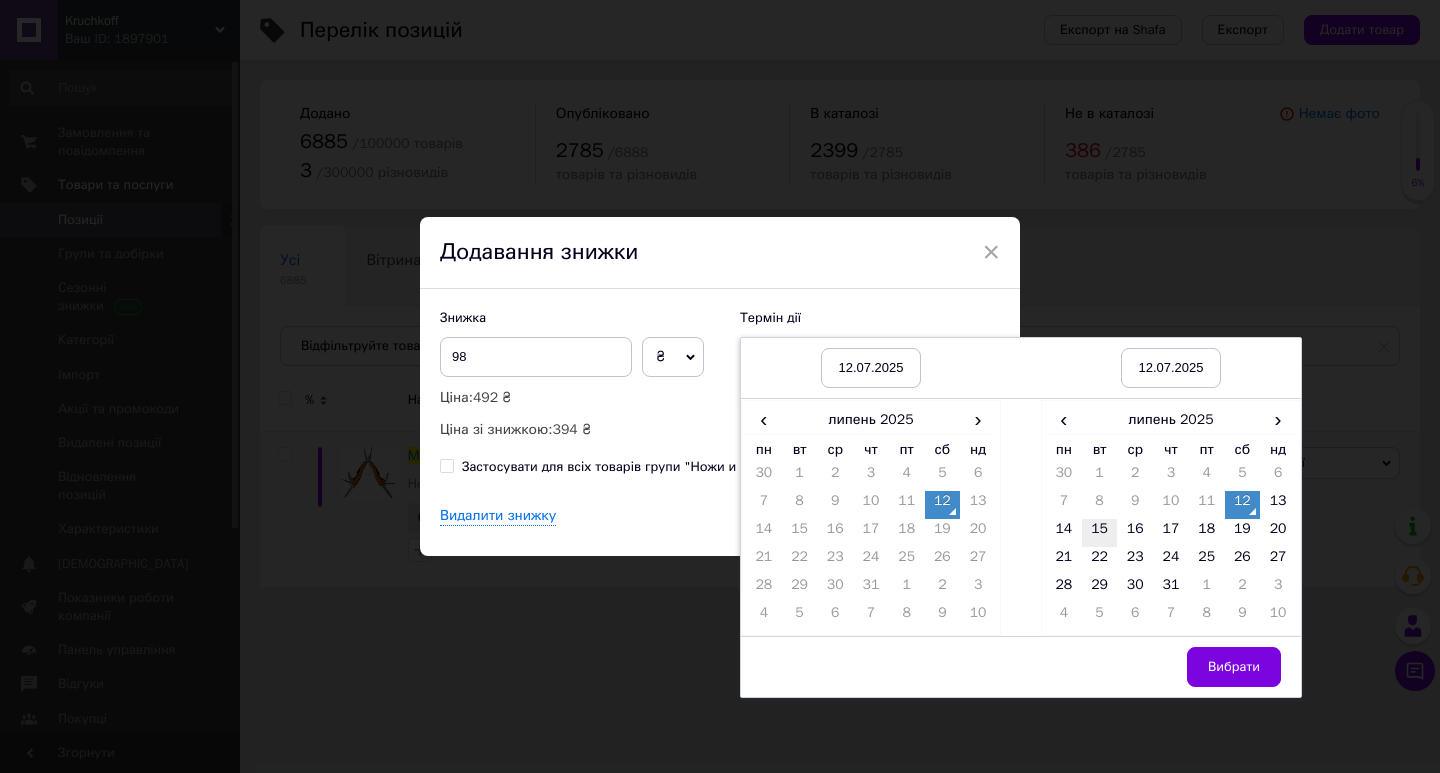 click on "15" at bounding box center [1100, 533] 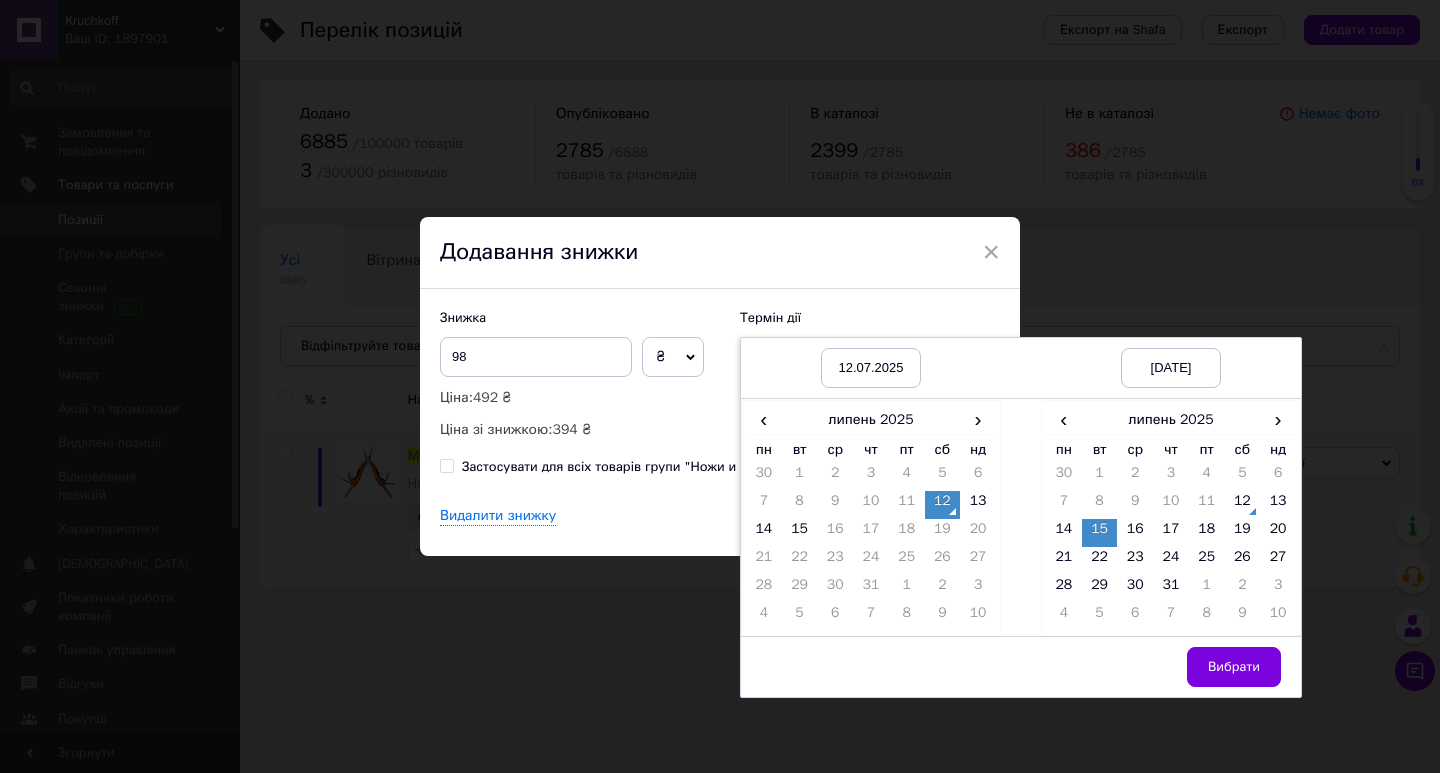 click on "Вибрати" at bounding box center (1234, 667) 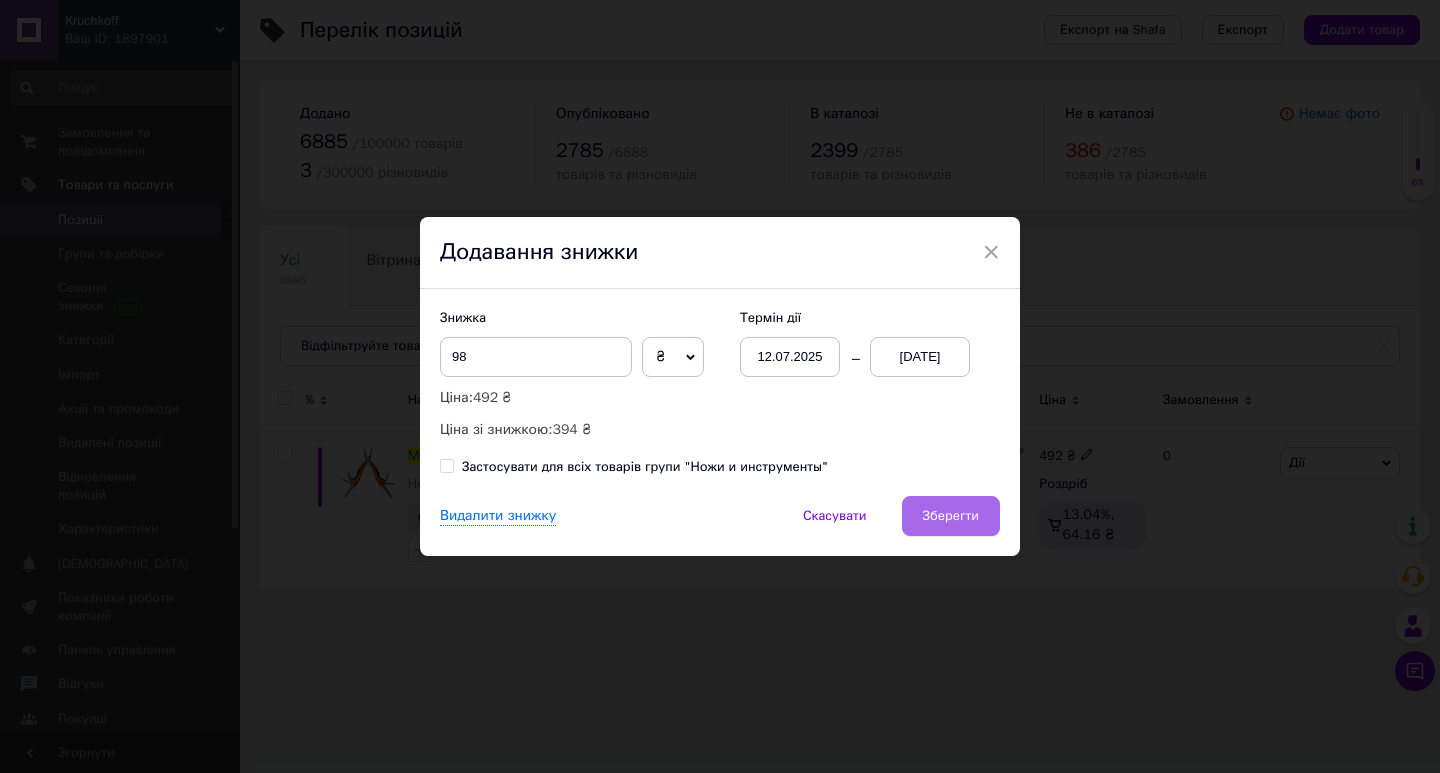 click on "Зберегти" at bounding box center [951, 516] 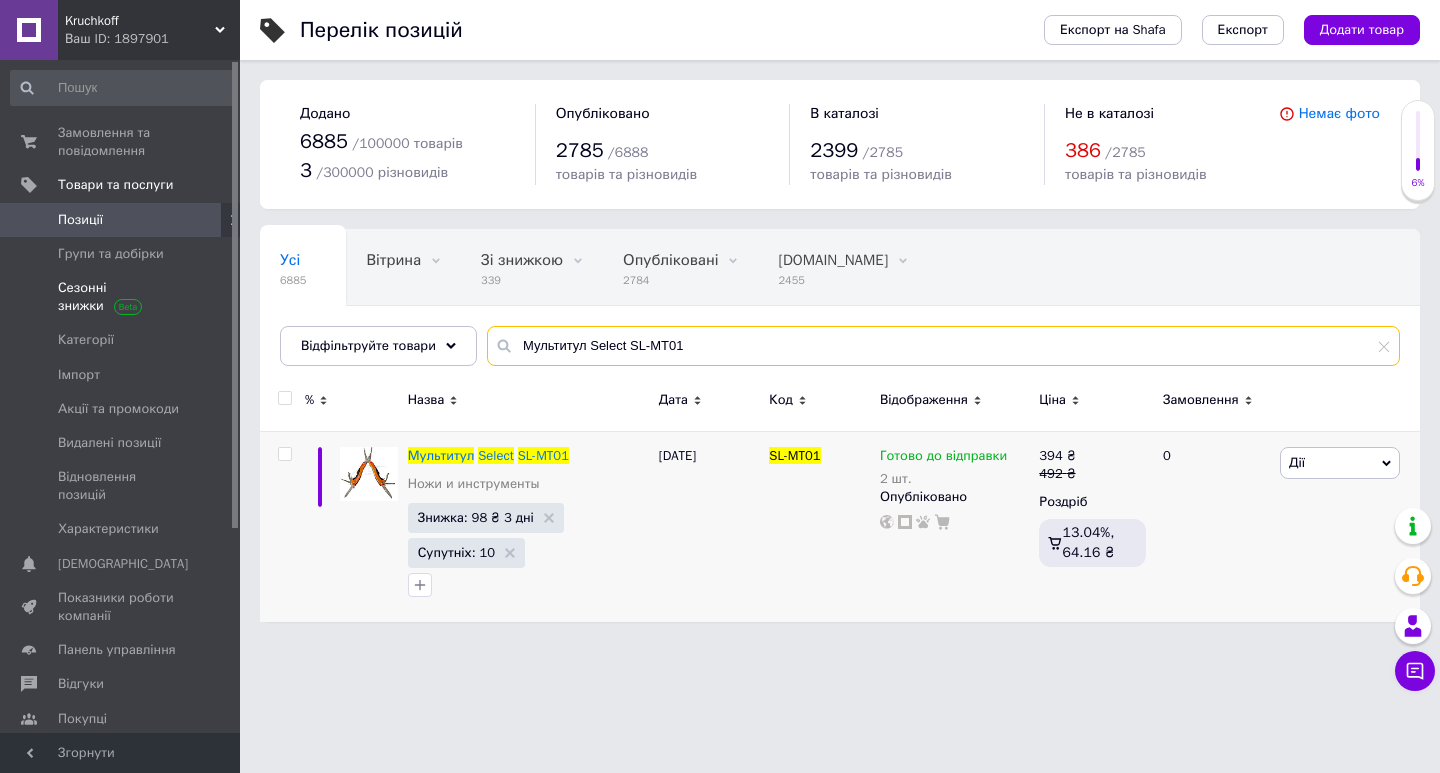drag, startPoint x: 713, startPoint y: 333, endPoint x: 231, endPoint y: 316, distance: 482.2997 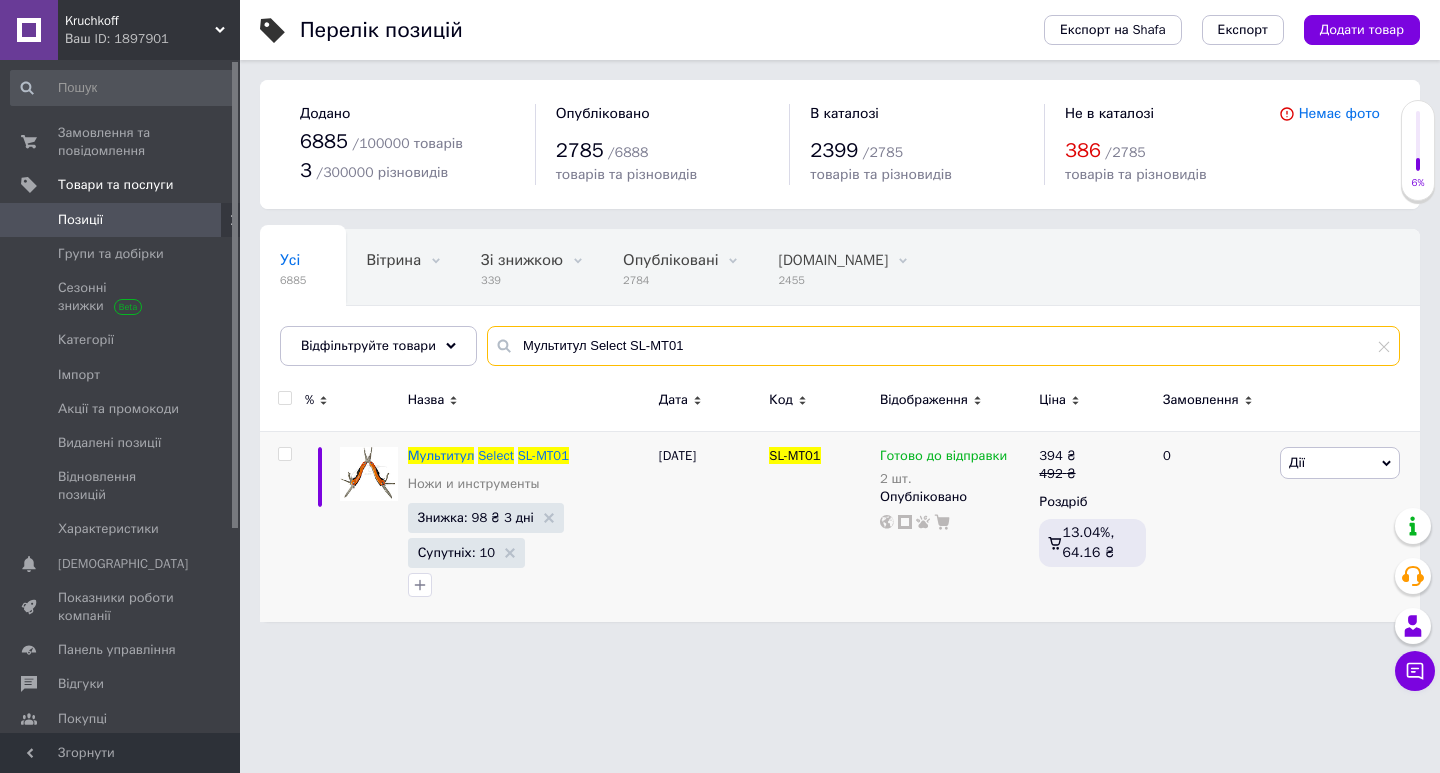 paste on "KIF" 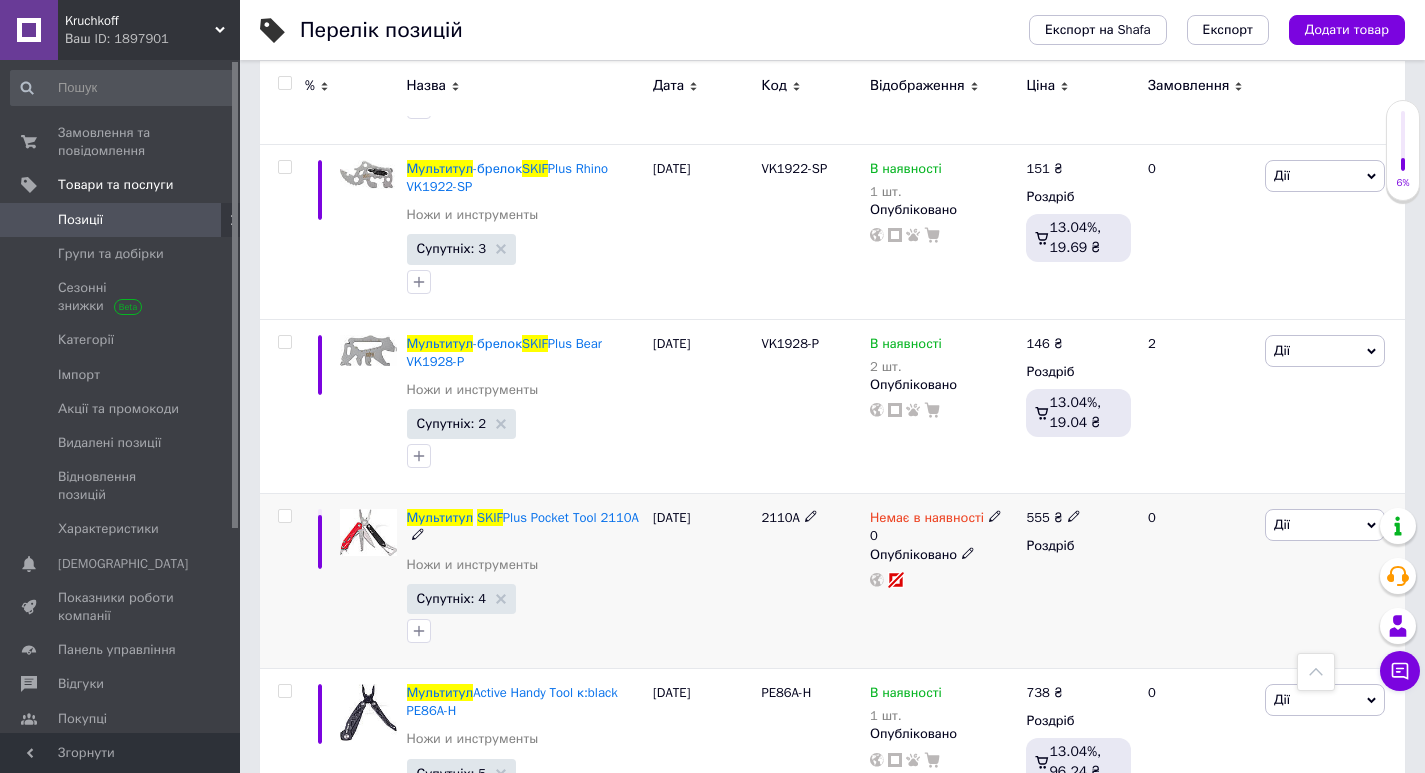 scroll, scrollTop: 2200, scrollLeft: 0, axis: vertical 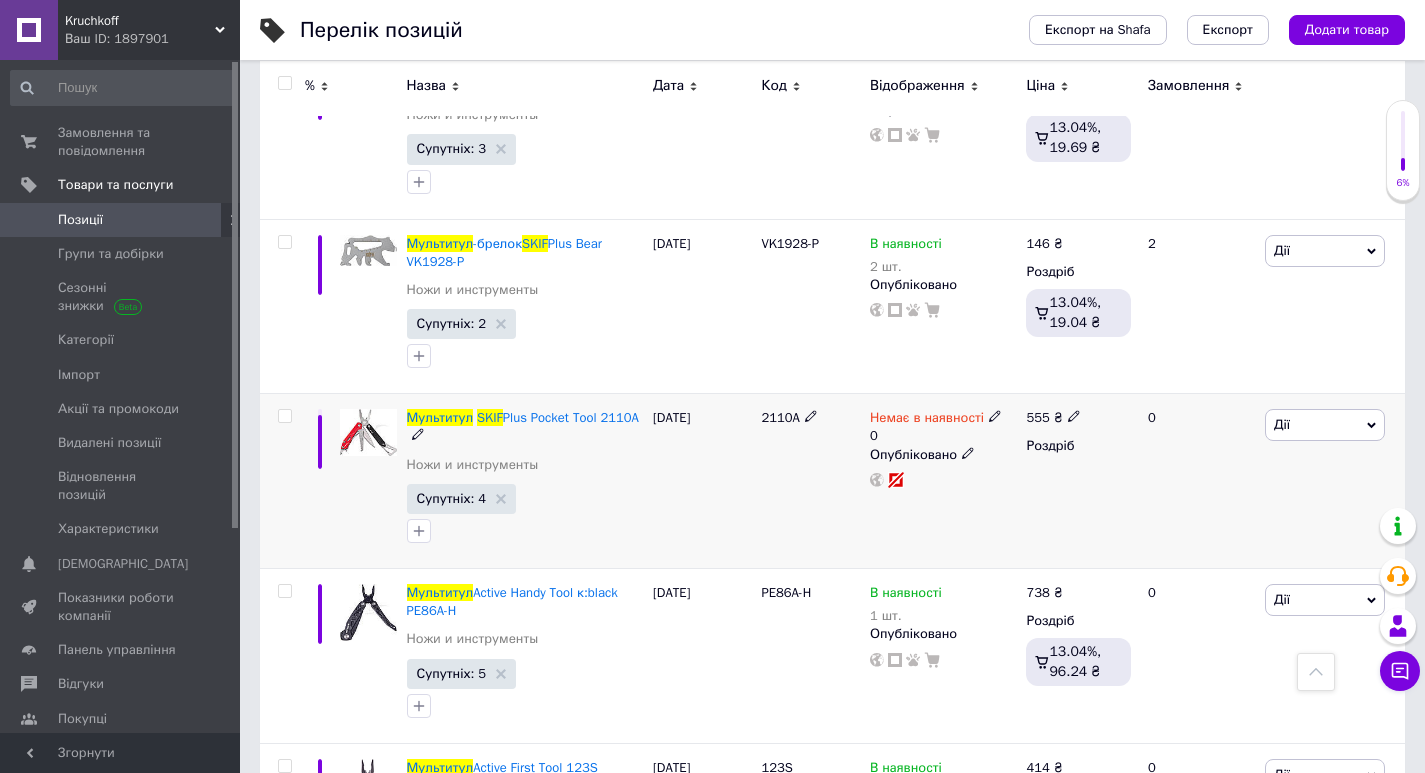click on "Дії" at bounding box center (1325, 425) 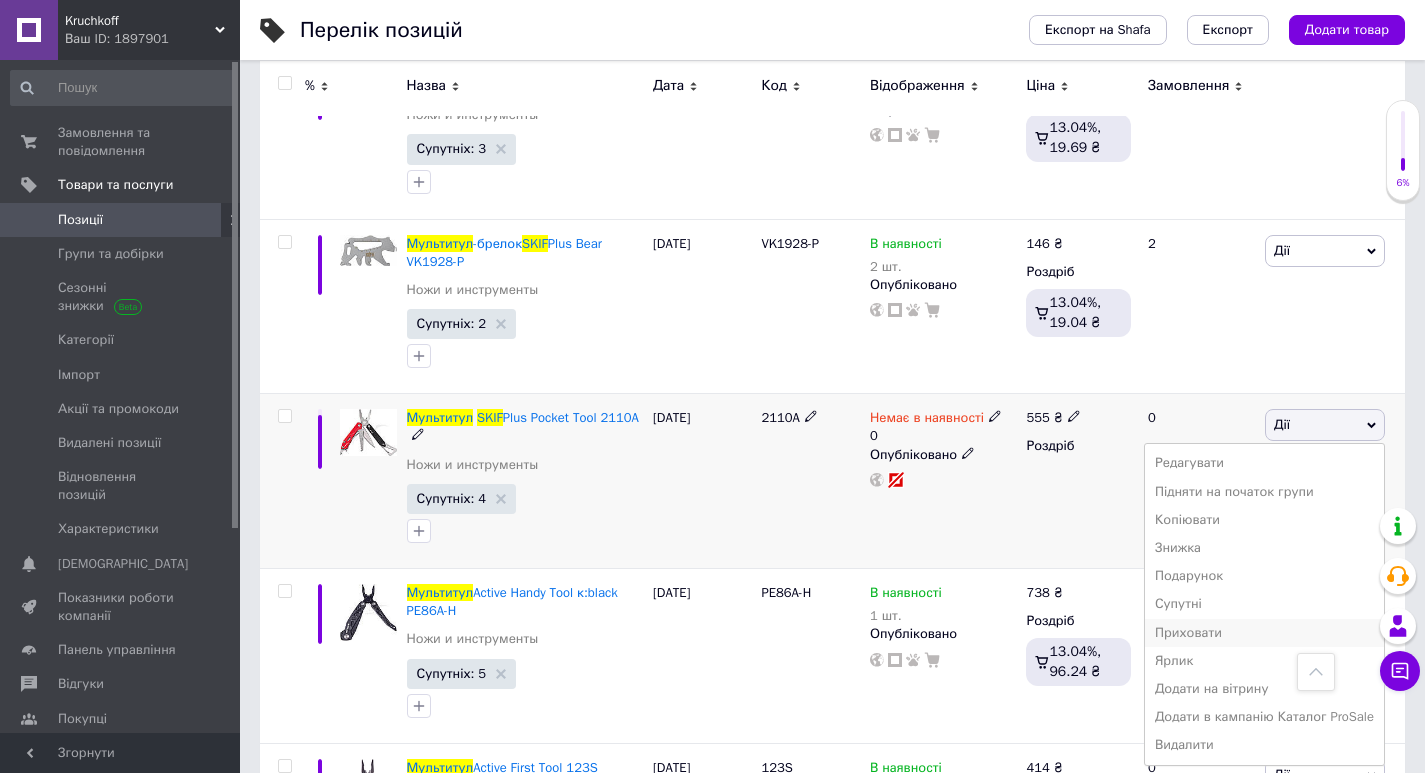 click on "Приховати" at bounding box center [1264, 633] 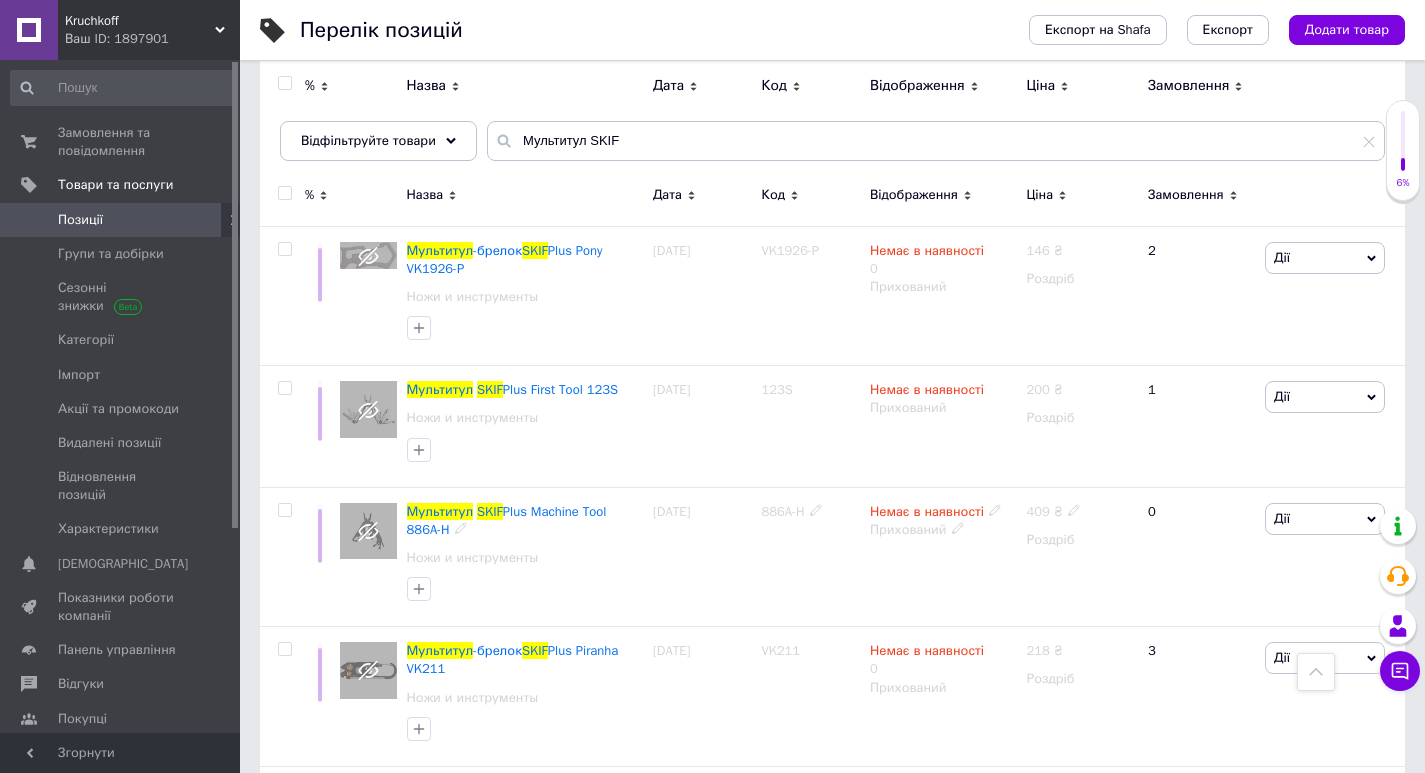 scroll, scrollTop: 0, scrollLeft: 0, axis: both 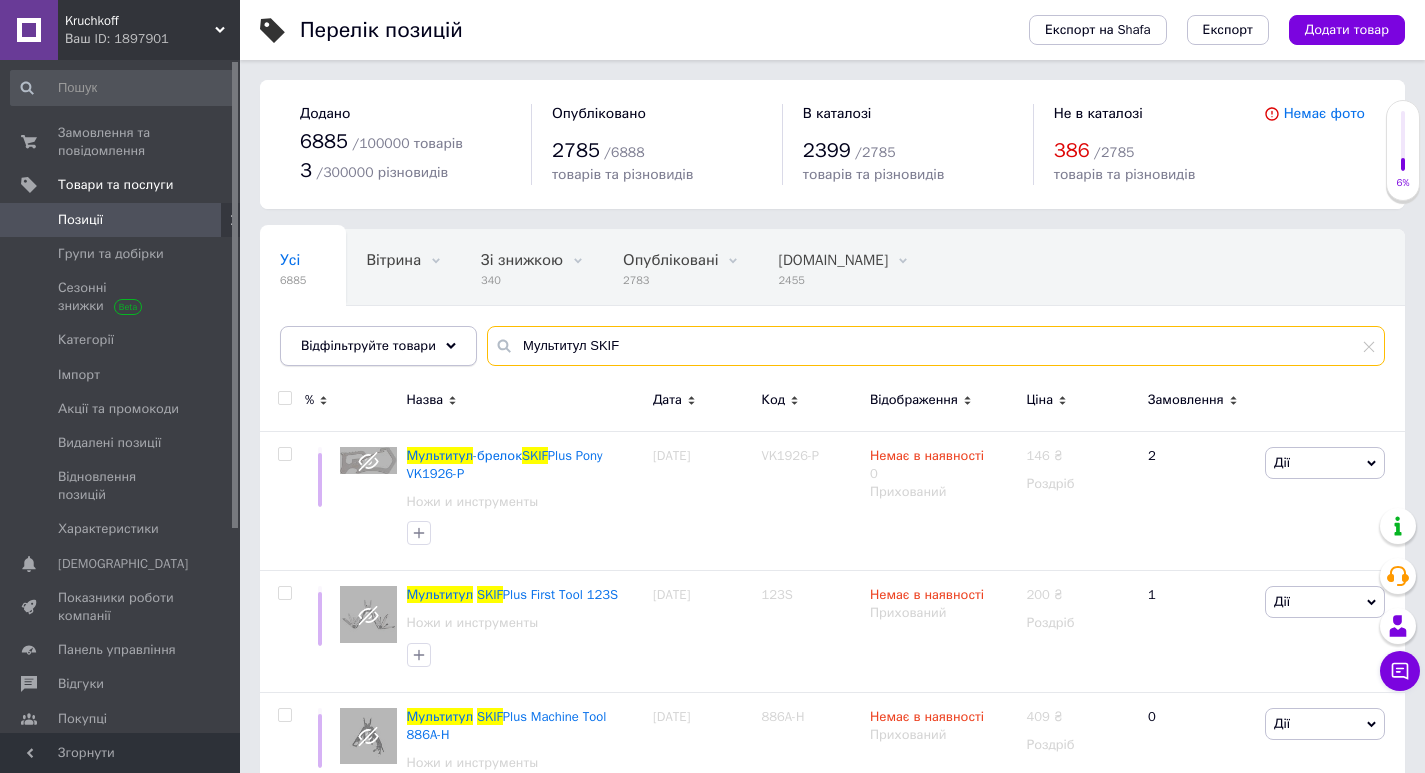 drag, startPoint x: 628, startPoint y: 345, endPoint x: 396, endPoint y: 342, distance: 232.0194 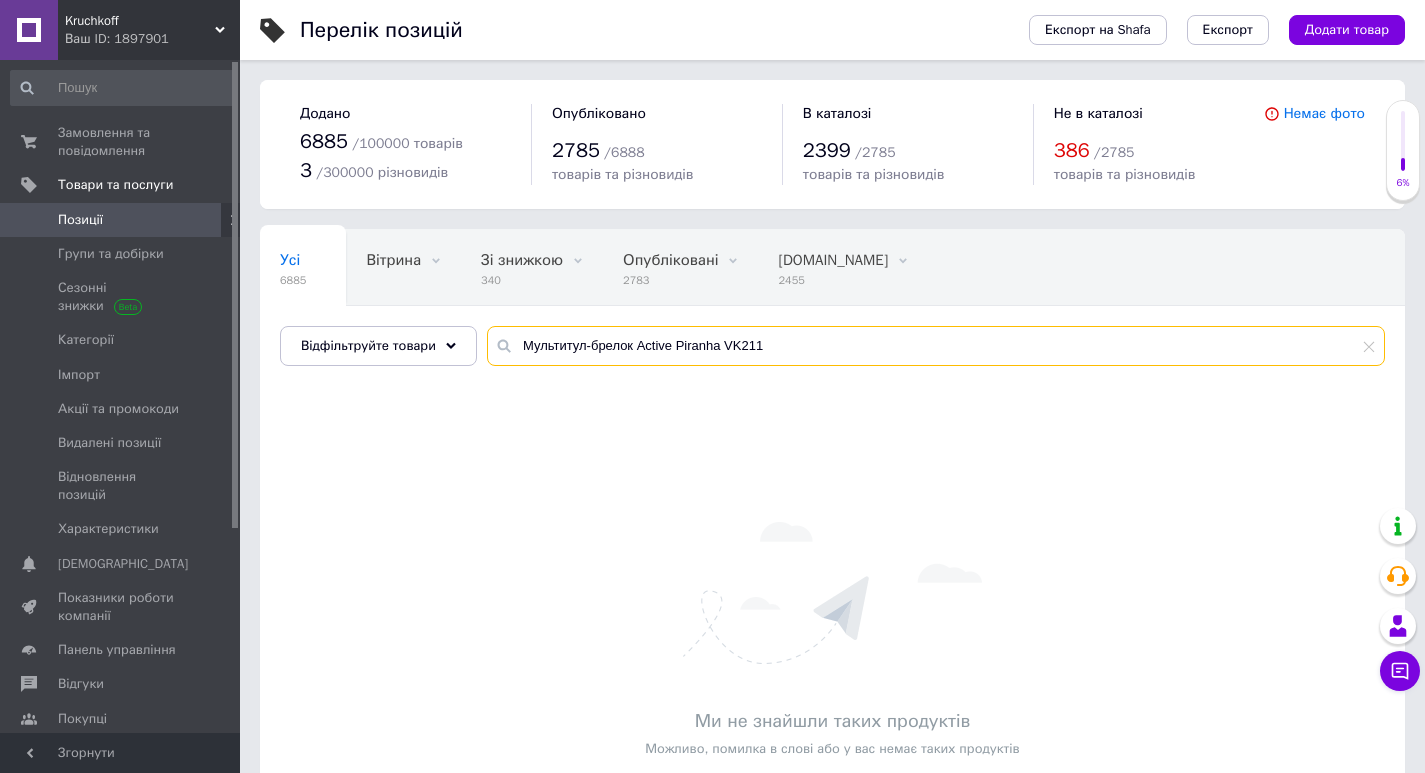 drag, startPoint x: 709, startPoint y: 341, endPoint x: 782, endPoint y: 335, distance: 73.24616 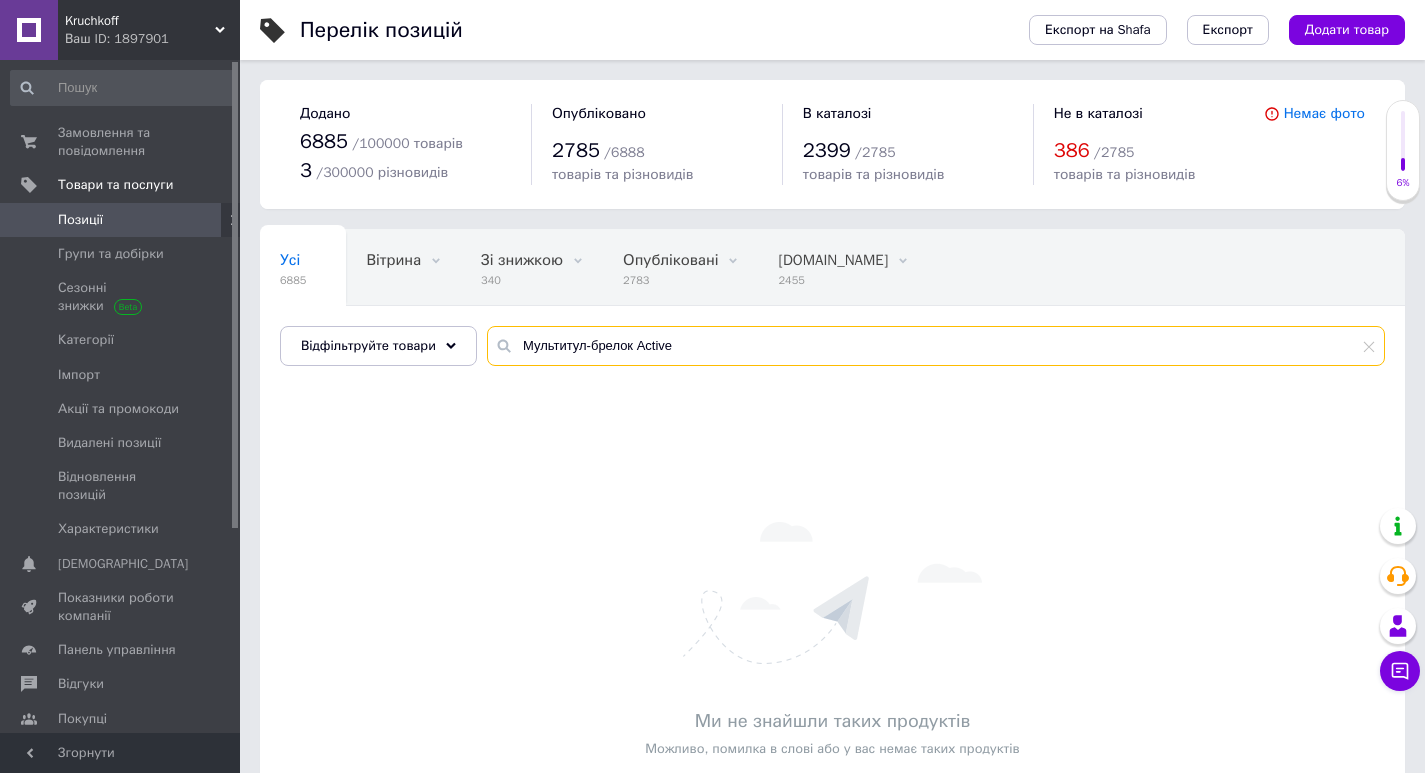 drag, startPoint x: 711, startPoint y: 327, endPoint x: 232, endPoint y: 325, distance: 479.00418 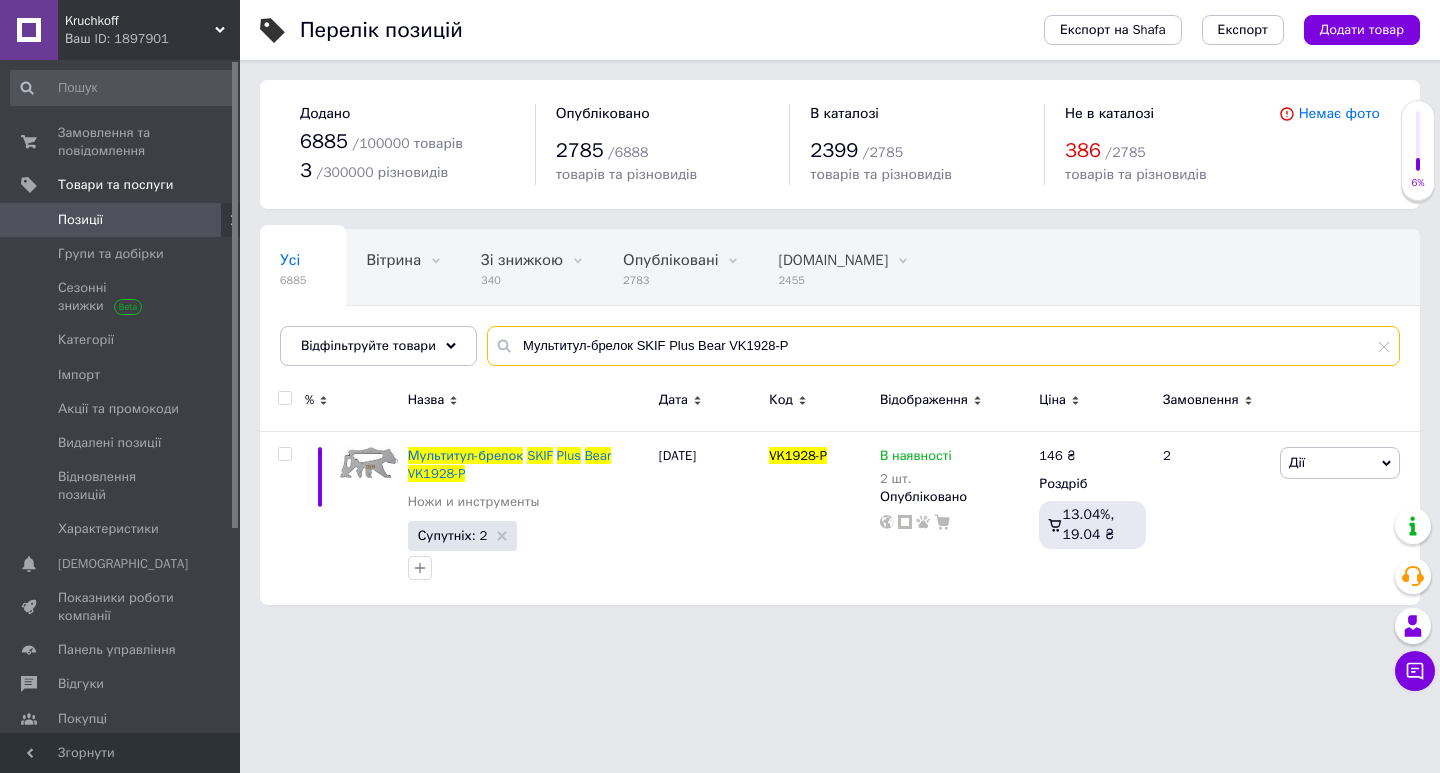 drag, startPoint x: 787, startPoint y: 356, endPoint x: 261, endPoint y: 306, distance: 528.3711 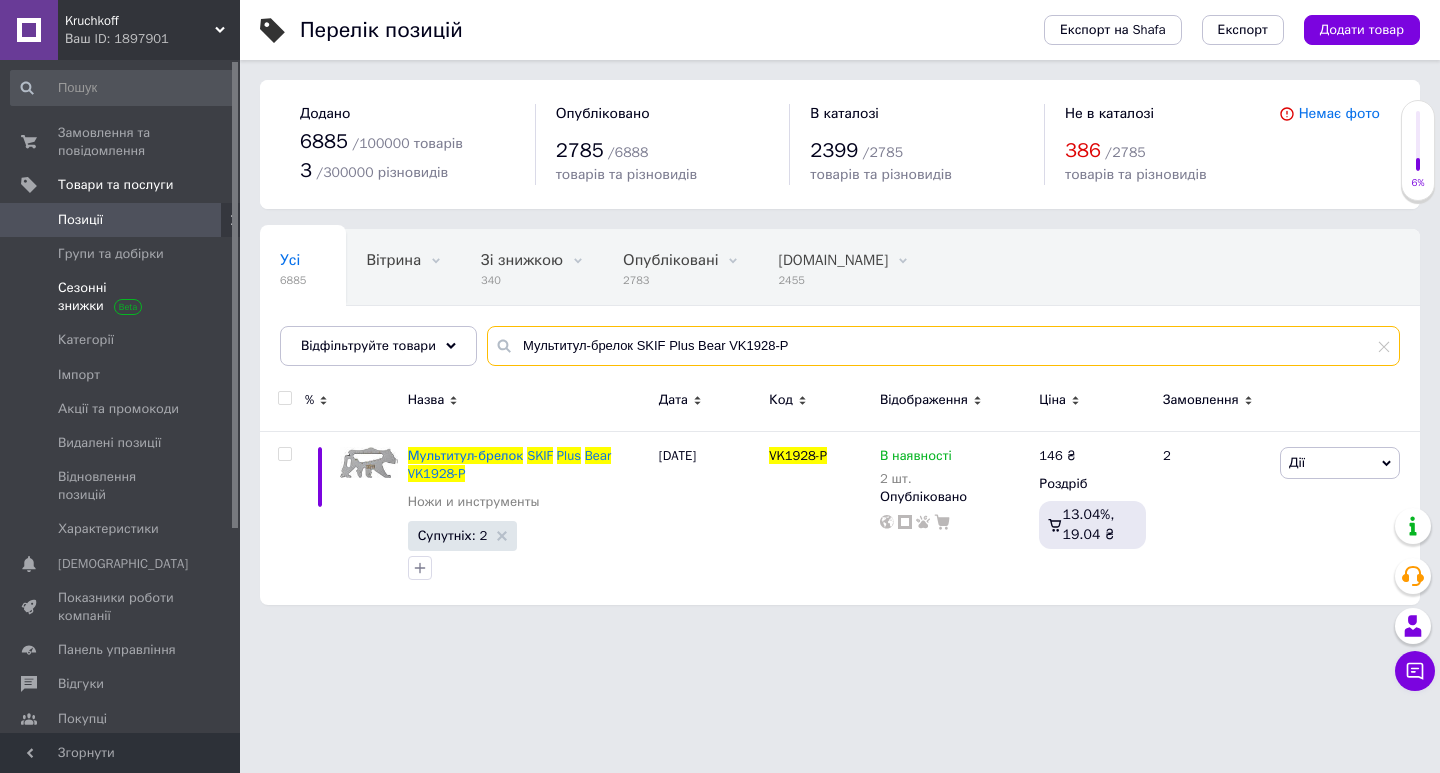 paste on "Pacman VK1924" 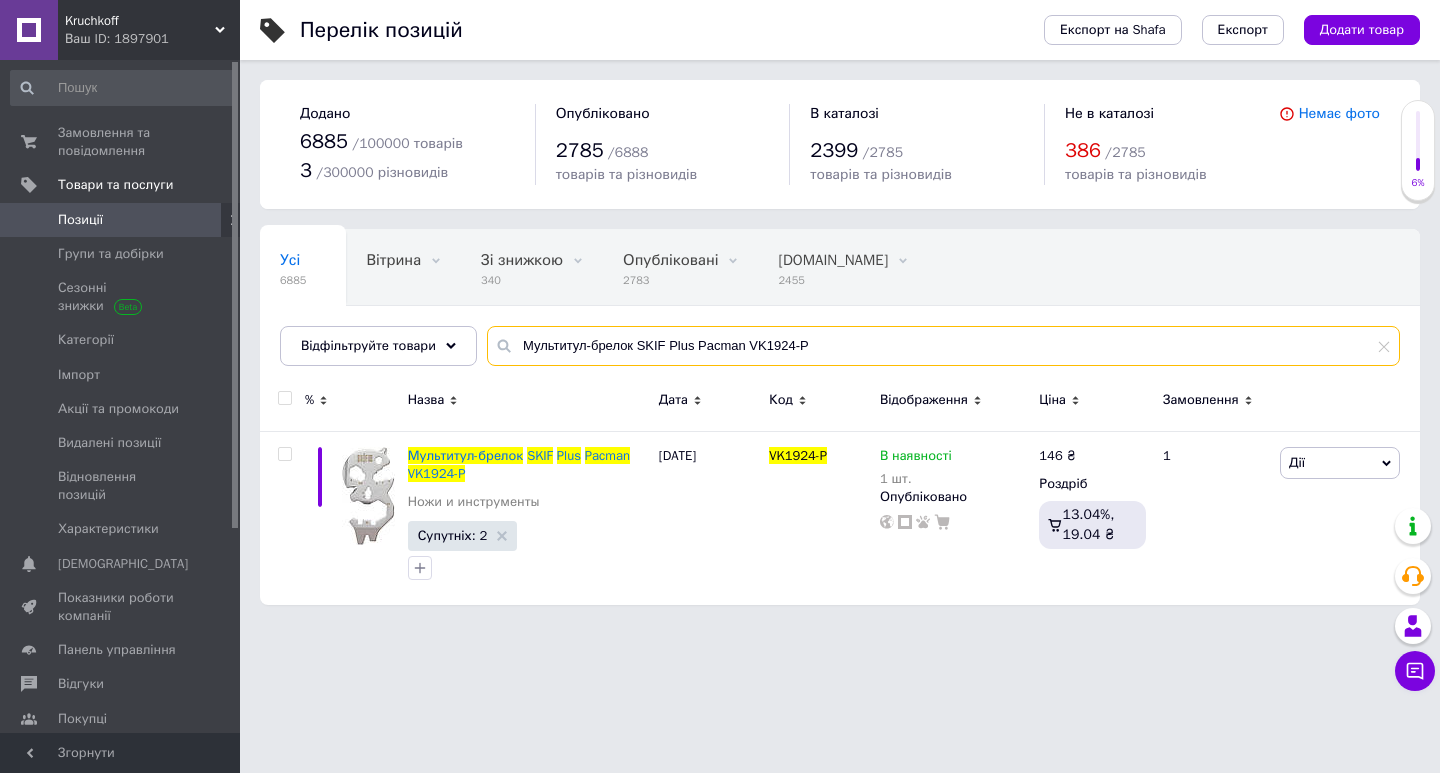 drag, startPoint x: 662, startPoint y: 334, endPoint x: 274, endPoint y: 308, distance: 388.87015 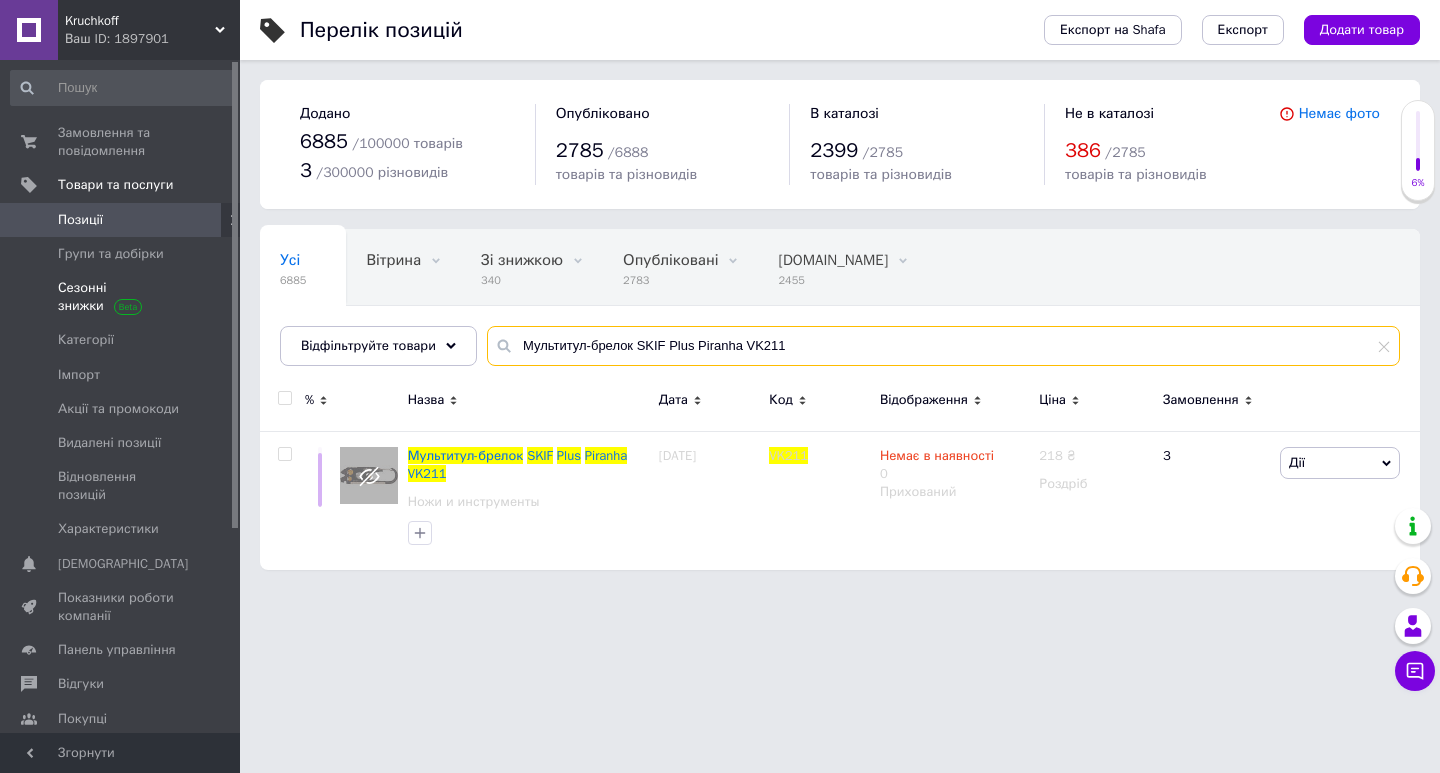 drag, startPoint x: 828, startPoint y: 331, endPoint x: 168, endPoint y: 310, distance: 660.334 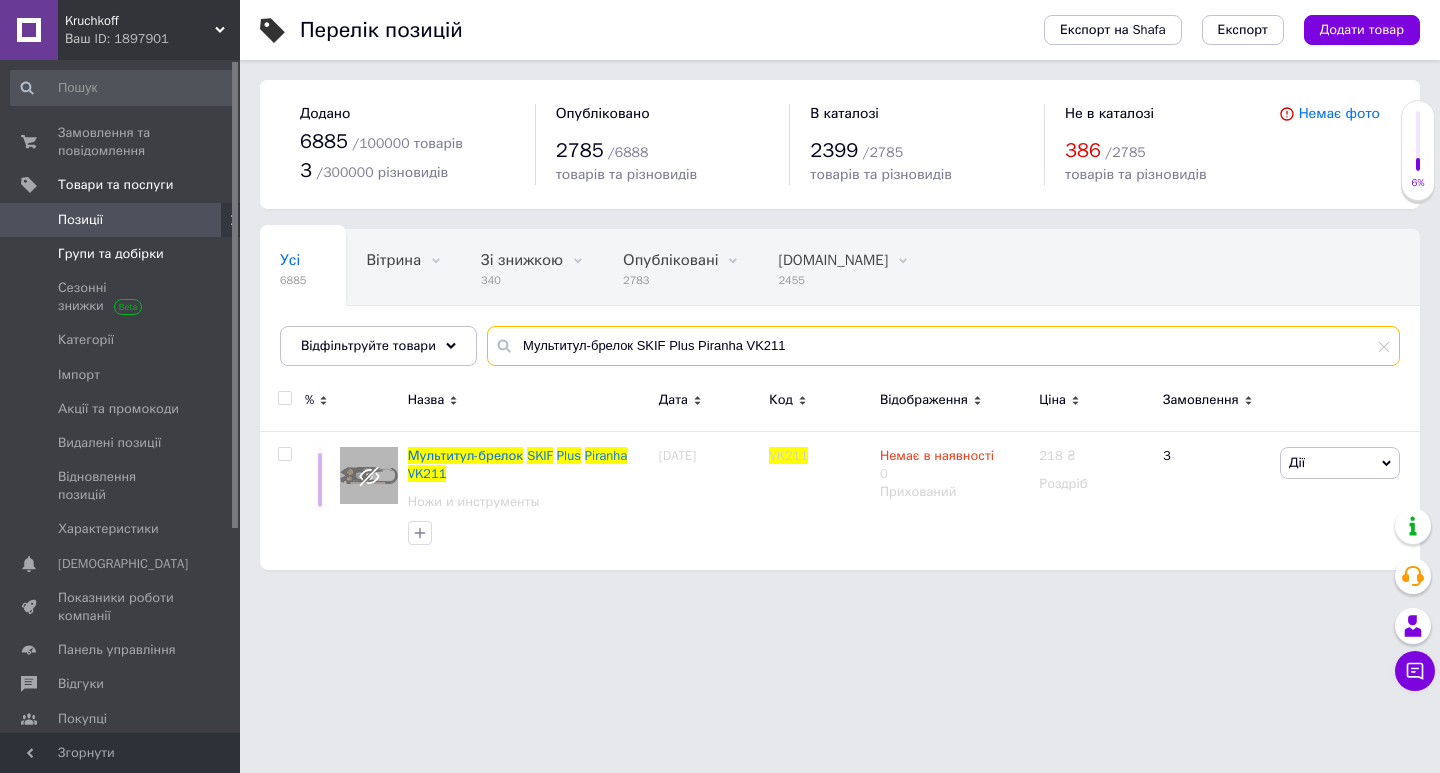 paste on "ony VK1926-P" 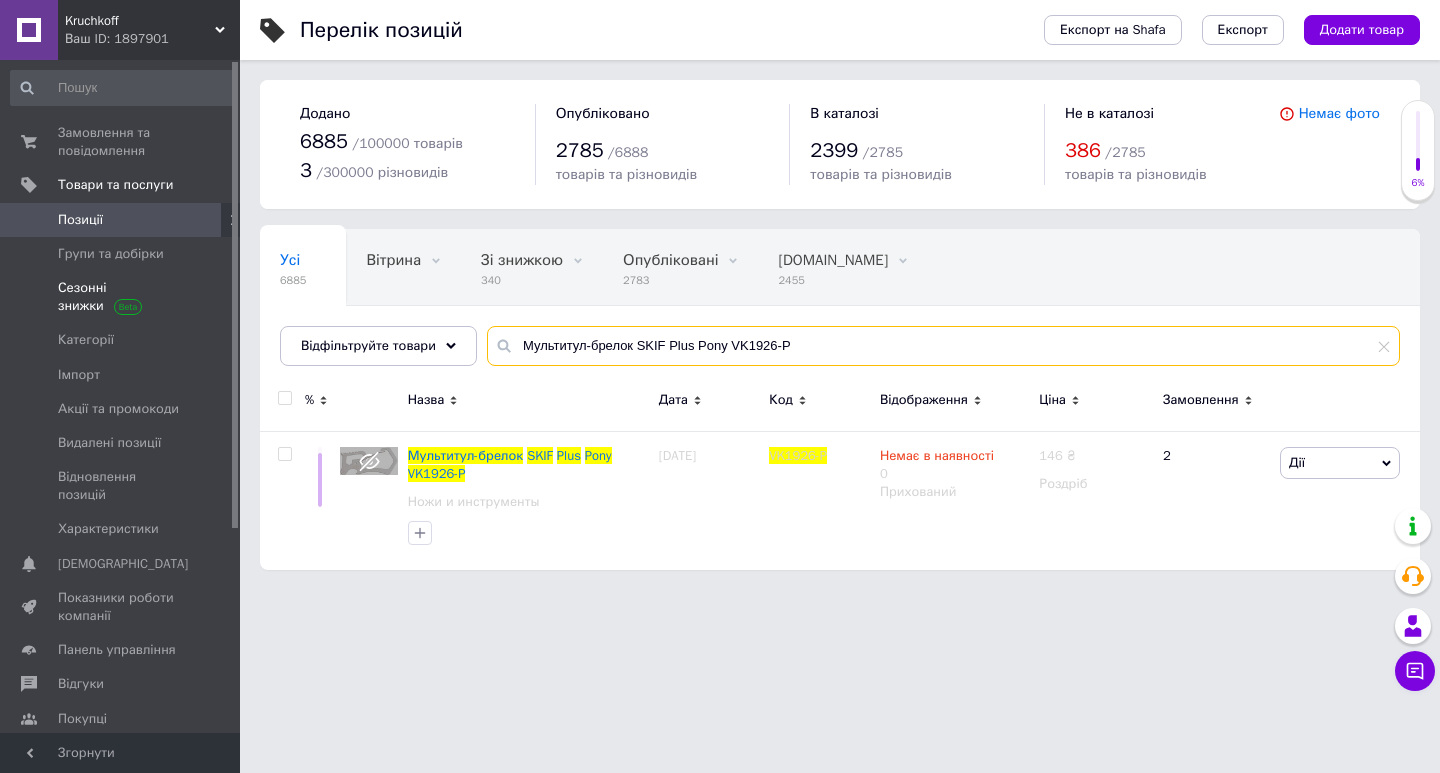 drag, startPoint x: 798, startPoint y: 352, endPoint x: 162, endPoint y: 319, distance: 636.8555 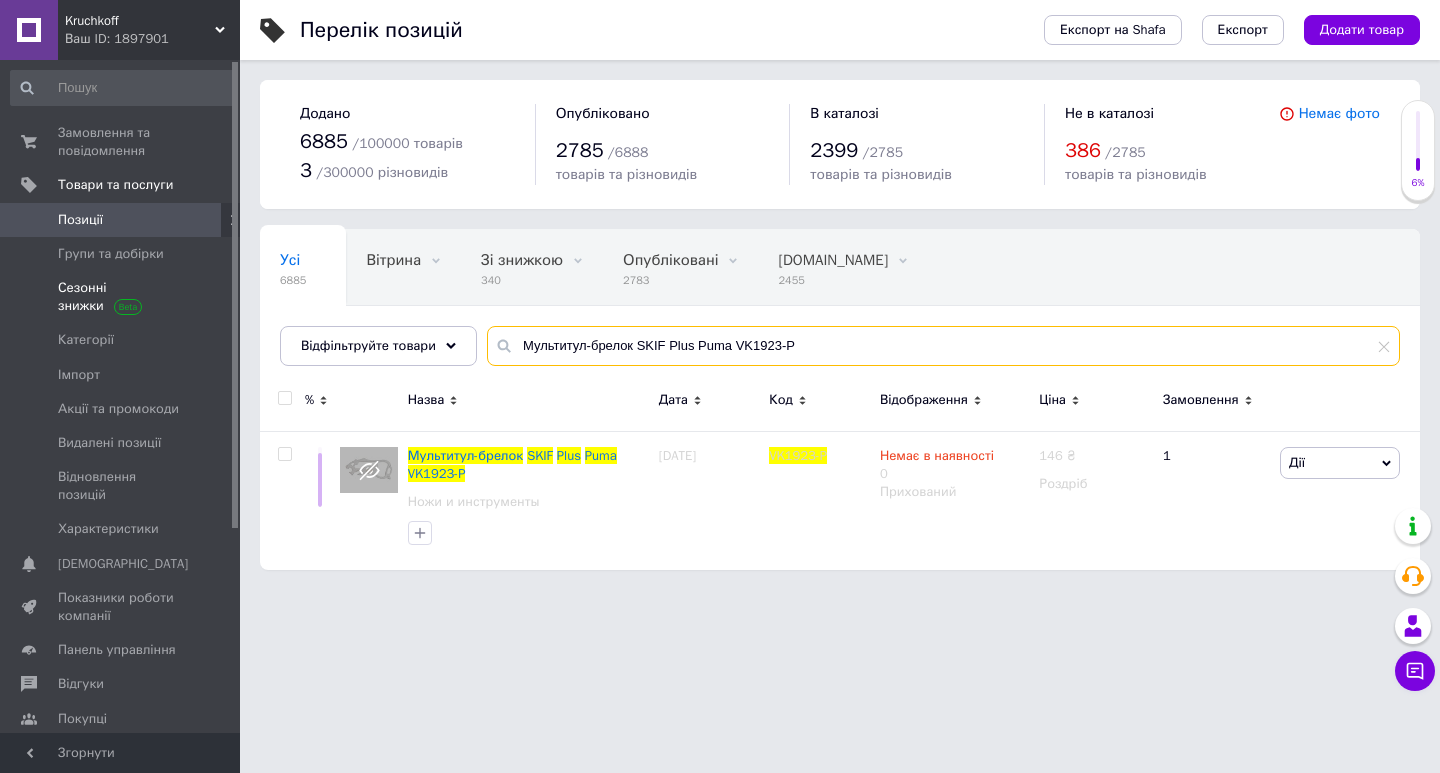 drag, startPoint x: 817, startPoint y: 352, endPoint x: 71, endPoint y: 321, distance: 746.6438 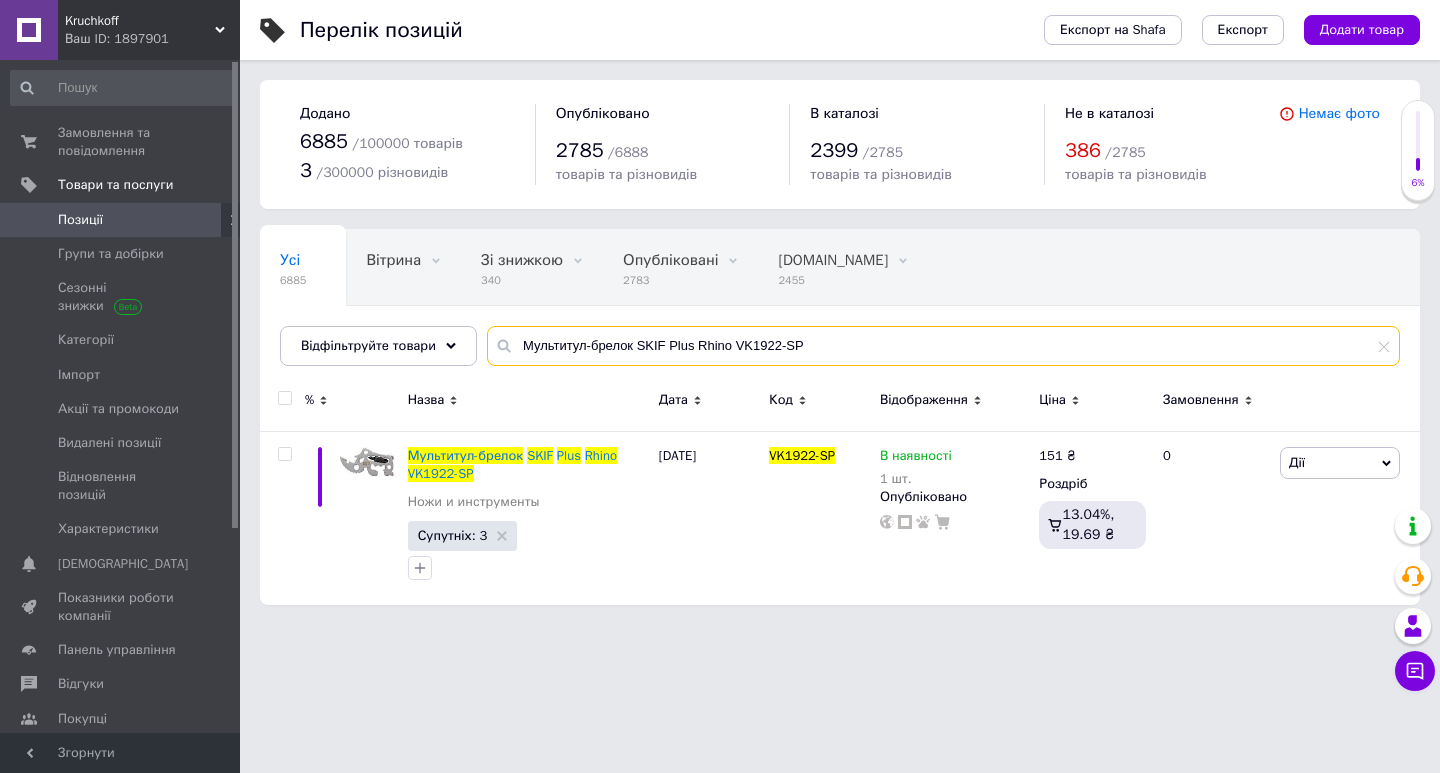 drag, startPoint x: 818, startPoint y: 348, endPoint x: 192, endPoint y: 311, distance: 627.09247 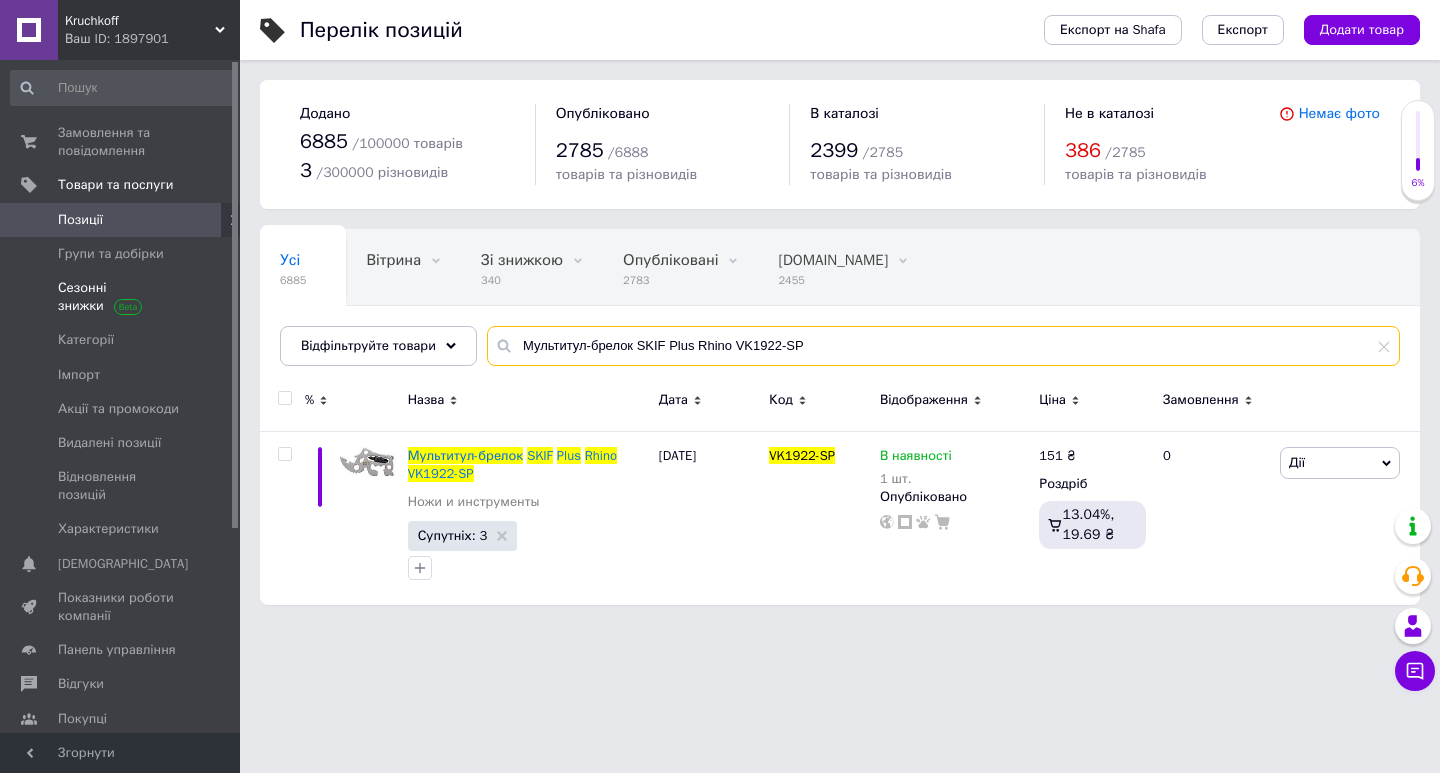 click on "Kruchkoff Ваш ID: 1897901 Сайт Kruchkoff Кабінет покупця Перевірити стан системи Сторінка на порталі Довідка Вийти Замовлення та повідомлення 0 0 Товари та послуги Позиції Групи та добірки Сезонні знижки Категорії Імпорт Акції та промокоди Видалені позиції Відновлення позицій Характеристики Сповіщення 0 0 Показники роботи компанії Панель управління Відгуки Покупці Каталог ProSale Аналітика Інструменти веб-майстра та SEO Управління сайтом Гаманець компанії [PERSON_NAME] Тарифи та рахунки Prom топ Згорнути
Перелік позицій Експорт на Shafa Експорт 6885" at bounding box center [720, 312] 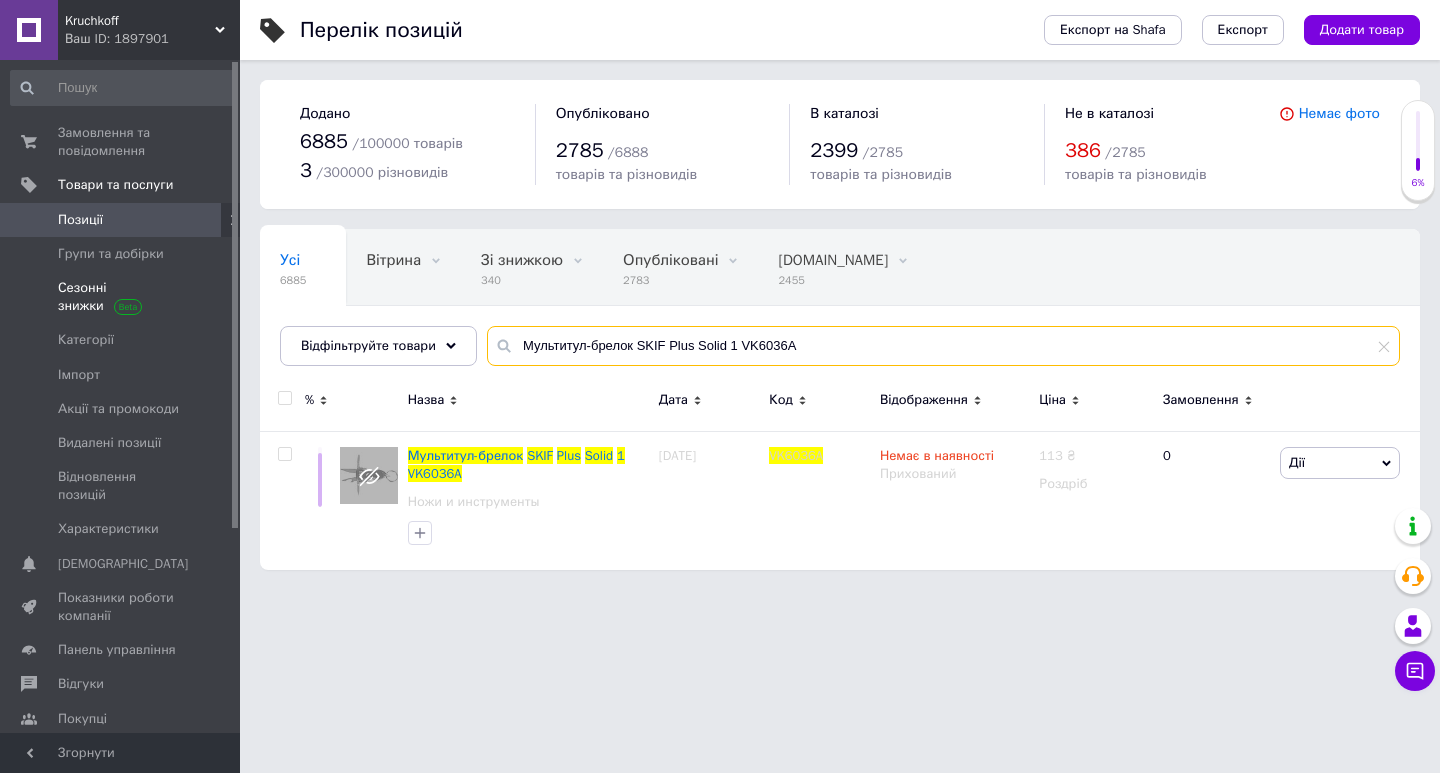drag, startPoint x: 847, startPoint y: 352, endPoint x: 200, endPoint y: 314, distance: 648.1149 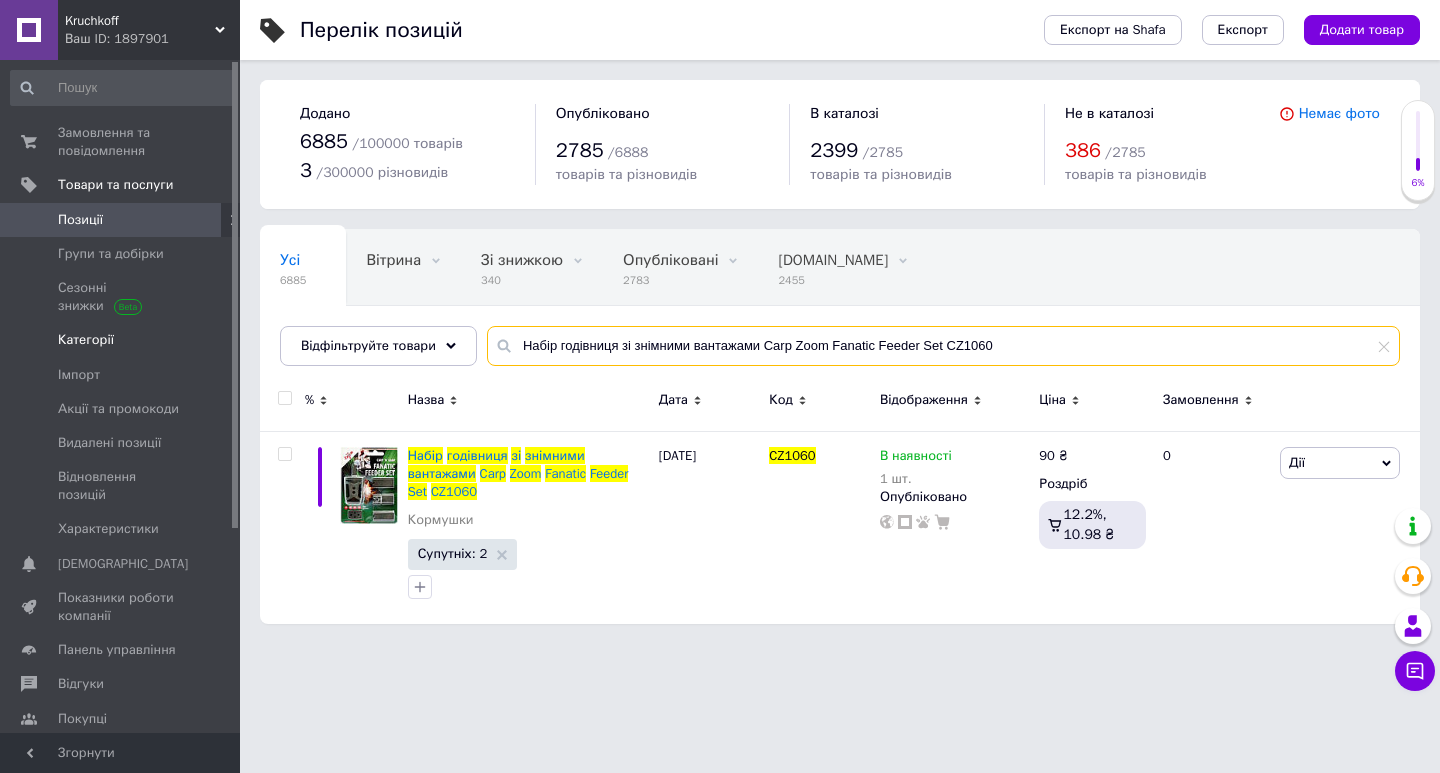 drag, startPoint x: 1018, startPoint y: 355, endPoint x: 58, endPoint y: 337, distance: 960.16876 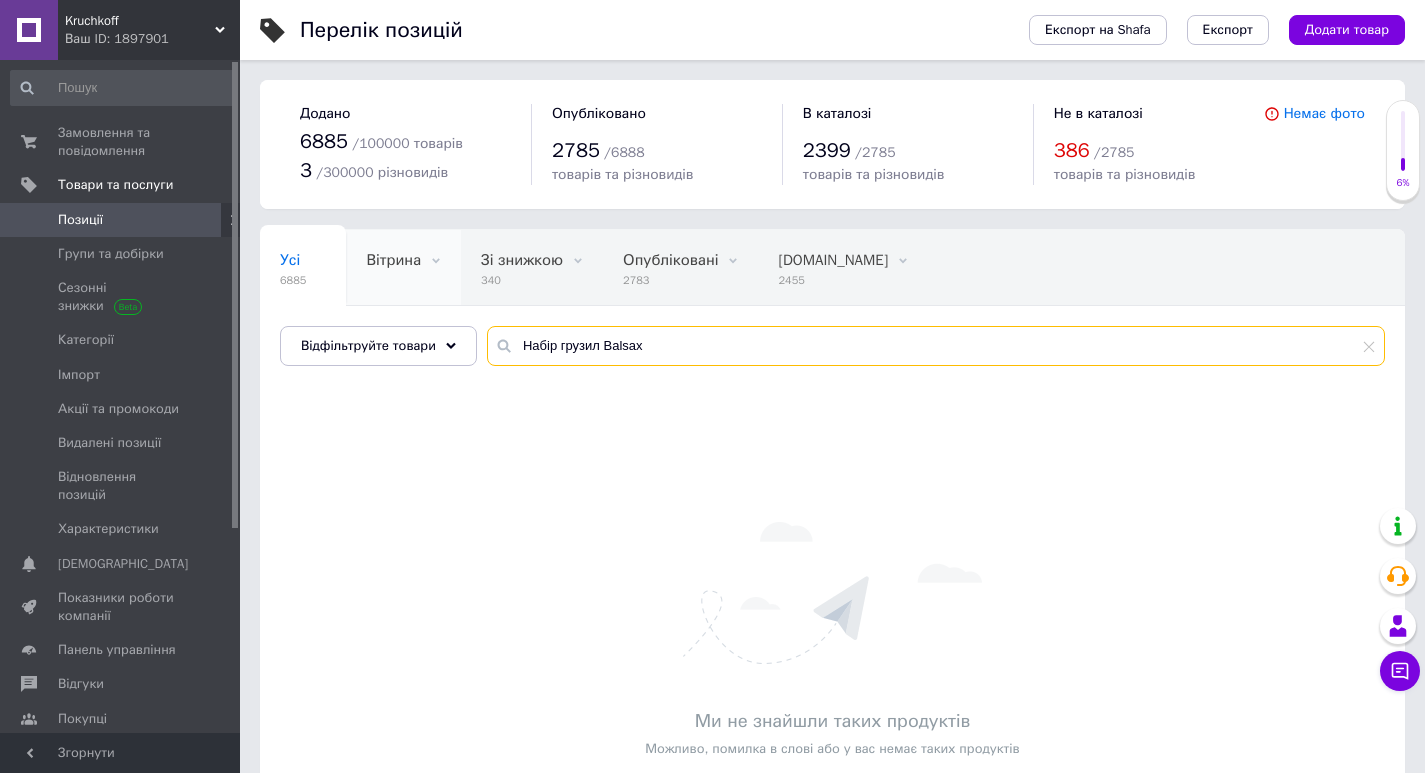 drag, startPoint x: 647, startPoint y: 350, endPoint x: 366, endPoint y: 301, distance: 285.24023 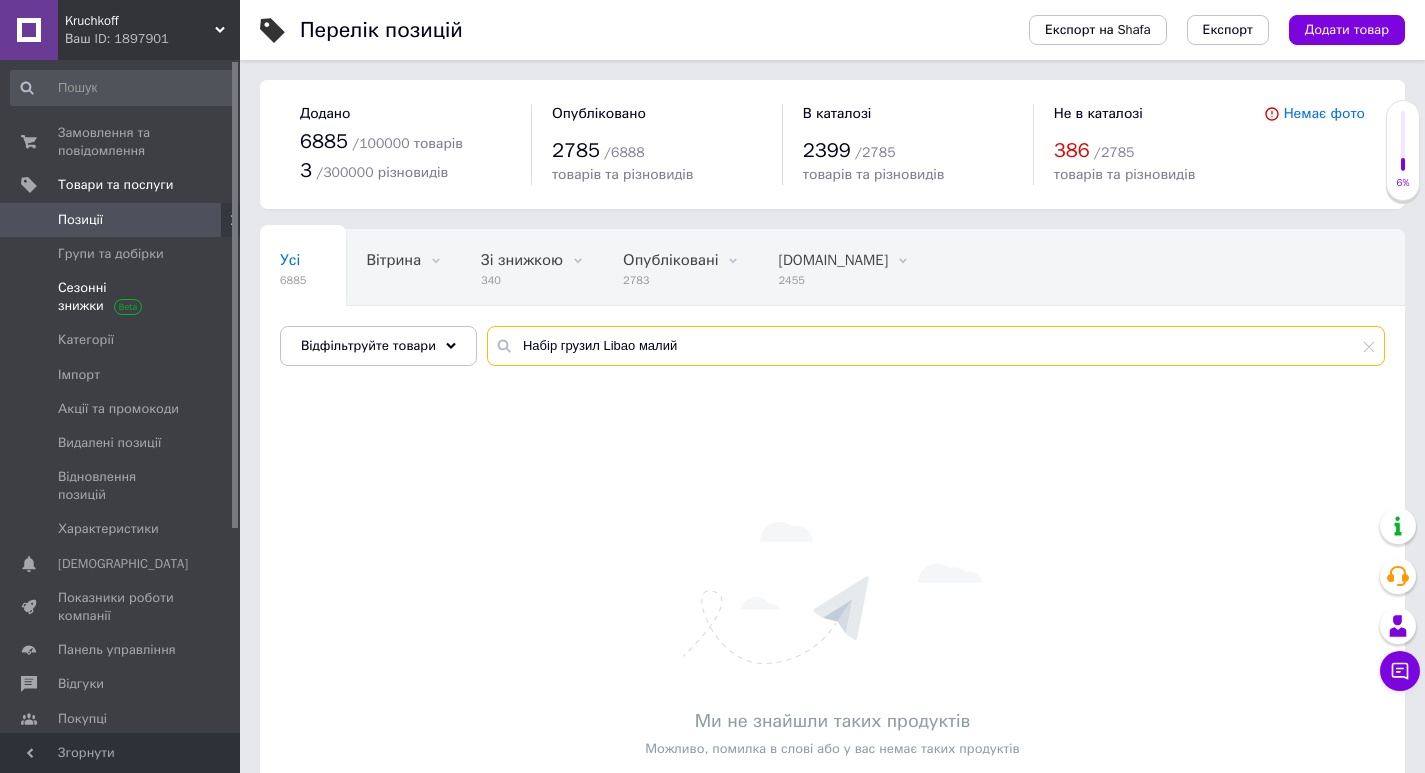 drag, startPoint x: 693, startPoint y: 338, endPoint x: 193, endPoint y: 322, distance: 500.25592 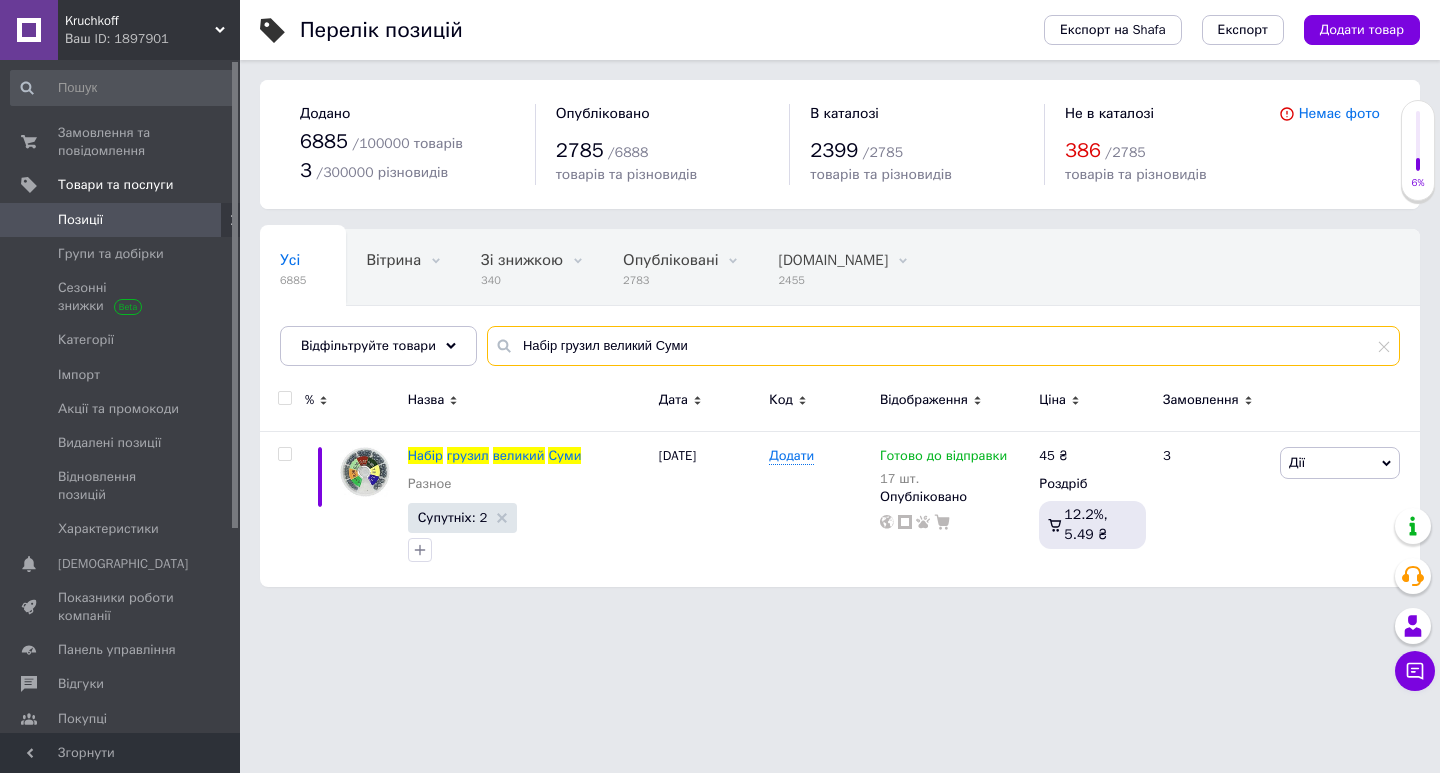 drag, startPoint x: 597, startPoint y: 344, endPoint x: 856, endPoint y: 347, distance: 259.01736 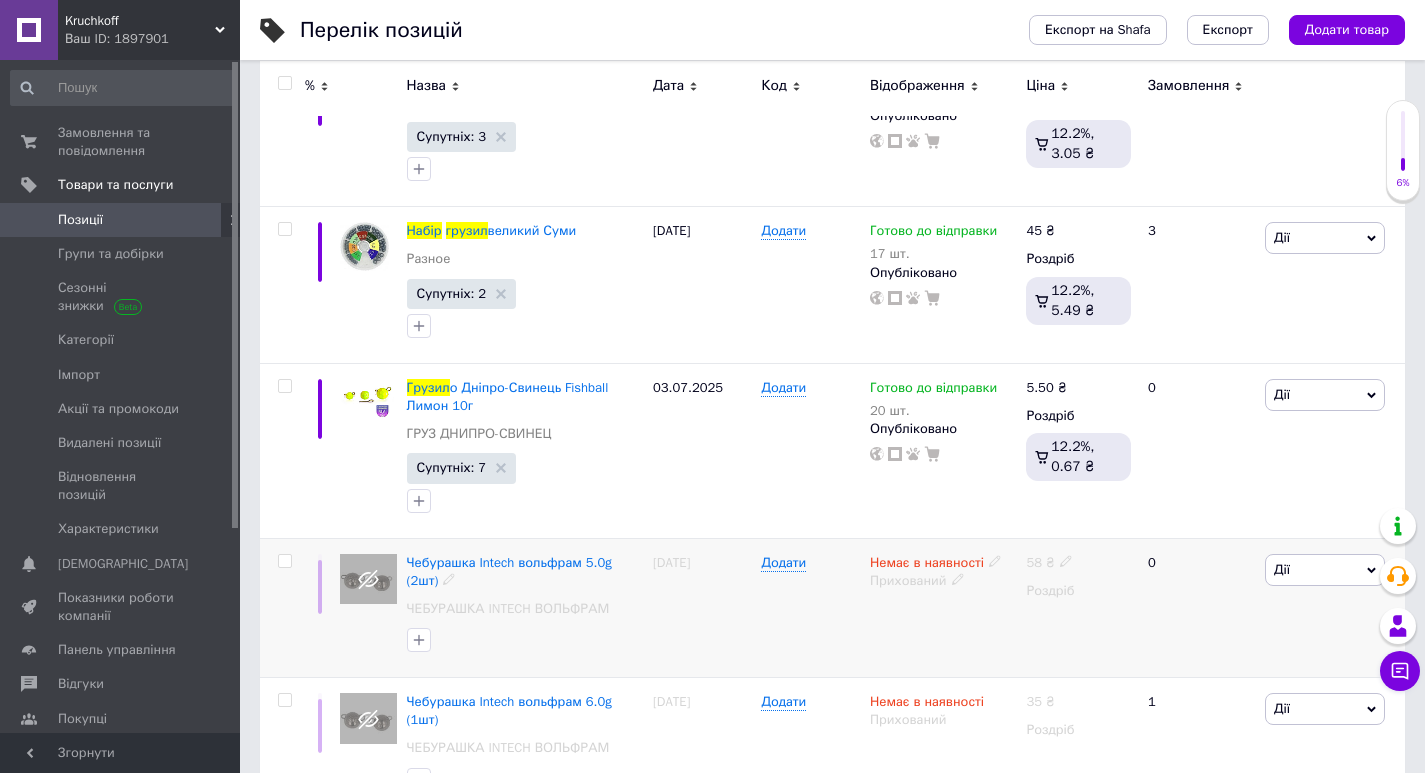 scroll, scrollTop: 400, scrollLeft: 0, axis: vertical 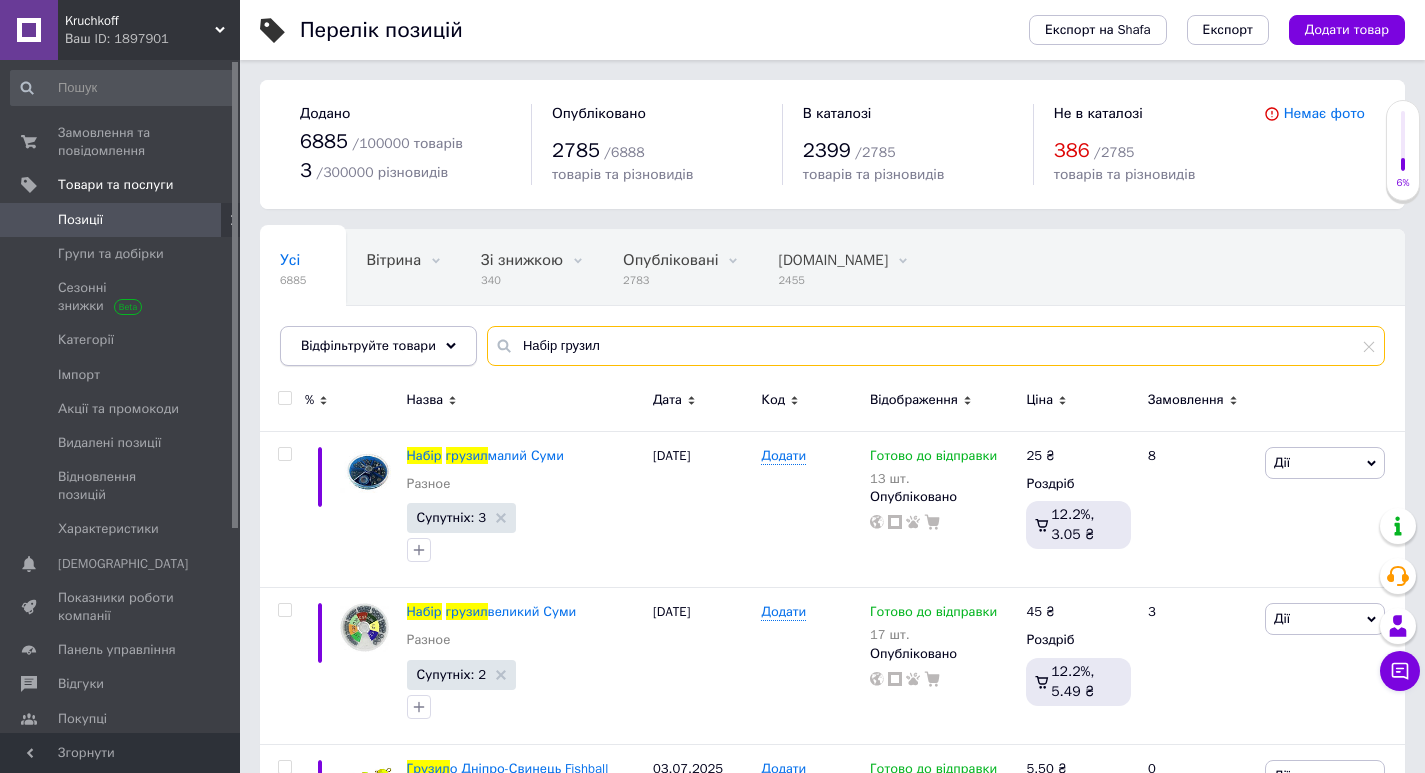drag, startPoint x: 575, startPoint y: 351, endPoint x: 404, endPoint y: 330, distance: 172.28465 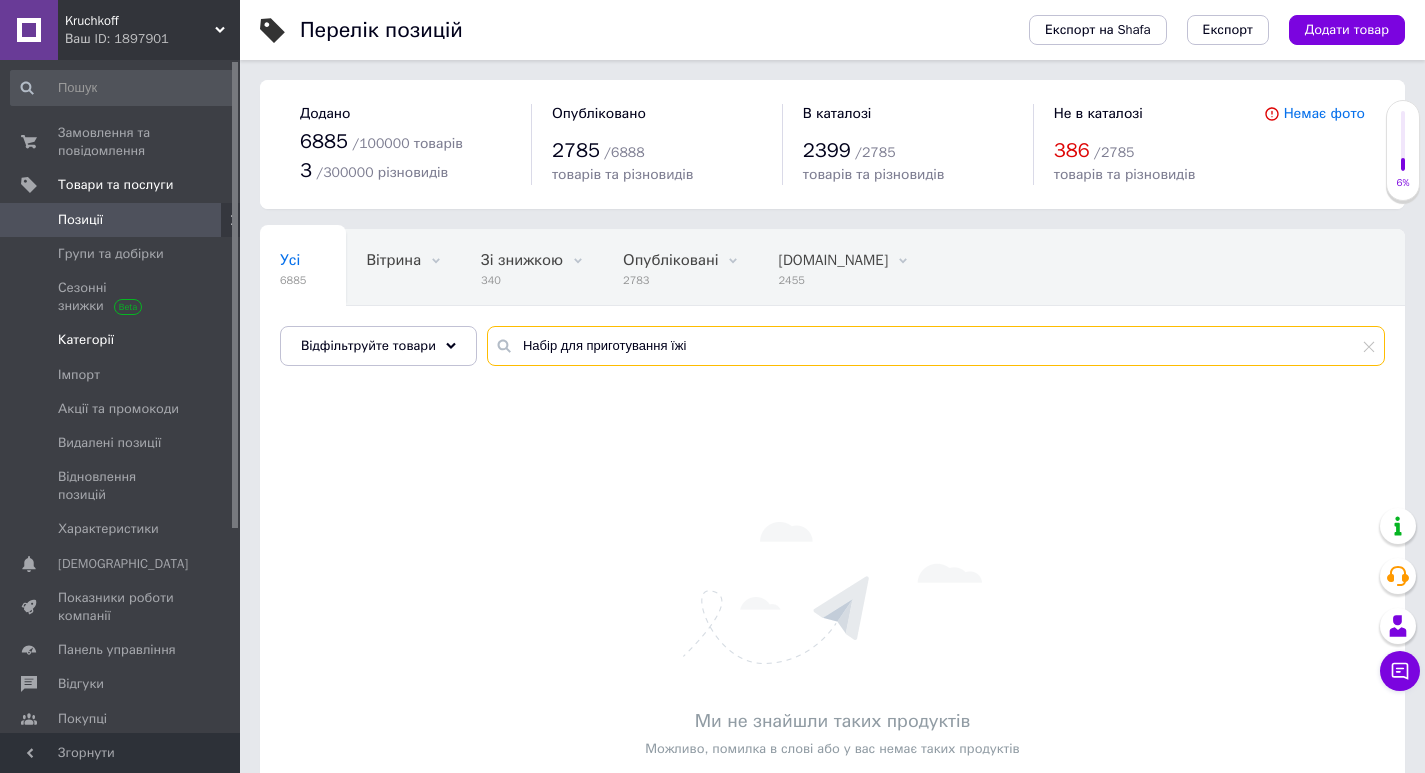 drag, startPoint x: 723, startPoint y: 342, endPoint x: 186, endPoint y: 332, distance: 537.0931 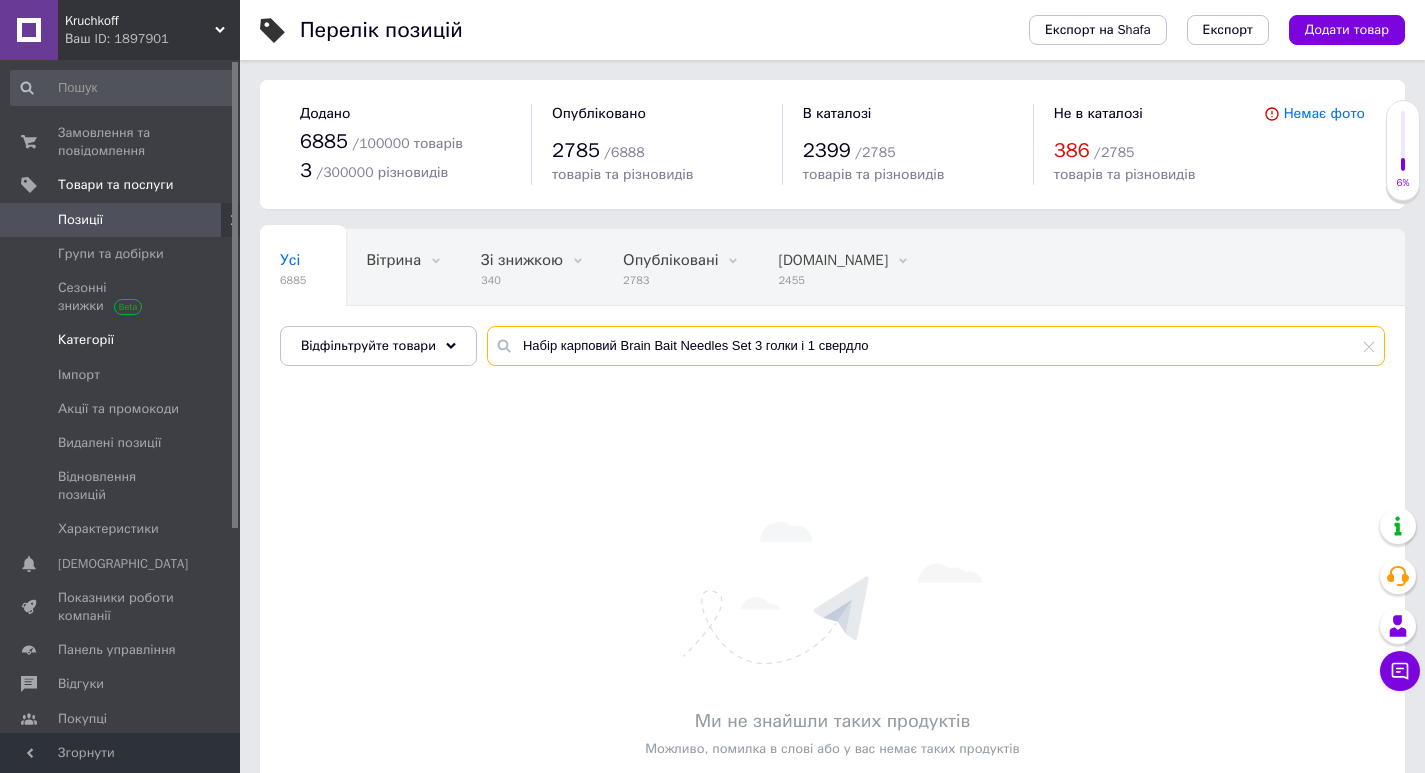 drag, startPoint x: 238, startPoint y: 334, endPoint x: 15, endPoint y: 330, distance: 223.03587 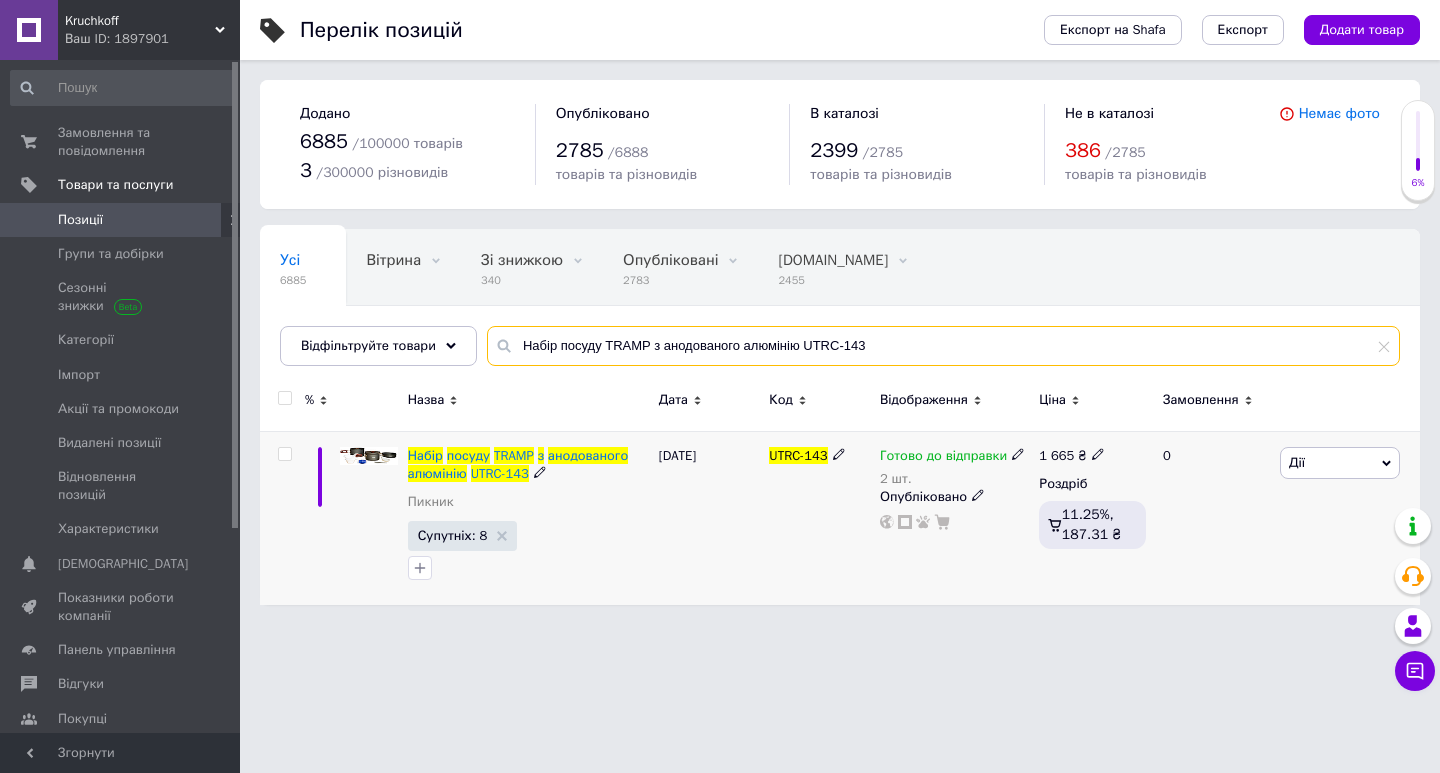 type on "Набір посуду TRAMP з анодованого алюмінію UTRC-143" 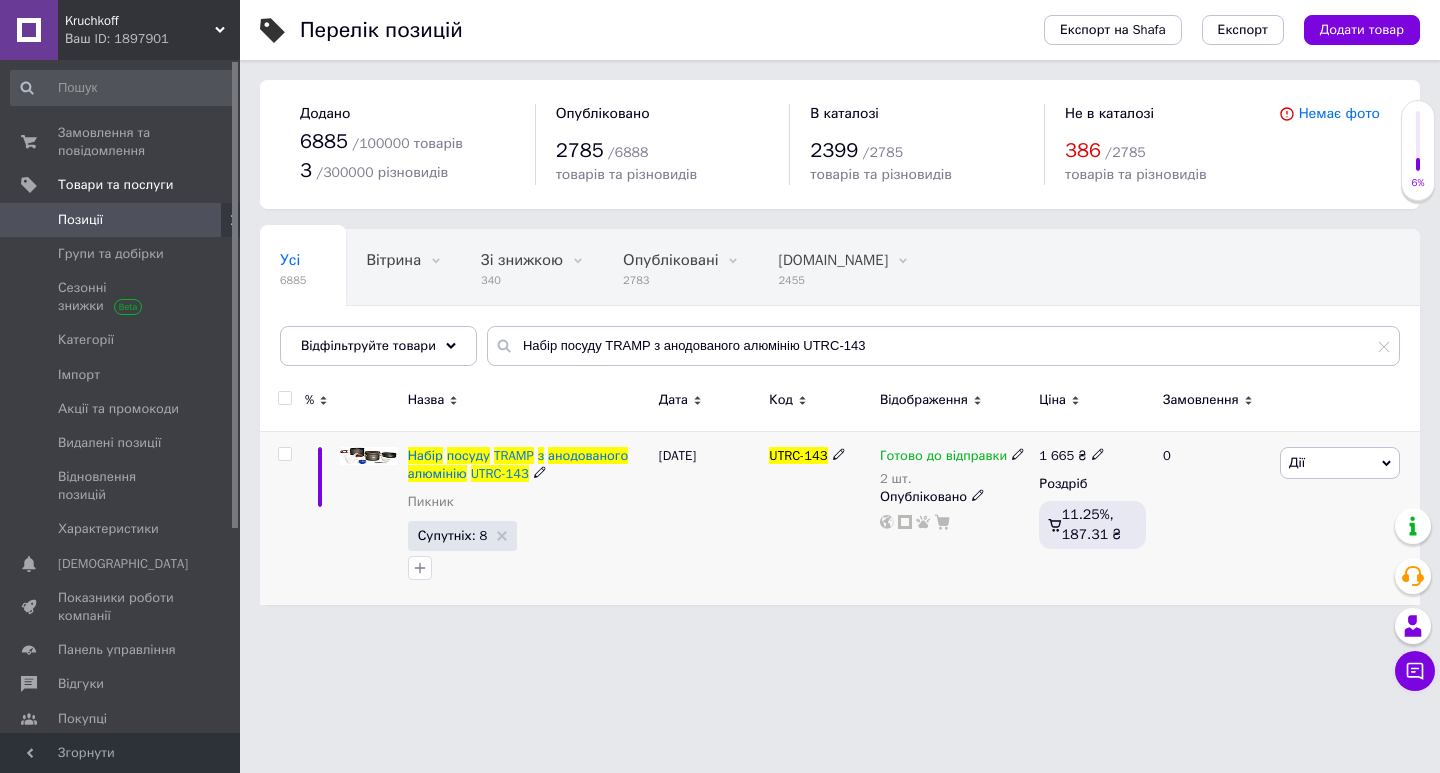 click on "Дії" at bounding box center [1340, 463] 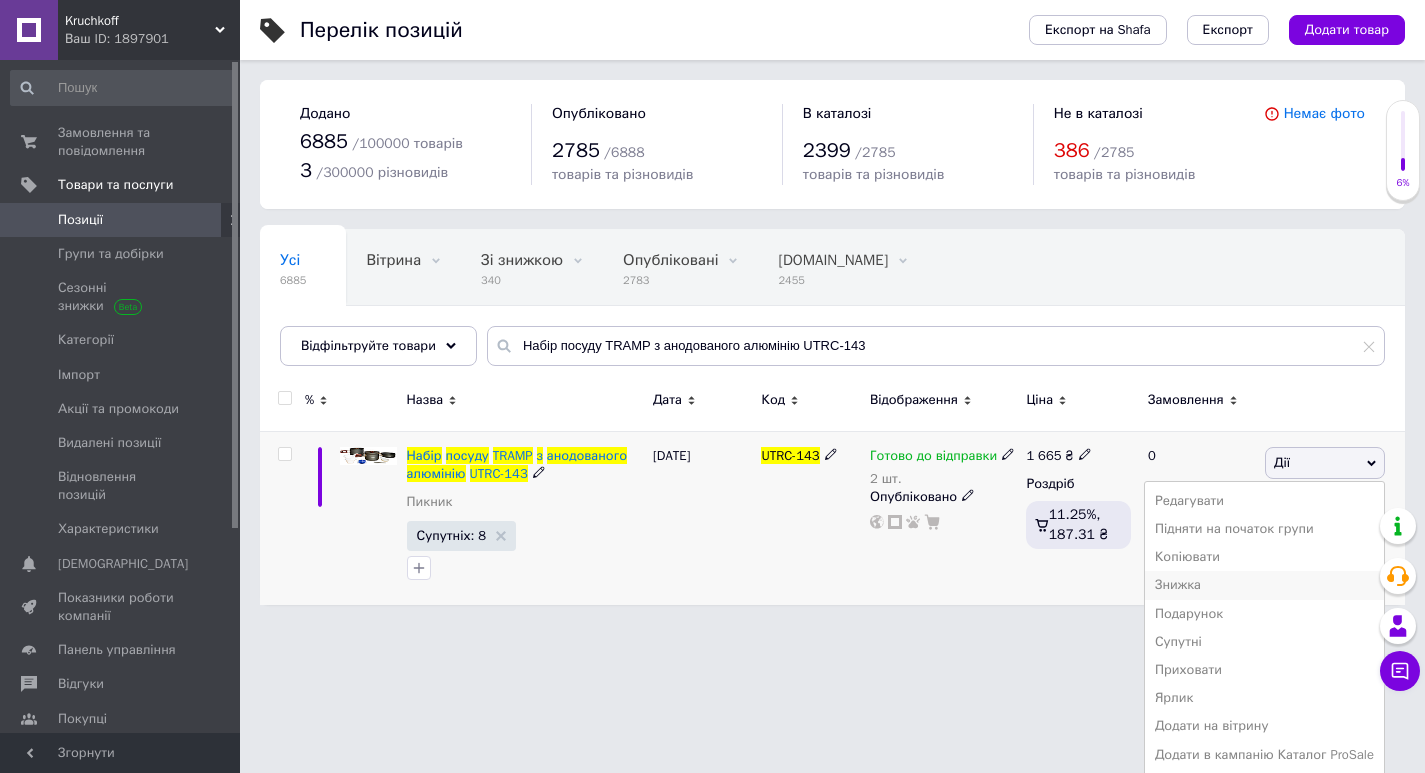 click on "Знижка" at bounding box center [1264, 585] 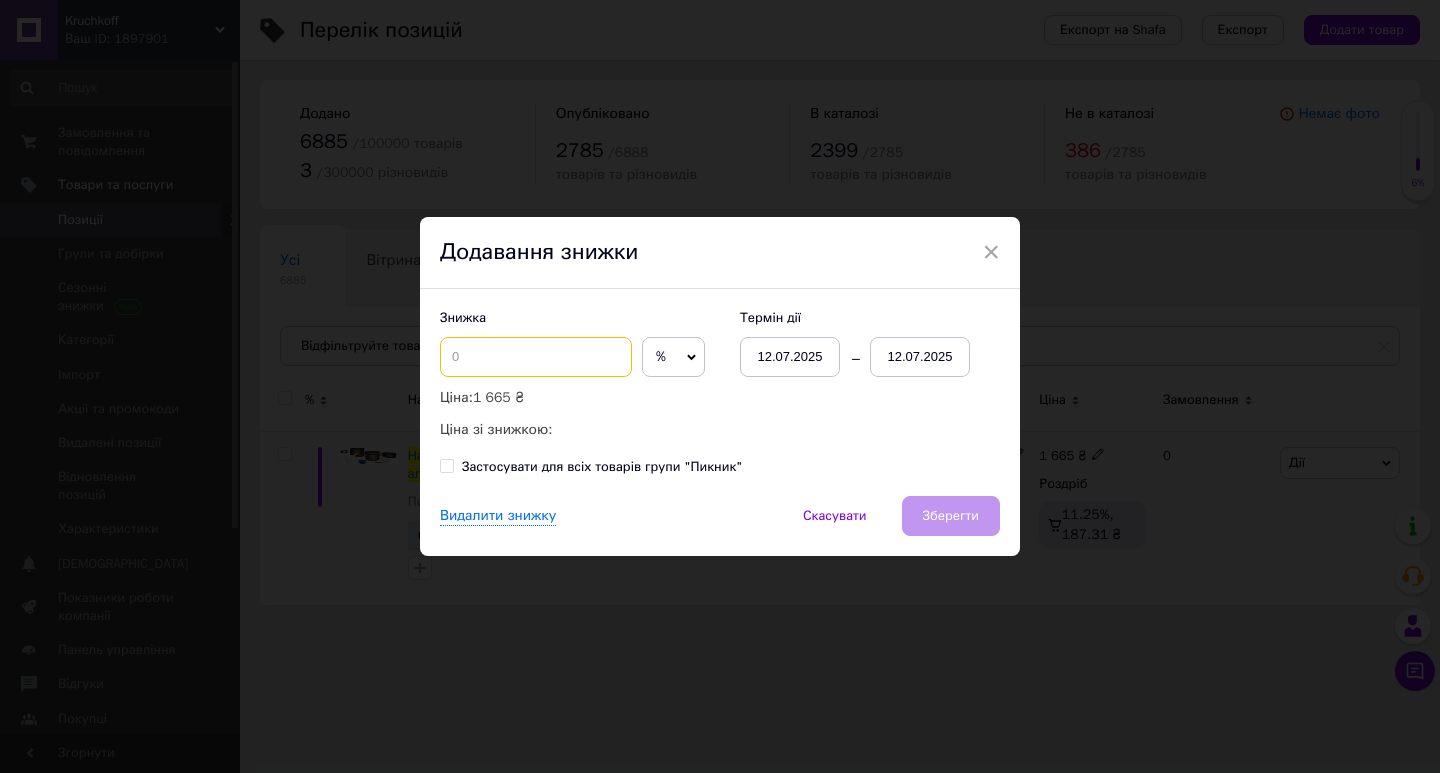 click at bounding box center (536, 357) 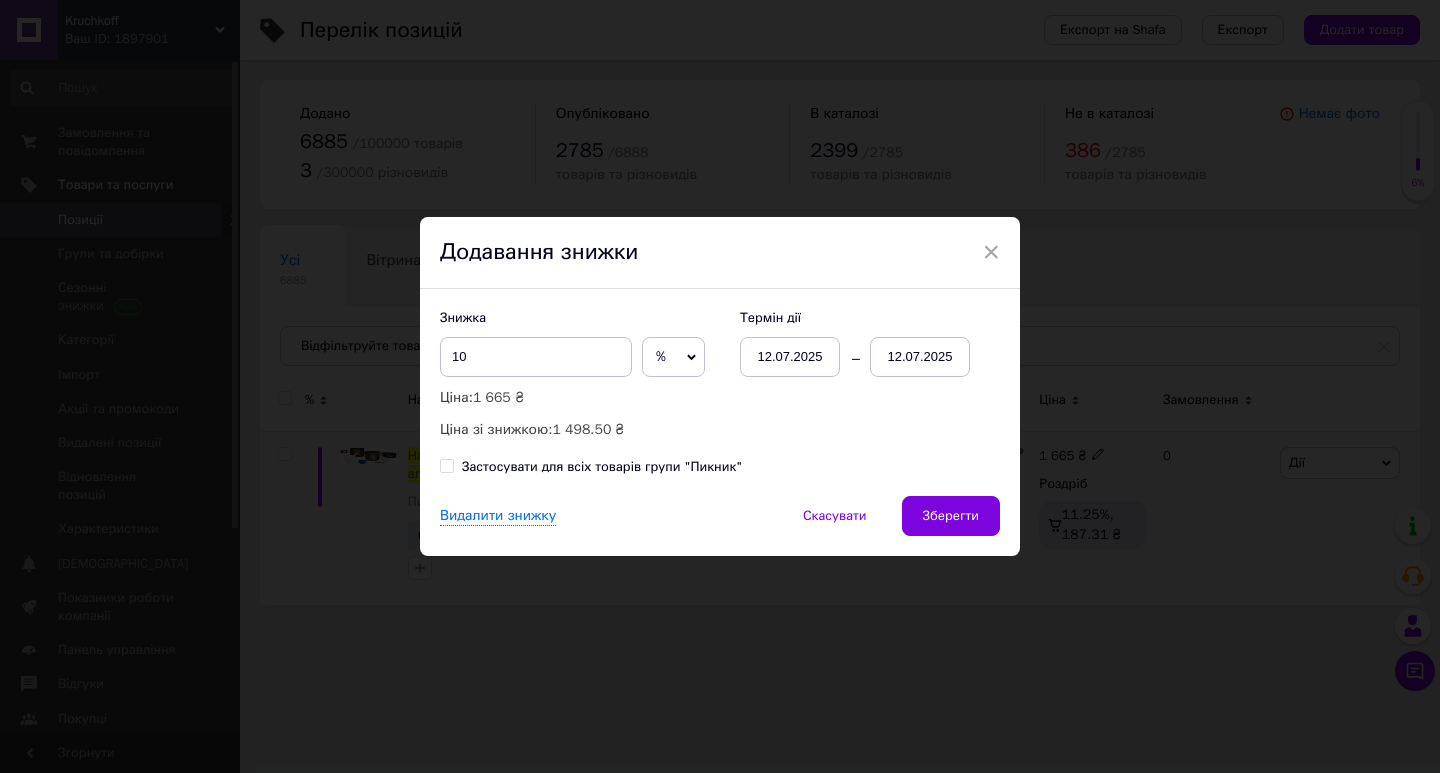 click on "%" at bounding box center (673, 357) 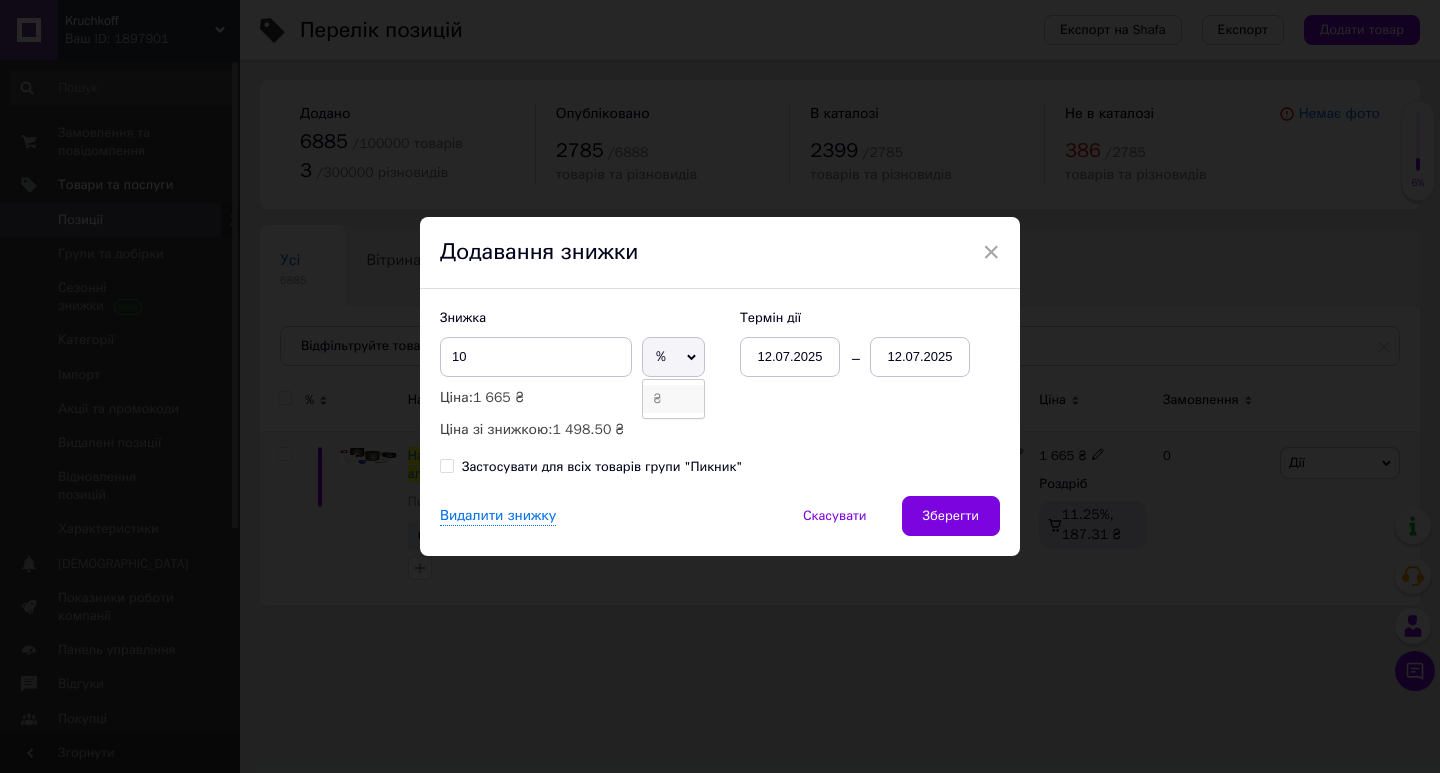 click on "₴" at bounding box center [673, 399] 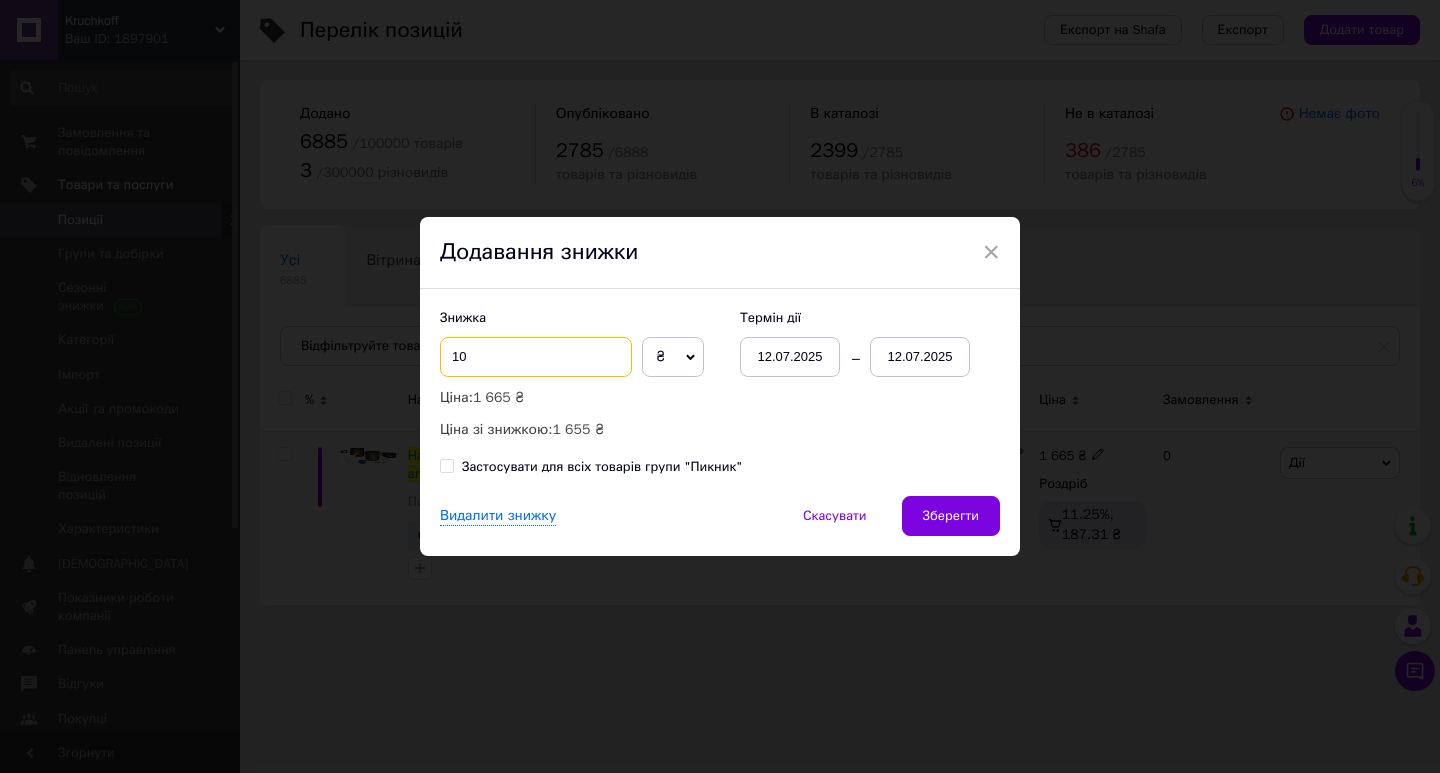 drag, startPoint x: 452, startPoint y: 360, endPoint x: 471, endPoint y: 360, distance: 19 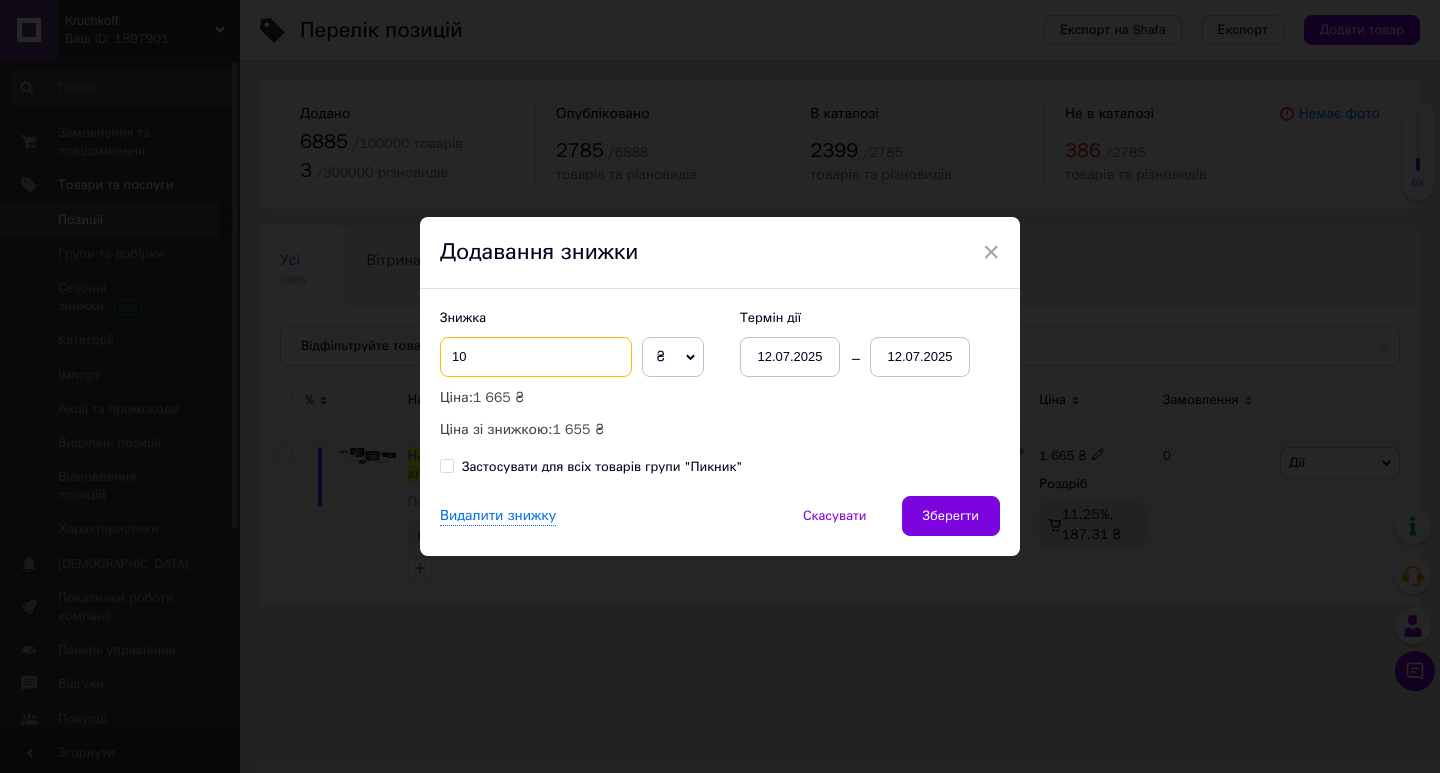 click on "10" at bounding box center (536, 357) 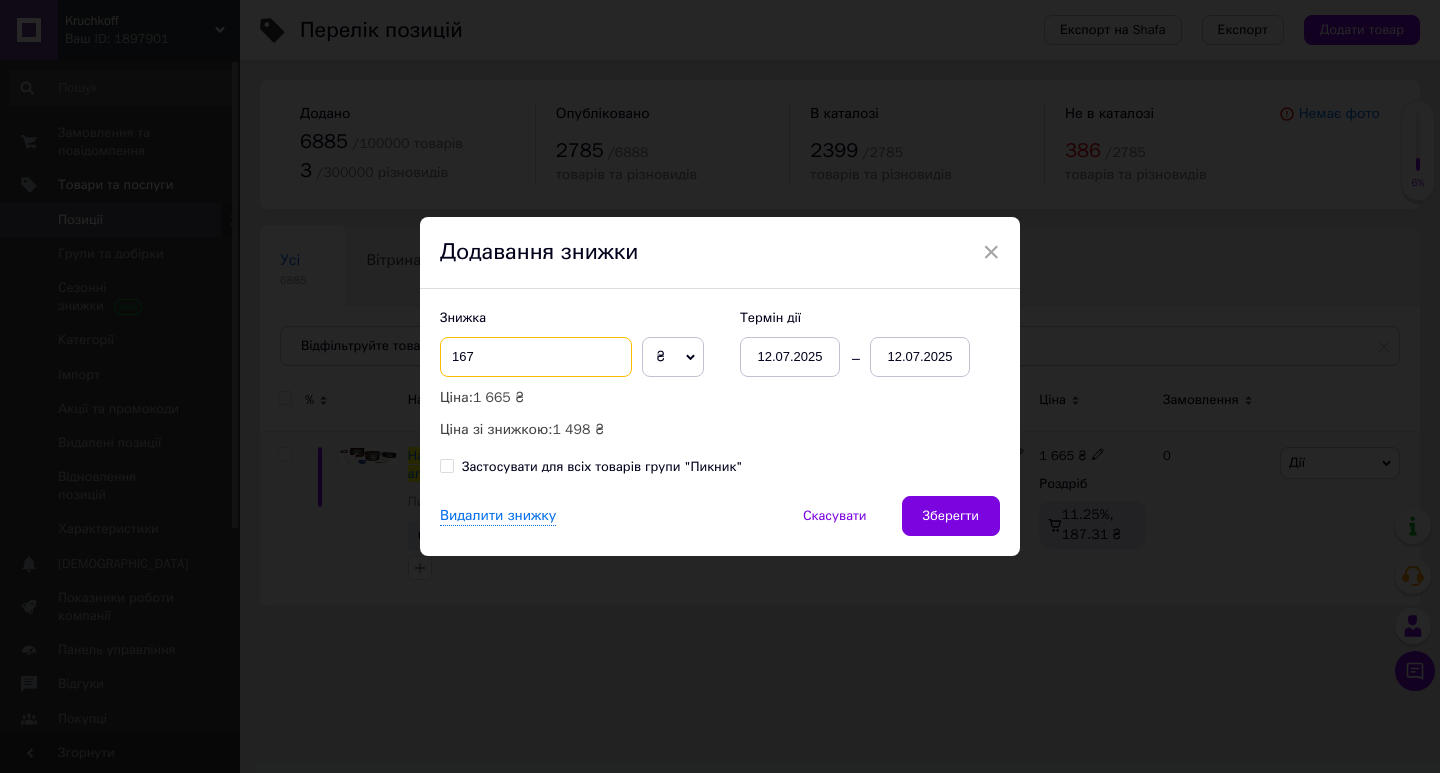 type on "167" 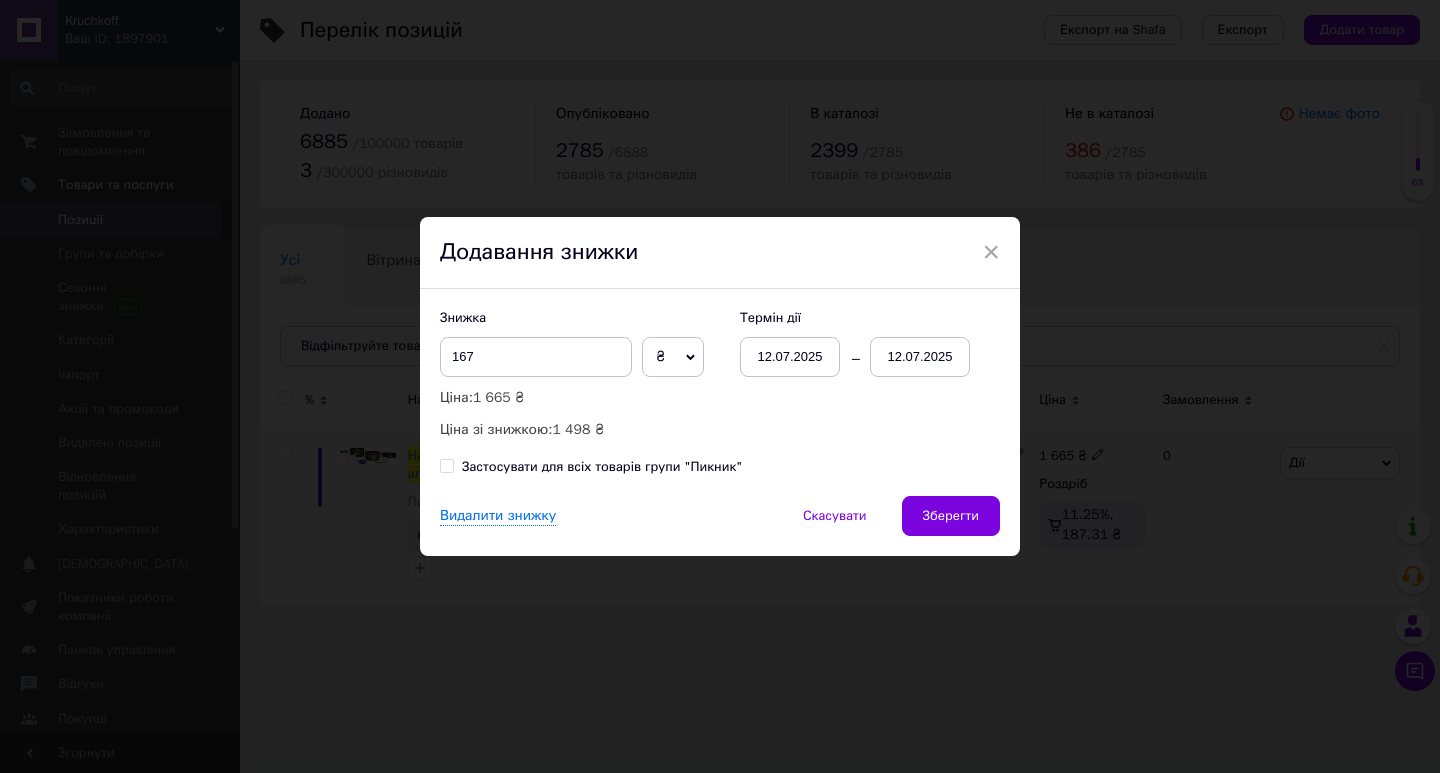 click on "12.07.2025" at bounding box center (790, 357) 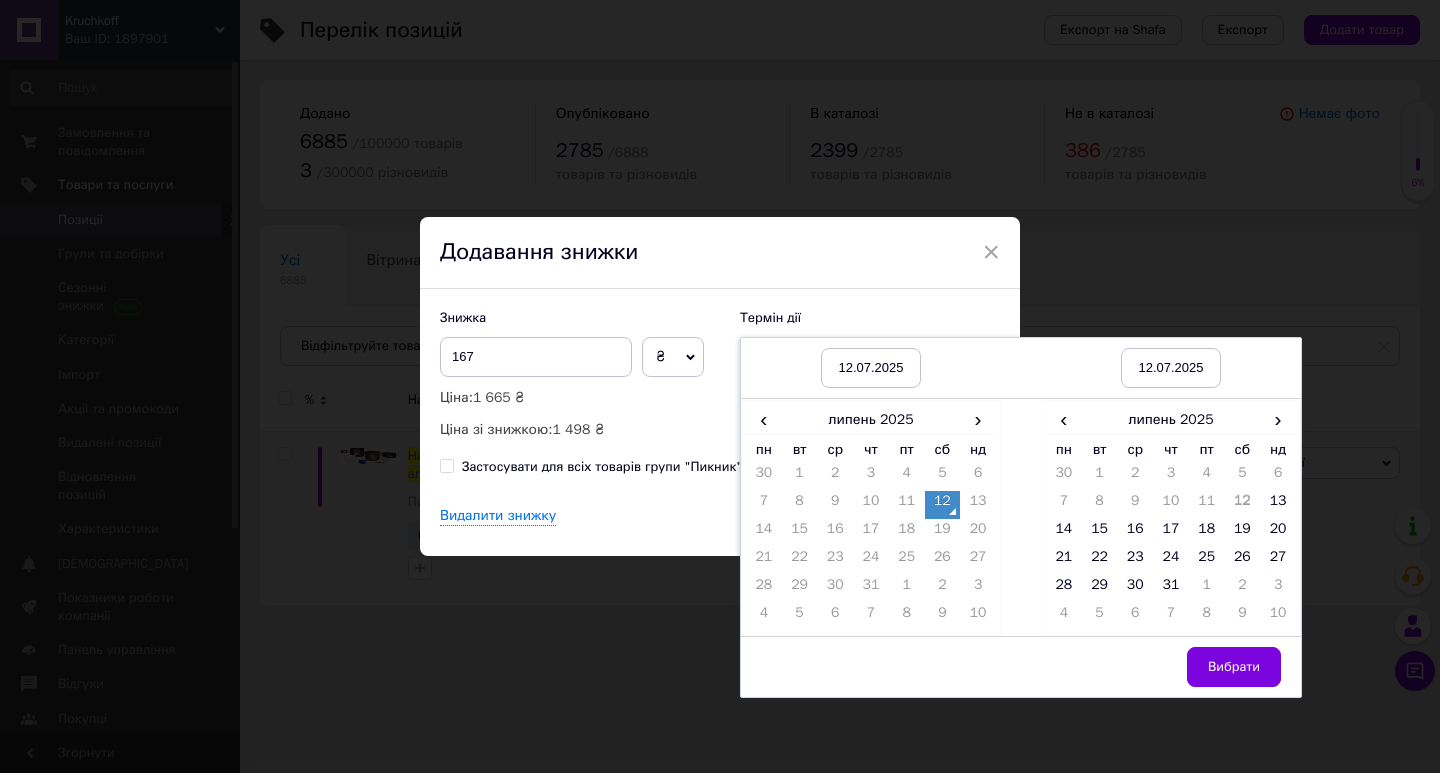 click on "12" at bounding box center (943, 505) 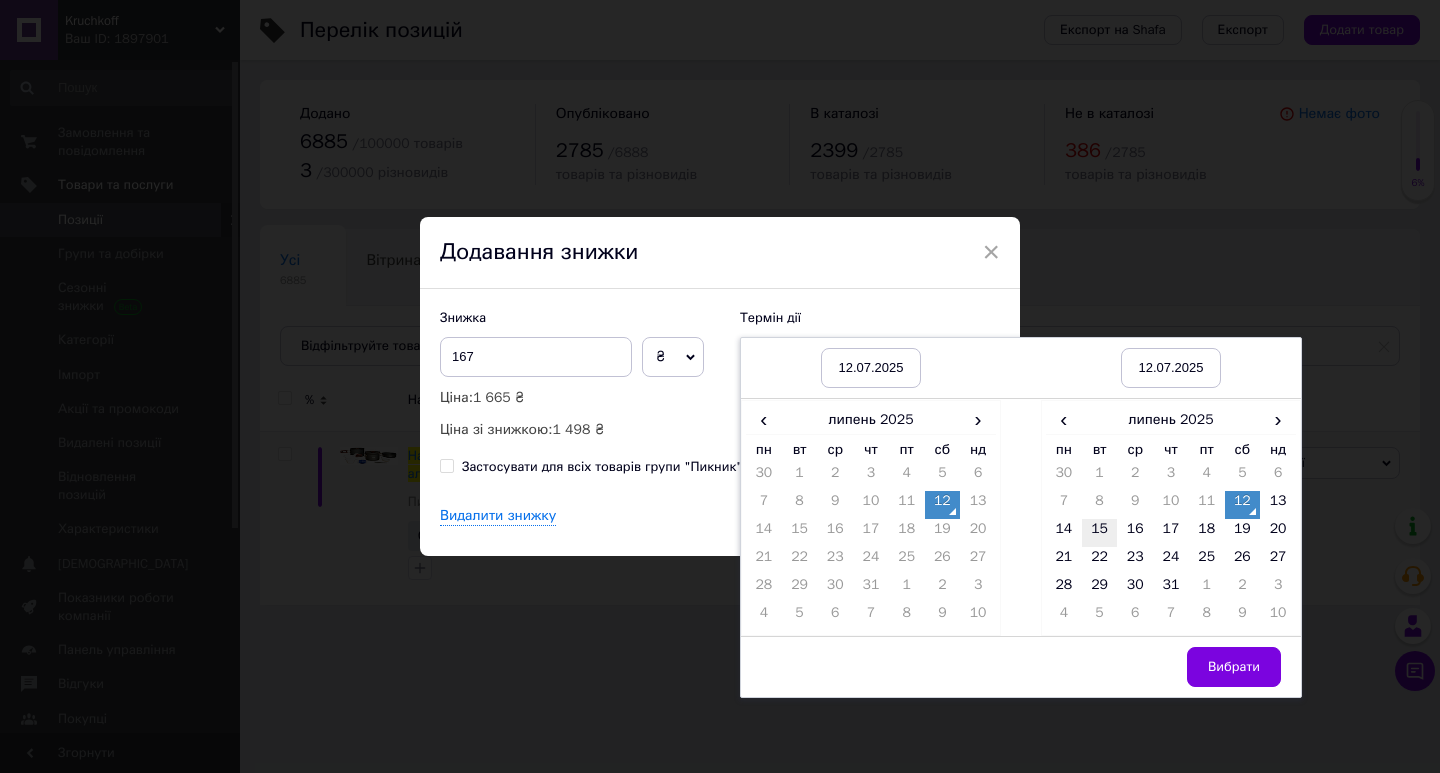 click on "15" at bounding box center [1100, 533] 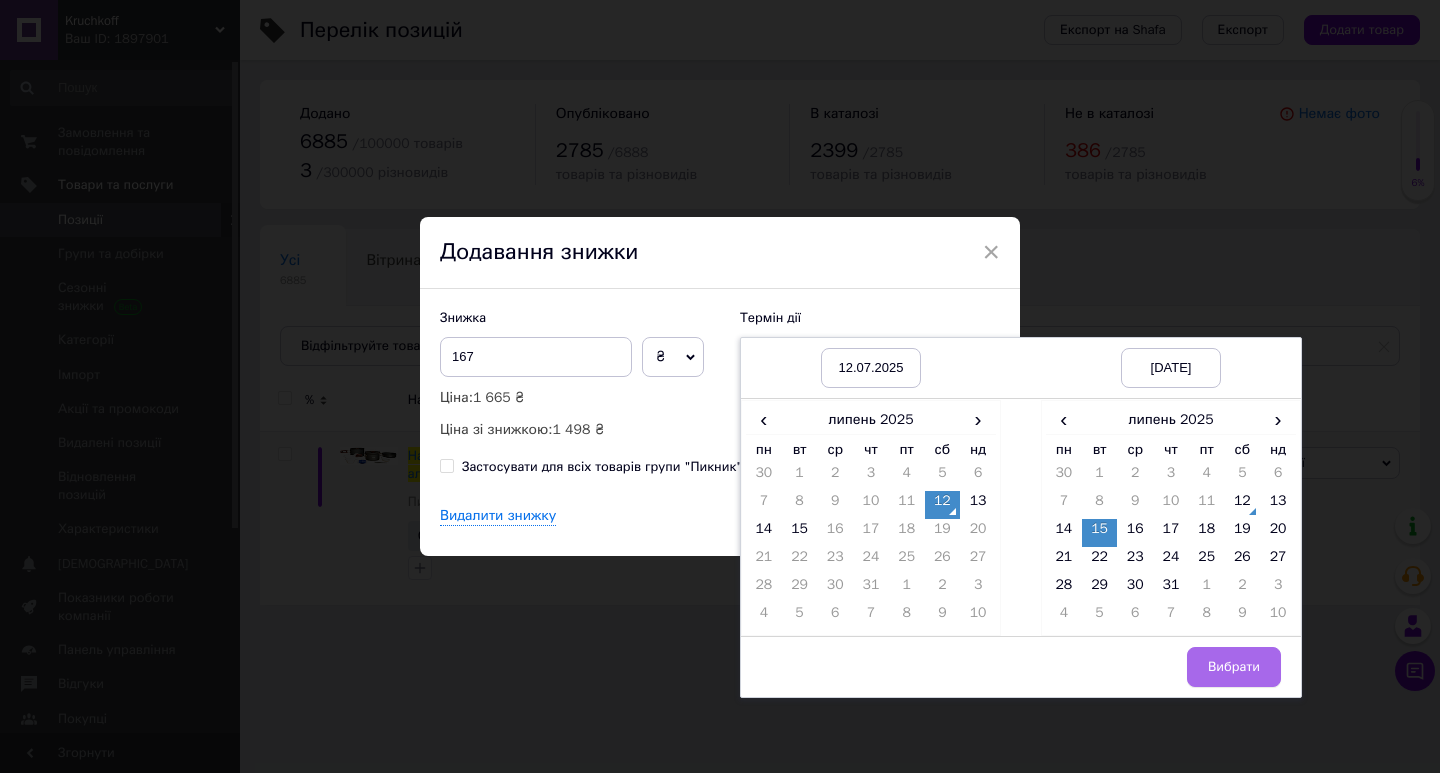 click on "Вибрати" at bounding box center (1234, 667) 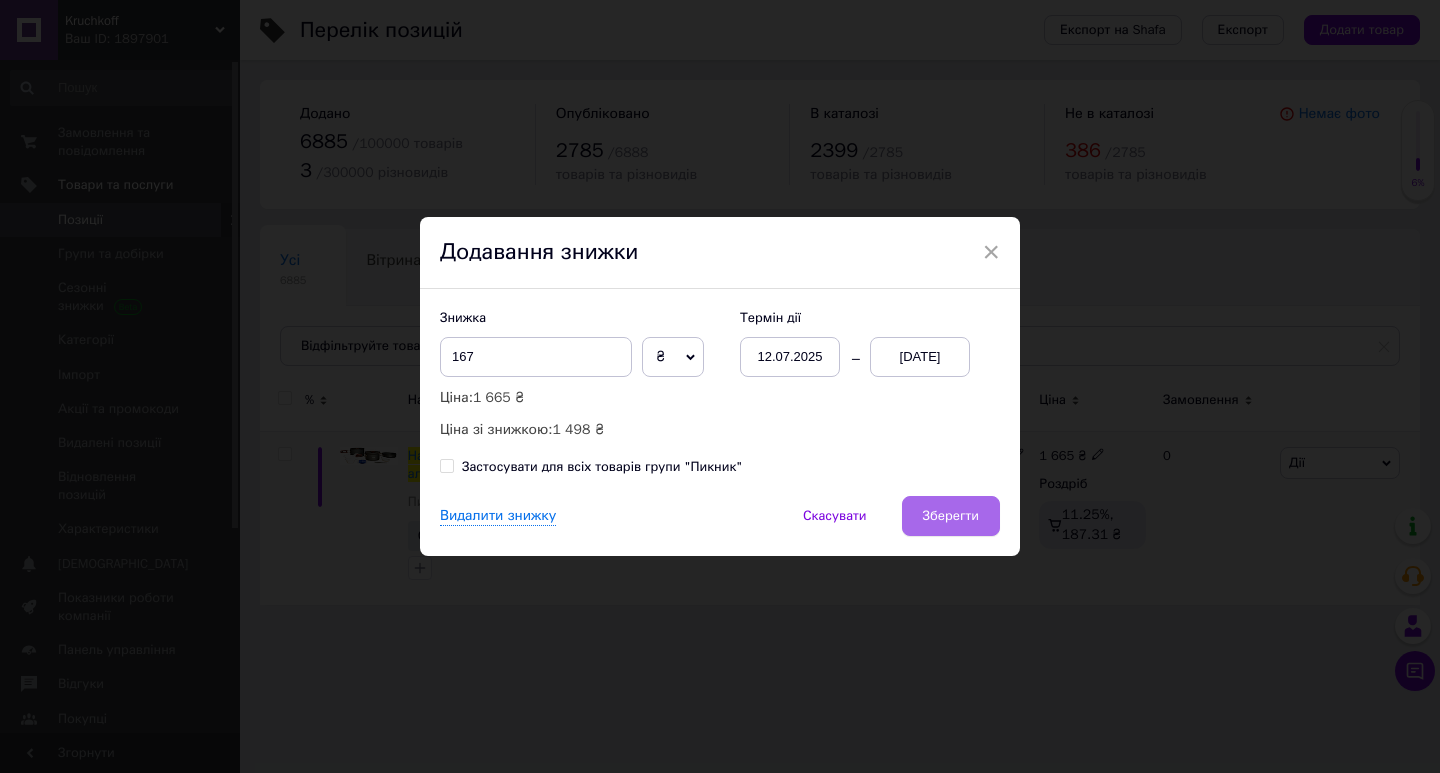 click on "Зберегти" at bounding box center (951, 516) 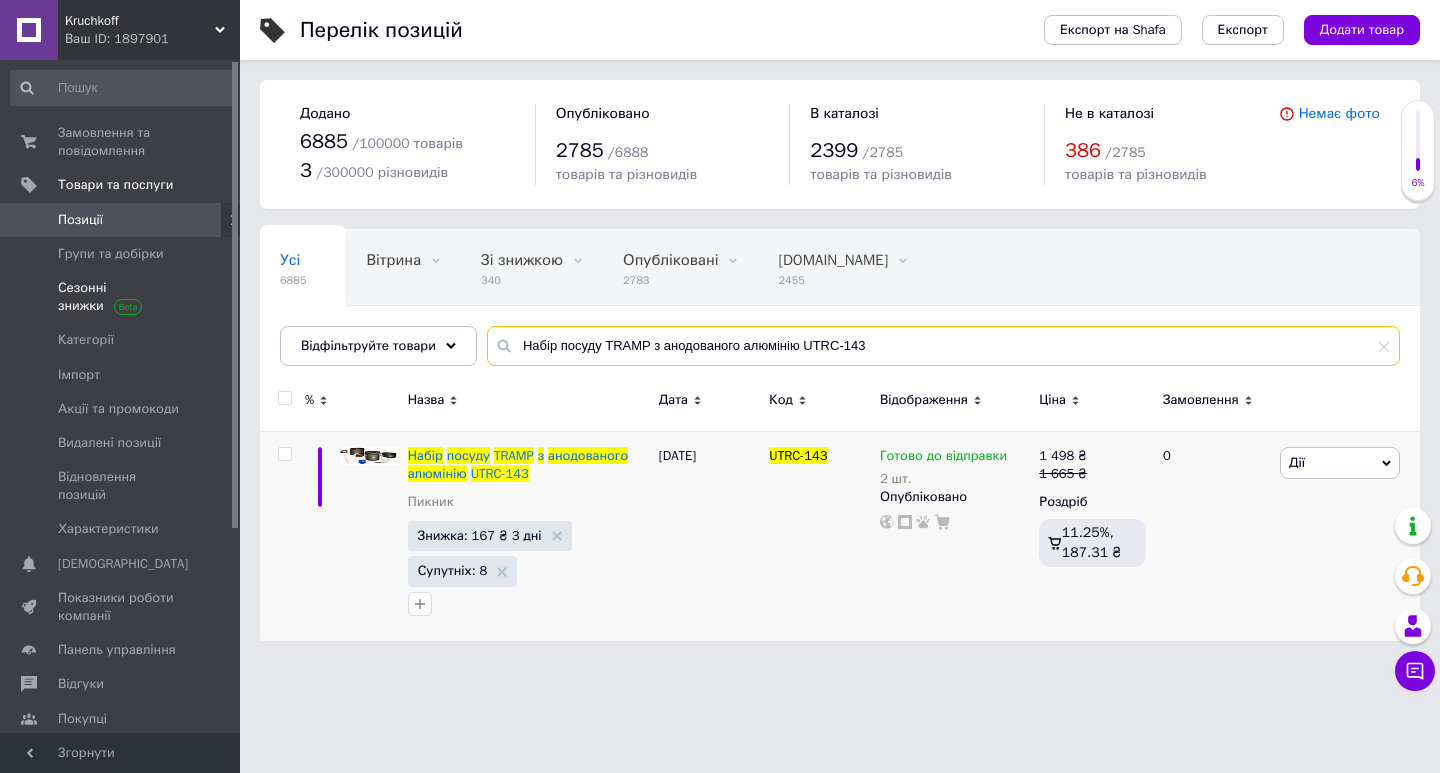 drag, startPoint x: 879, startPoint y: 347, endPoint x: 89, endPoint y: 314, distance: 790.68896 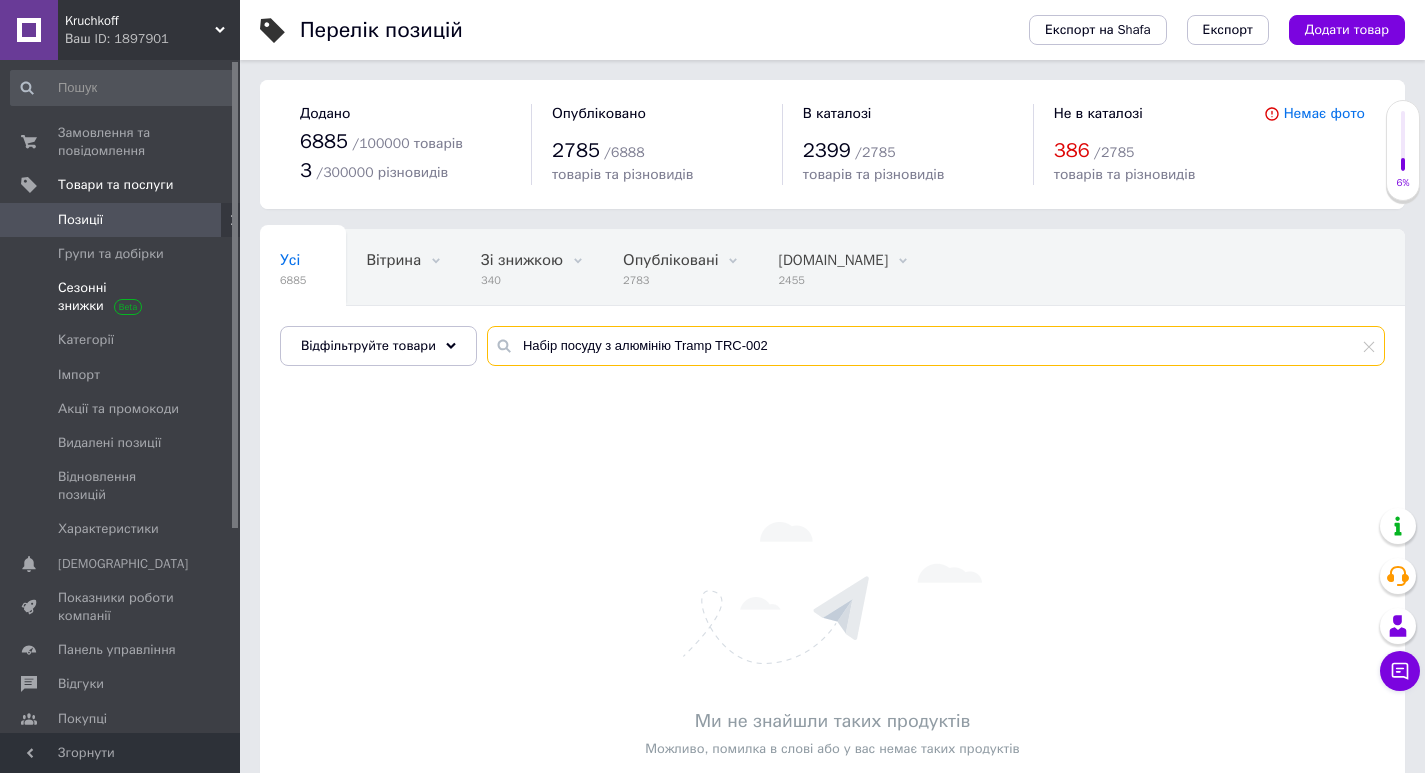 drag, startPoint x: 732, startPoint y: 337, endPoint x: 184, endPoint y: 276, distance: 551.38464 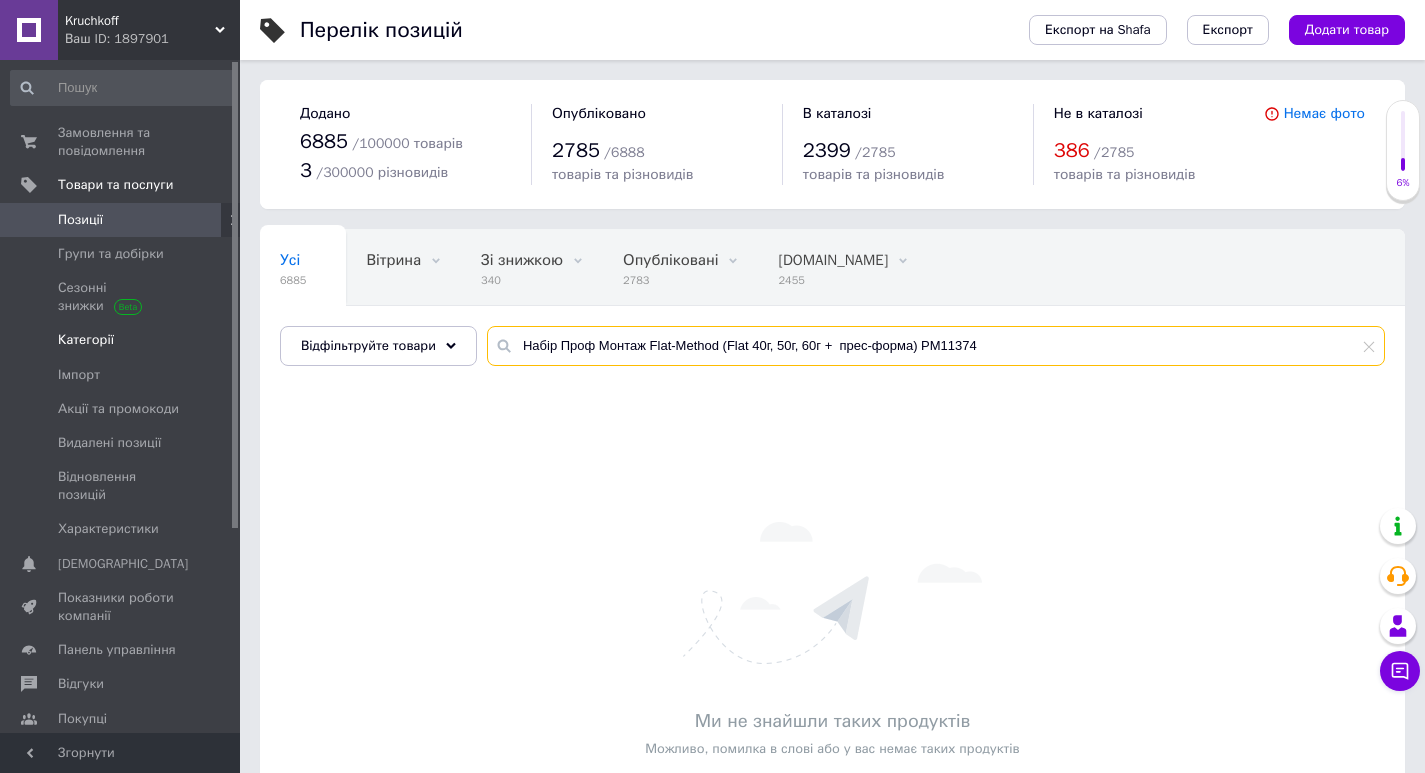 drag, startPoint x: 1035, startPoint y: 347, endPoint x: 45, endPoint y: 329, distance: 990.16364 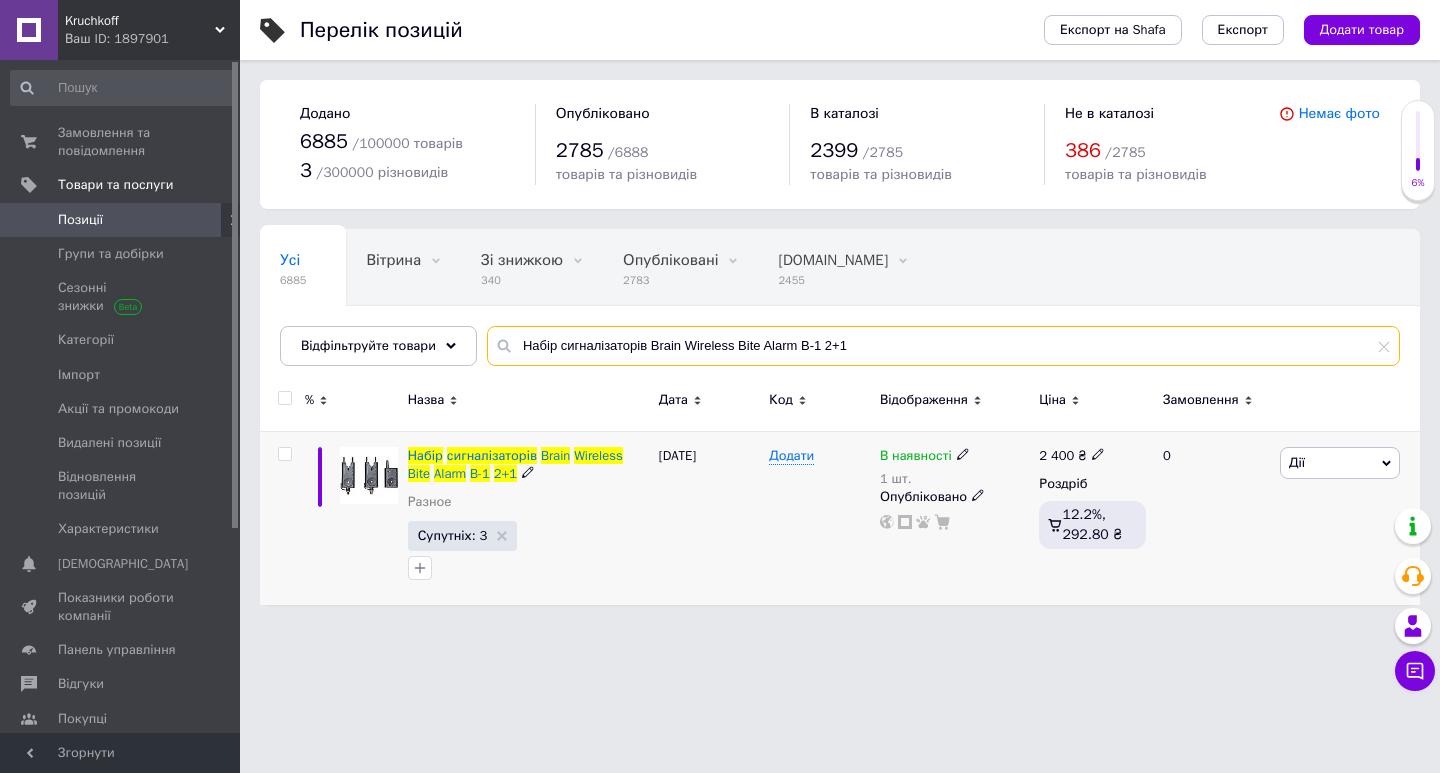 type on "Набір сигналізаторів Brain Wireless Bite Alarm B-1 2+1" 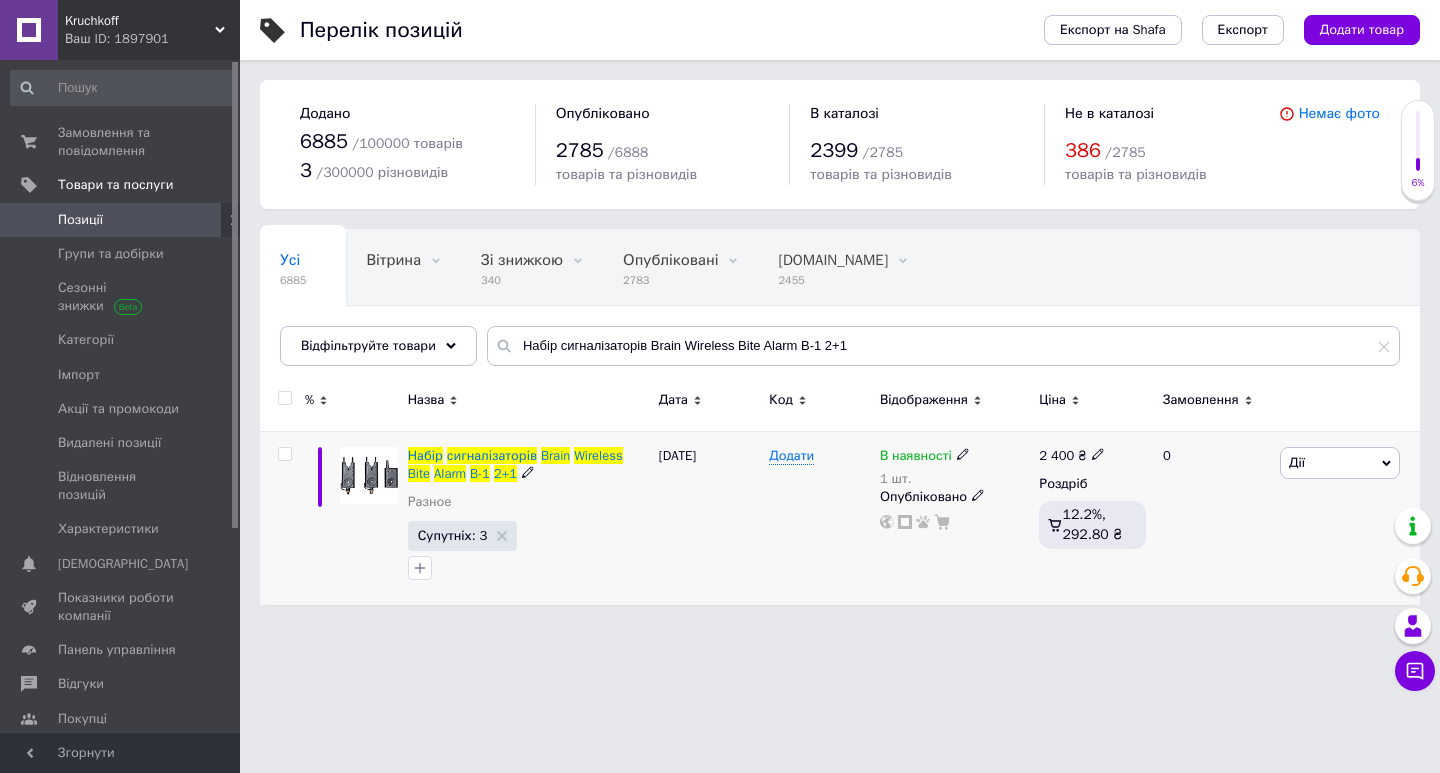 click on "Дії" at bounding box center [1340, 463] 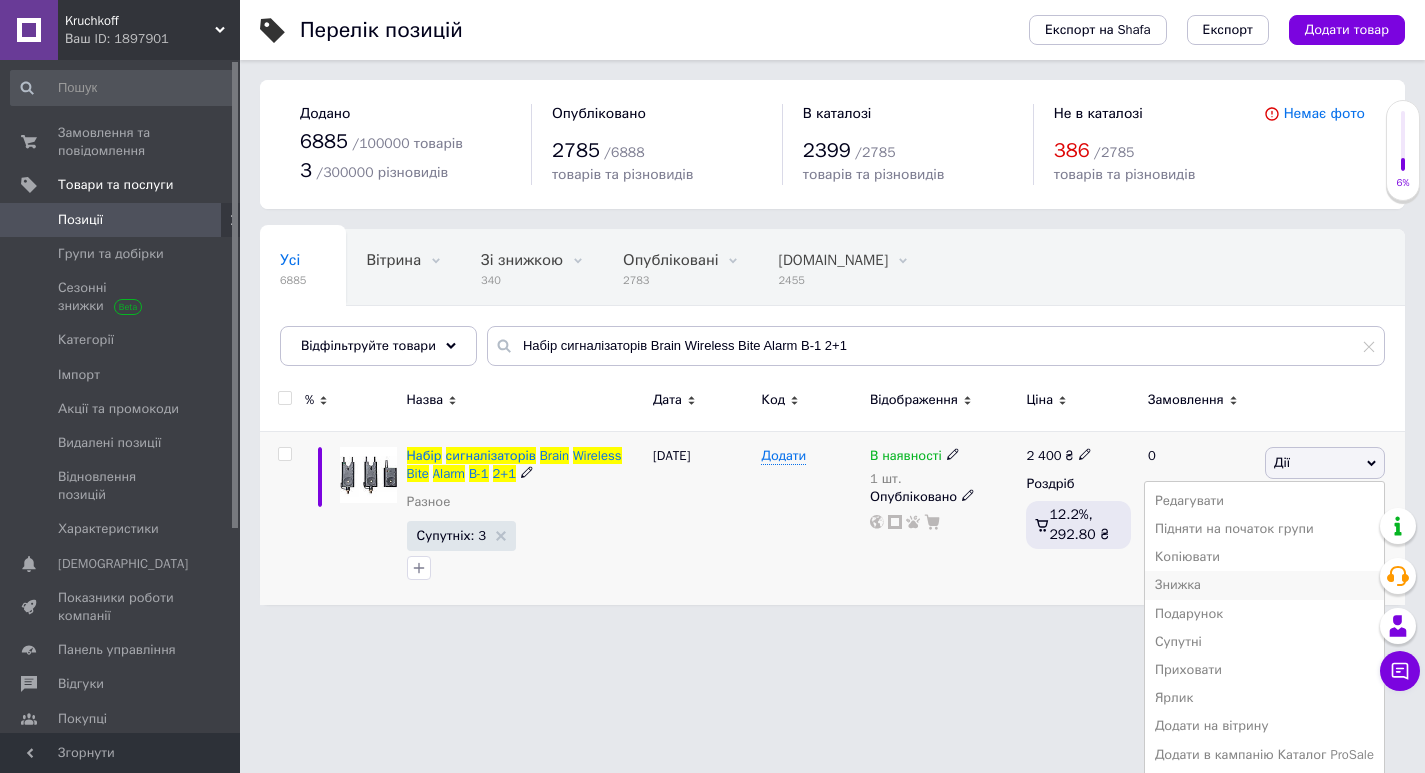 click on "Знижка" at bounding box center [1264, 585] 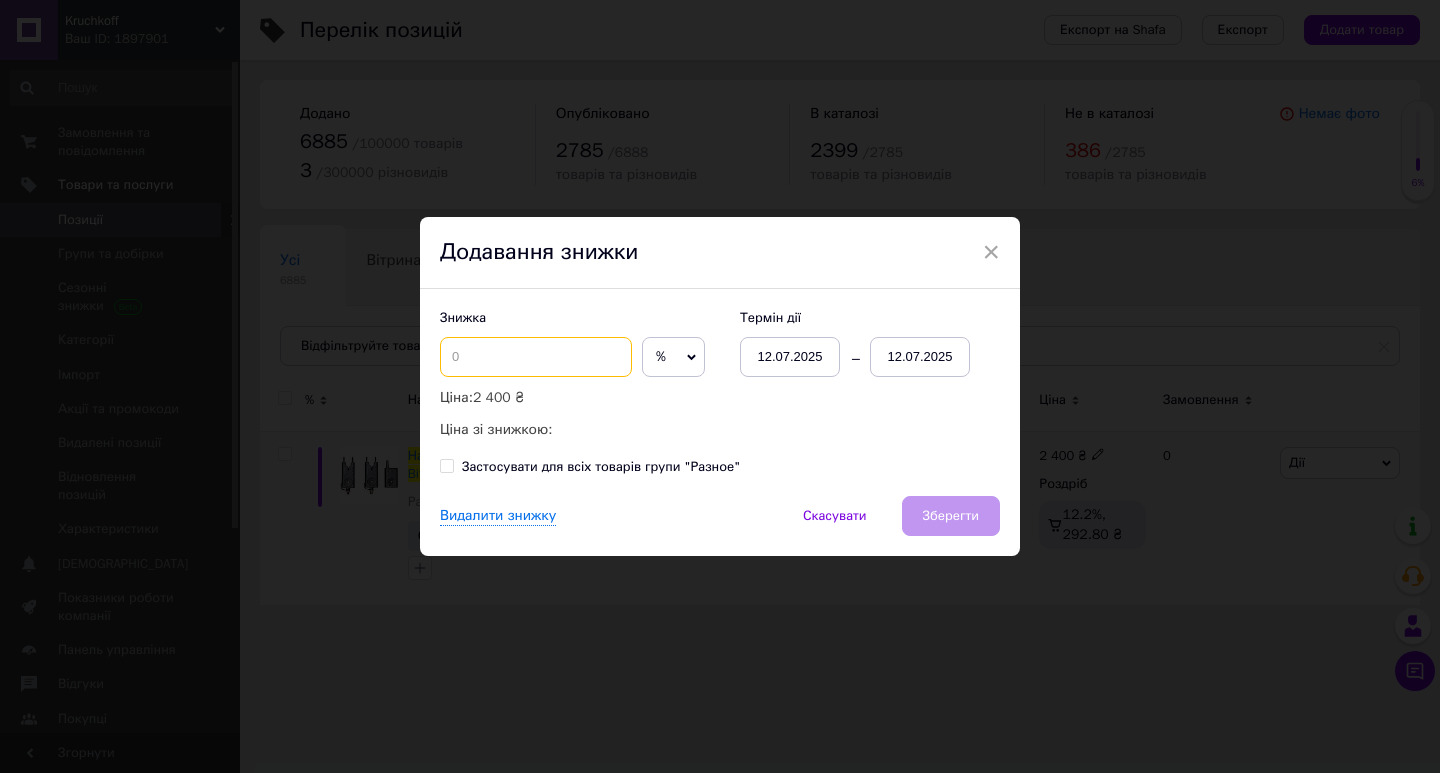 click at bounding box center (536, 357) 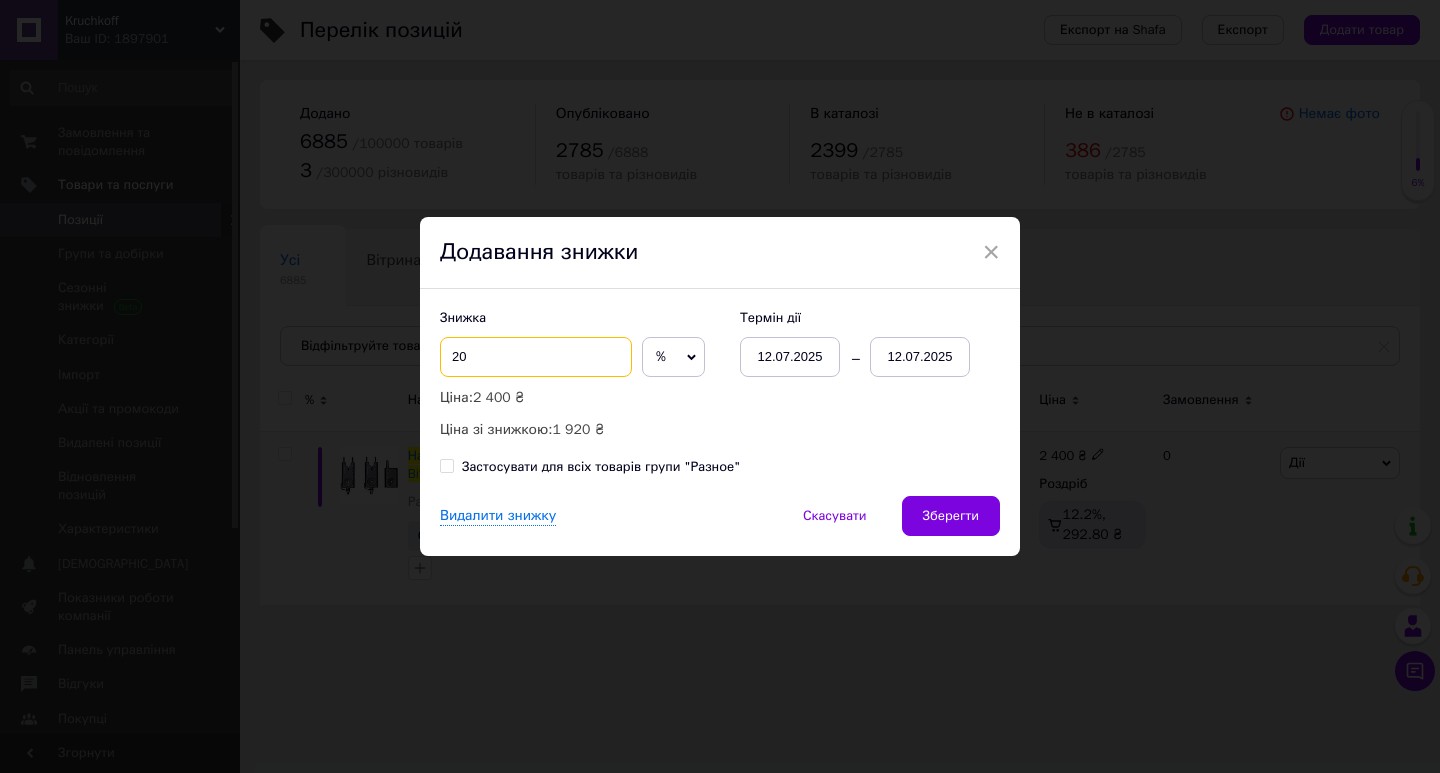 type on "20" 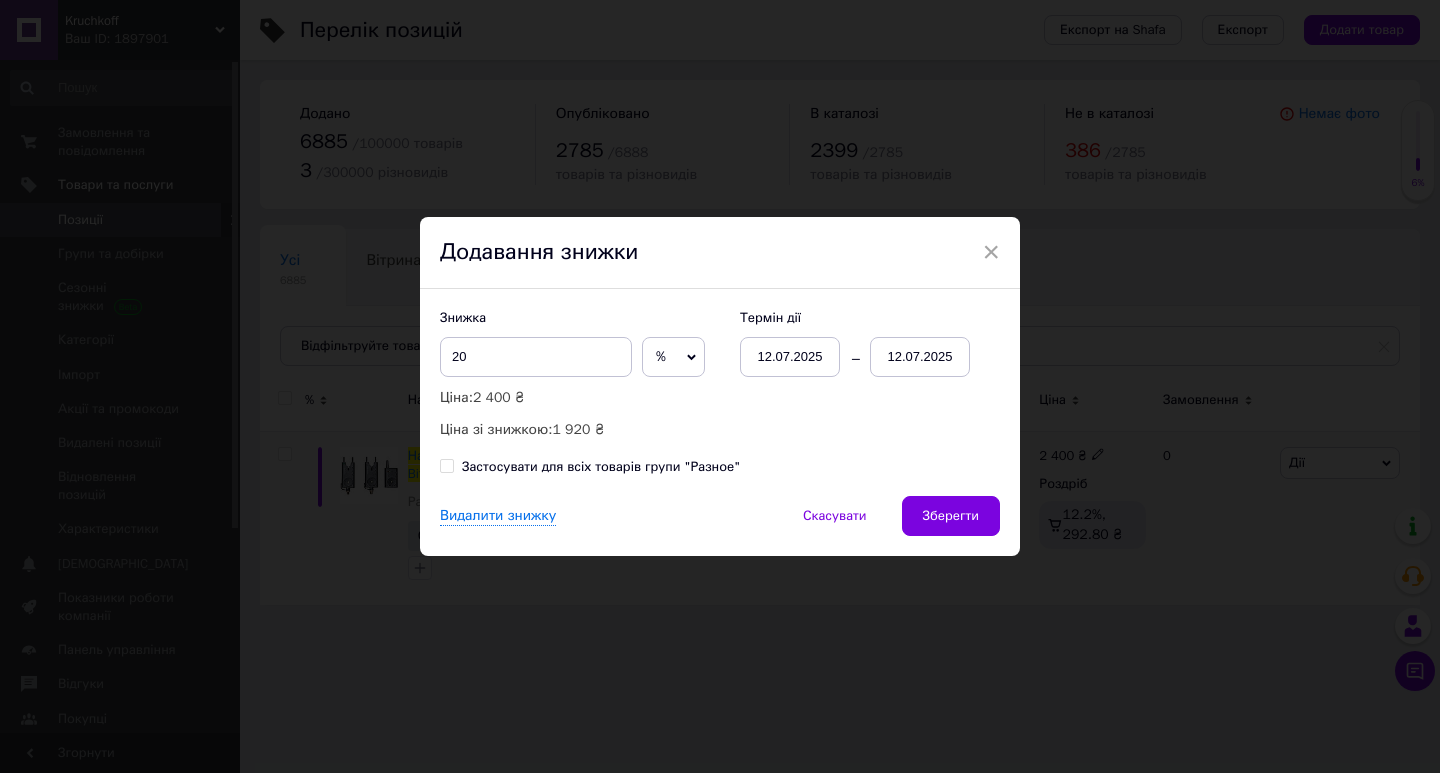 click on "12.07.2025" at bounding box center [790, 357] 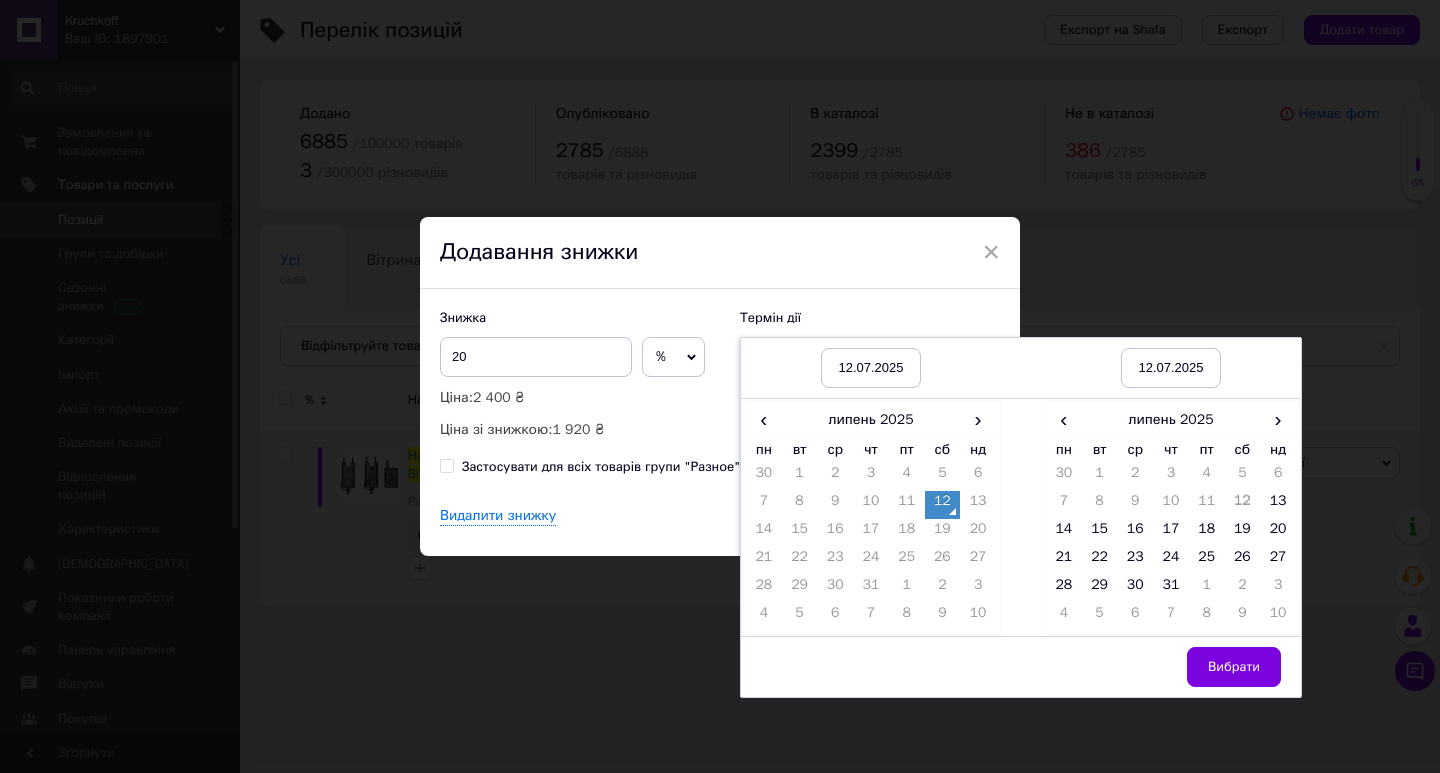 click on "12" at bounding box center [943, 505] 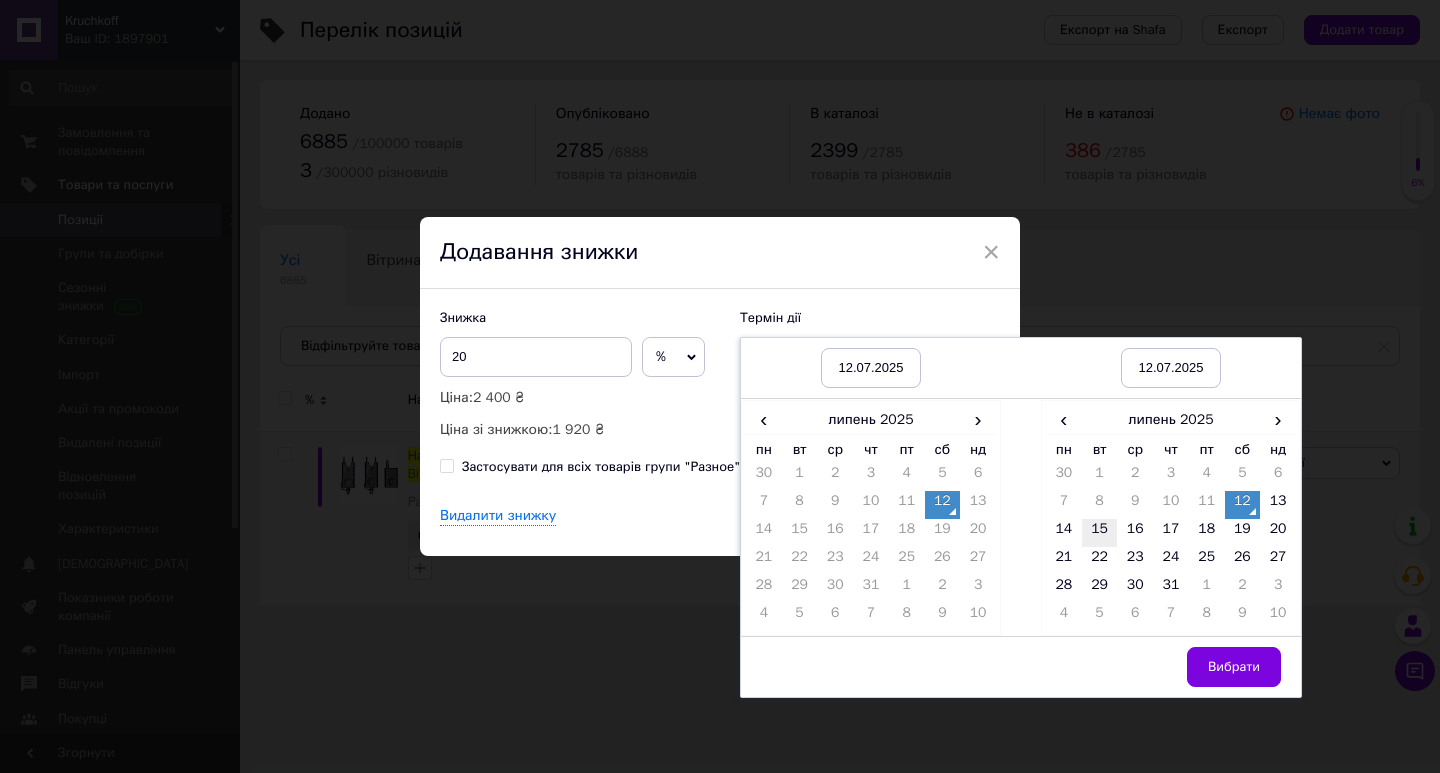 click on "15" at bounding box center [1100, 533] 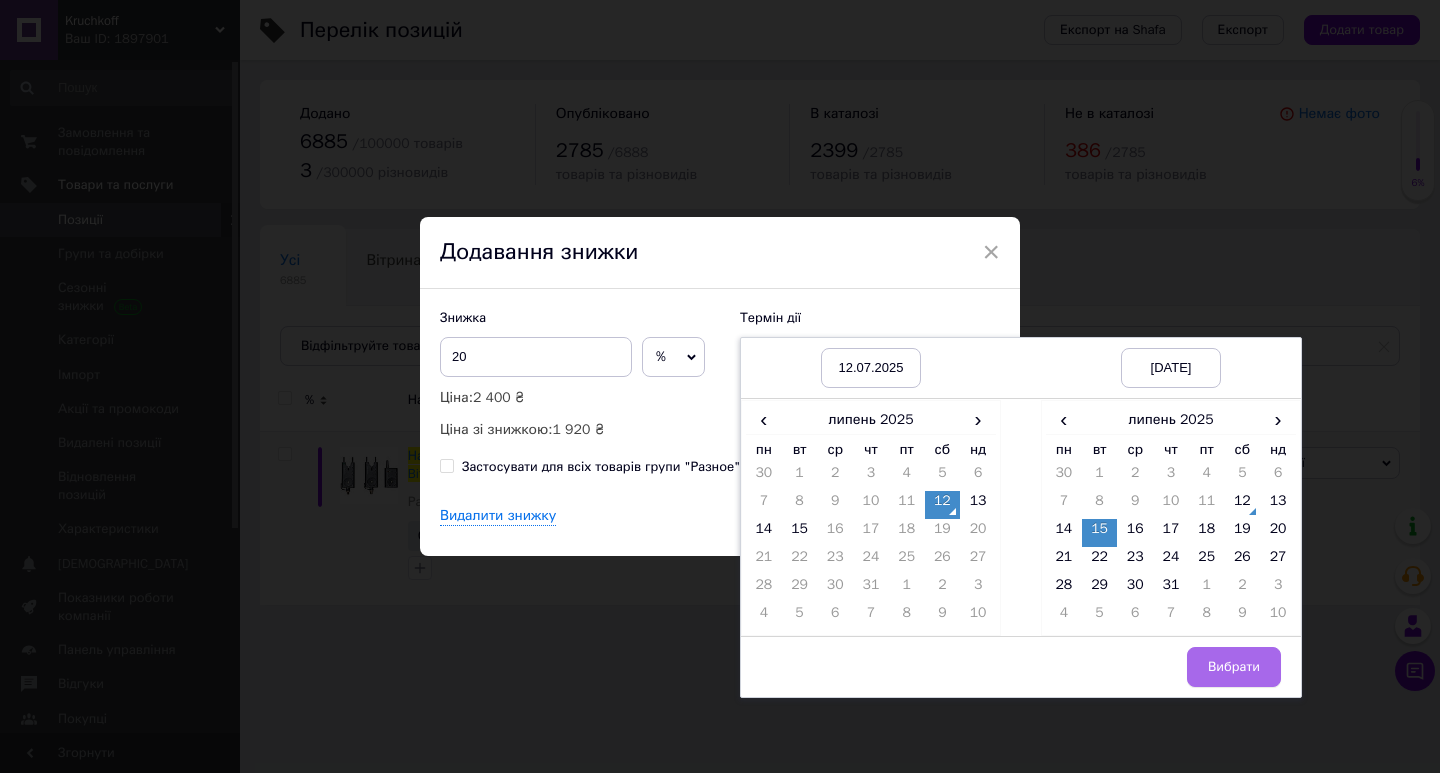 click on "Вибрати" at bounding box center [1234, 667] 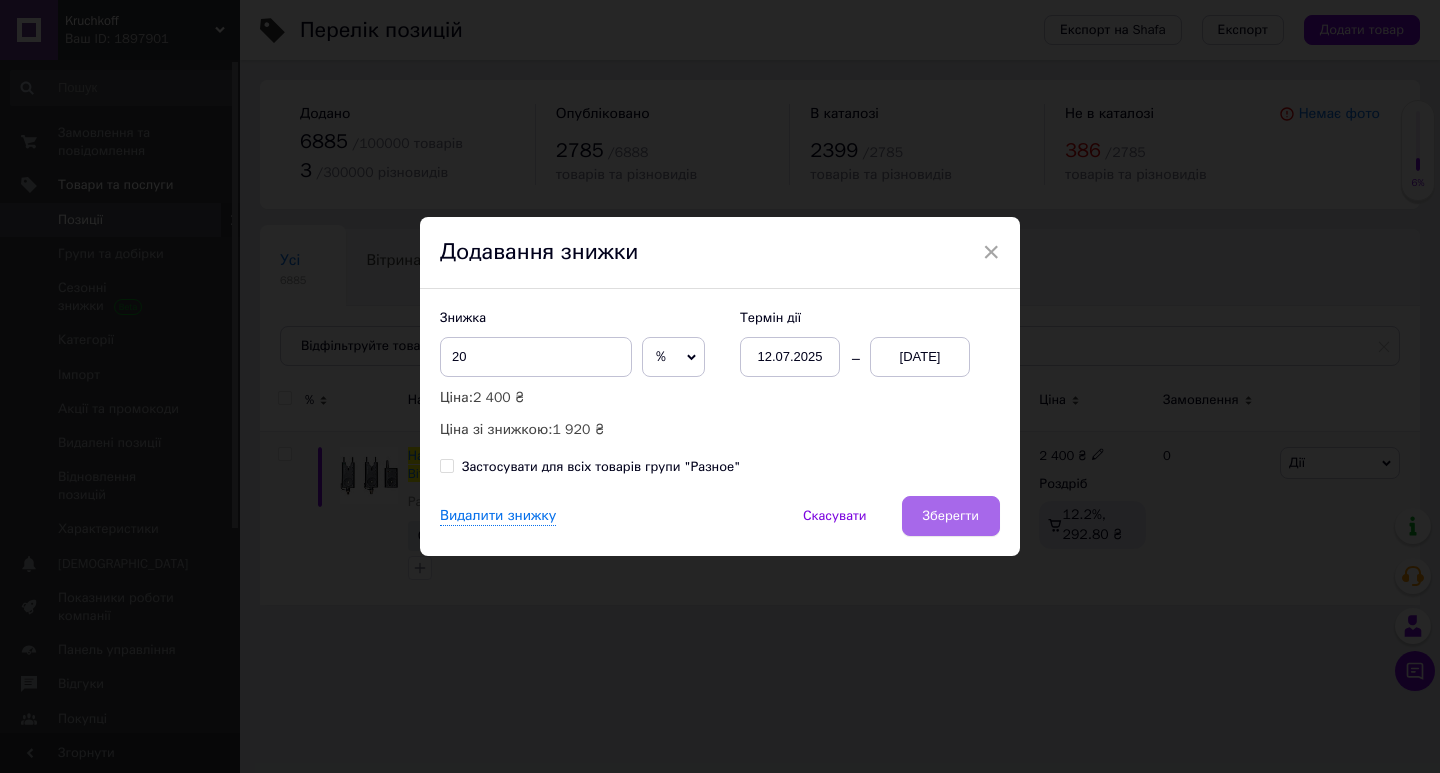click on "Зберегти" at bounding box center [951, 516] 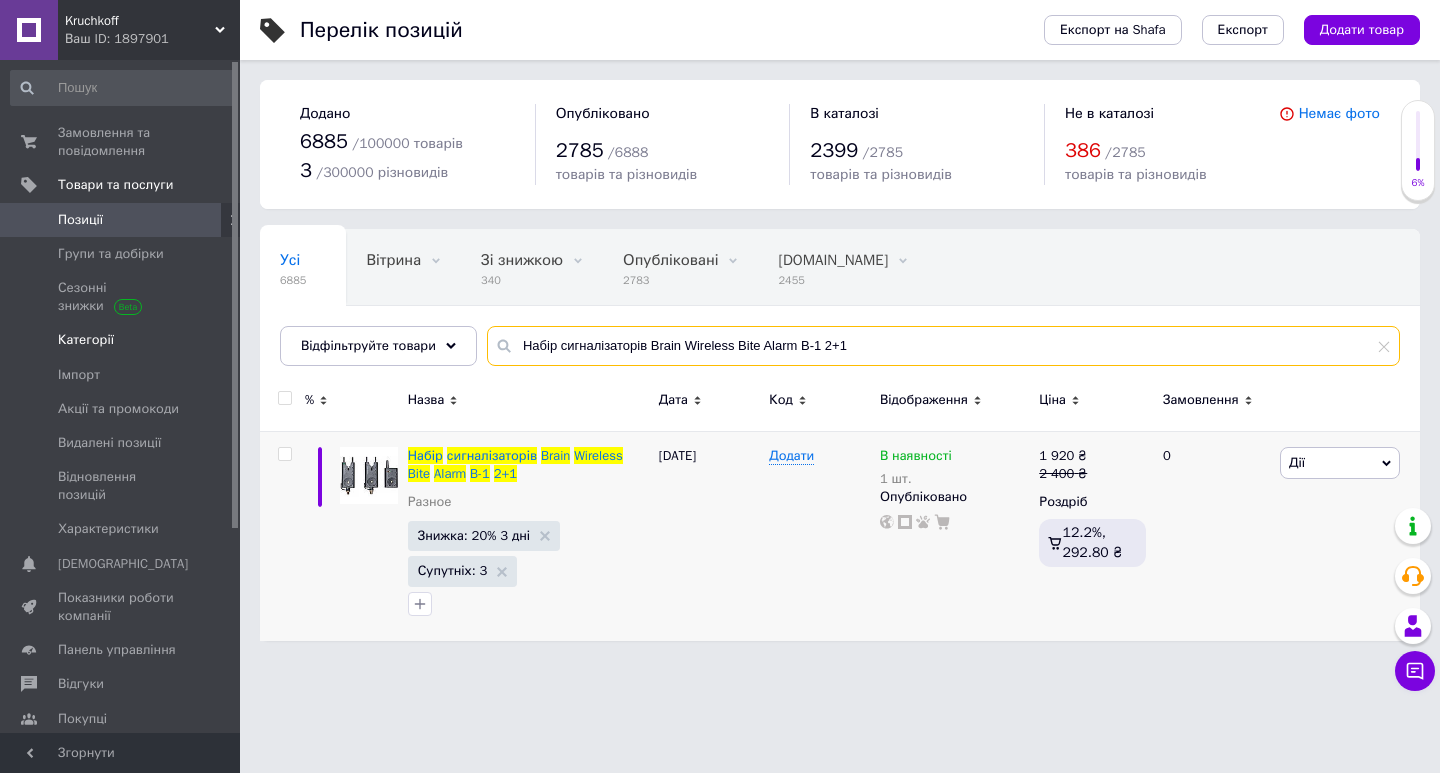 drag, startPoint x: 863, startPoint y: 350, endPoint x: 82, endPoint y: 340, distance: 781.064 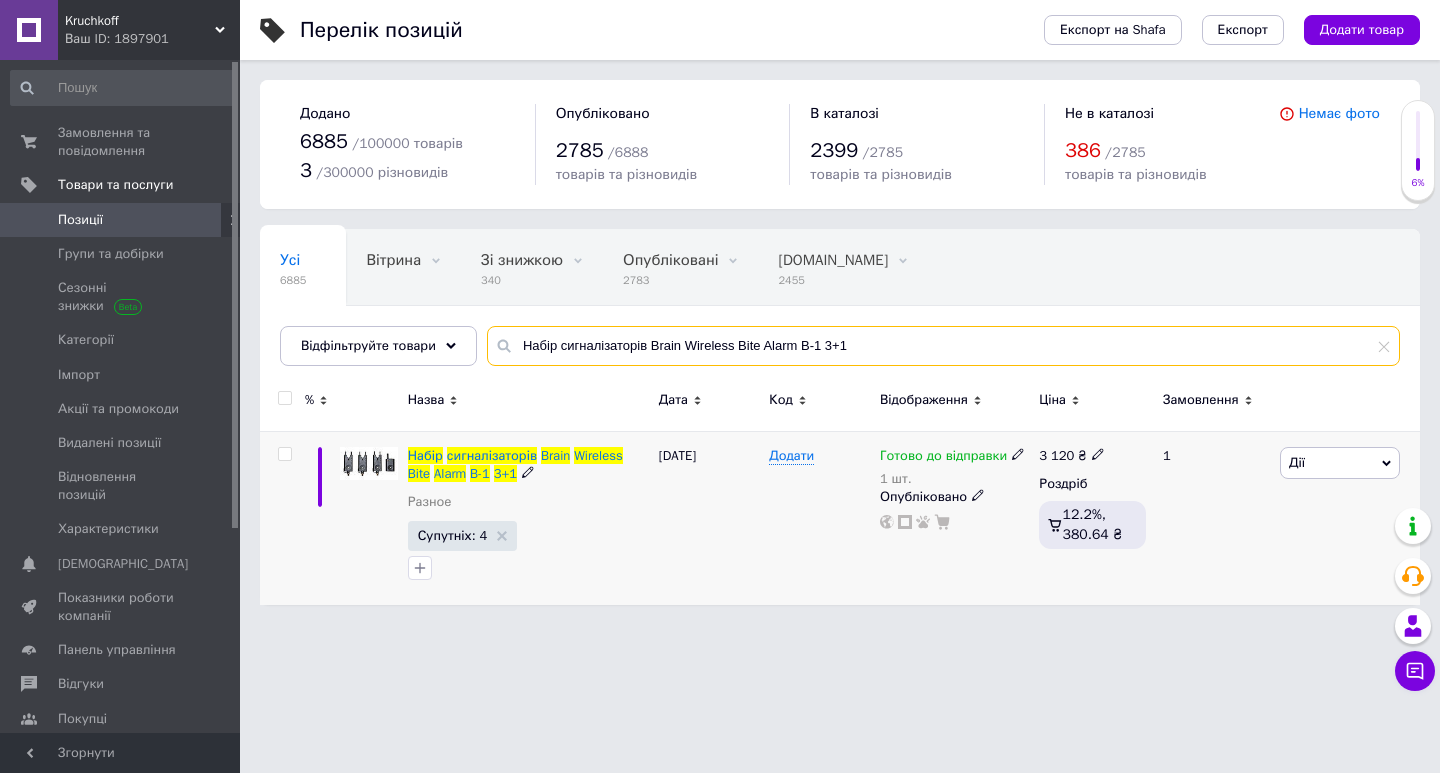 type on "Набір сигналізаторів Brain Wireless Bite Alarm B-1 3+1" 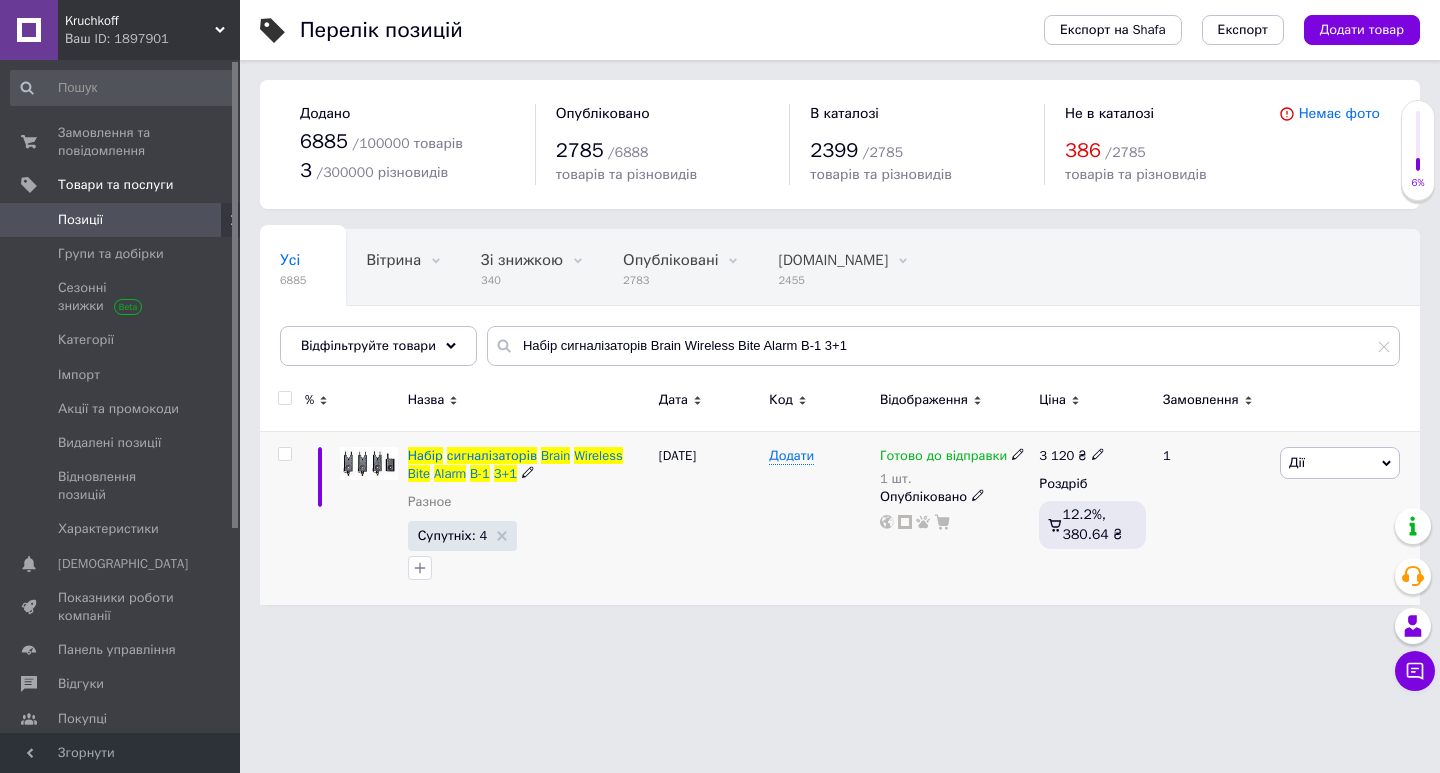 click 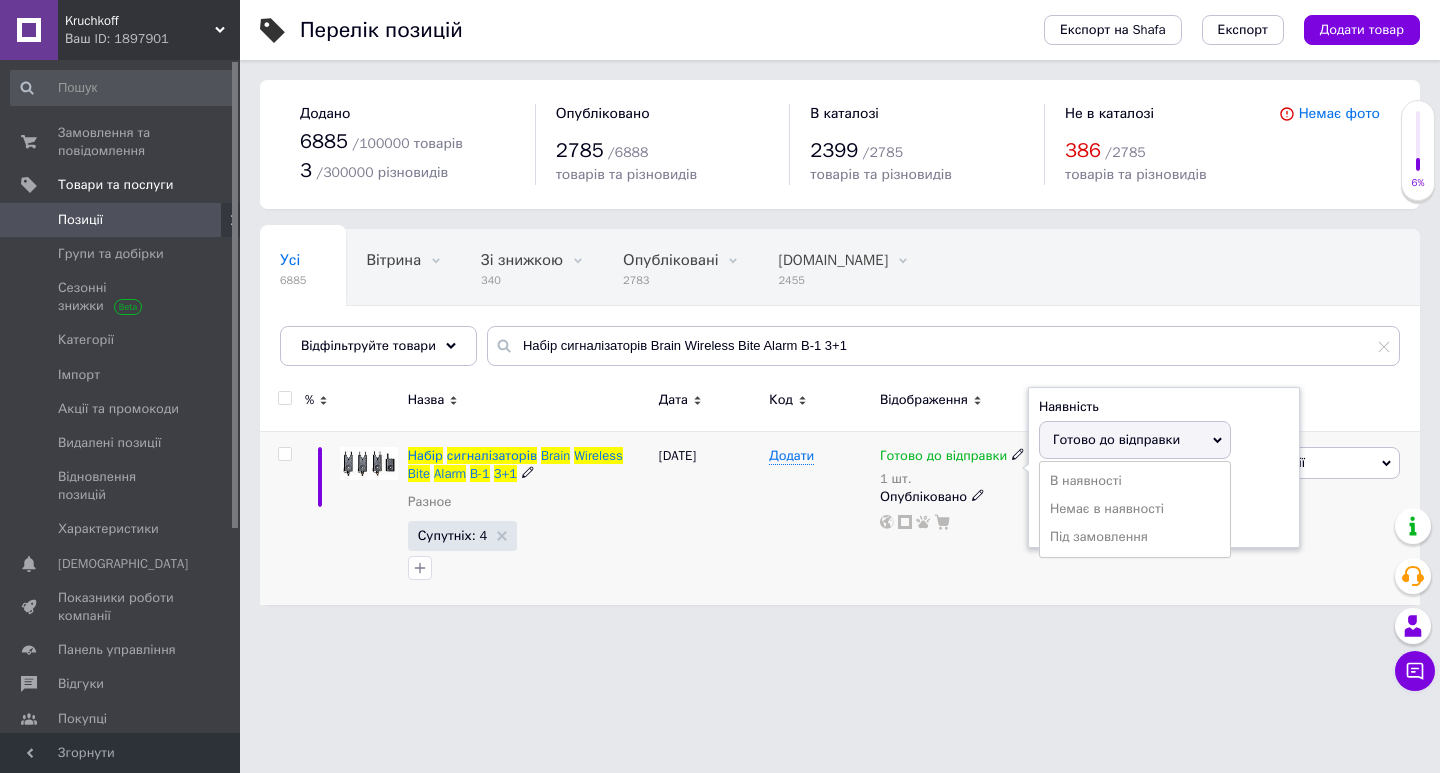click on "Готово до відправки" at bounding box center [1116, 439] 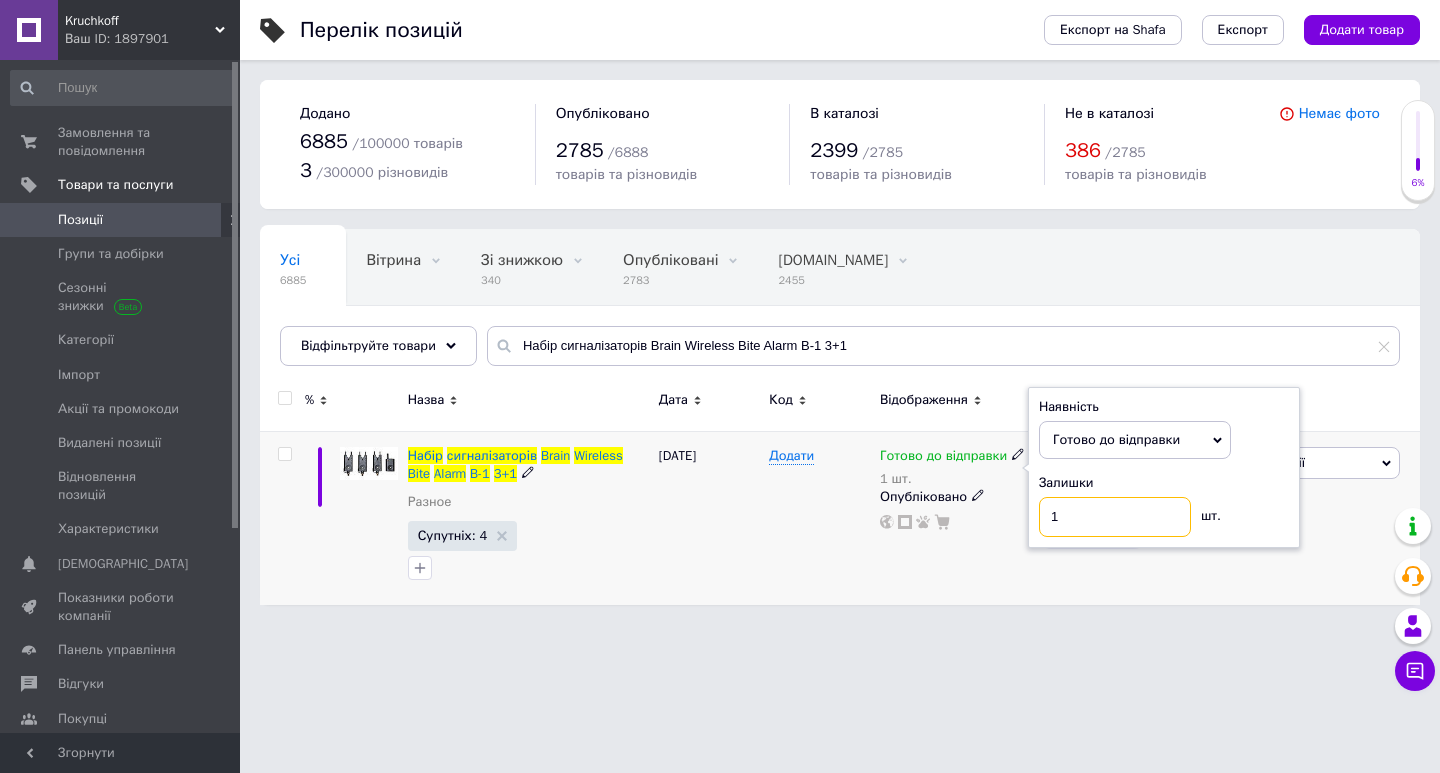 drag, startPoint x: 1052, startPoint y: 508, endPoint x: 1111, endPoint y: 501, distance: 59.413803 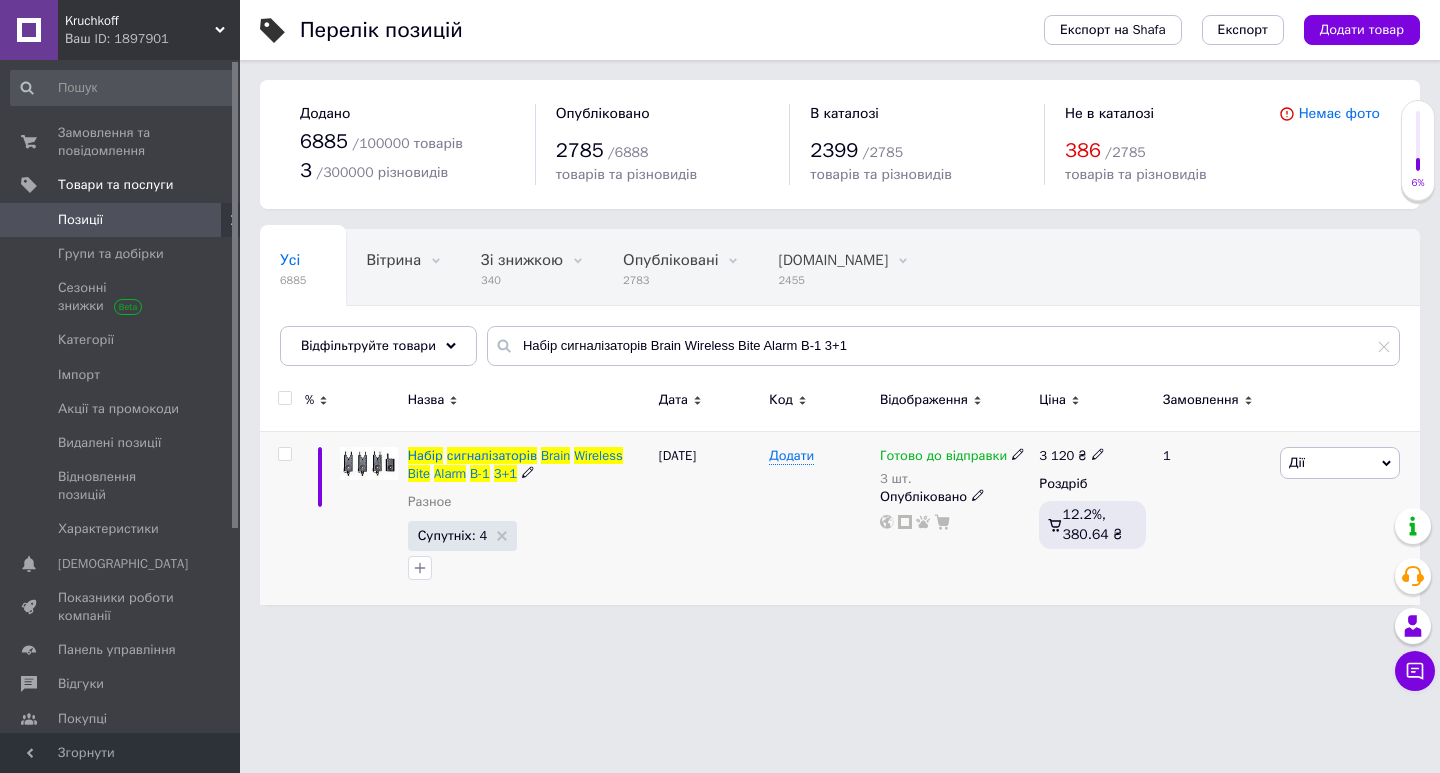 click 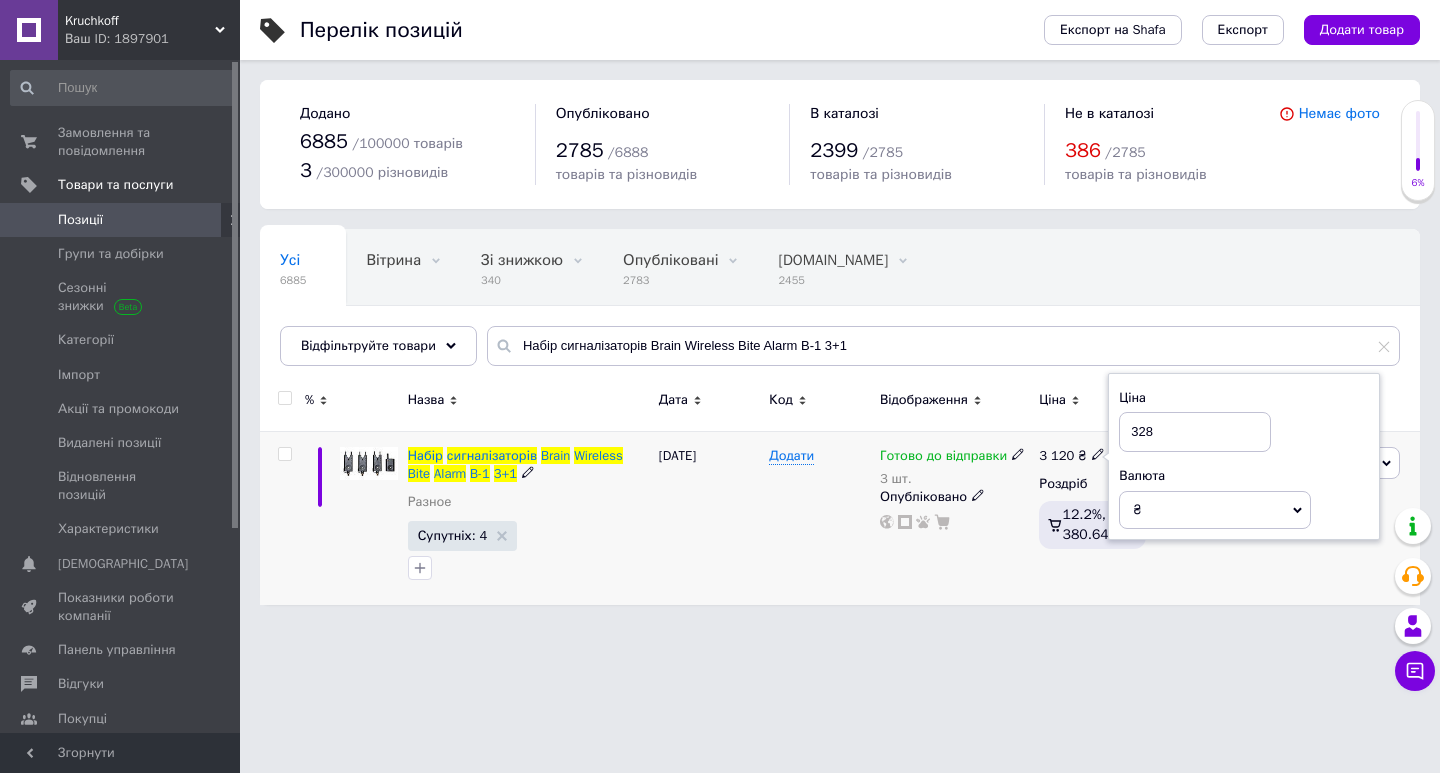 type on "3280" 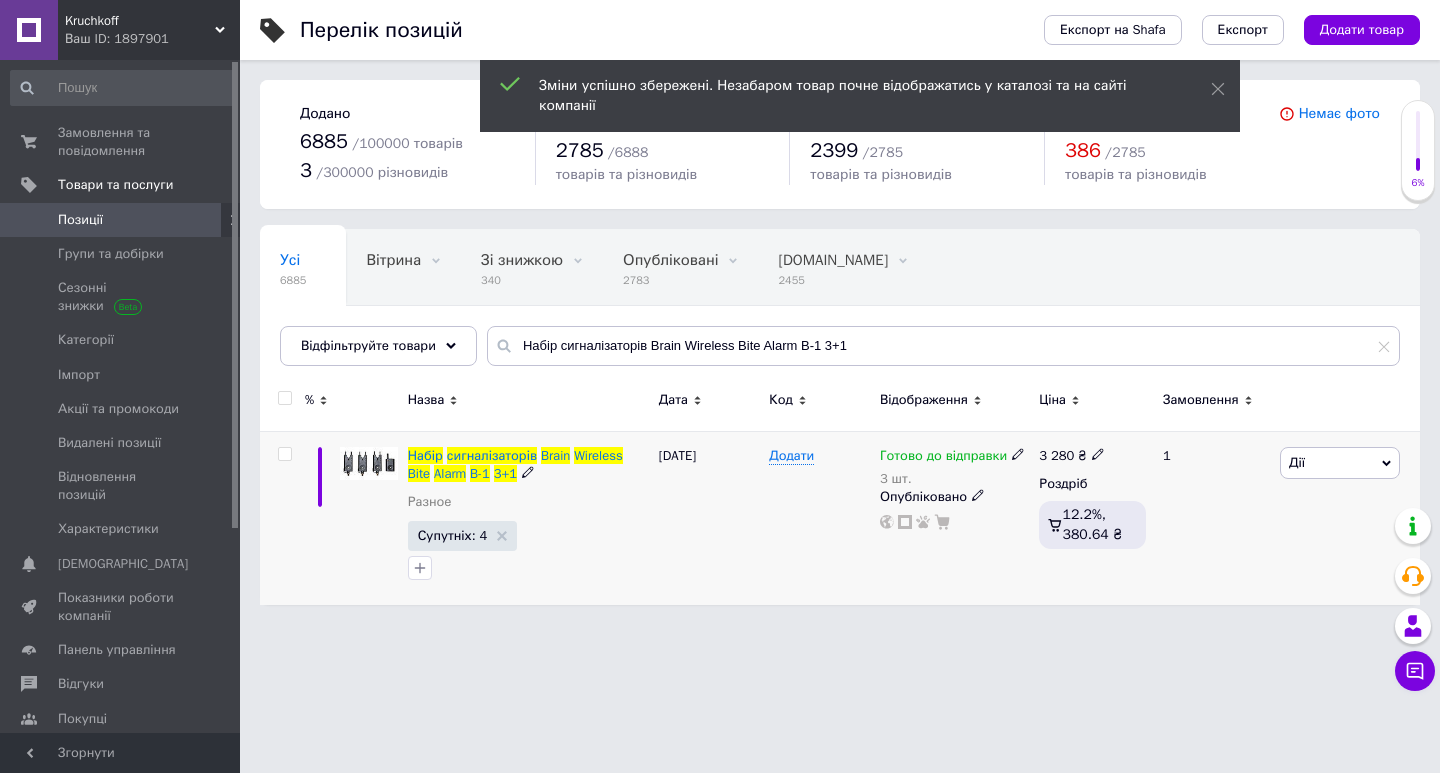 click on "Дії" at bounding box center [1340, 463] 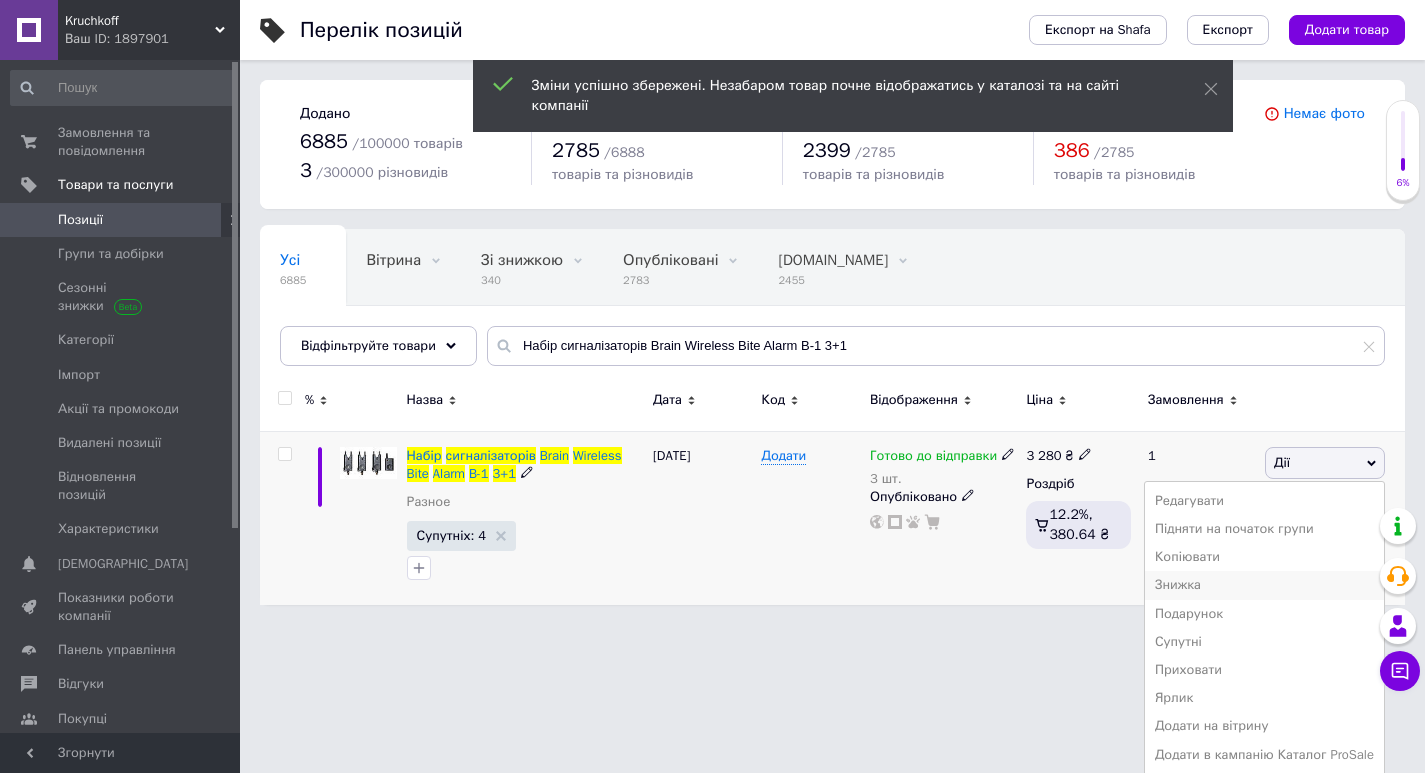 click on "Знижка" at bounding box center [1264, 585] 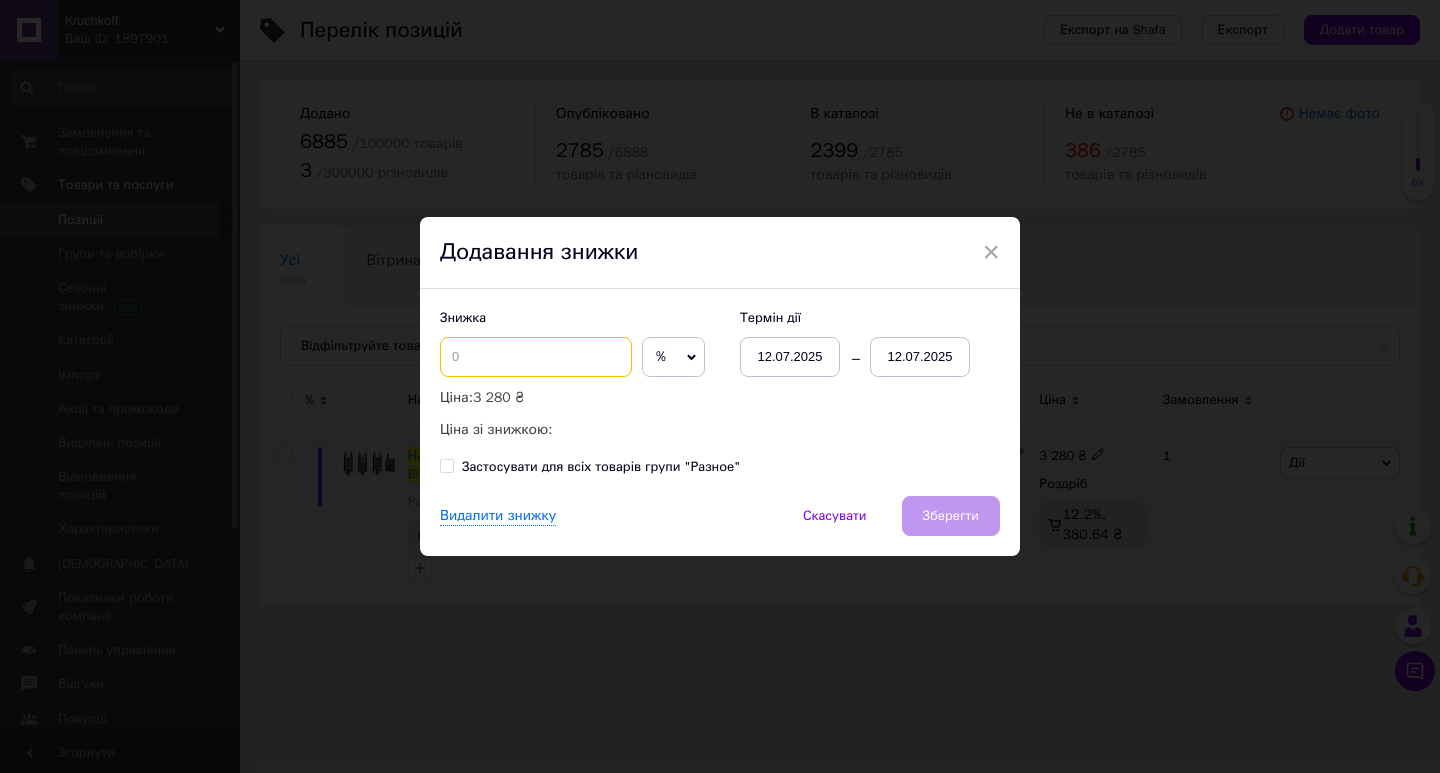 click at bounding box center (536, 357) 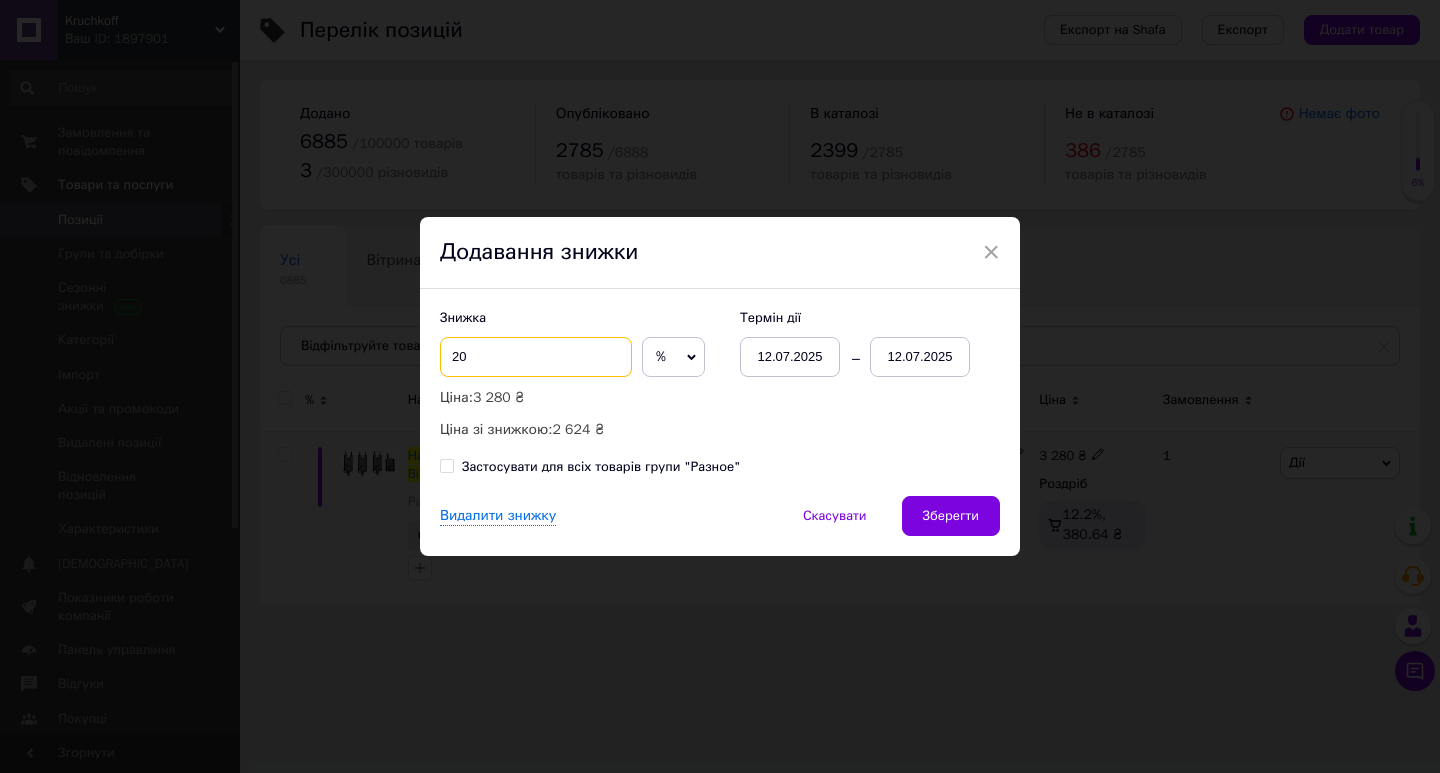 type on "20" 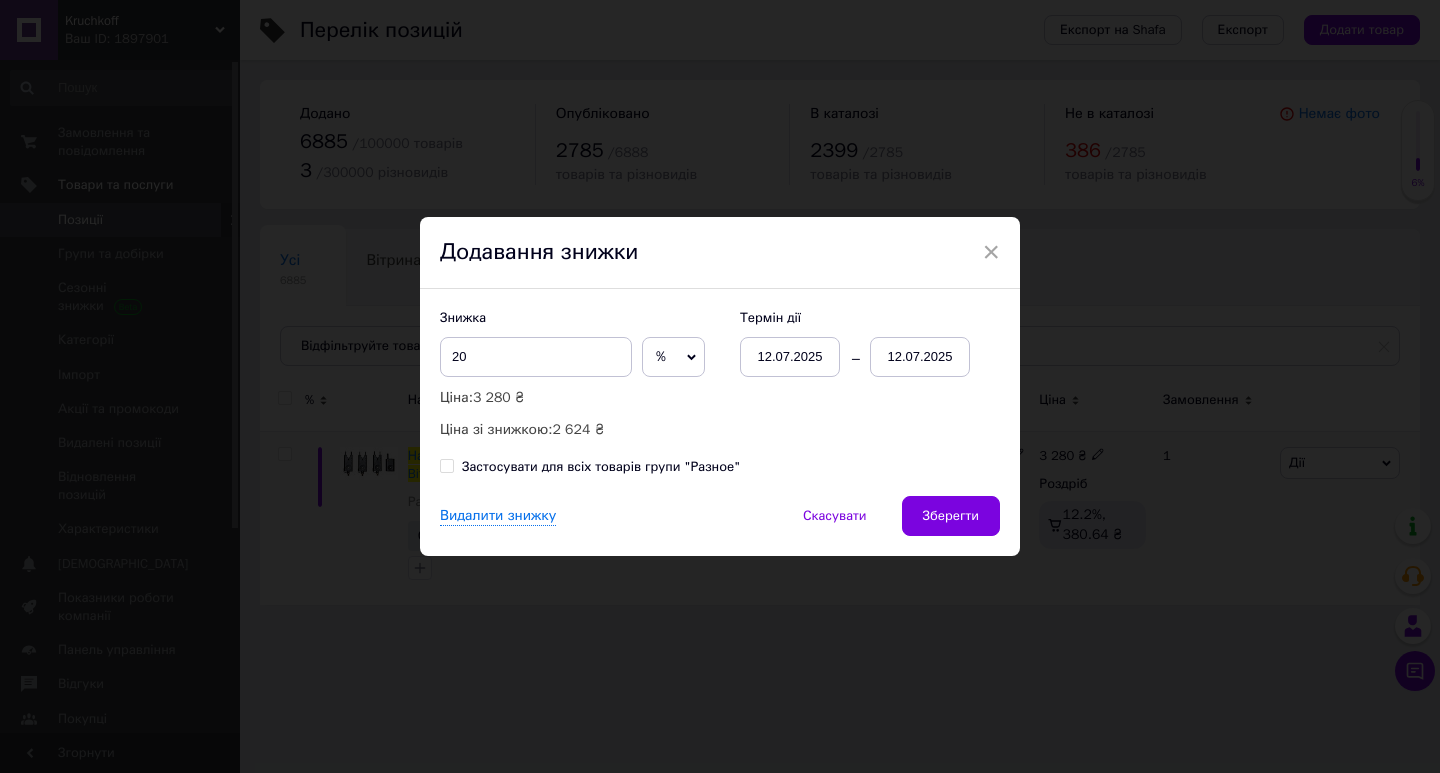 click on "12.07.2025" at bounding box center [790, 357] 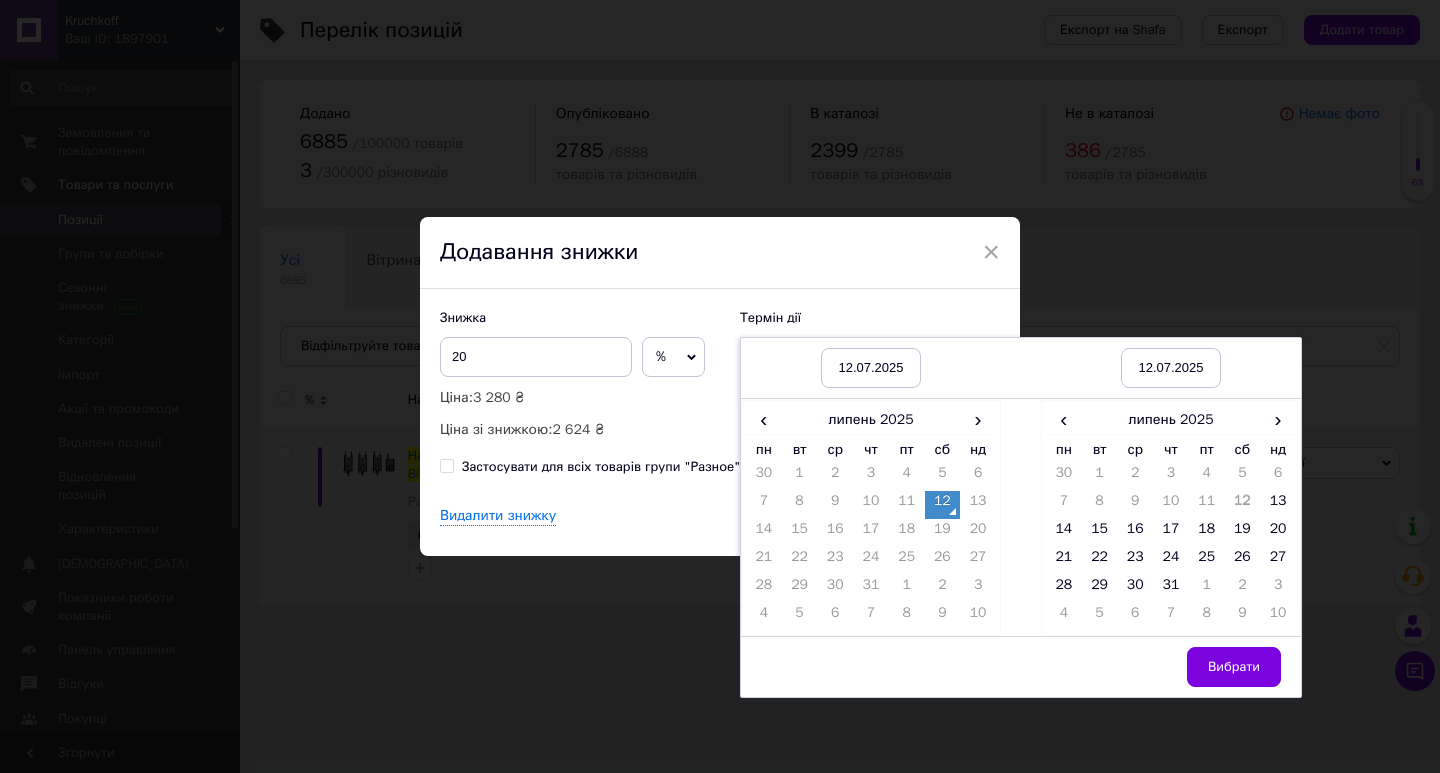 click on "12" at bounding box center (943, 505) 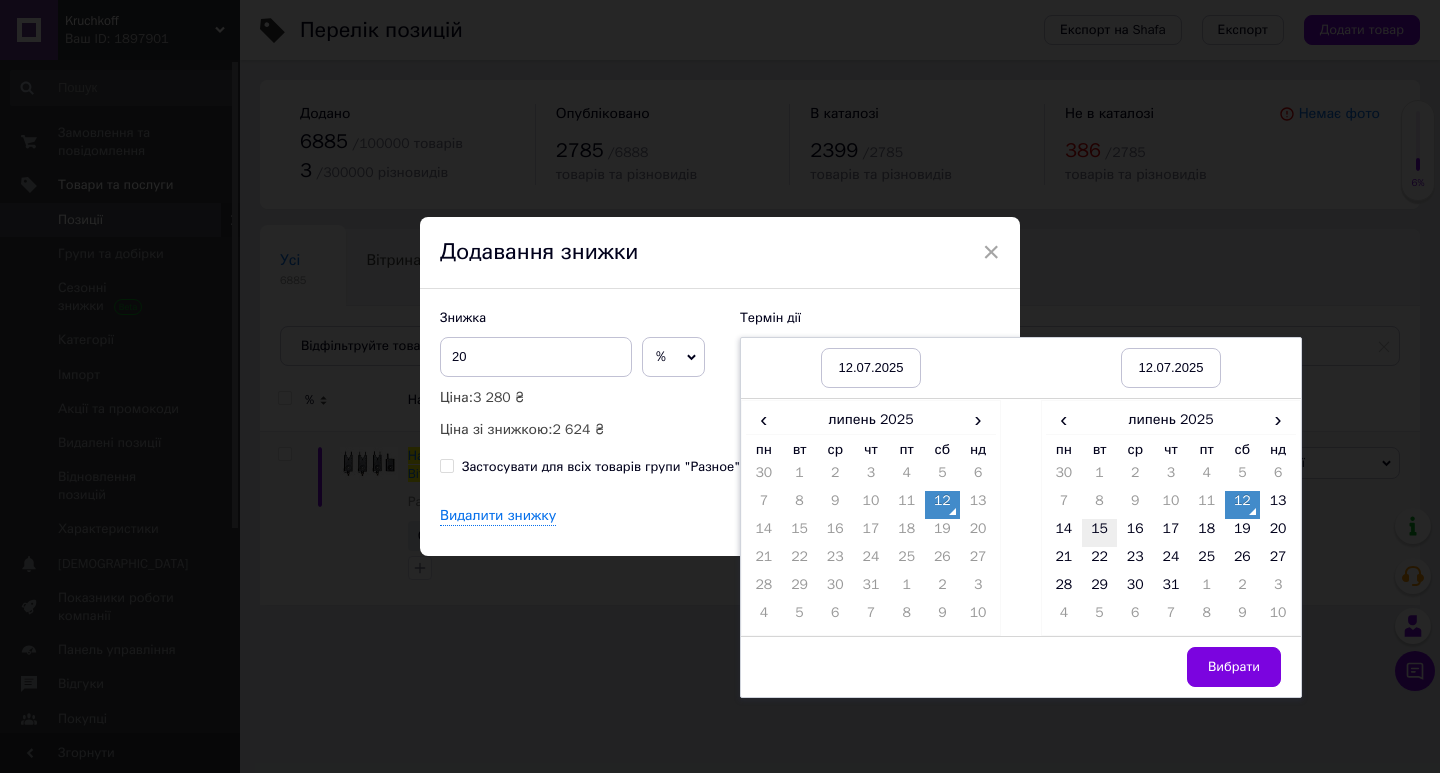 click on "15" at bounding box center (1100, 533) 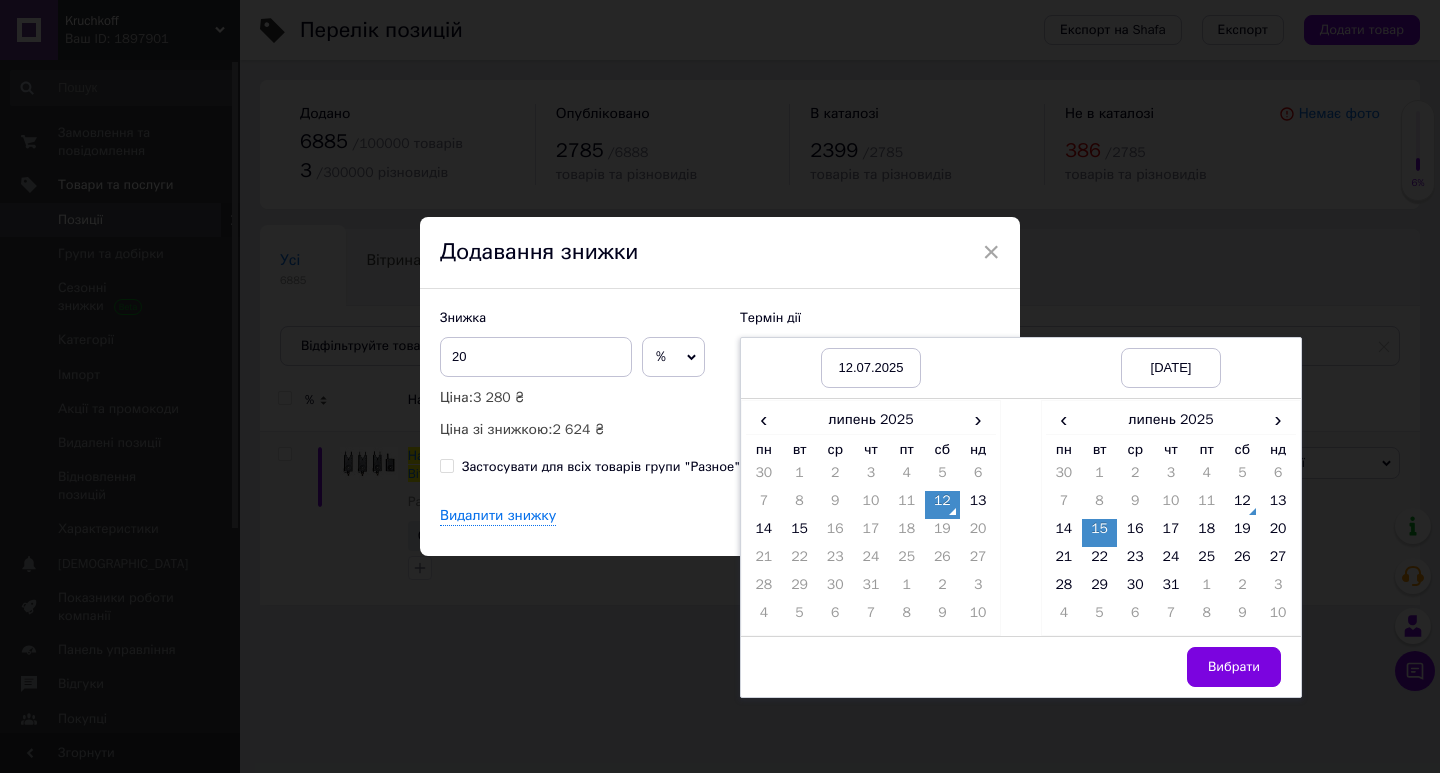 click on "Вибрати" at bounding box center [1234, 667] 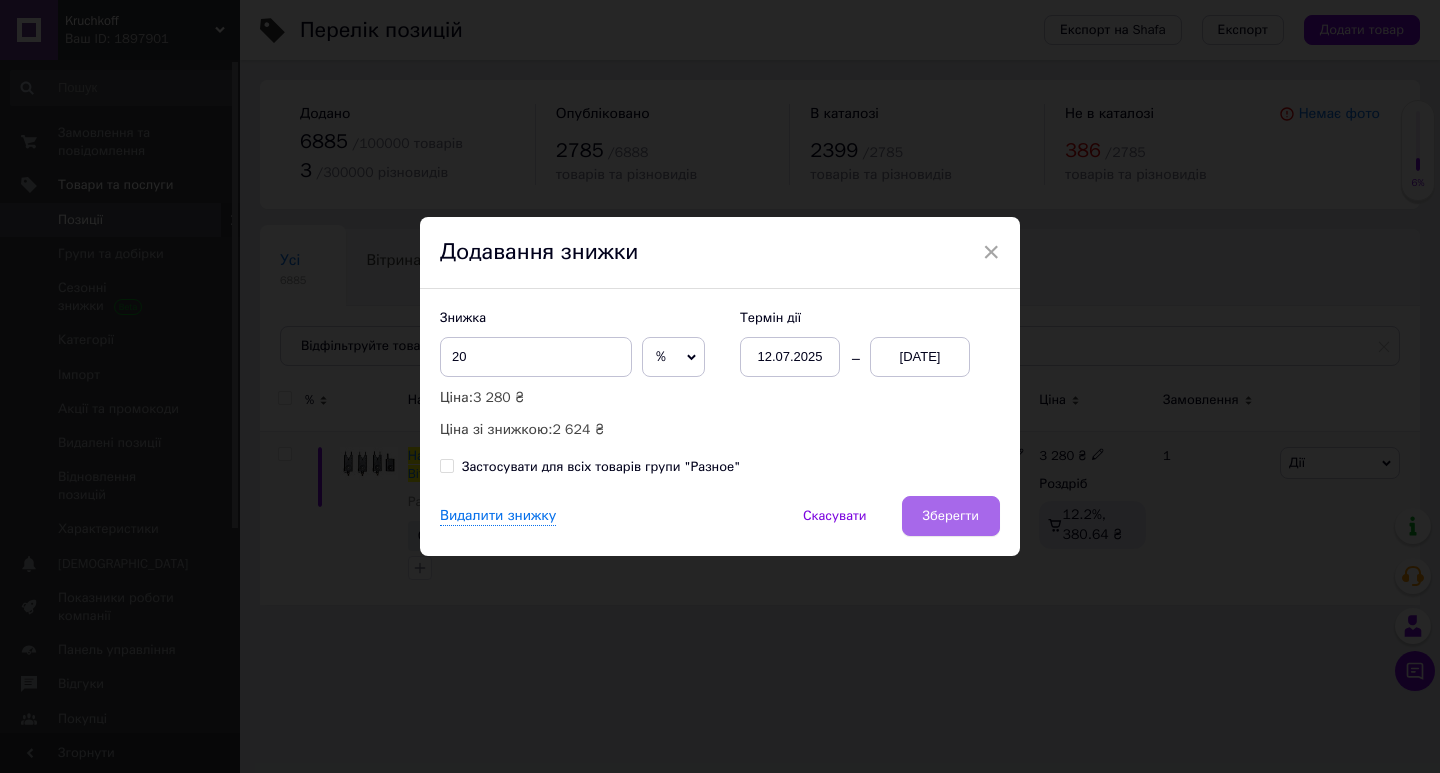 click on "Зберегти" at bounding box center (951, 516) 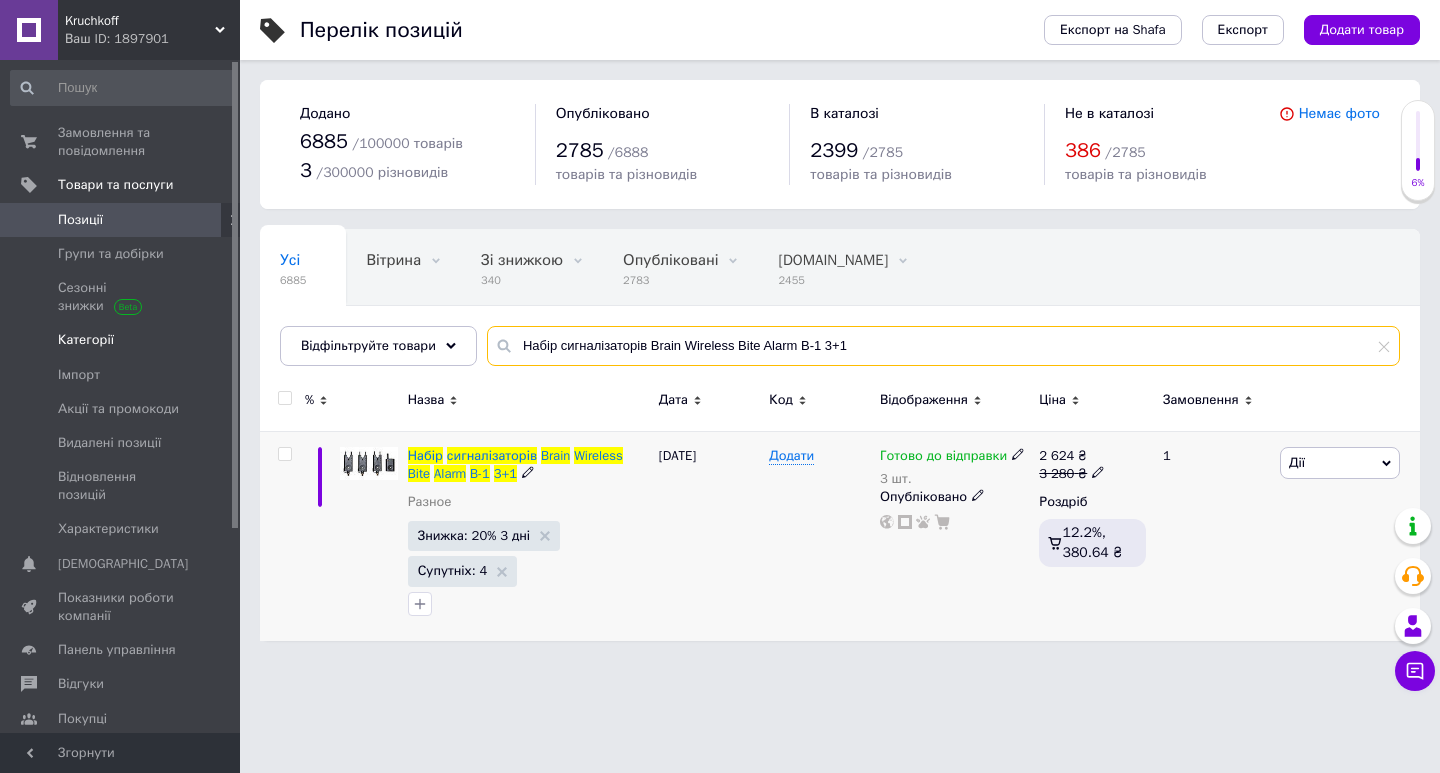 drag, startPoint x: 871, startPoint y: 335, endPoint x: 76, endPoint y: 330, distance: 795.01575 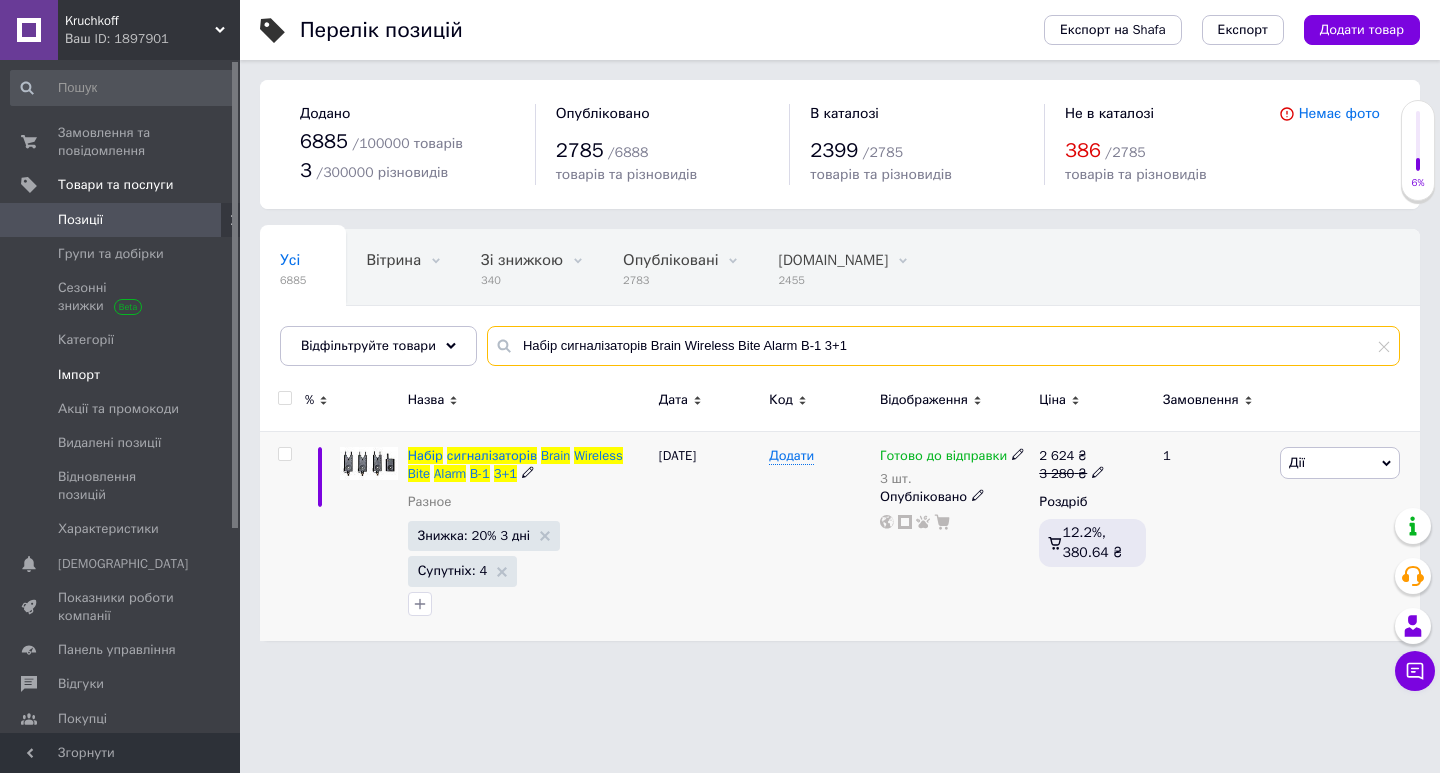 paste on "4" 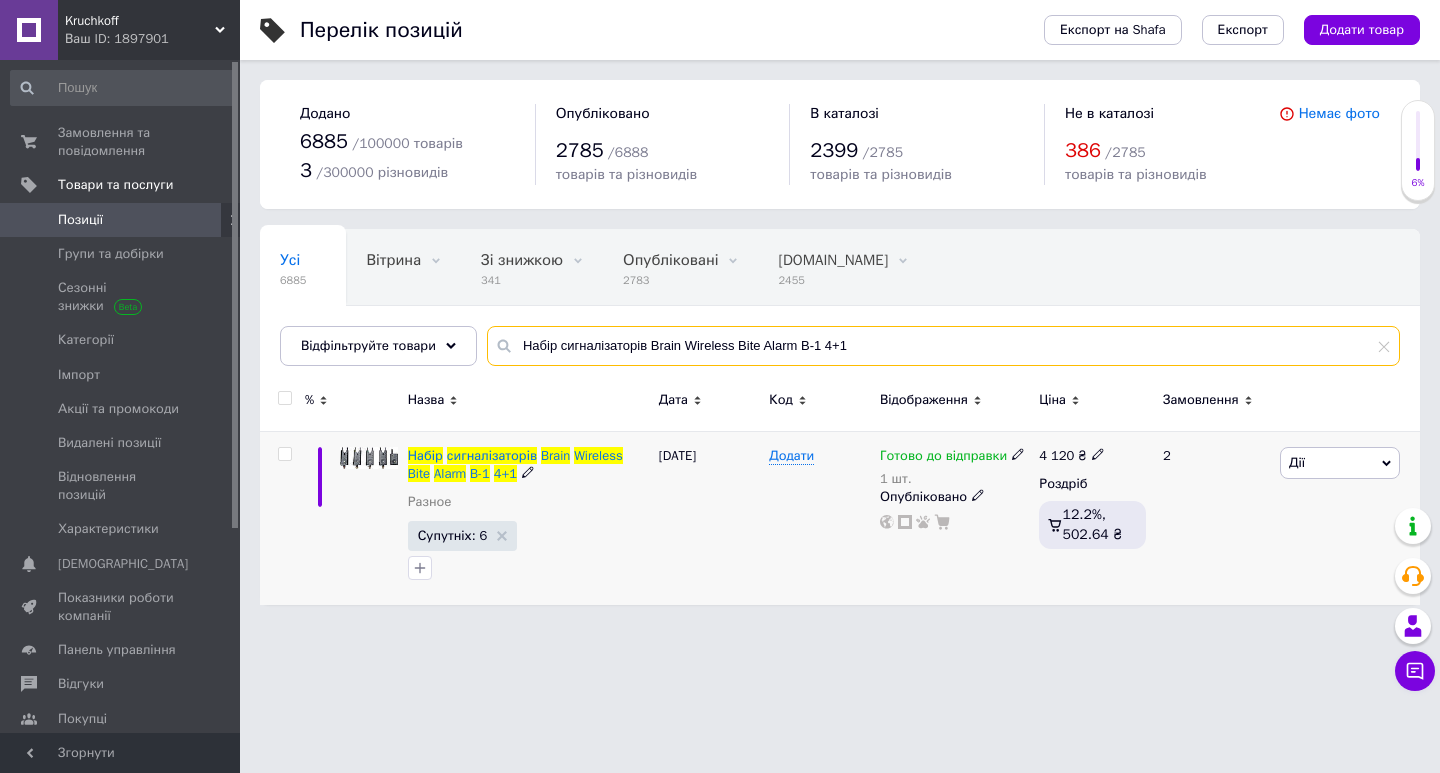 type on "Набір сигналізаторів Brain Wireless Bite Alarm B-1 4+1" 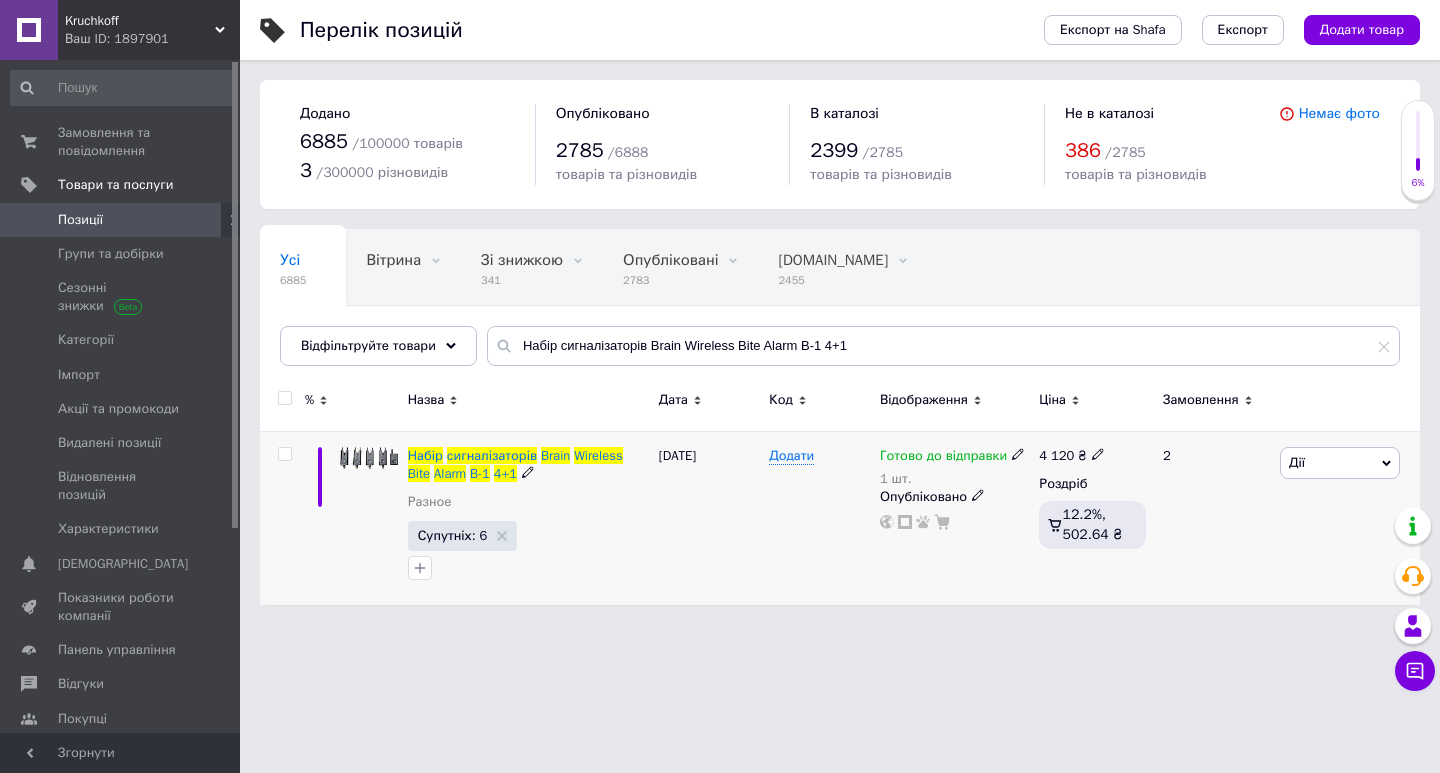 click on "Дії" at bounding box center [1340, 463] 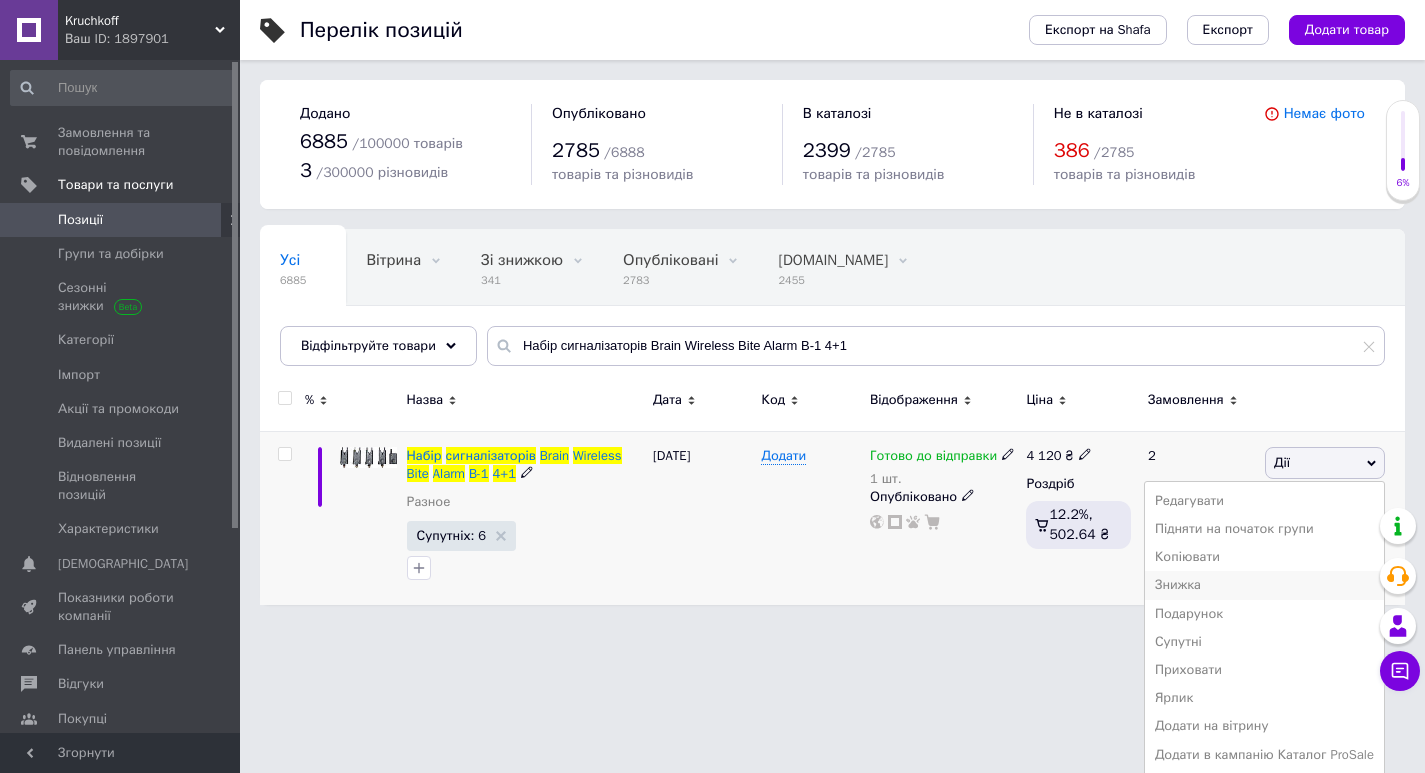 click on "Знижка" at bounding box center (1264, 585) 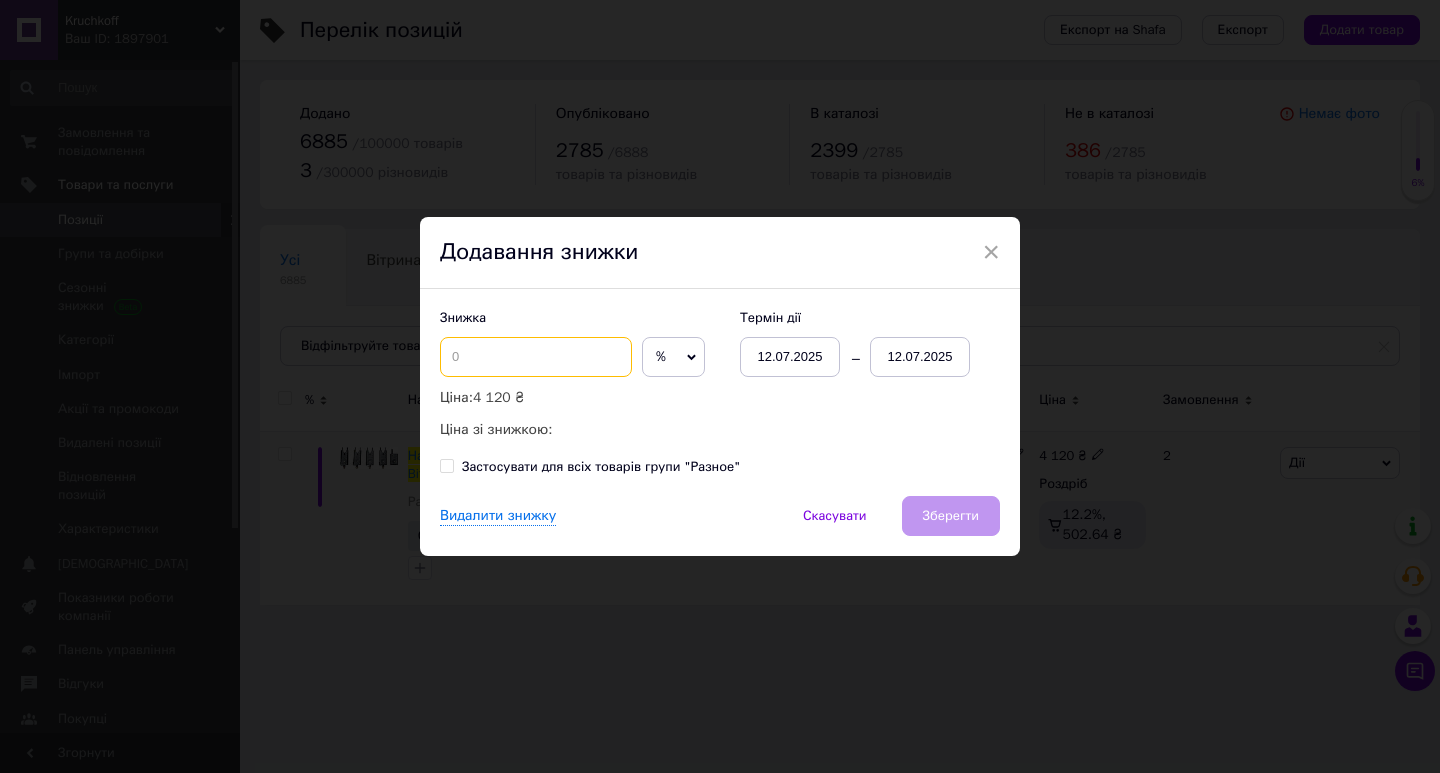 click at bounding box center [536, 357] 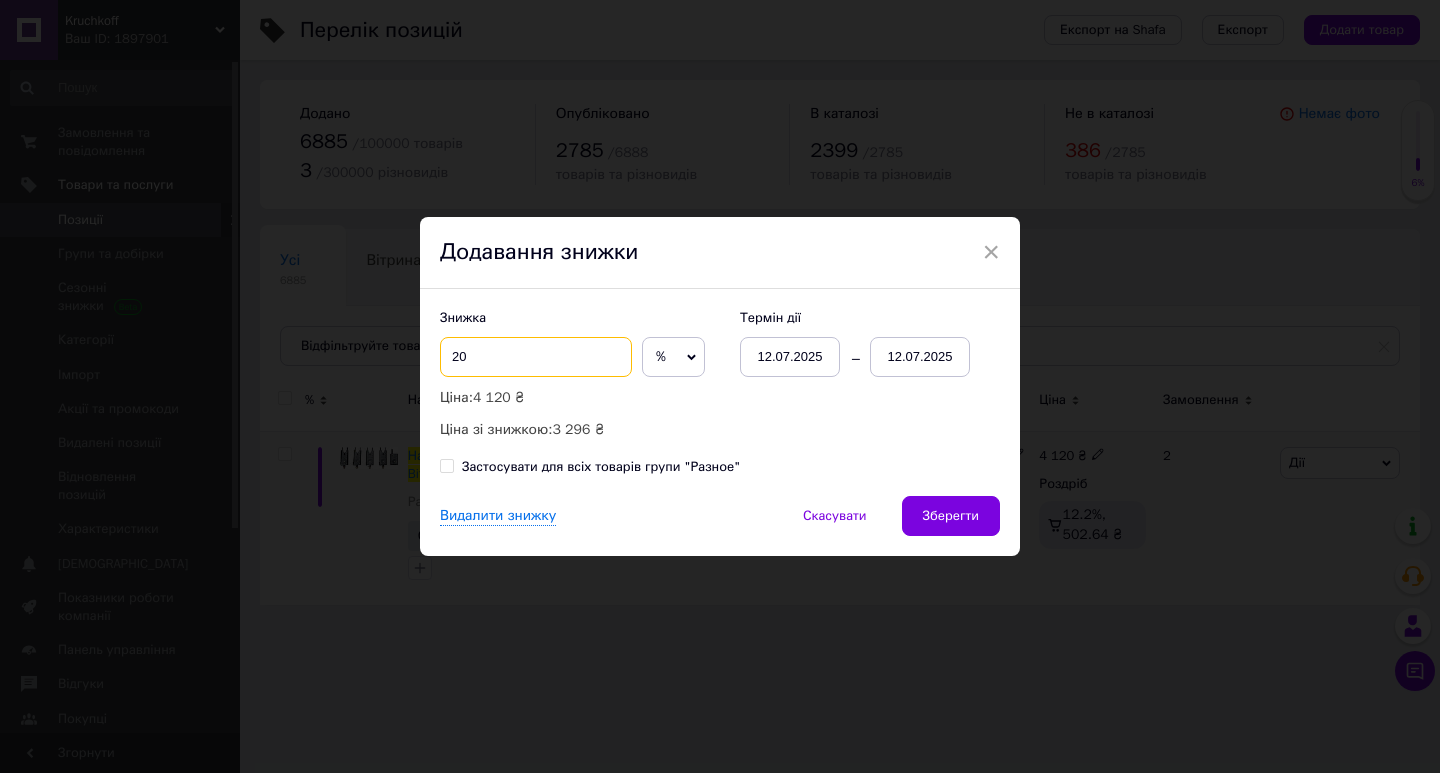 type on "20" 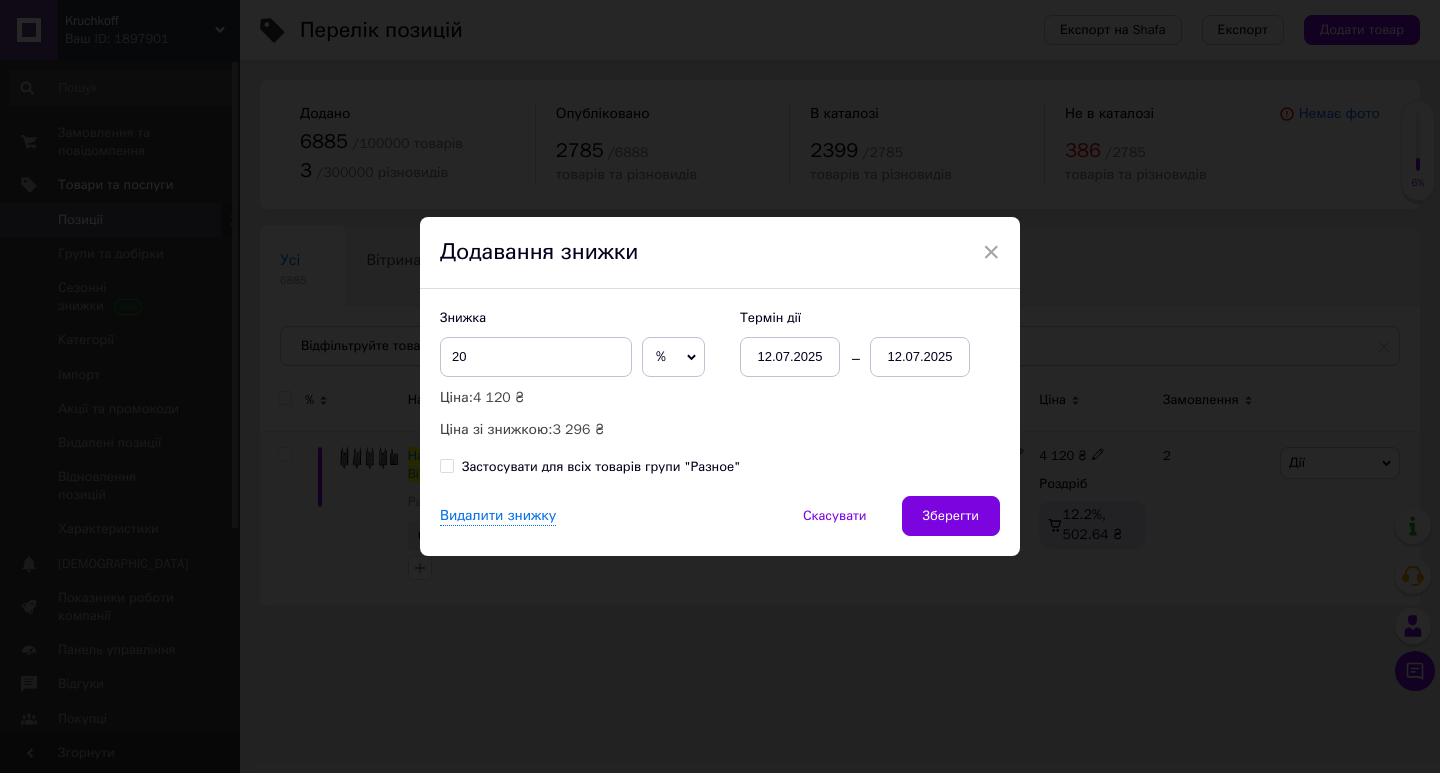 click on "12.07.2025" at bounding box center [790, 357] 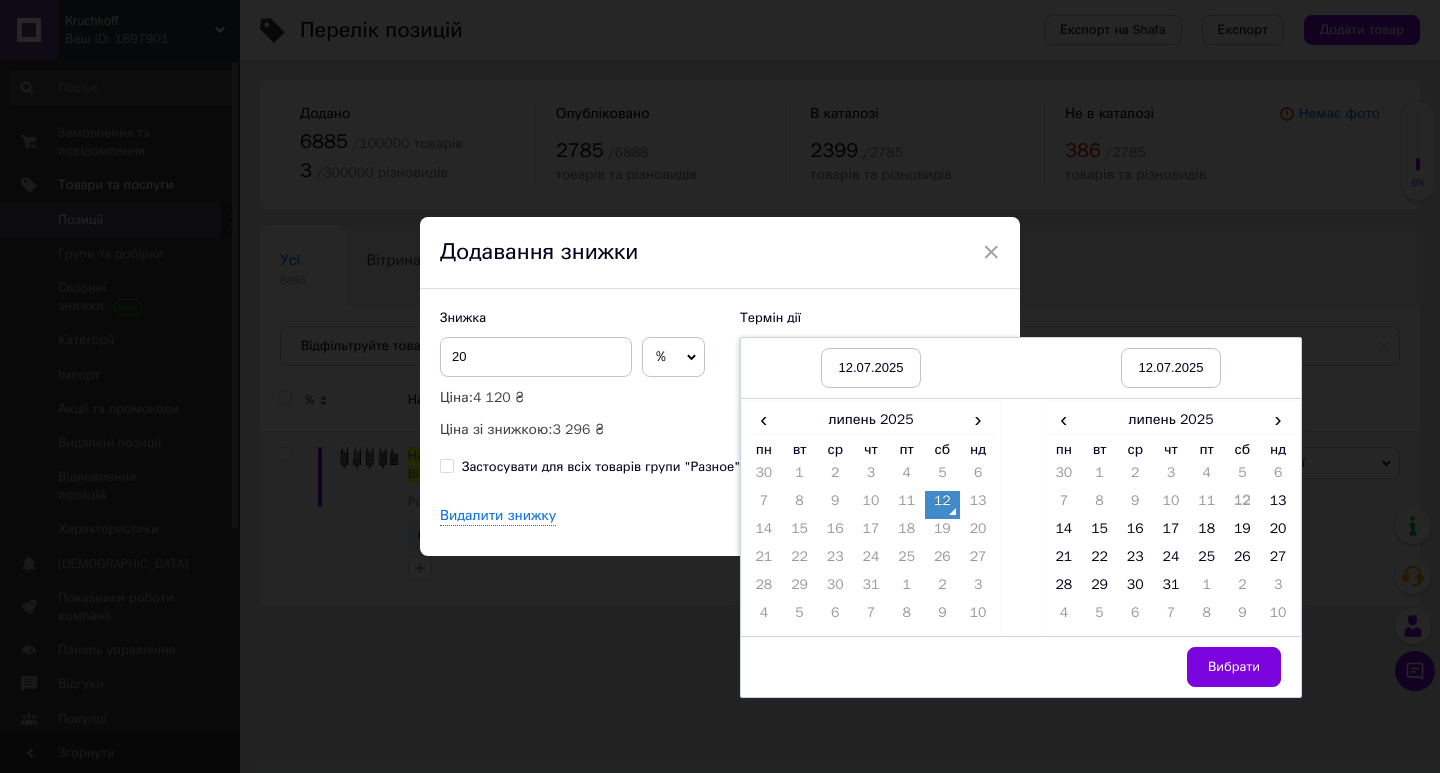 click on "12" at bounding box center (943, 505) 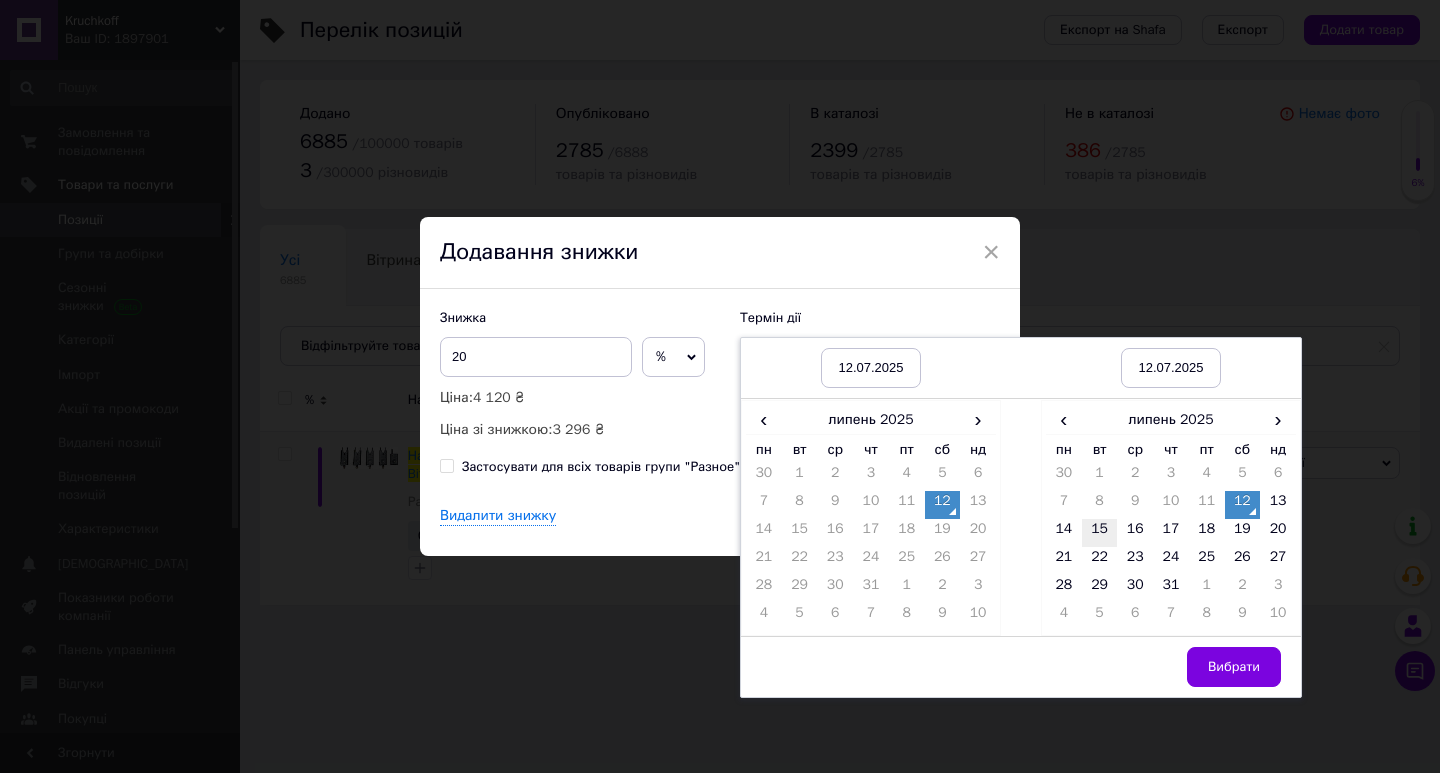 click on "15" at bounding box center [1100, 533] 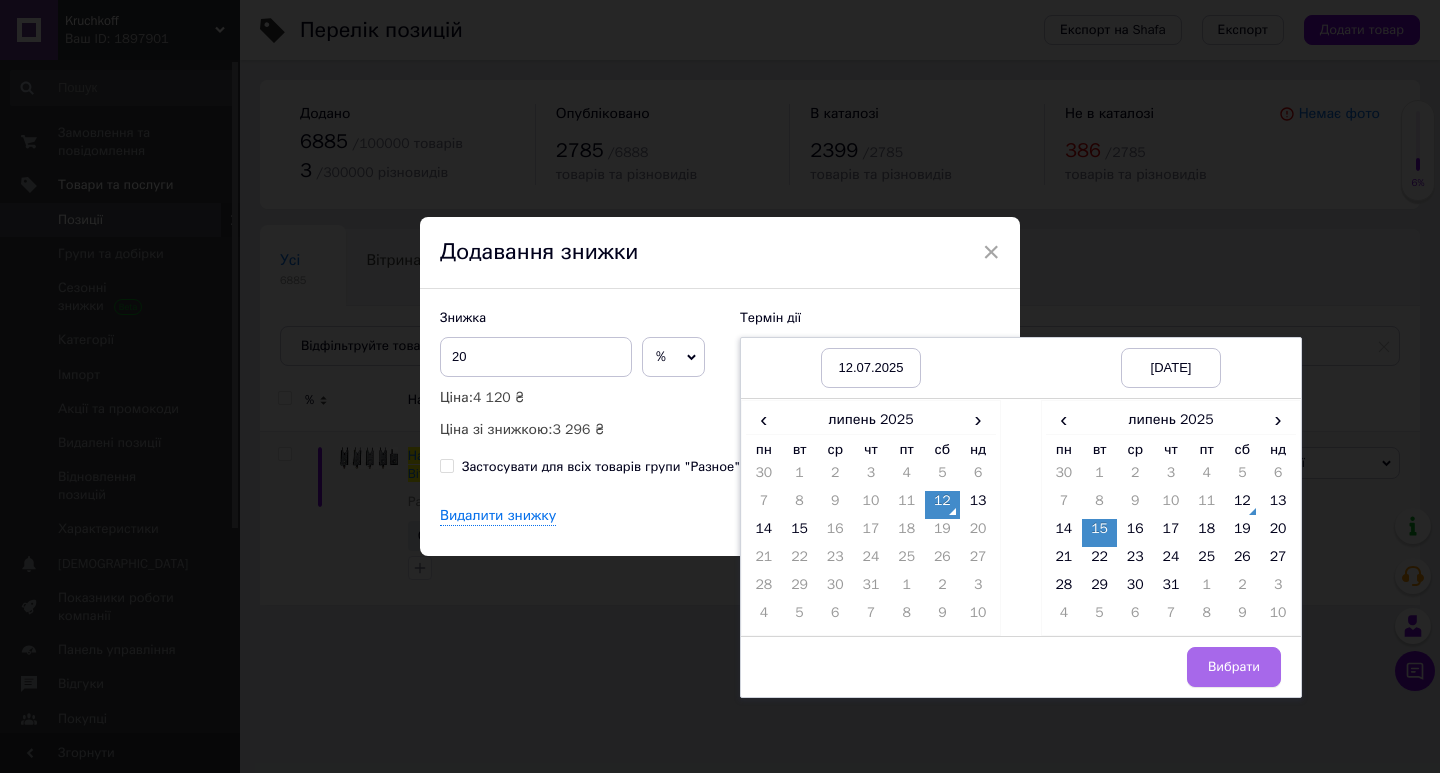 click on "Вибрати" at bounding box center [1234, 667] 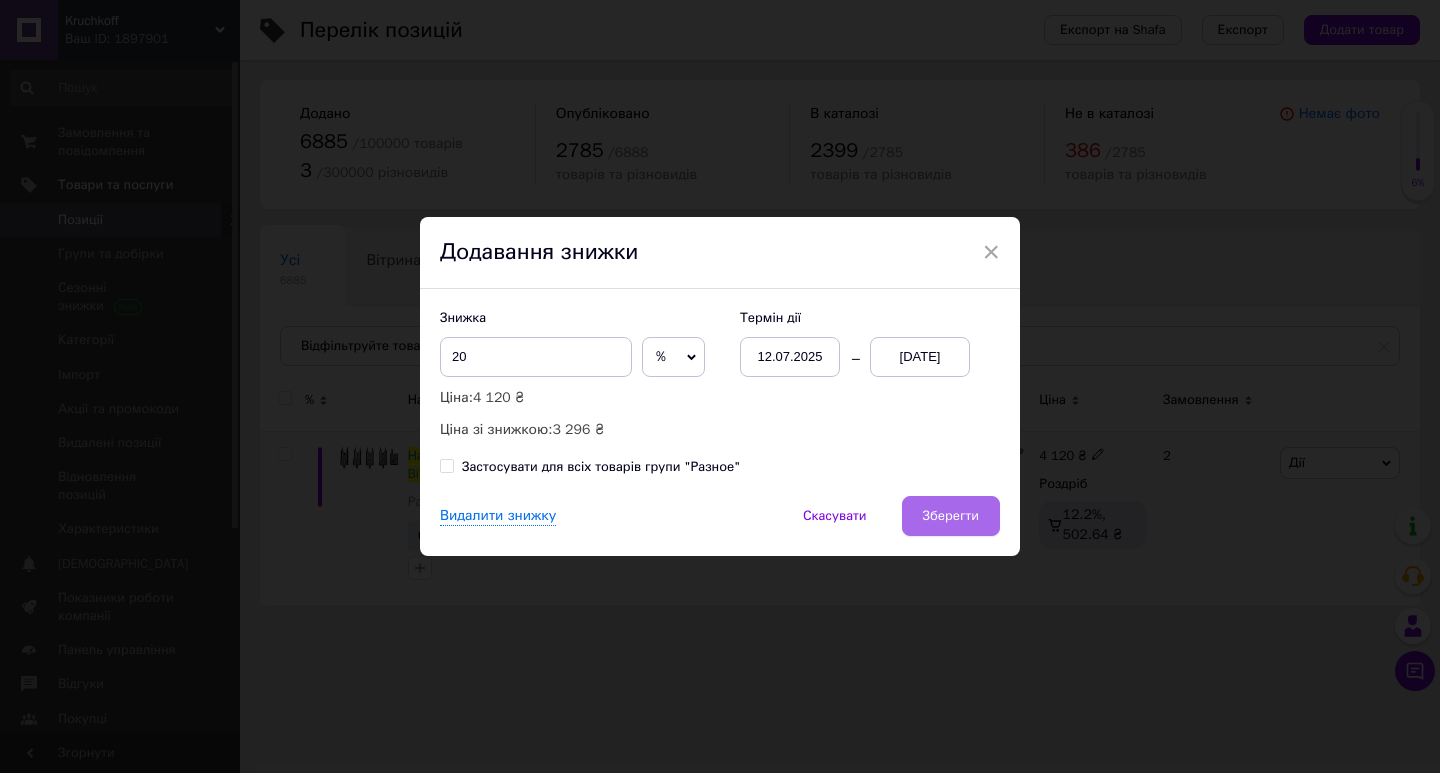 click on "Зберегти" at bounding box center [951, 516] 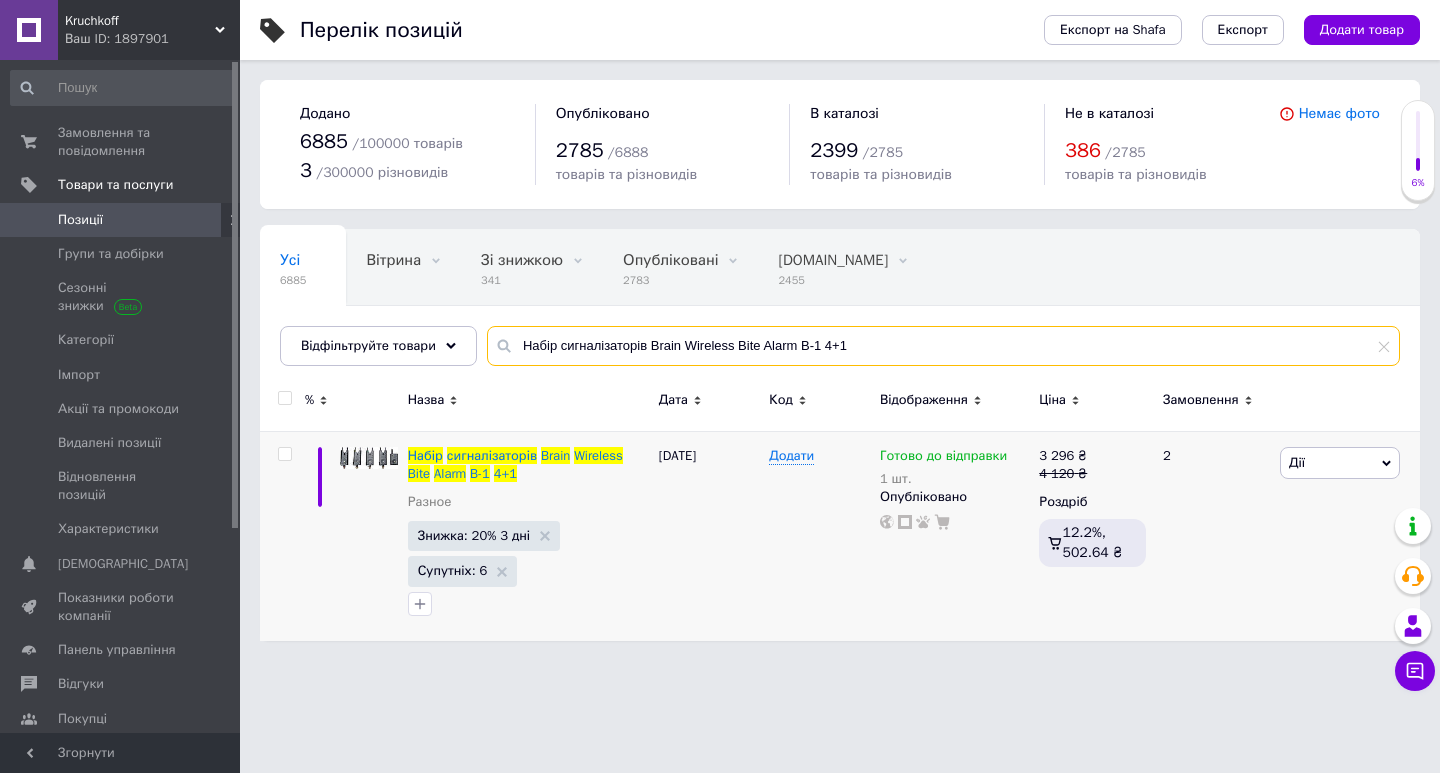 drag, startPoint x: 829, startPoint y: 354, endPoint x: 252, endPoint y: 323, distance: 577.83215 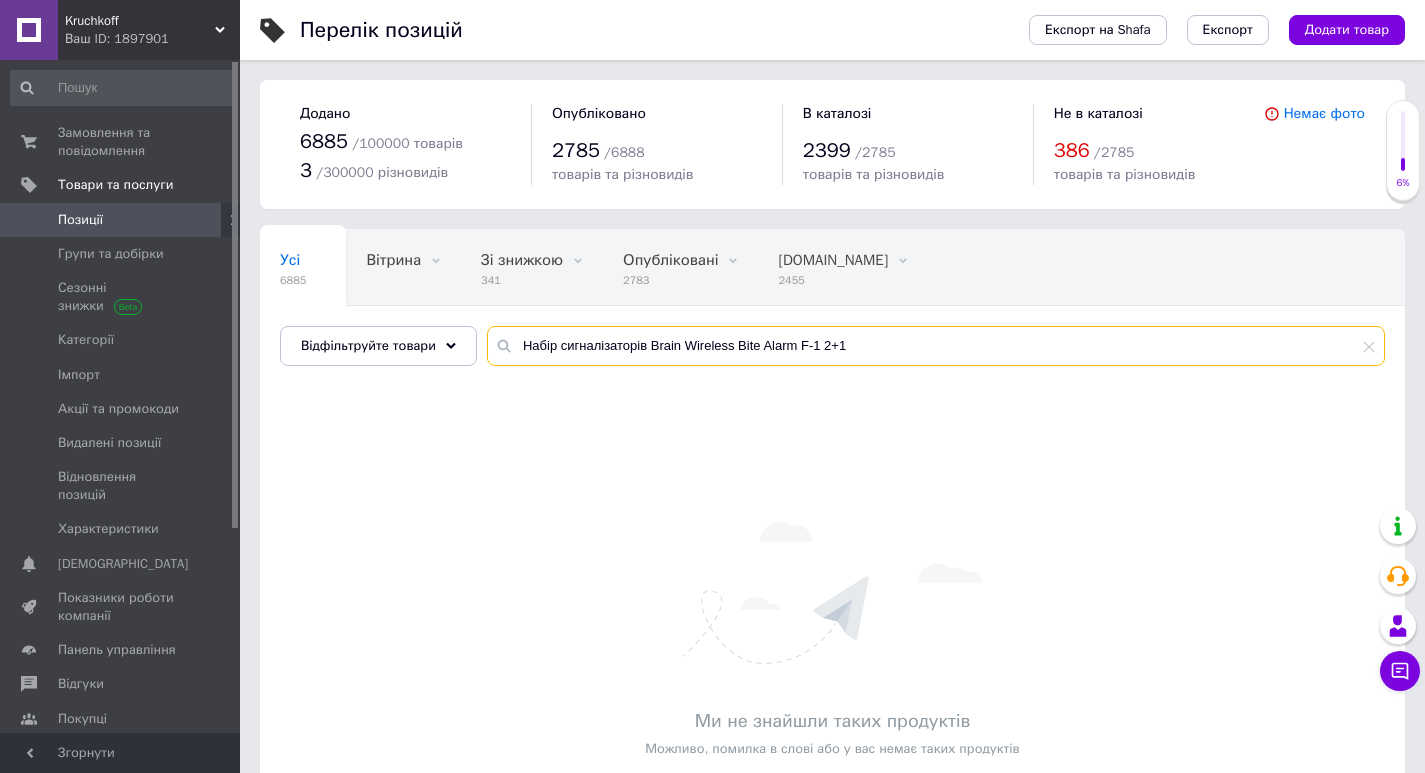 drag, startPoint x: 814, startPoint y: 343, endPoint x: 1068, endPoint y: 322, distance: 254.86664 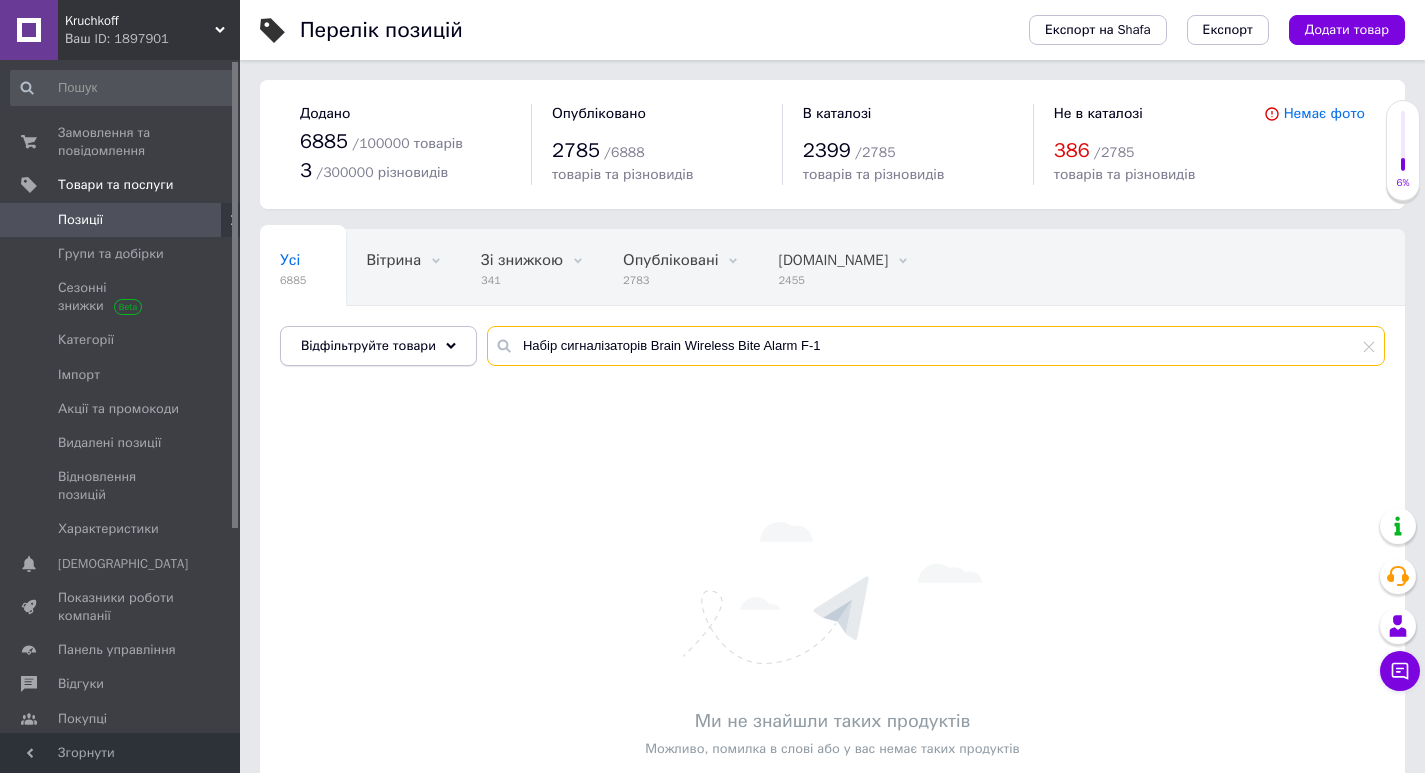 drag, startPoint x: 419, startPoint y: 339, endPoint x: 341, endPoint y: 328, distance: 78.77182 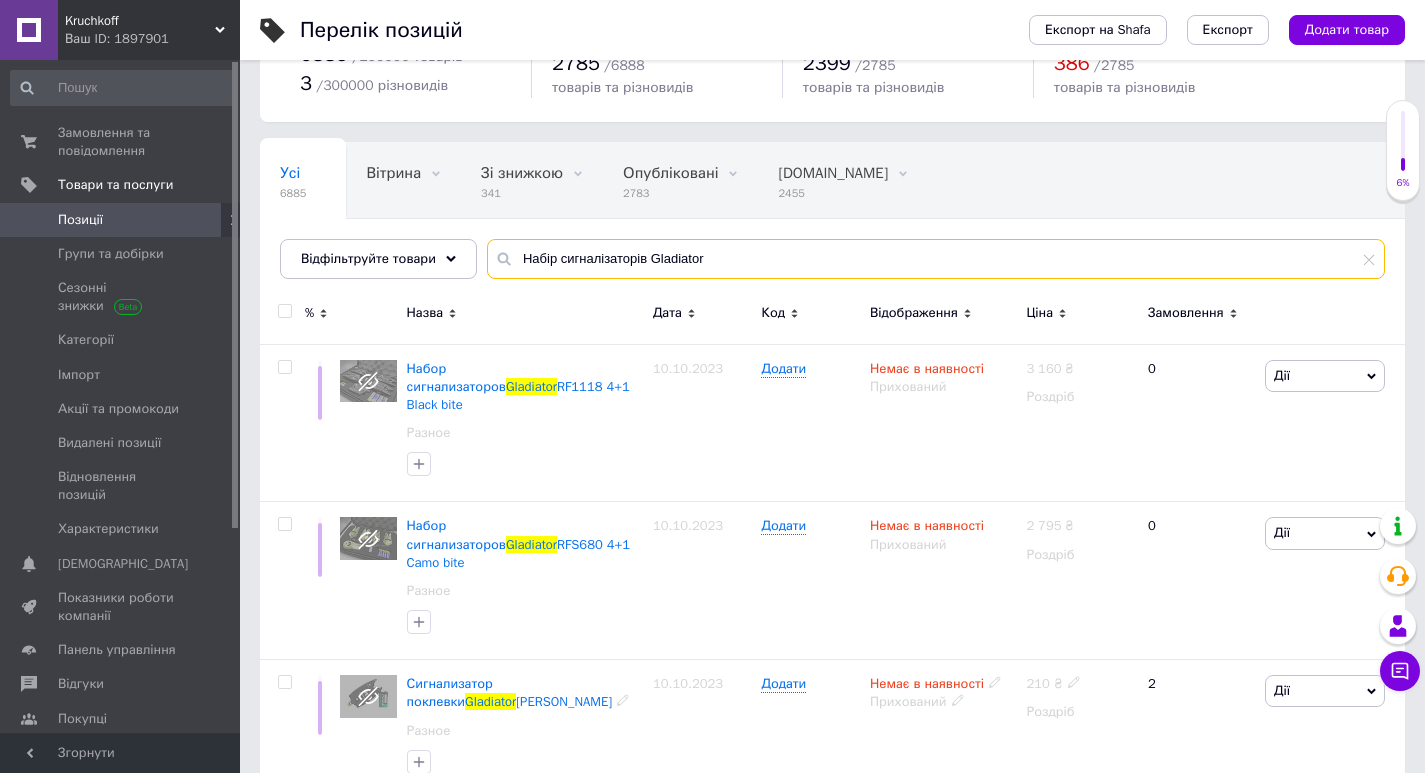 scroll, scrollTop: 78, scrollLeft: 0, axis: vertical 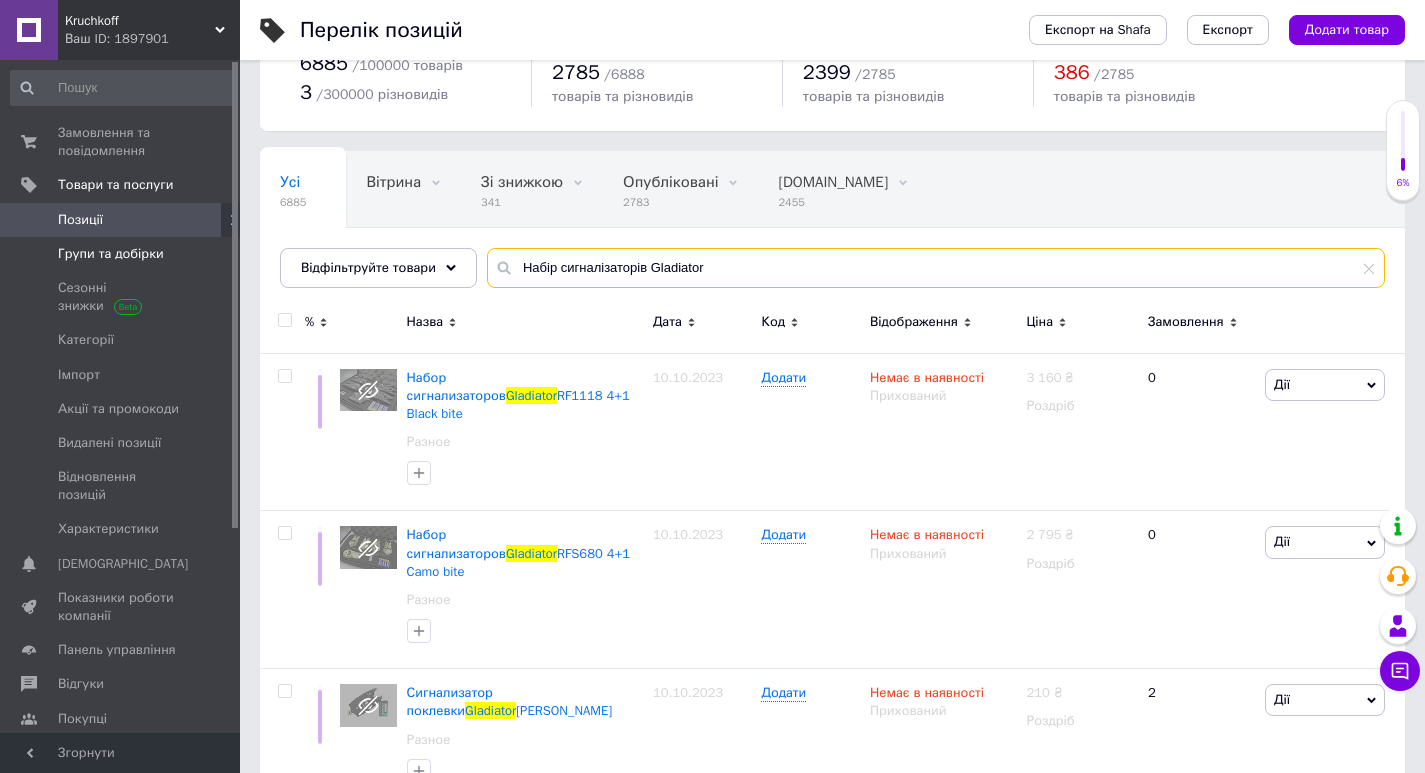 drag, startPoint x: 716, startPoint y: 263, endPoint x: 169, endPoint y: 256, distance: 547.0448 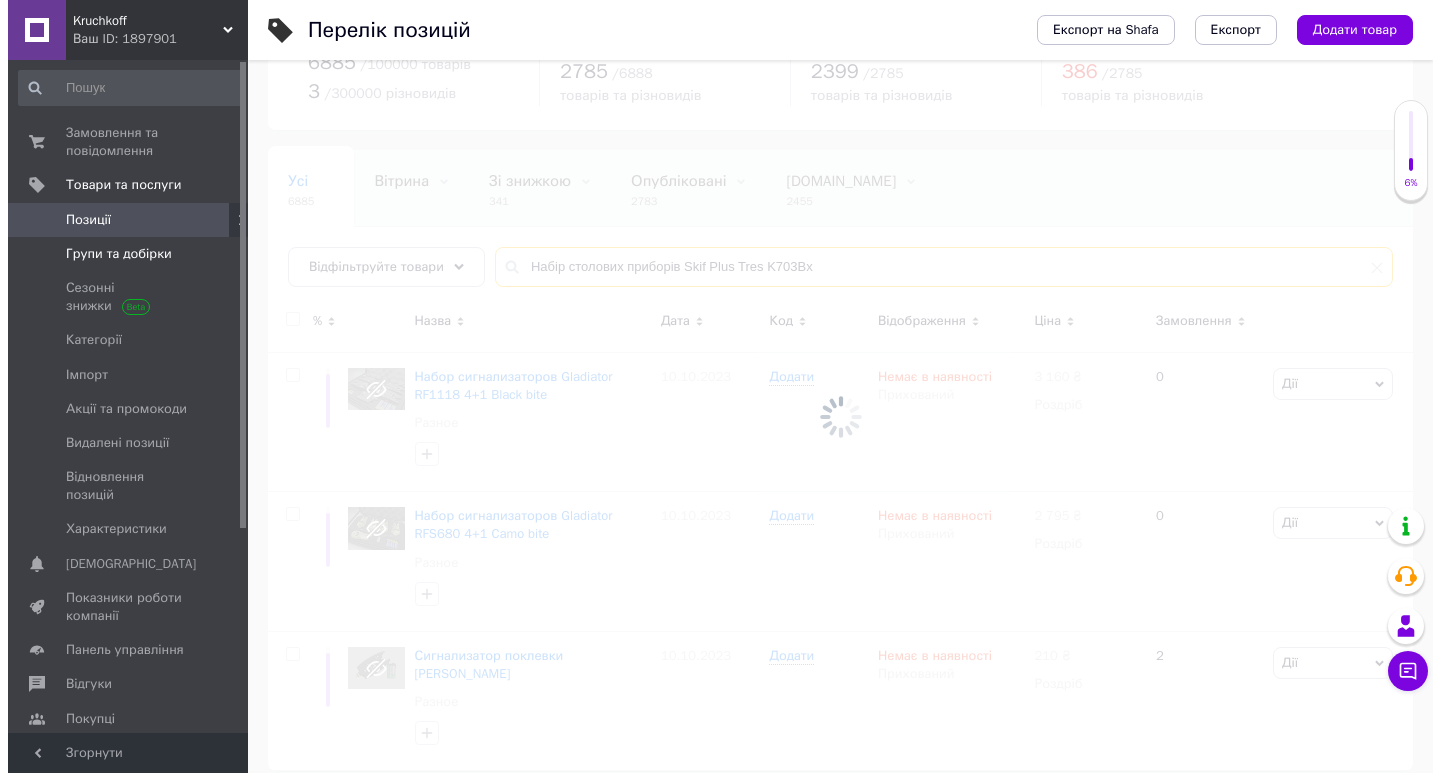 scroll, scrollTop: 0, scrollLeft: 0, axis: both 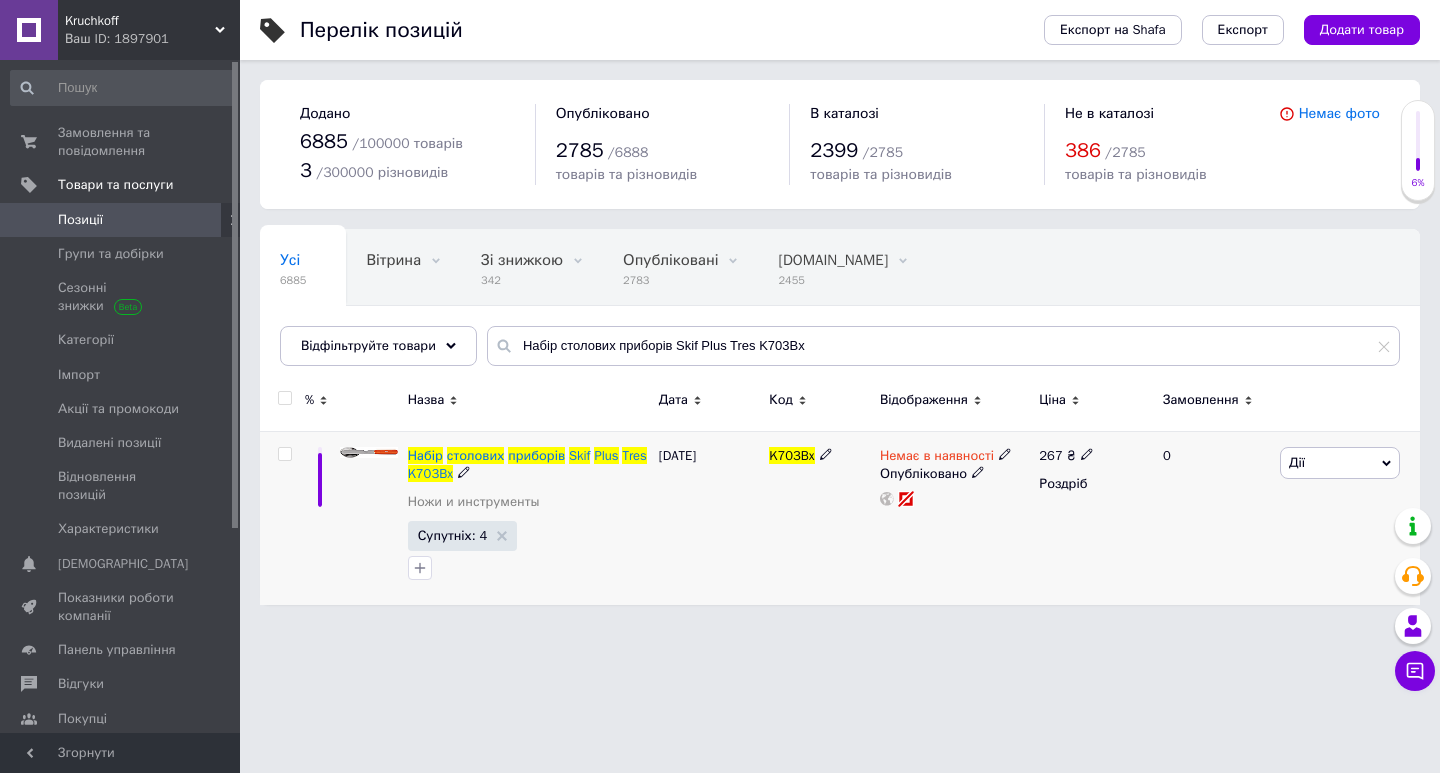 click on "Дії" at bounding box center [1340, 463] 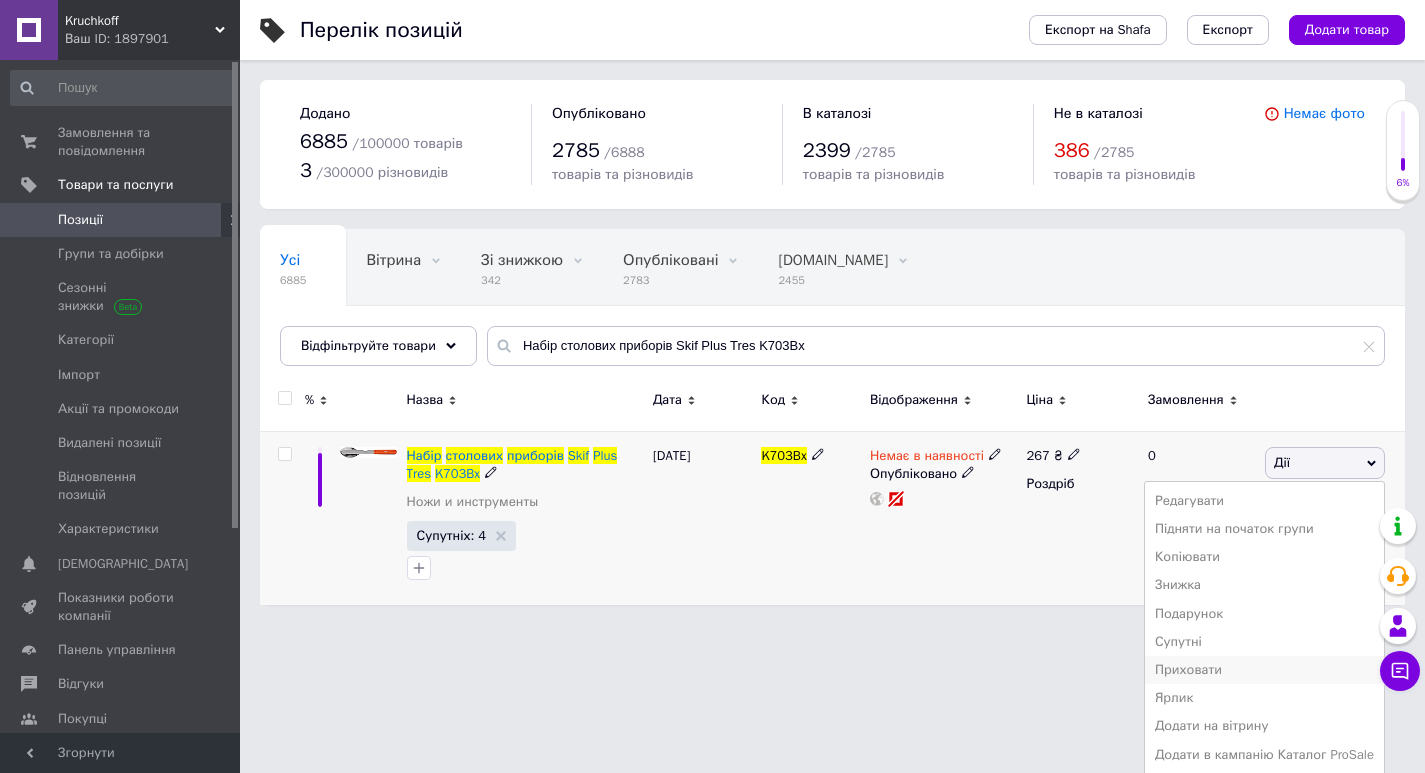 click on "Приховати" at bounding box center (1264, 670) 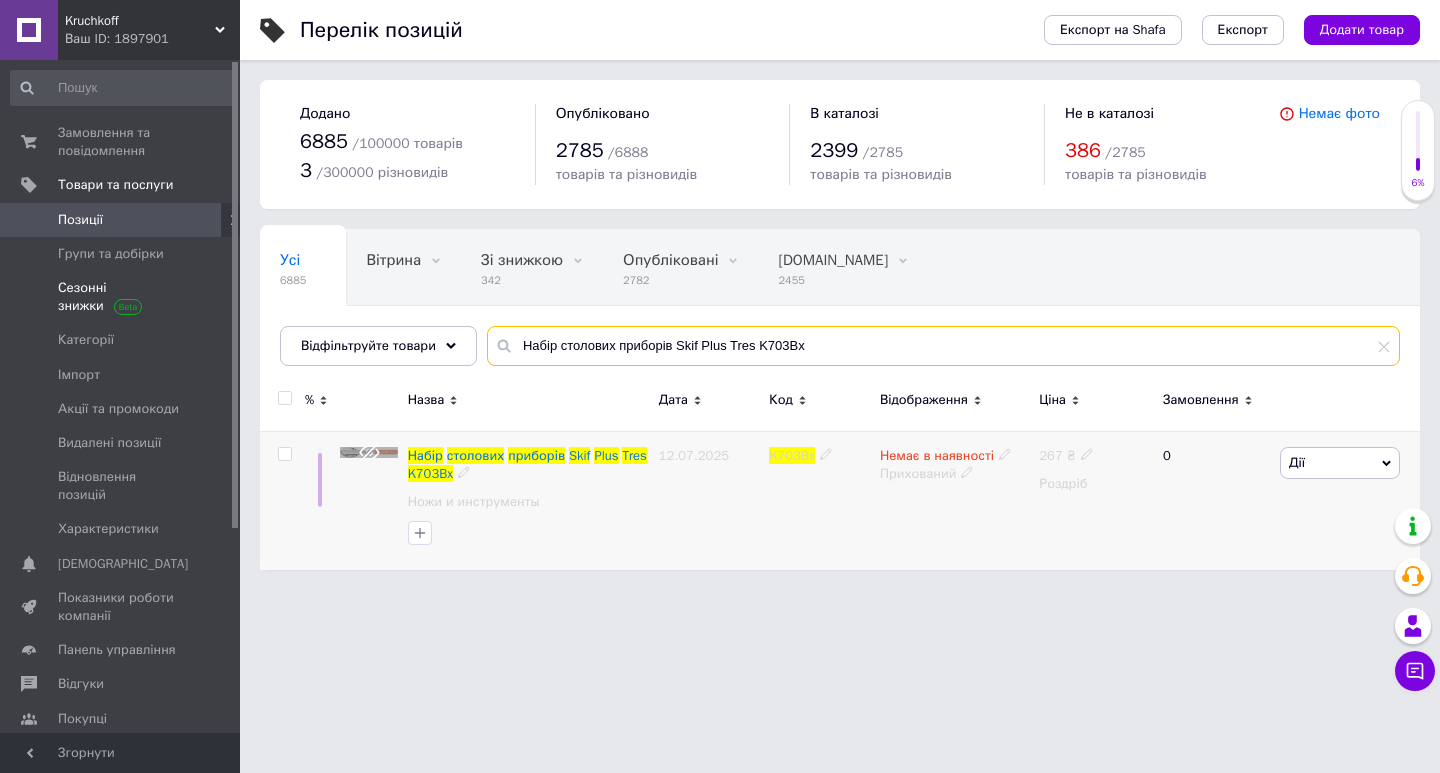 drag, startPoint x: 848, startPoint y: 347, endPoint x: 111, endPoint y: 295, distance: 738.8322 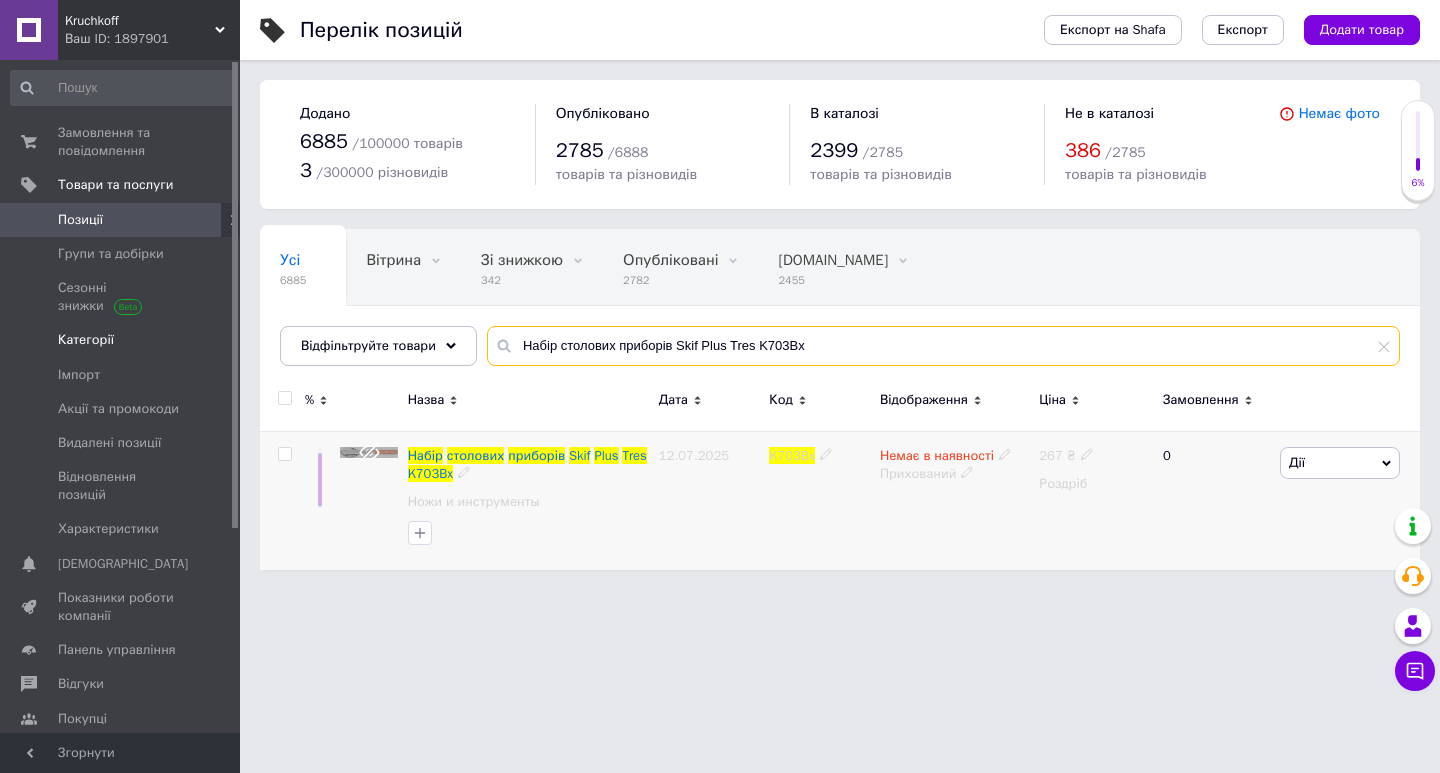 paste on "арок Skif Outdoor Quadroset SO-1004-30" 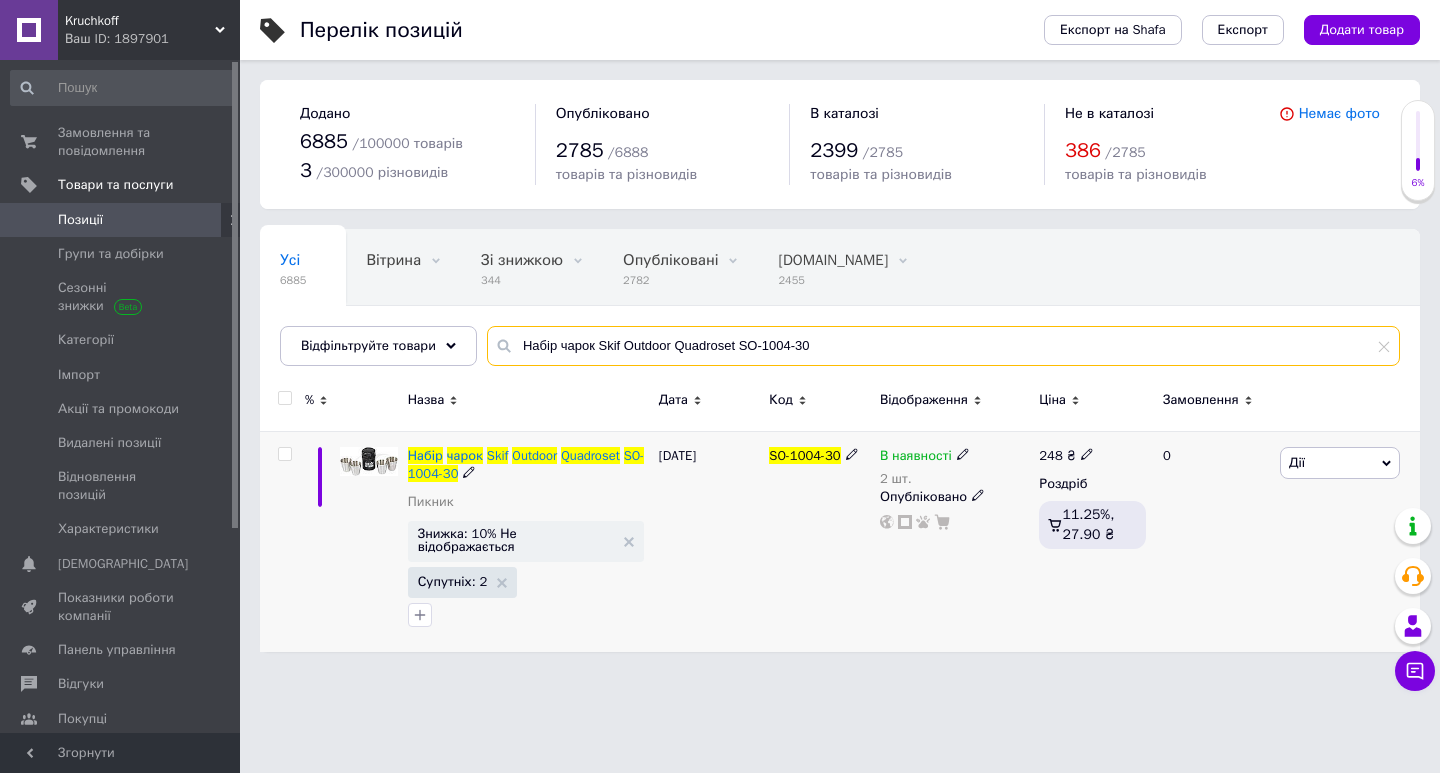 type on "Набір чарок Skif Outdoor Quadroset SO-1004-30" 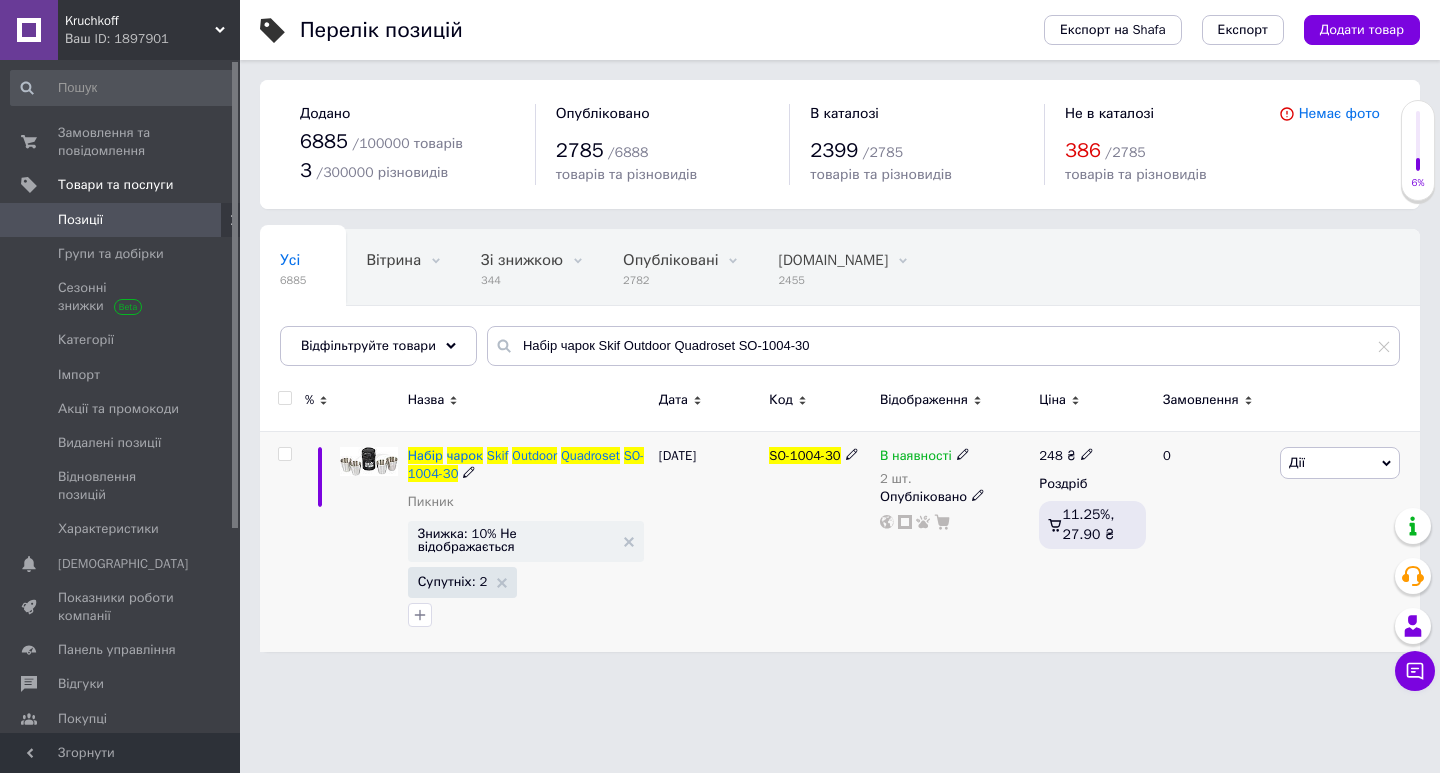 click on "Дії" at bounding box center (1340, 463) 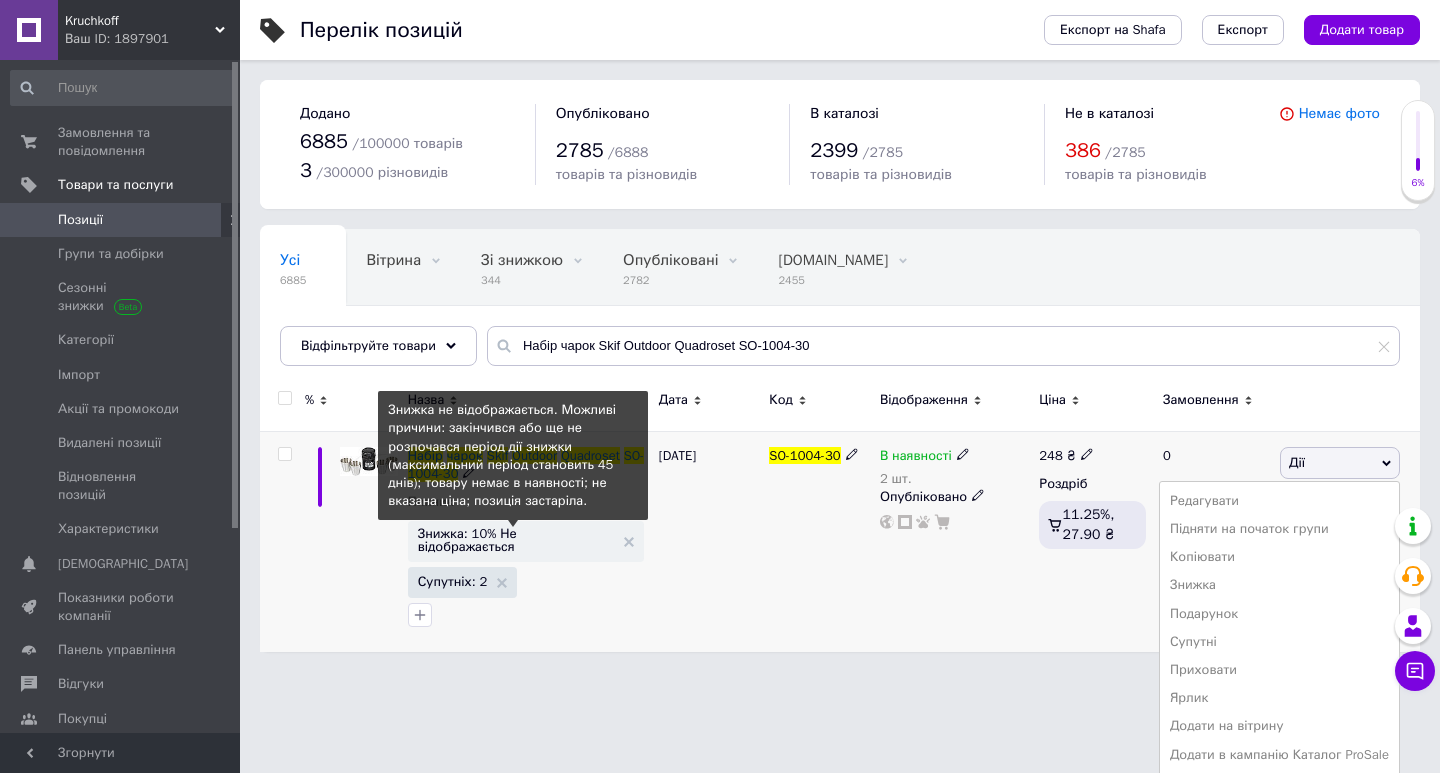 click on "Знижка: 10% Не відображається" at bounding box center (516, 540) 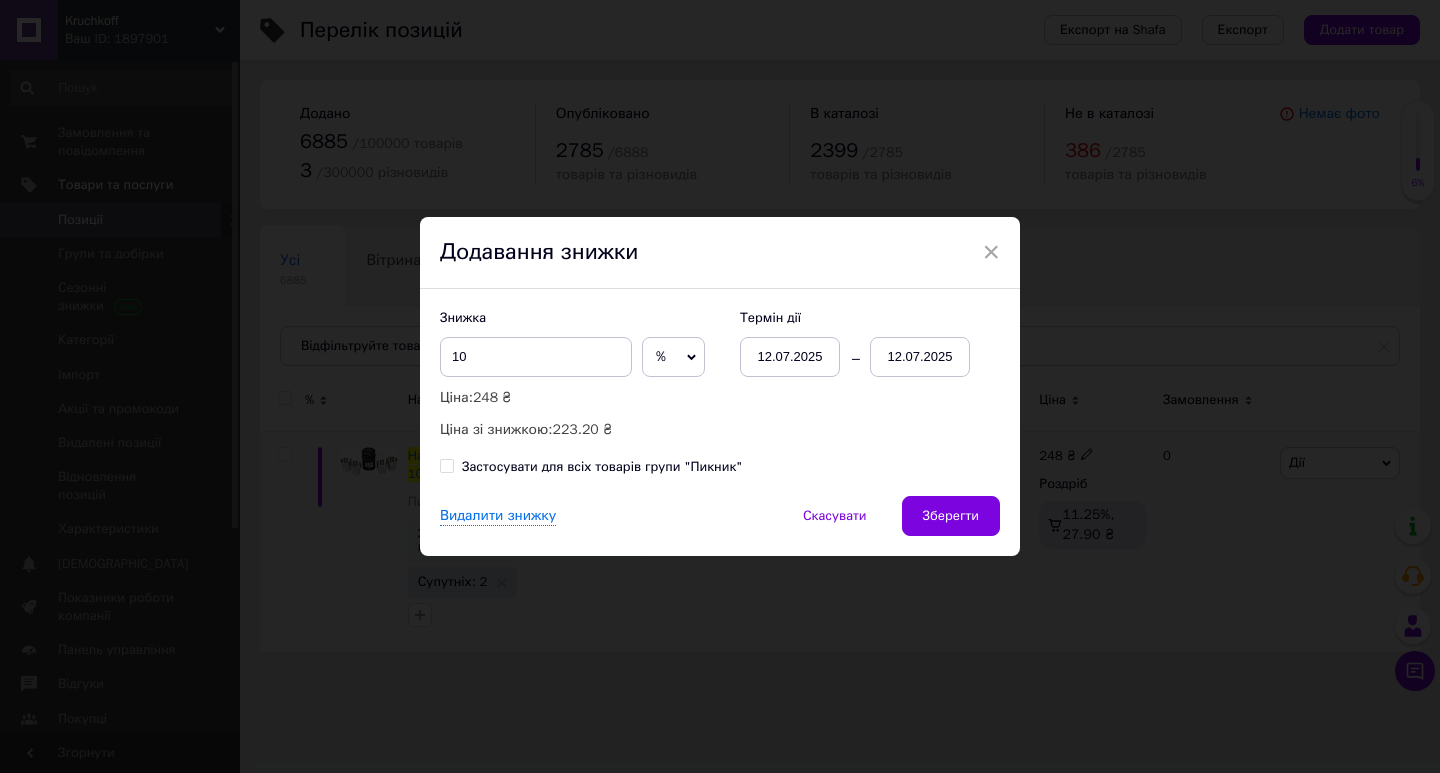 click on "%" at bounding box center (673, 357) 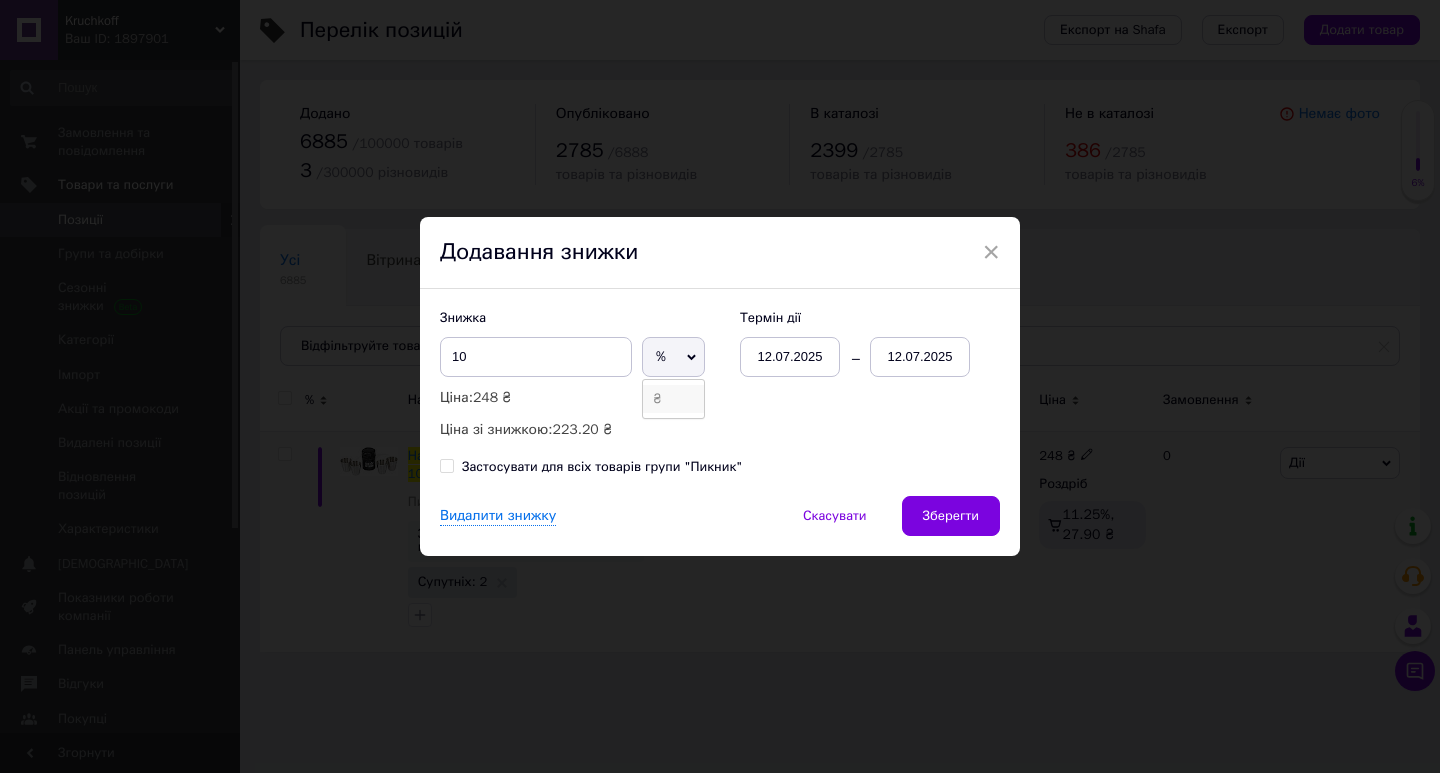 click on "₴" at bounding box center (673, 399) 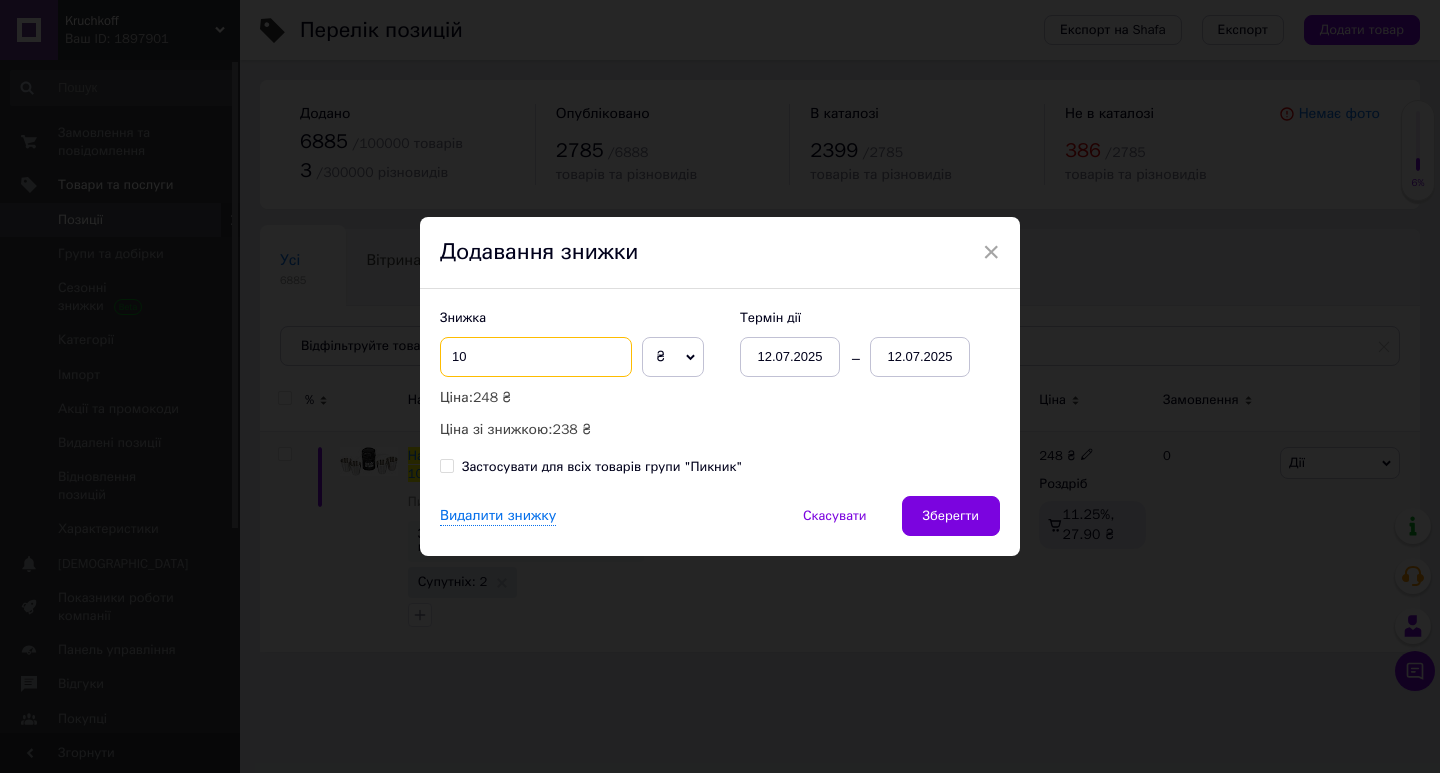drag, startPoint x: 446, startPoint y: 352, endPoint x: 485, endPoint y: 355, distance: 39.115215 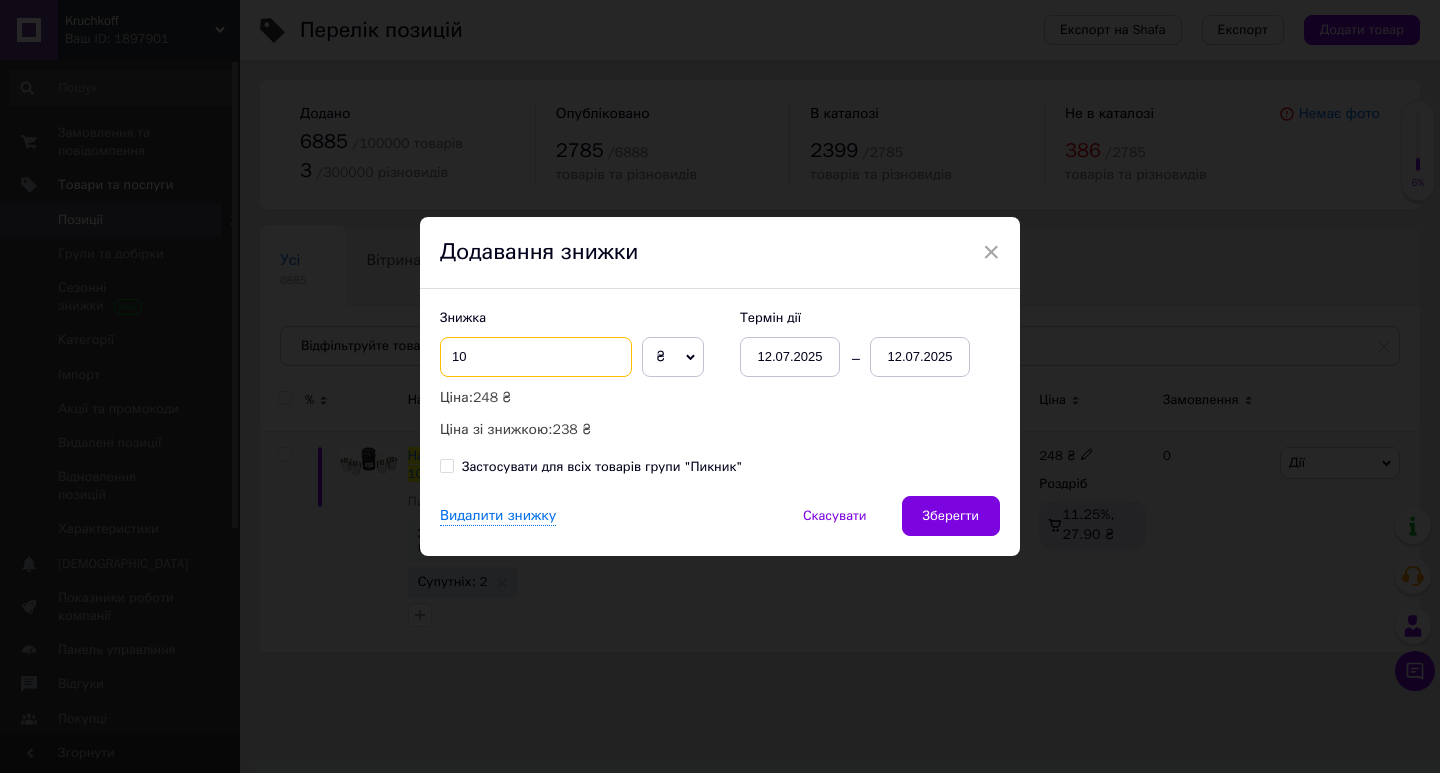 click on "10" at bounding box center (536, 357) 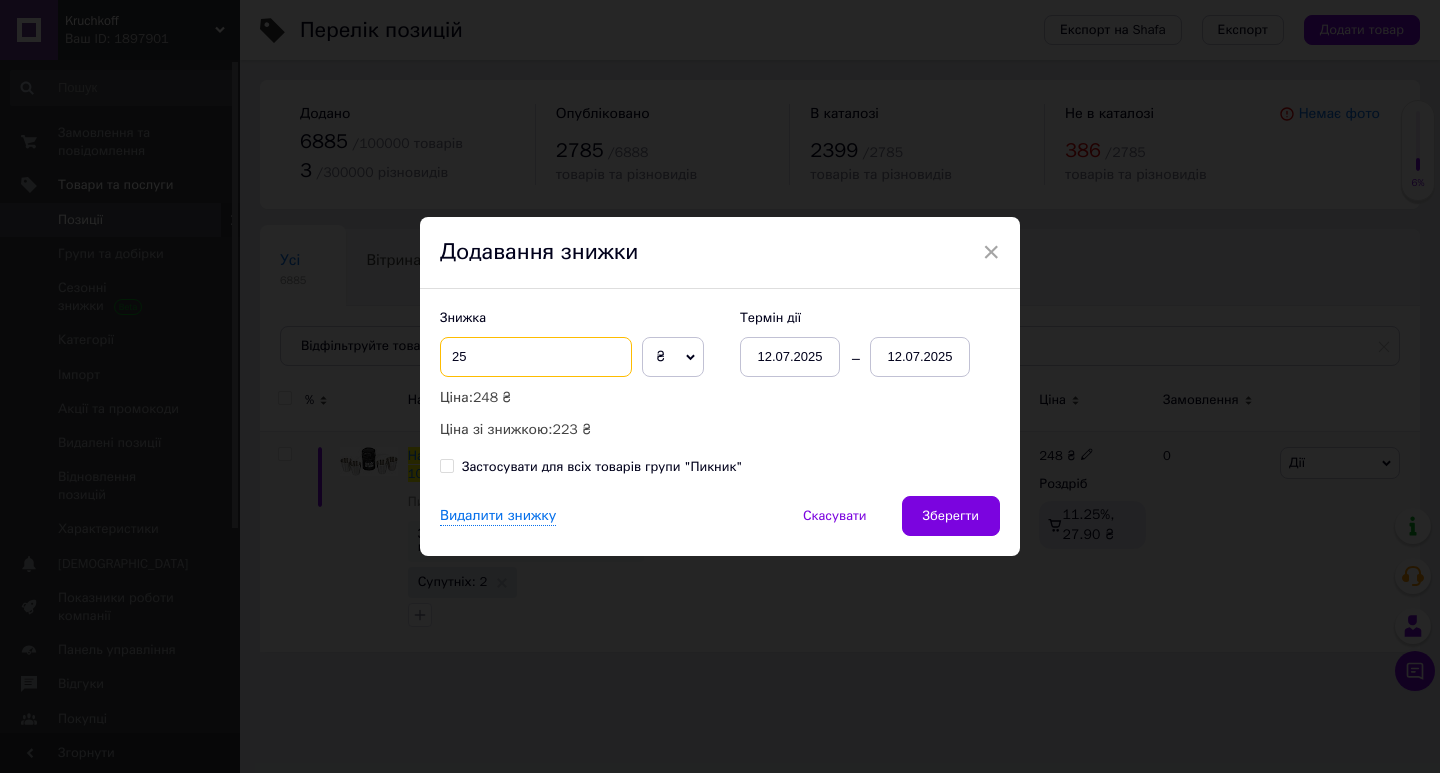 type on "25" 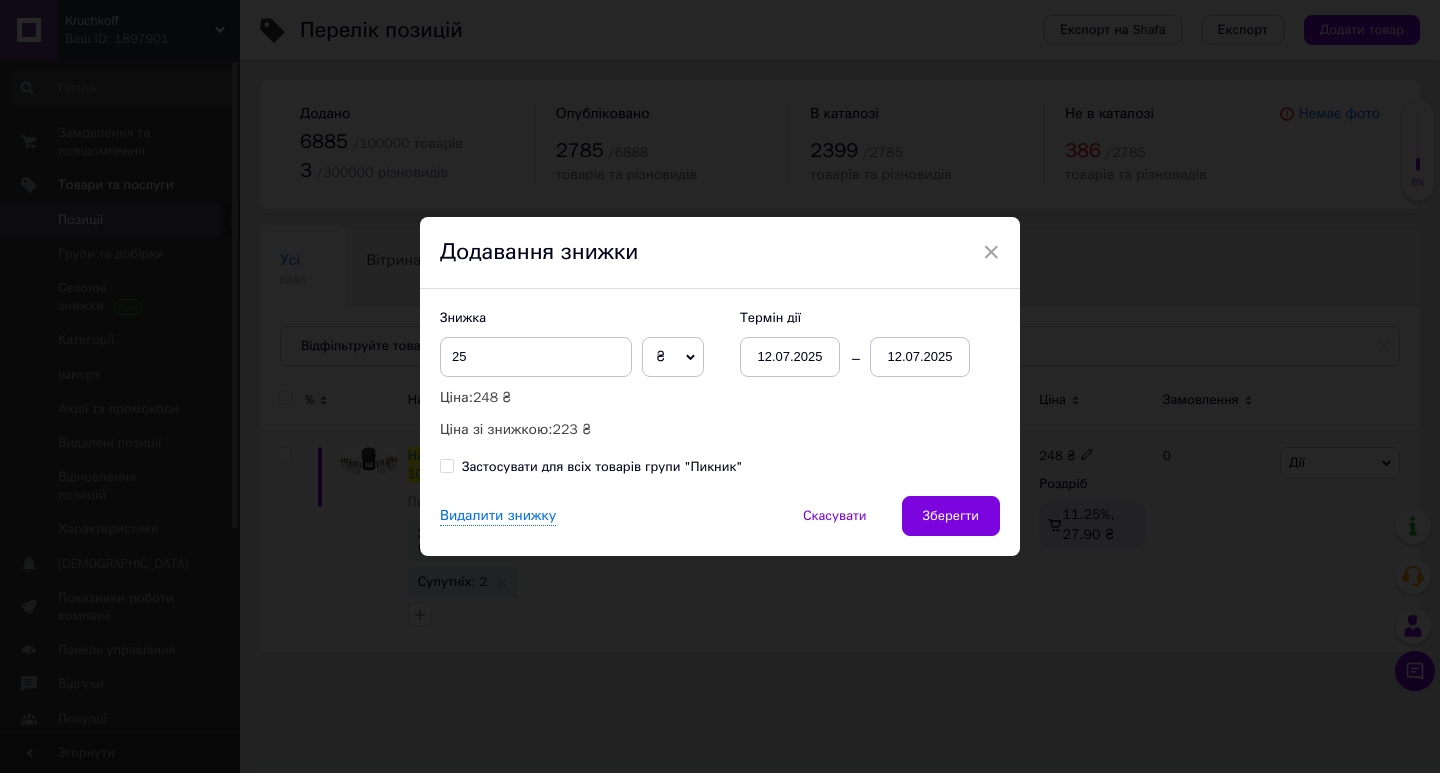 click on "12.07.2025" at bounding box center [790, 357] 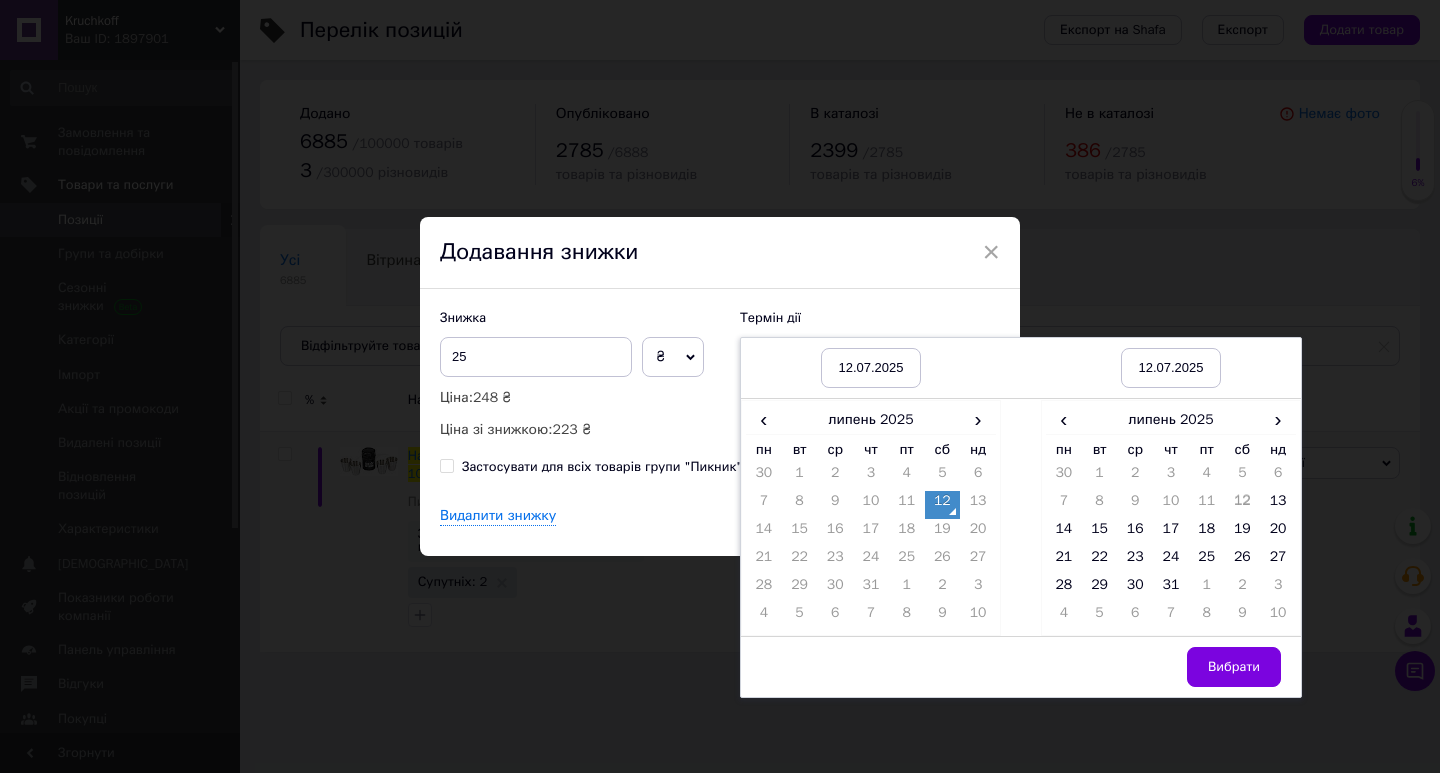 click on "12" at bounding box center [943, 505] 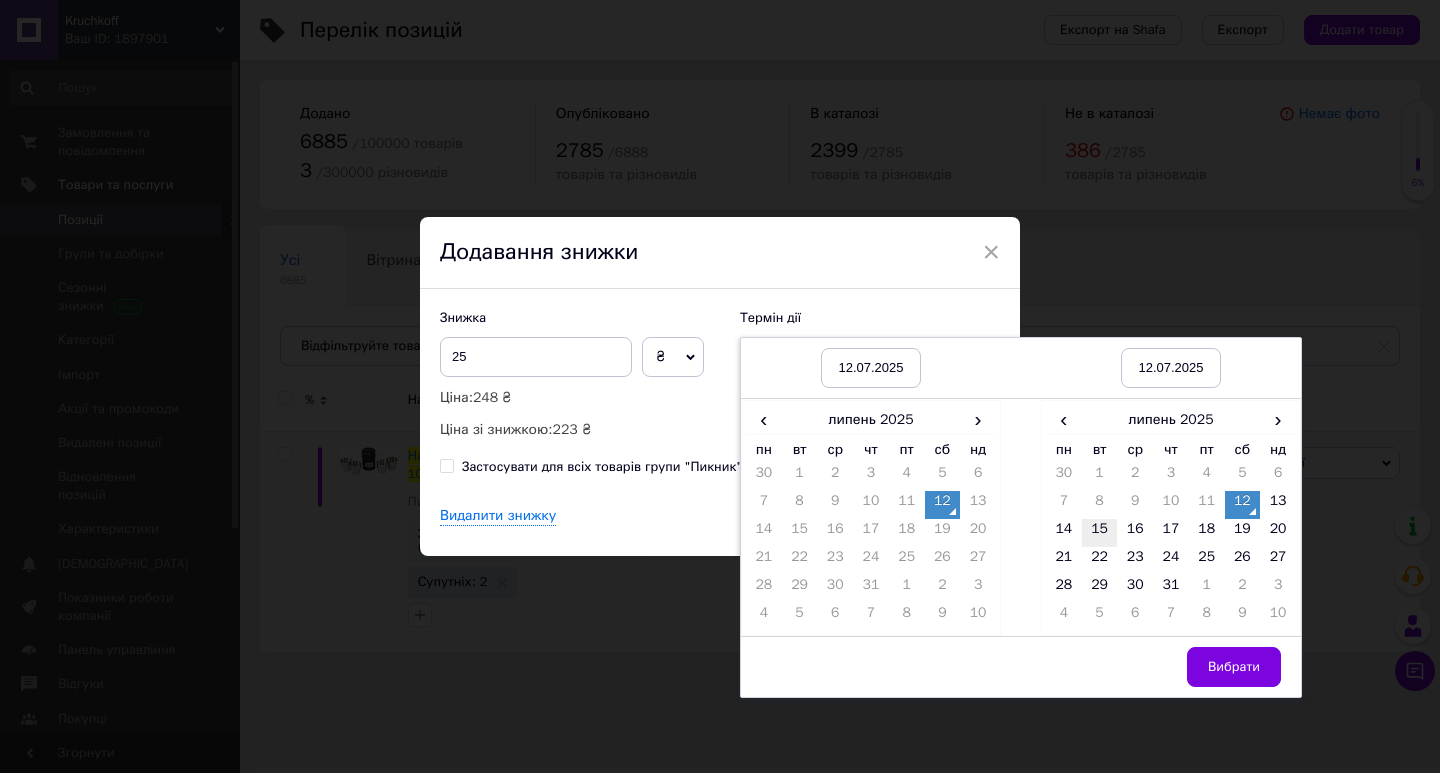 click on "15" at bounding box center (1100, 533) 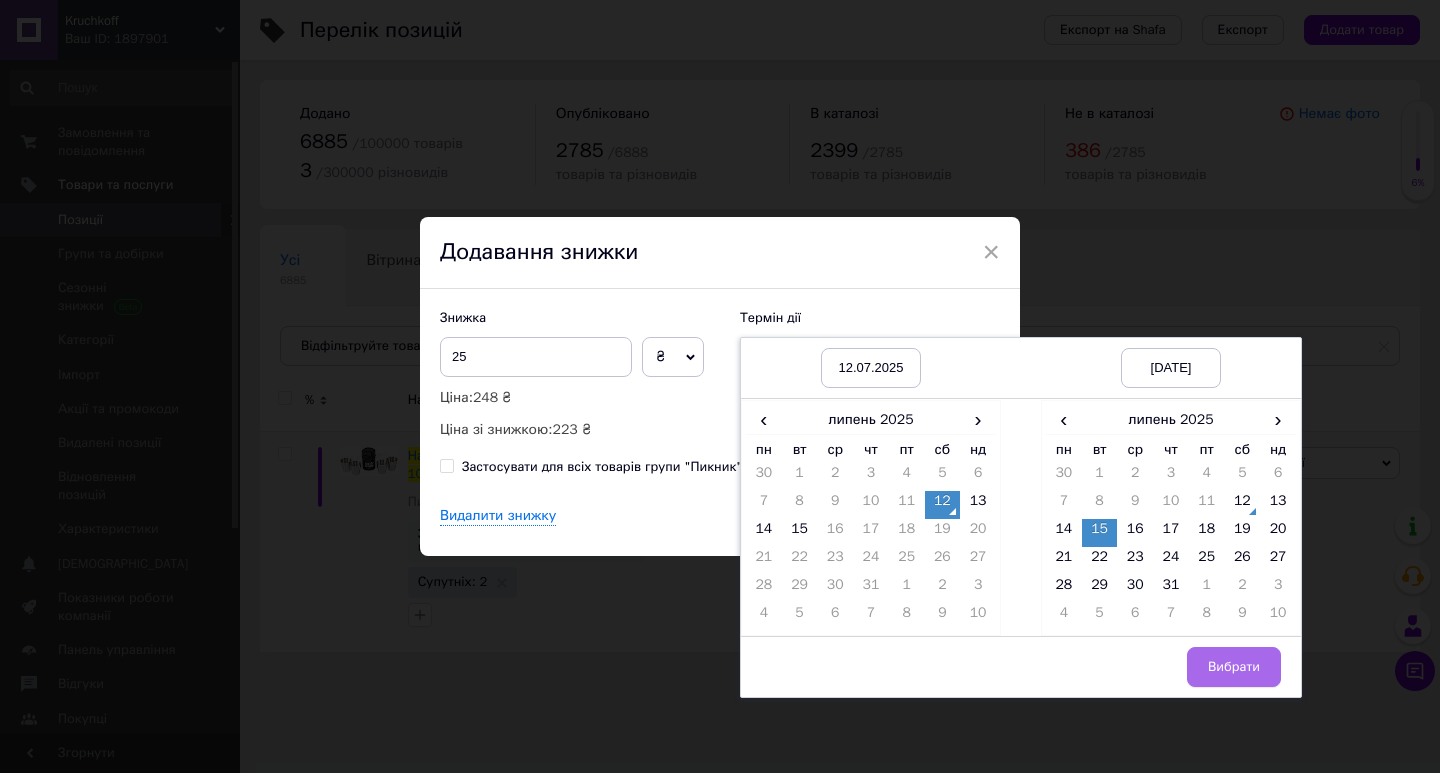click on "Вибрати" at bounding box center [1234, 667] 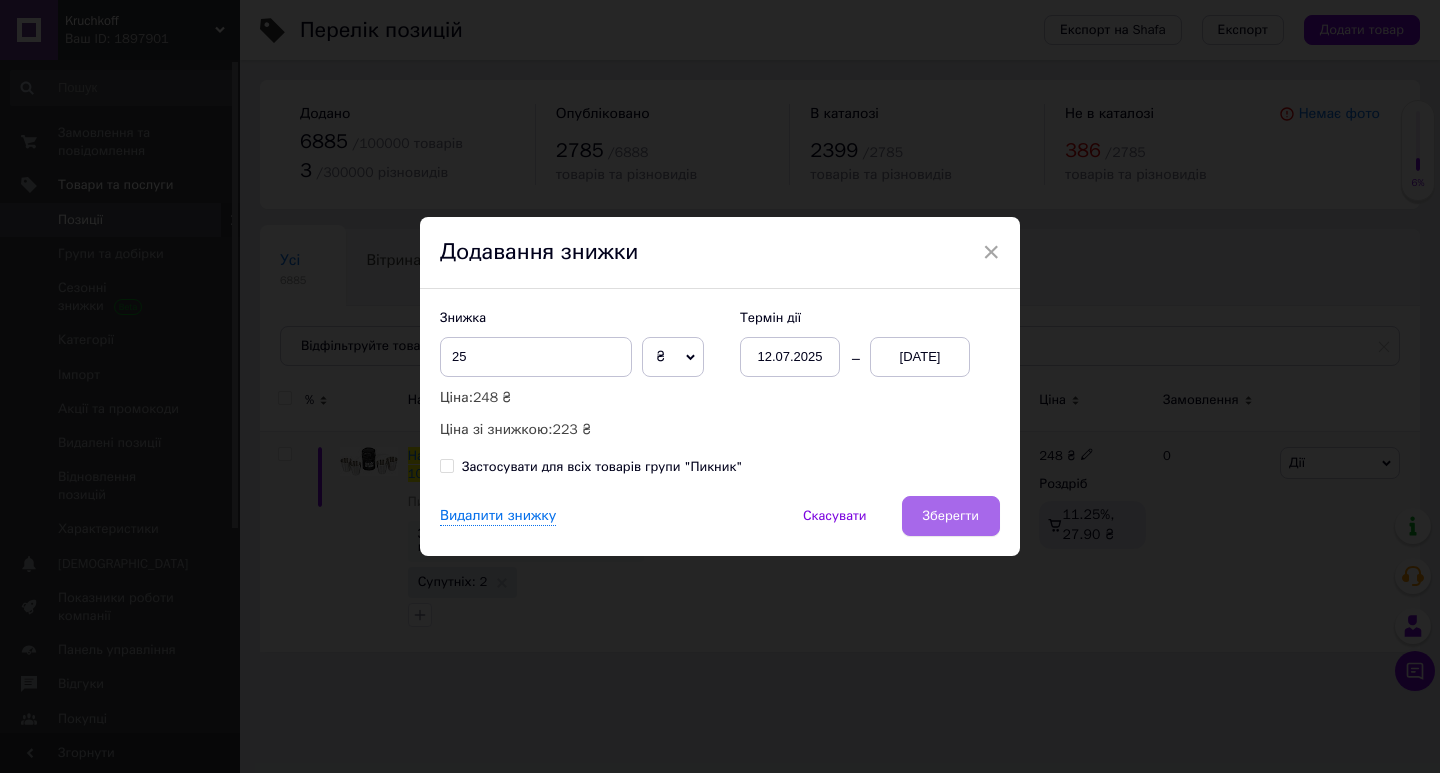 click on "Зберегти" at bounding box center [951, 516] 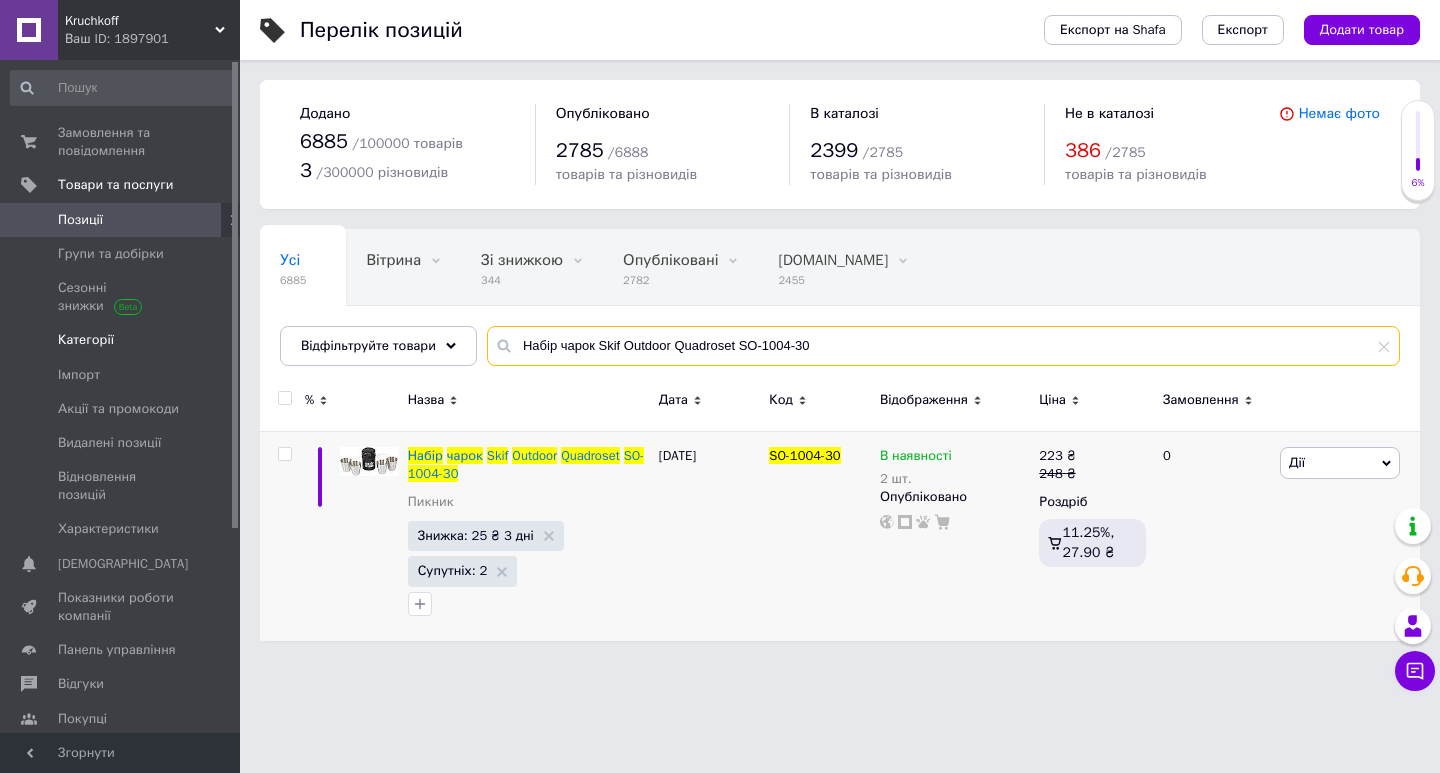 drag, startPoint x: 818, startPoint y: 352, endPoint x: 134, endPoint y: 327, distance: 684.4567 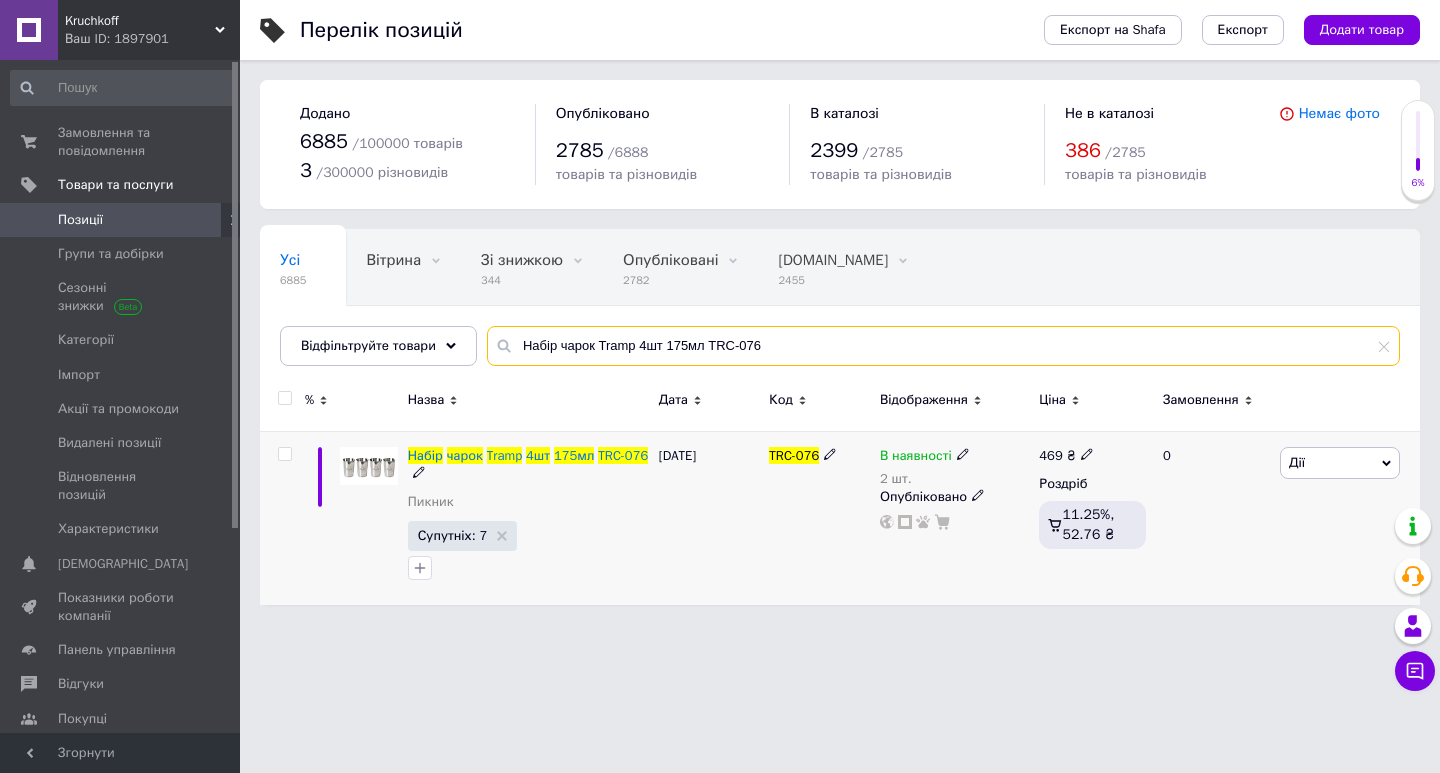 type on "Набір чарок Tramp 4шт 175мл TRC-076" 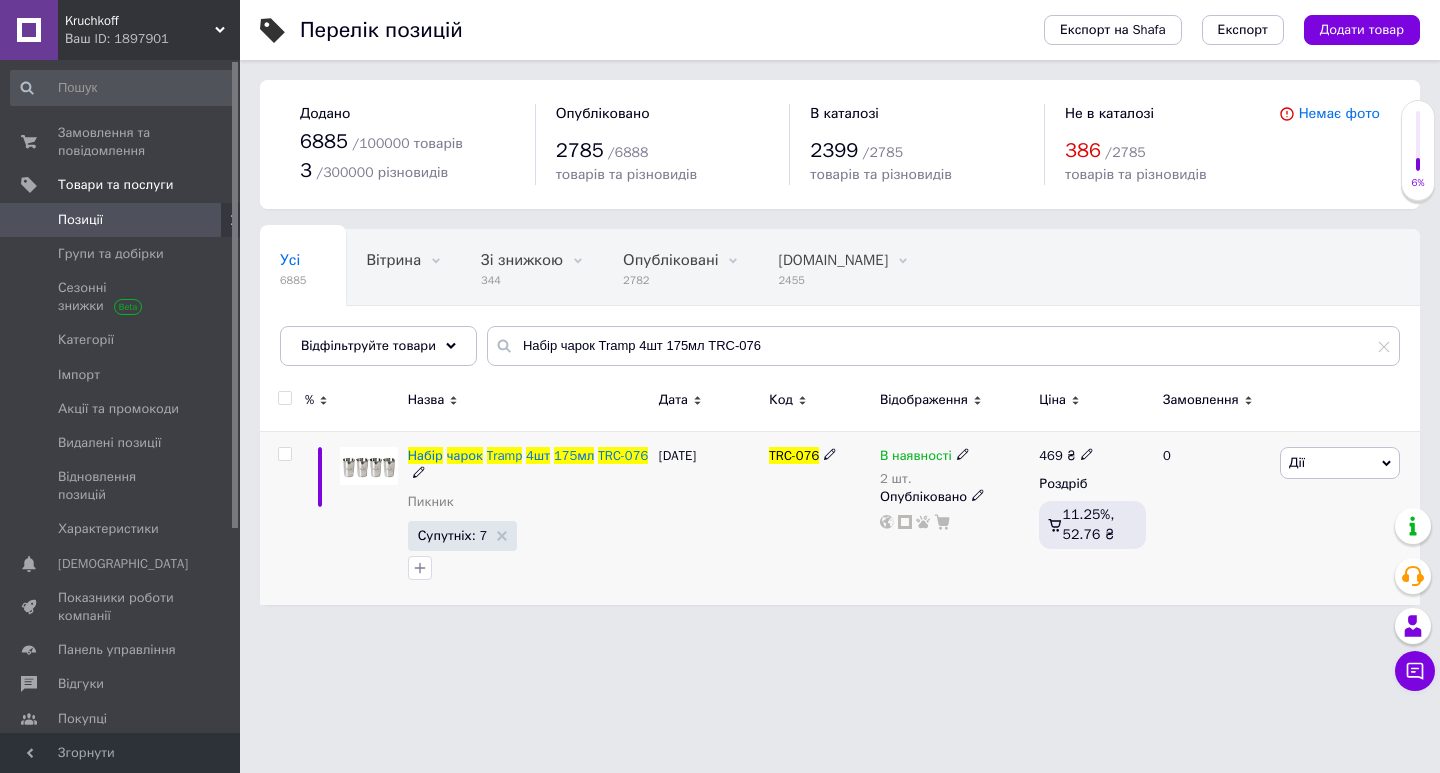 click on "Дії" at bounding box center [1340, 463] 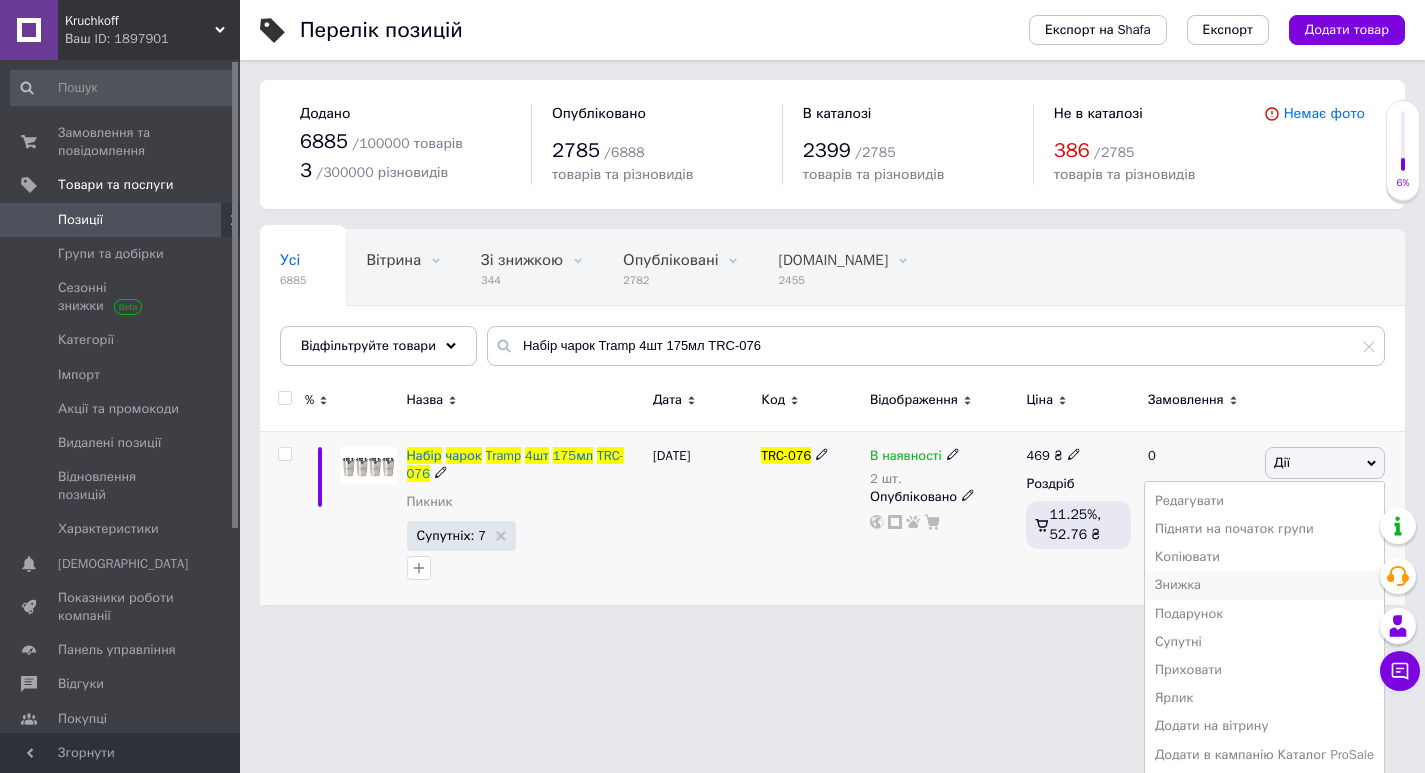 click on "Знижка" at bounding box center [1264, 585] 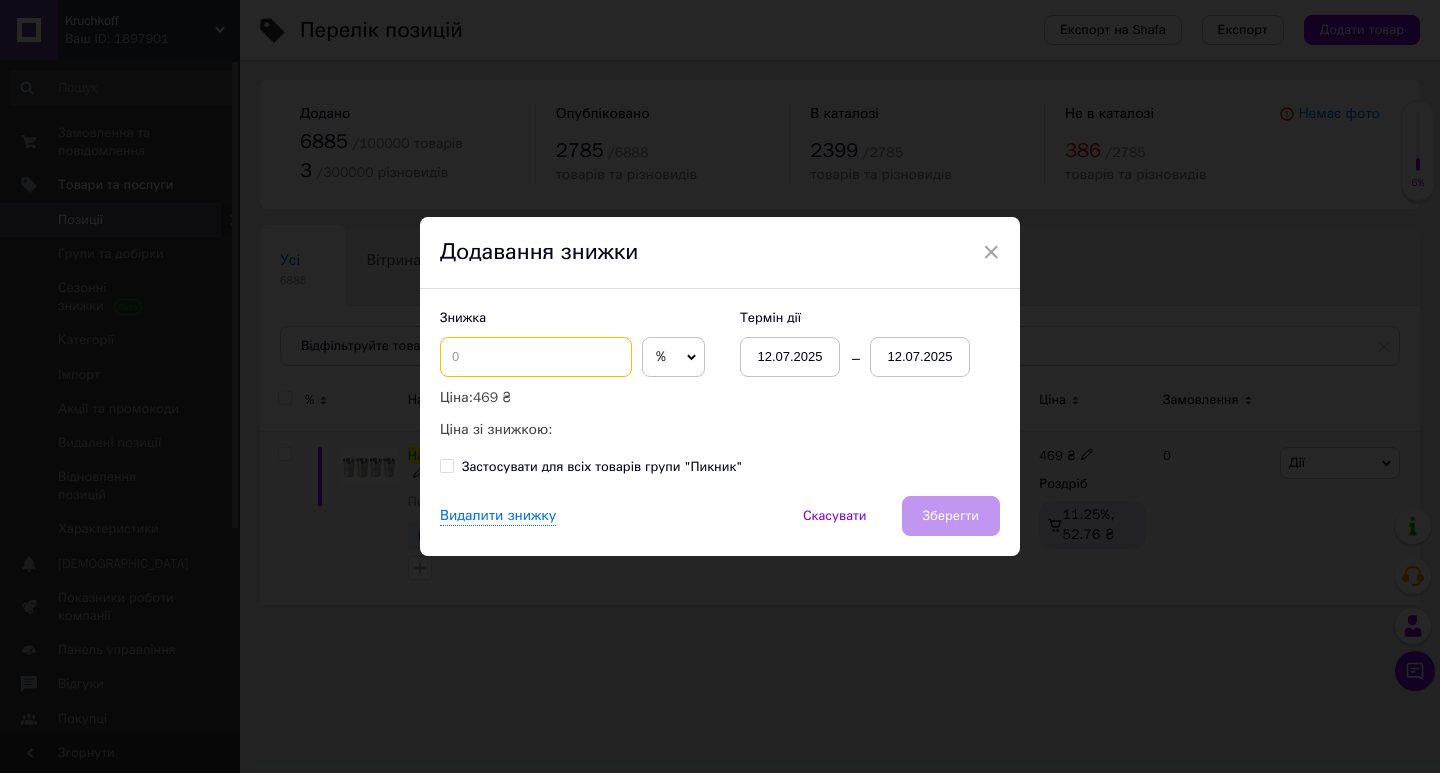 click at bounding box center [536, 357] 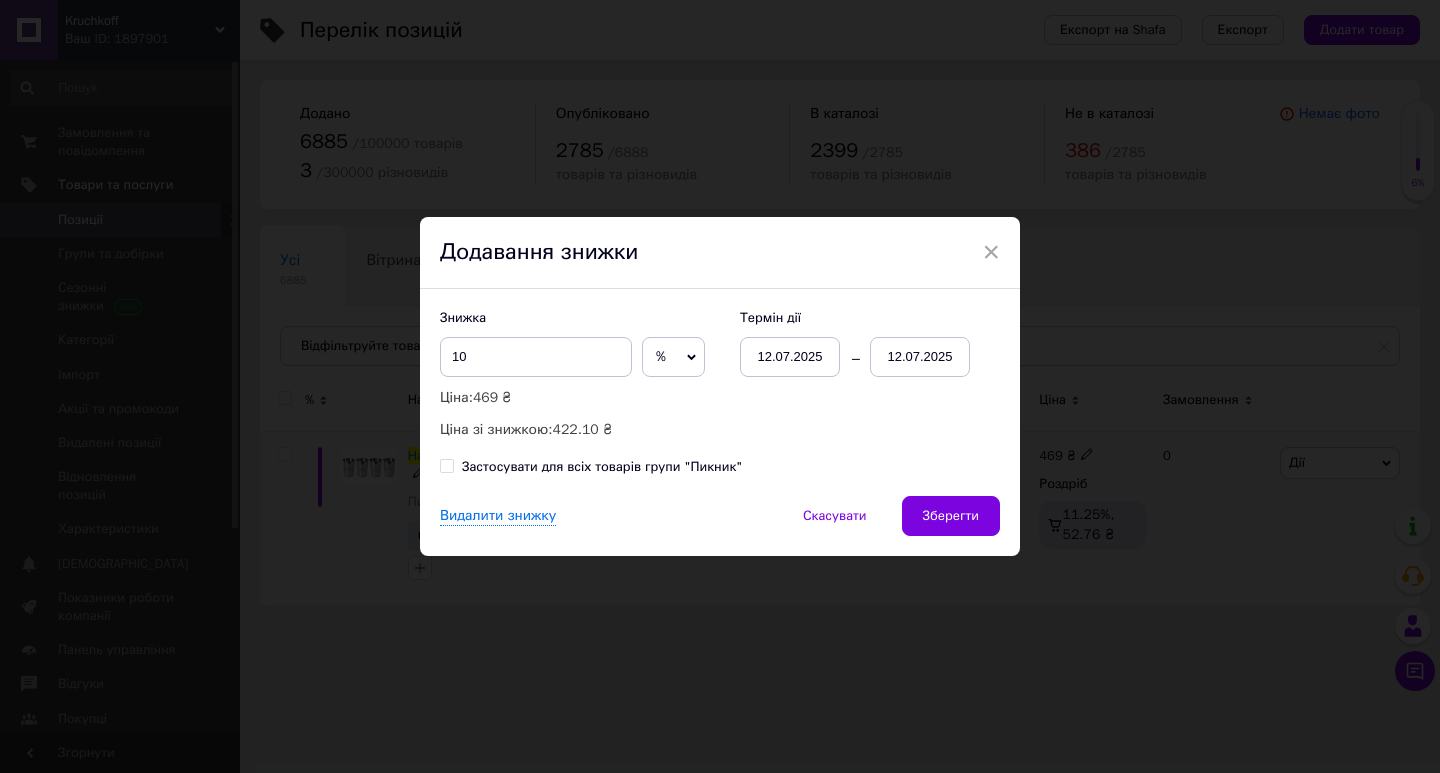 click on "%" at bounding box center [661, 356] 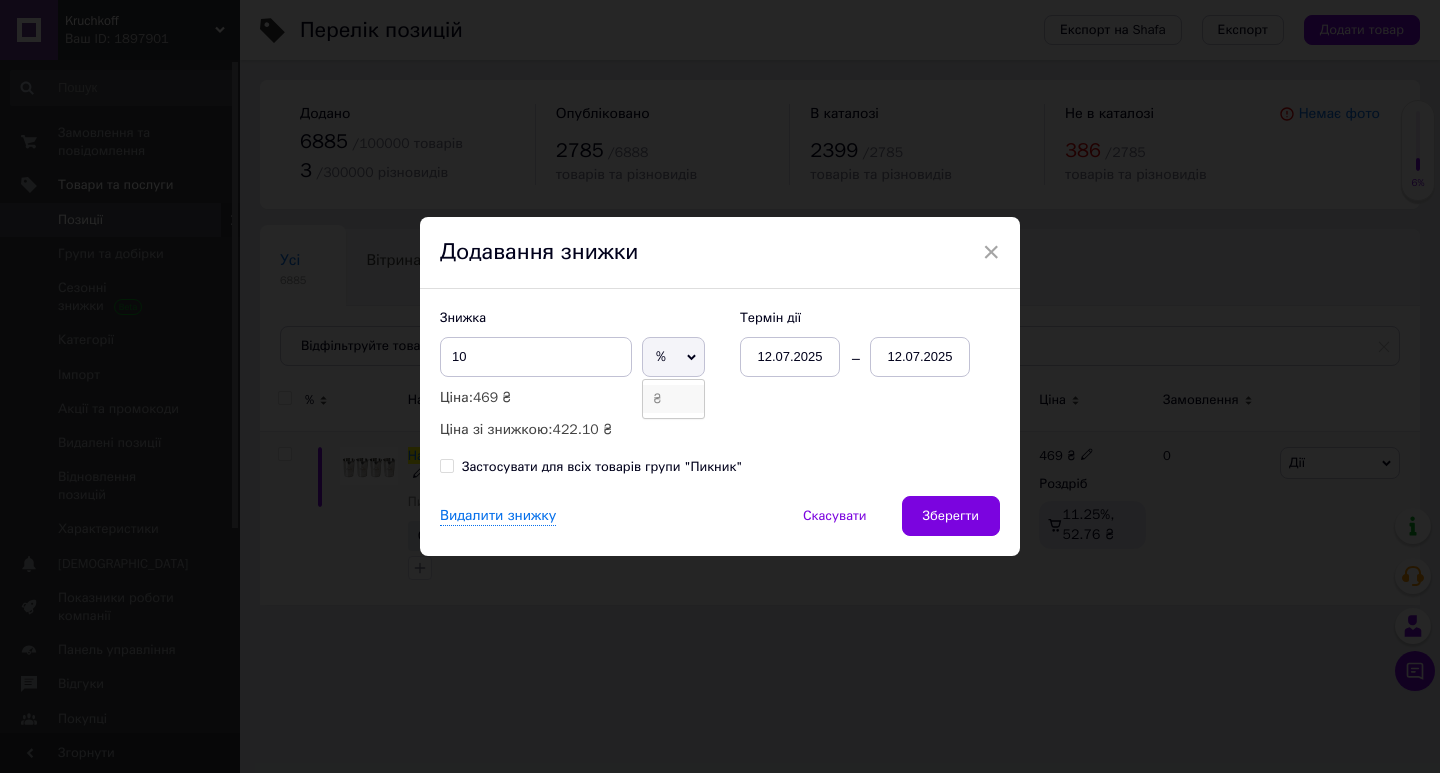 click on "₴" at bounding box center (673, 399) 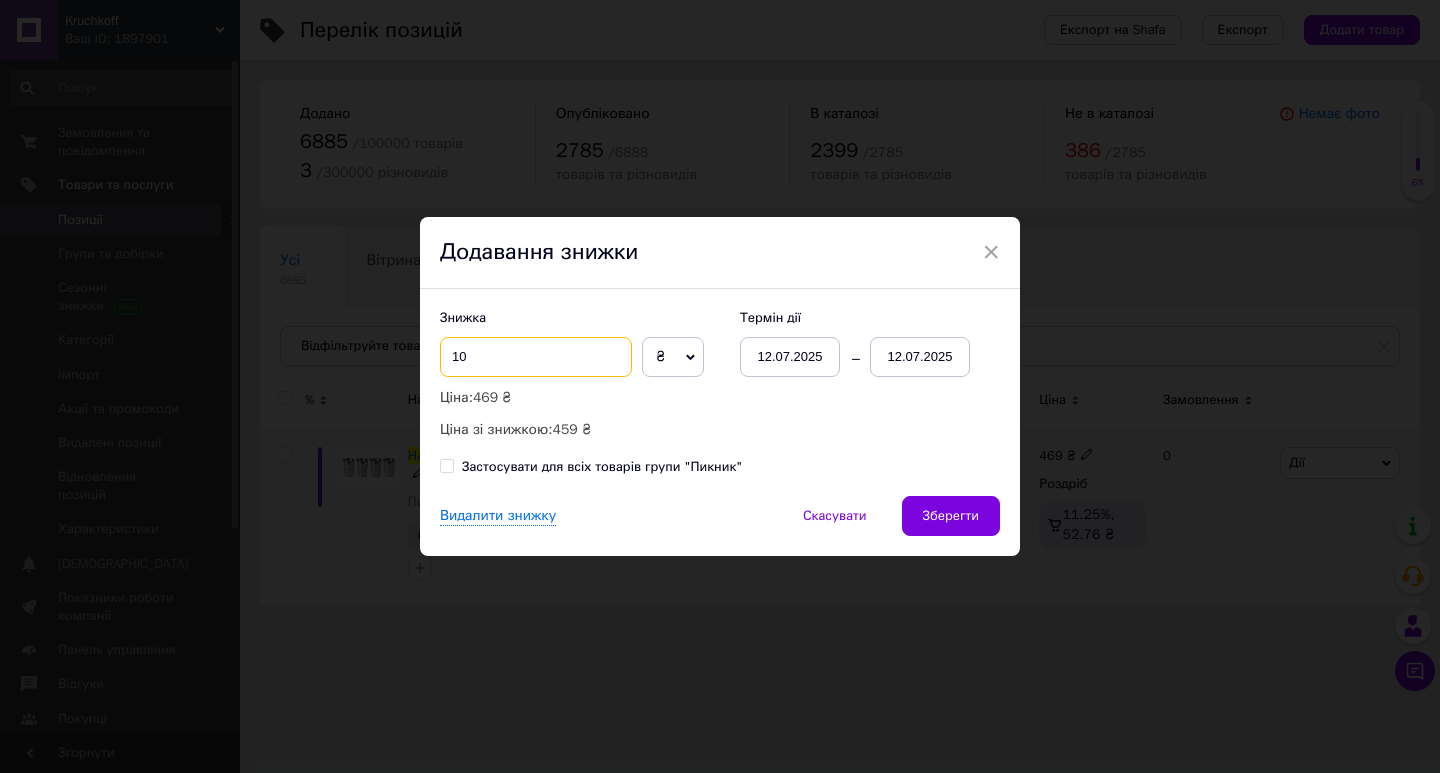 drag, startPoint x: 446, startPoint y: 349, endPoint x: 467, endPoint y: 357, distance: 22.472204 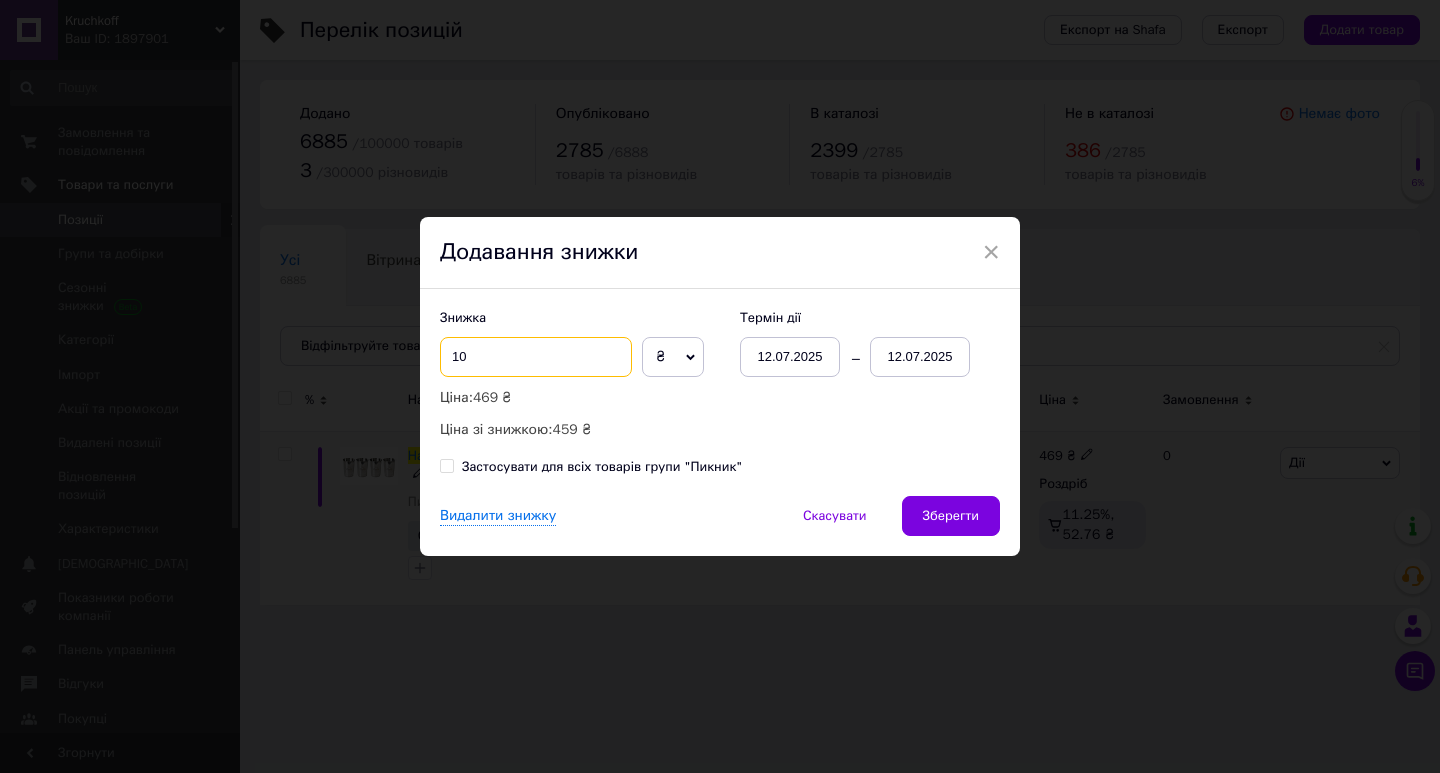 click on "10" at bounding box center (536, 357) 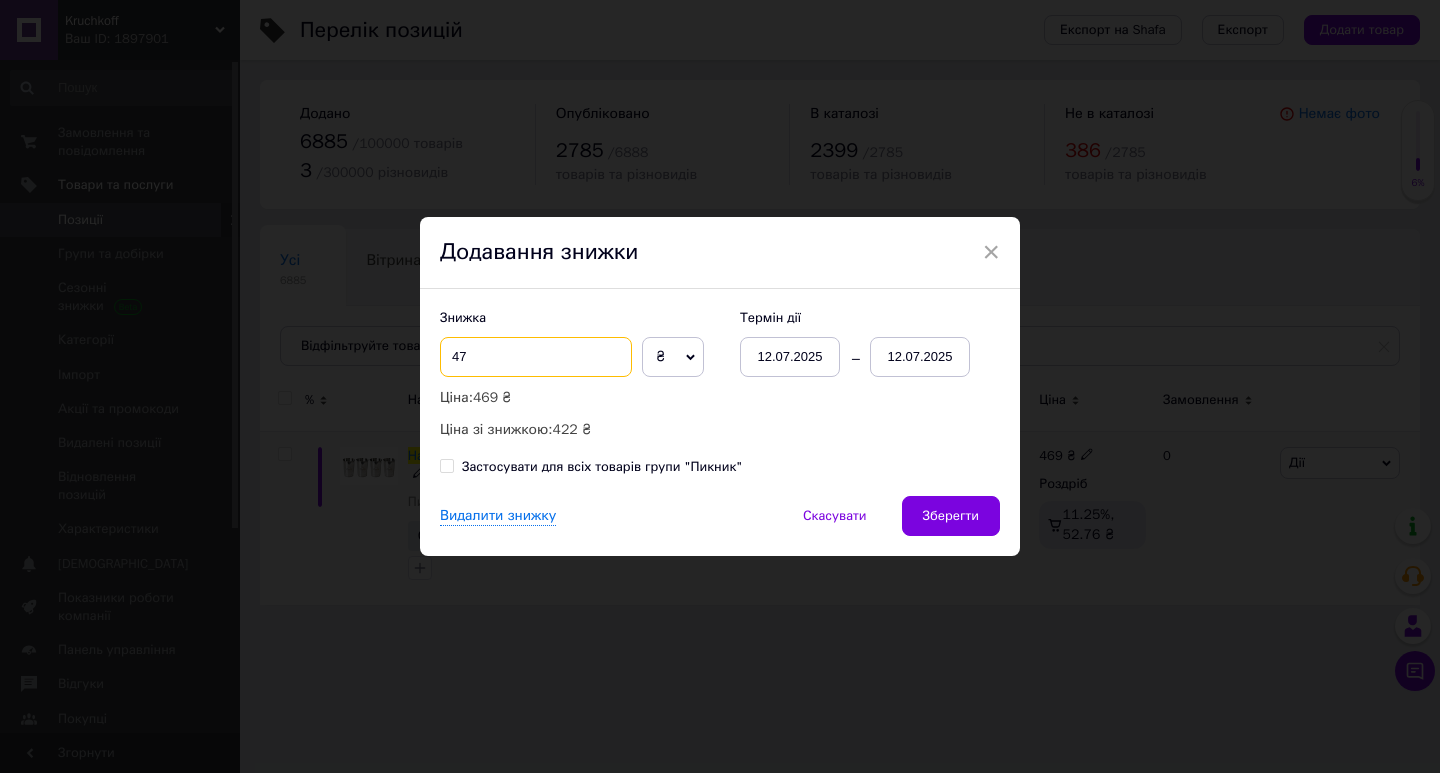 type on "47" 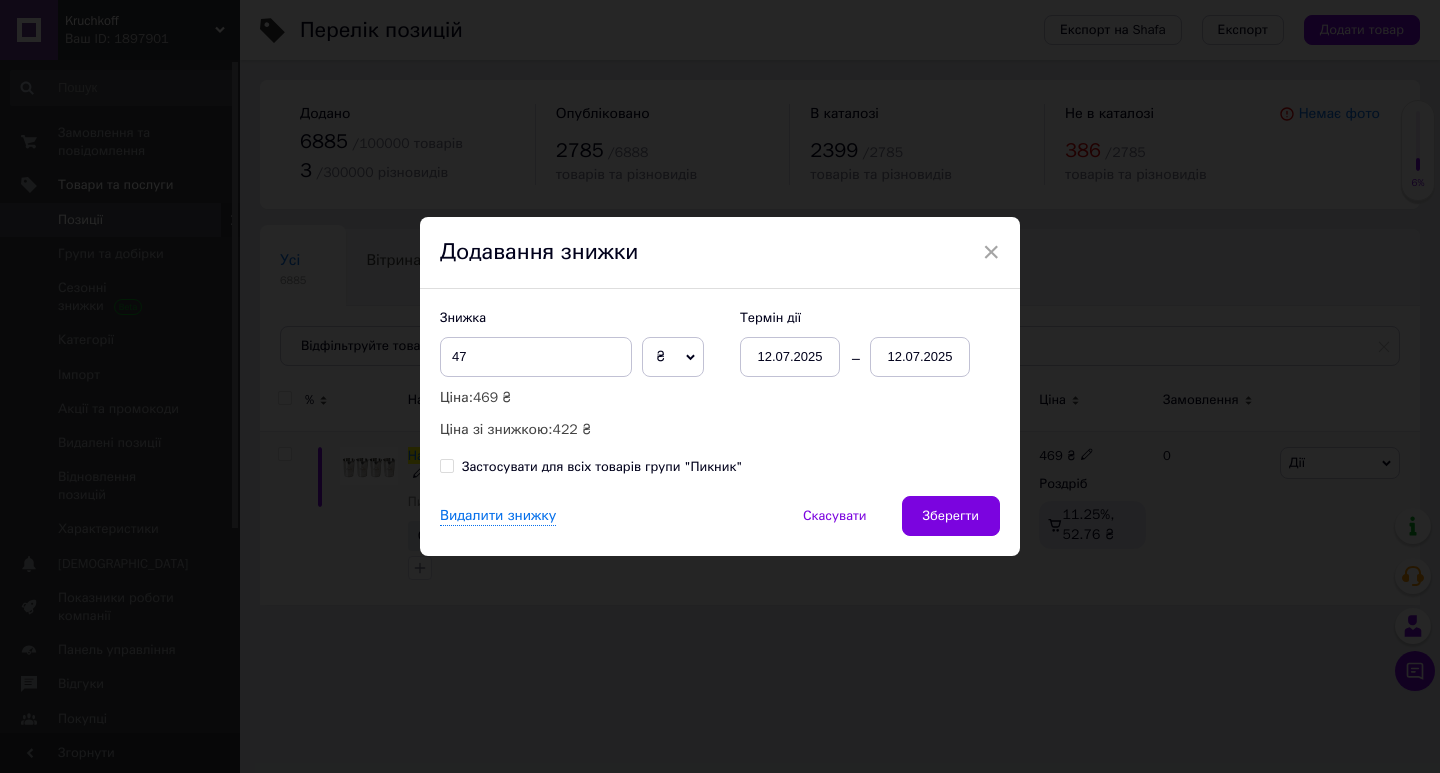 click on "12.07.2025" at bounding box center [790, 357] 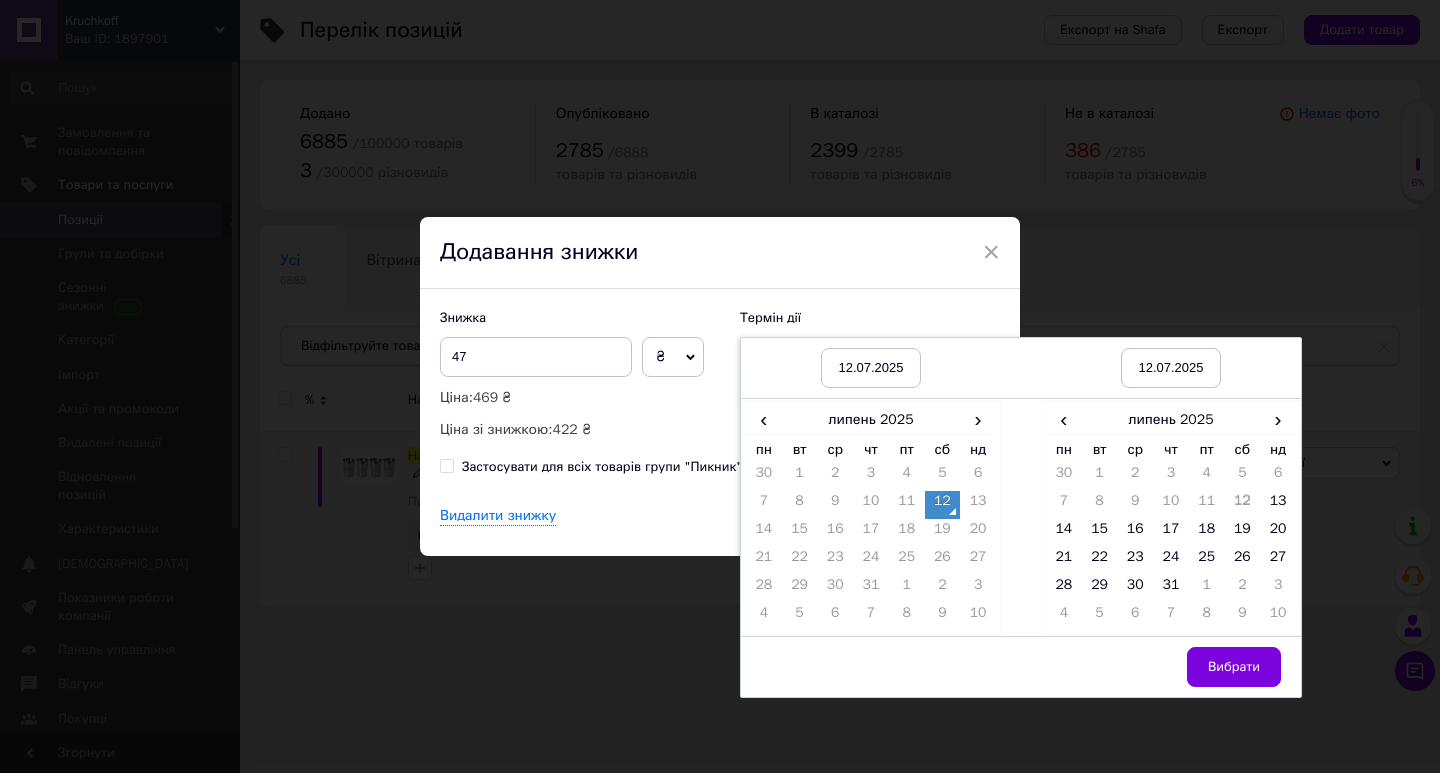 click on "12" at bounding box center (943, 505) 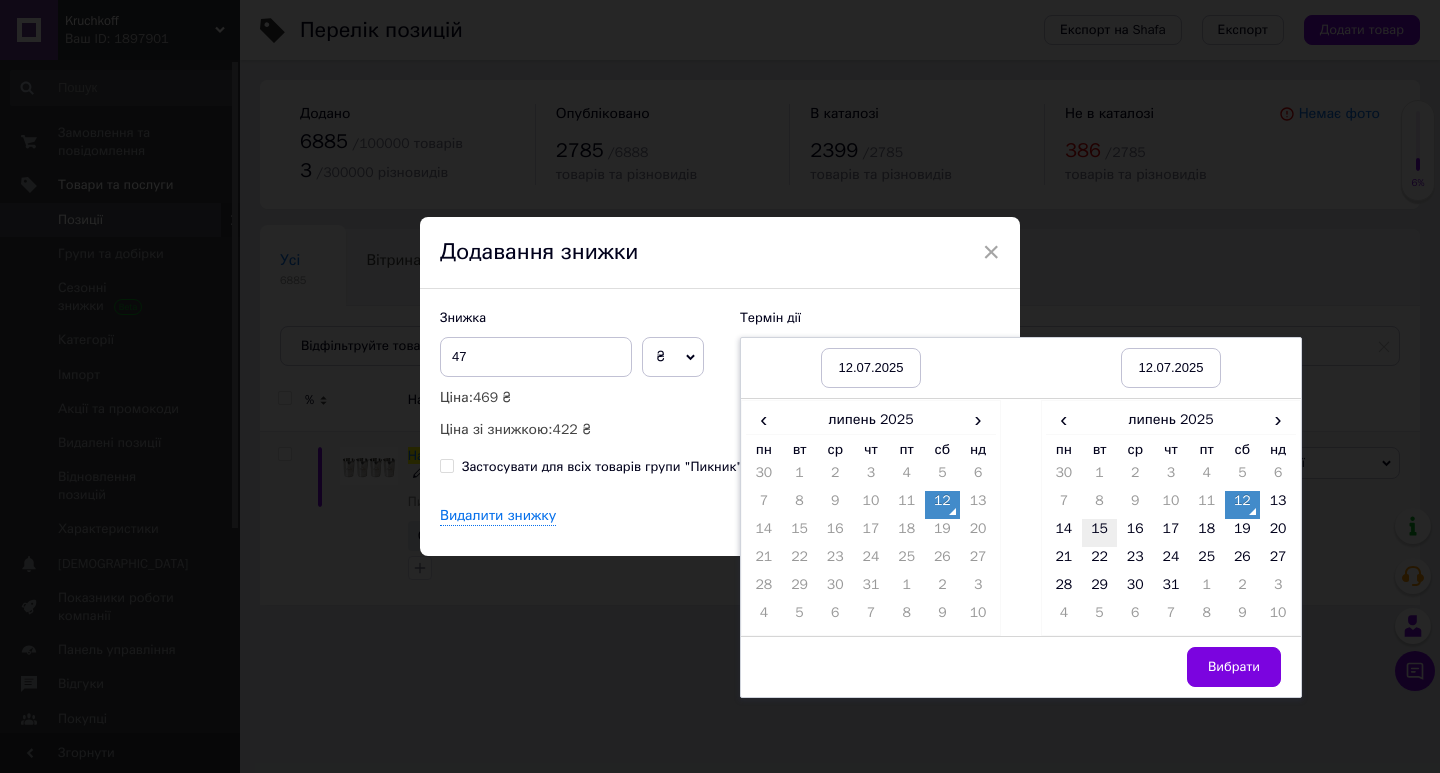 click on "15" at bounding box center (1100, 533) 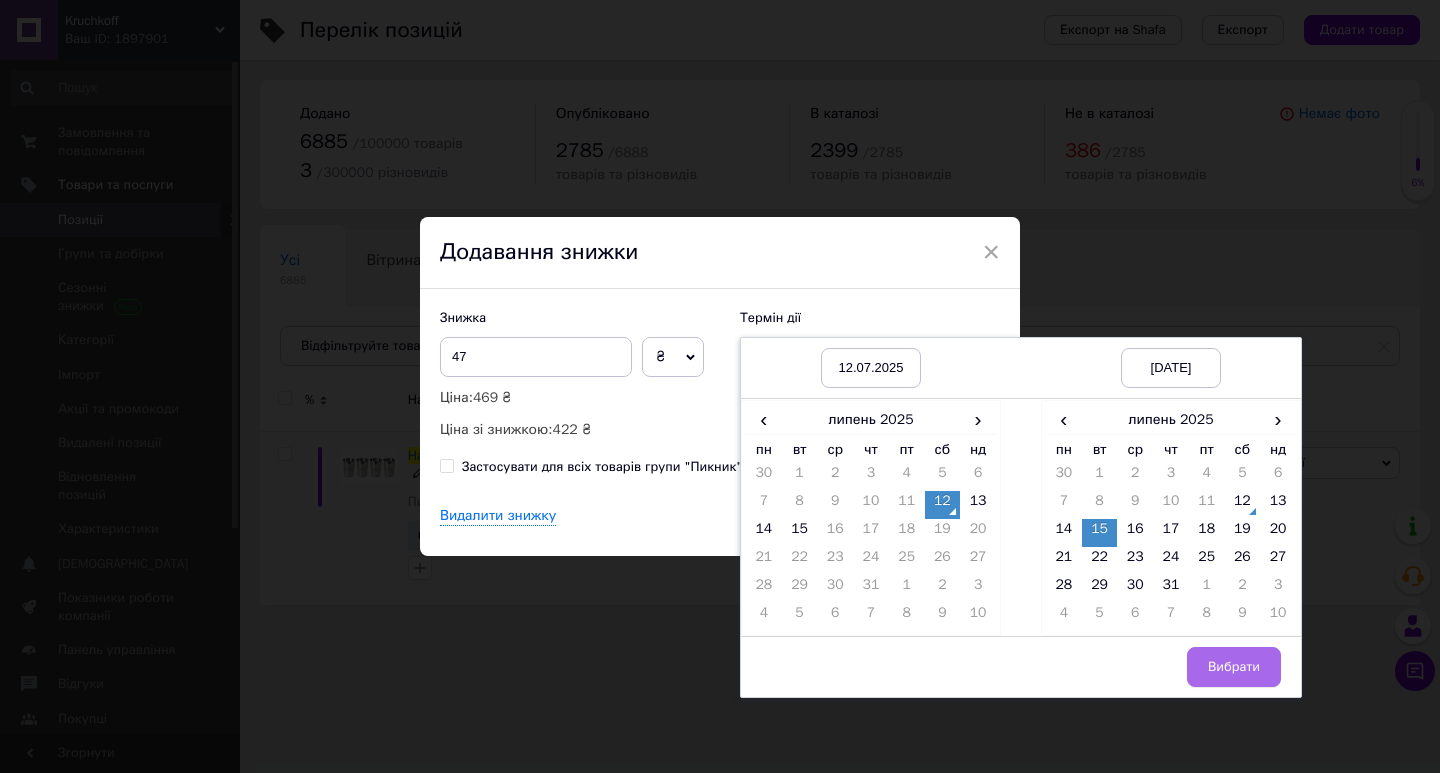 click on "Вибрати" at bounding box center (1234, 667) 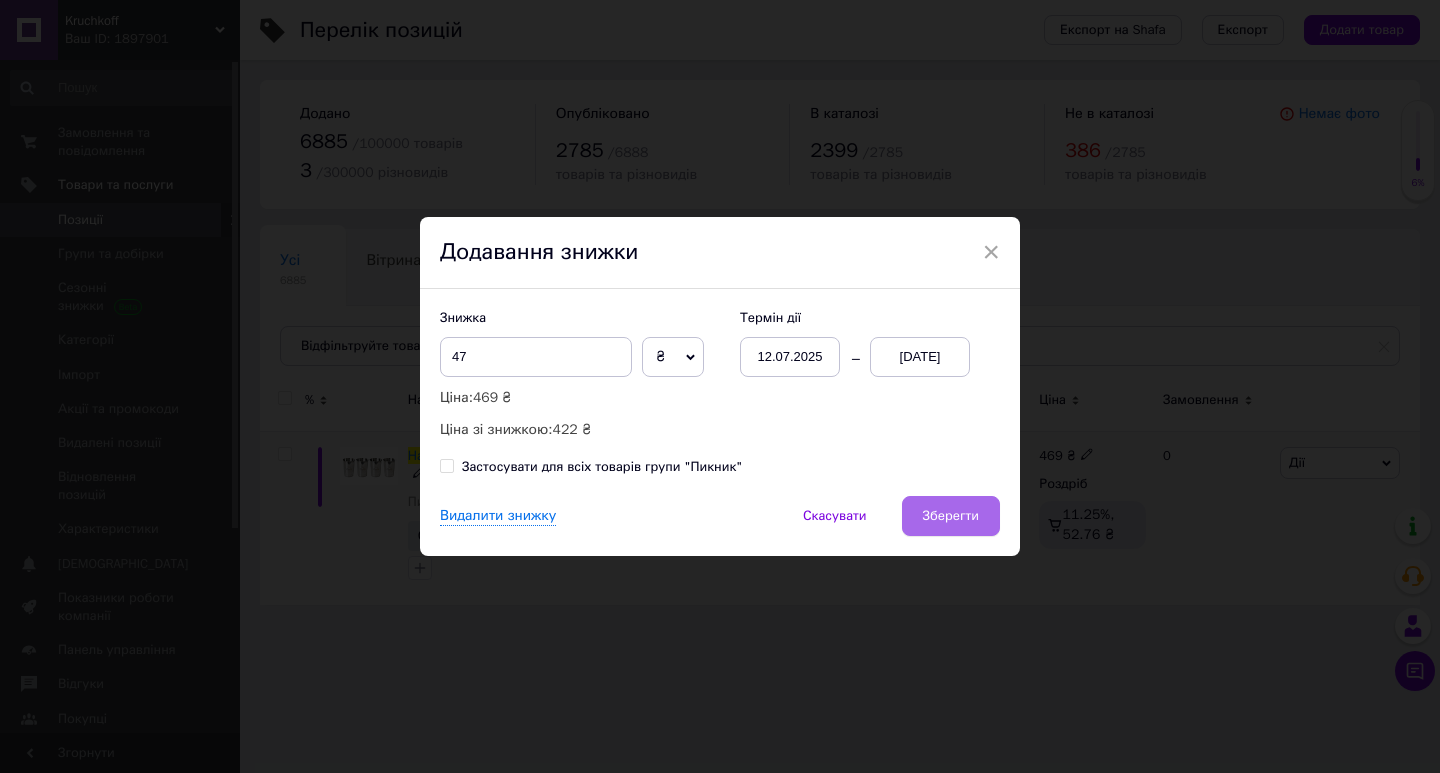click on "Зберегти" at bounding box center (951, 516) 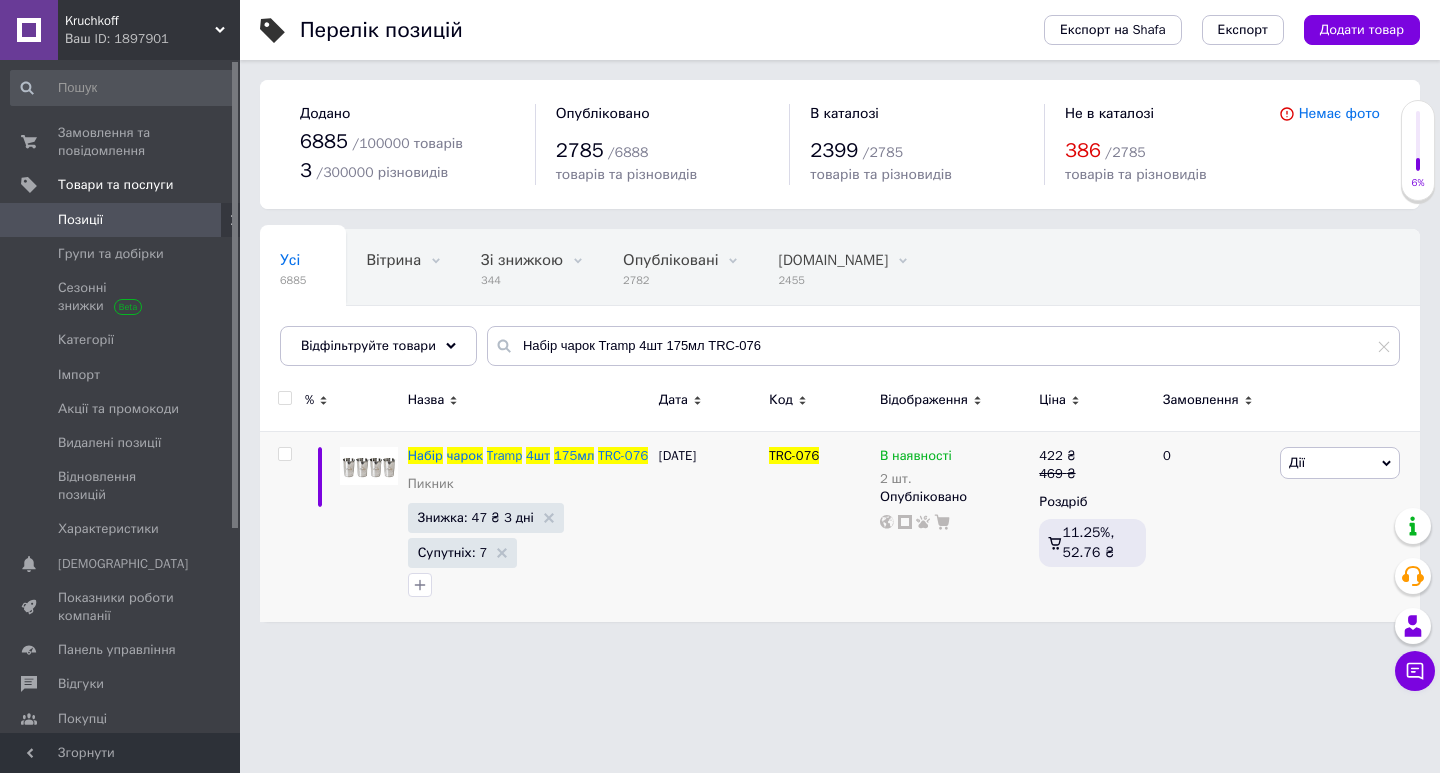 drag, startPoint x: 792, startPoint y: 368, endPoint x: 249, endPoint y: 328, distance: 544.4713 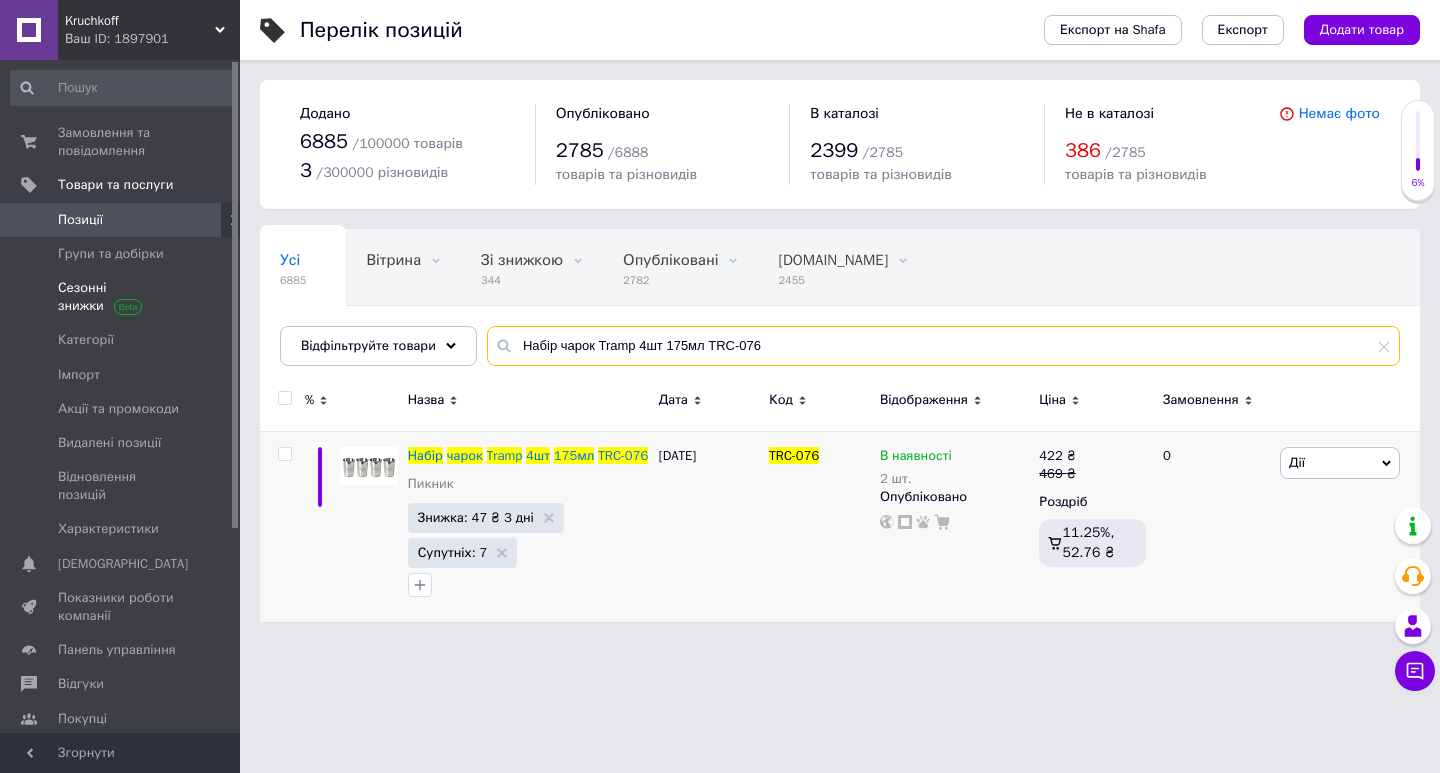 drag, startPoint x: 232, startPoint y: 299, endPoint x: 206, endPoint y: 296, distance: 26.172504 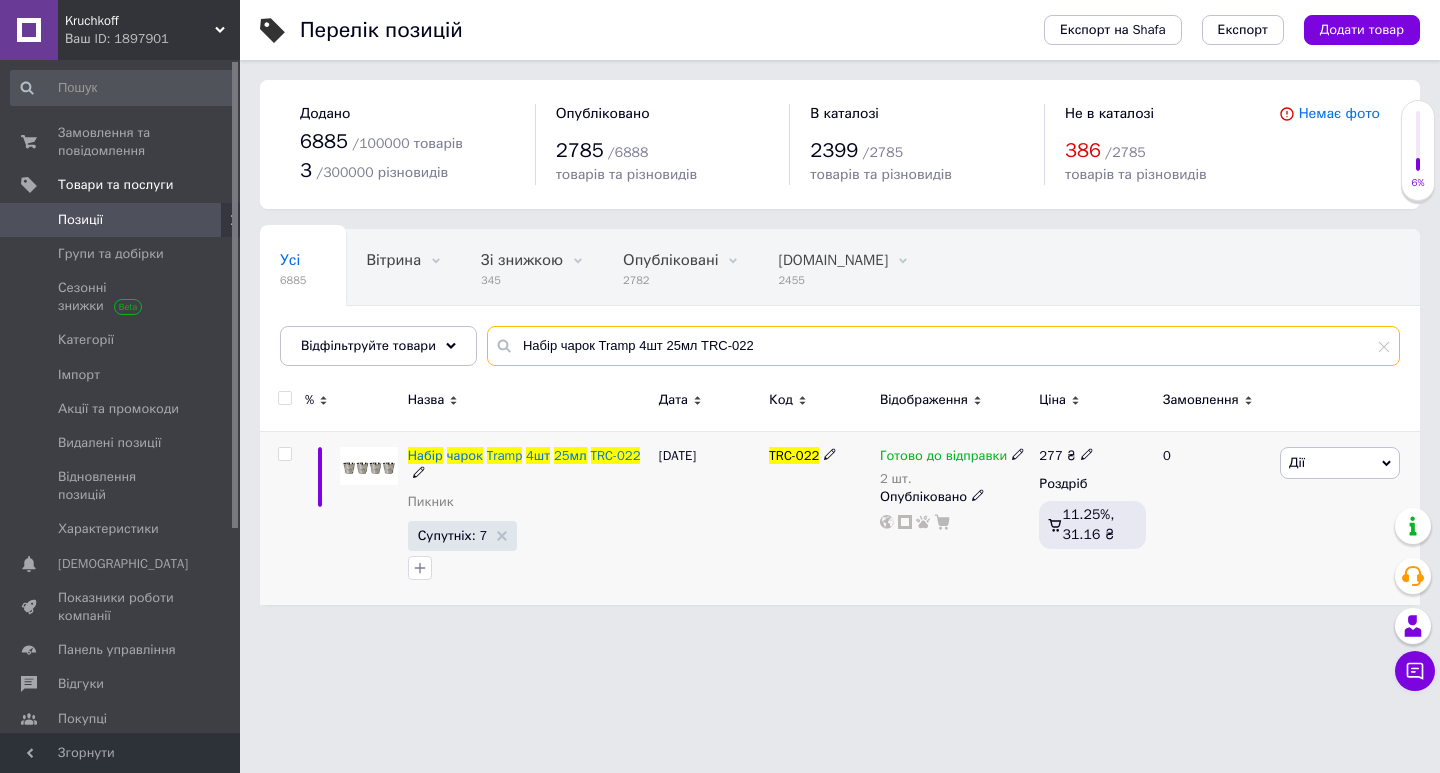 type on "Набір чарок Tramp 4шт 25мл TRC-022" 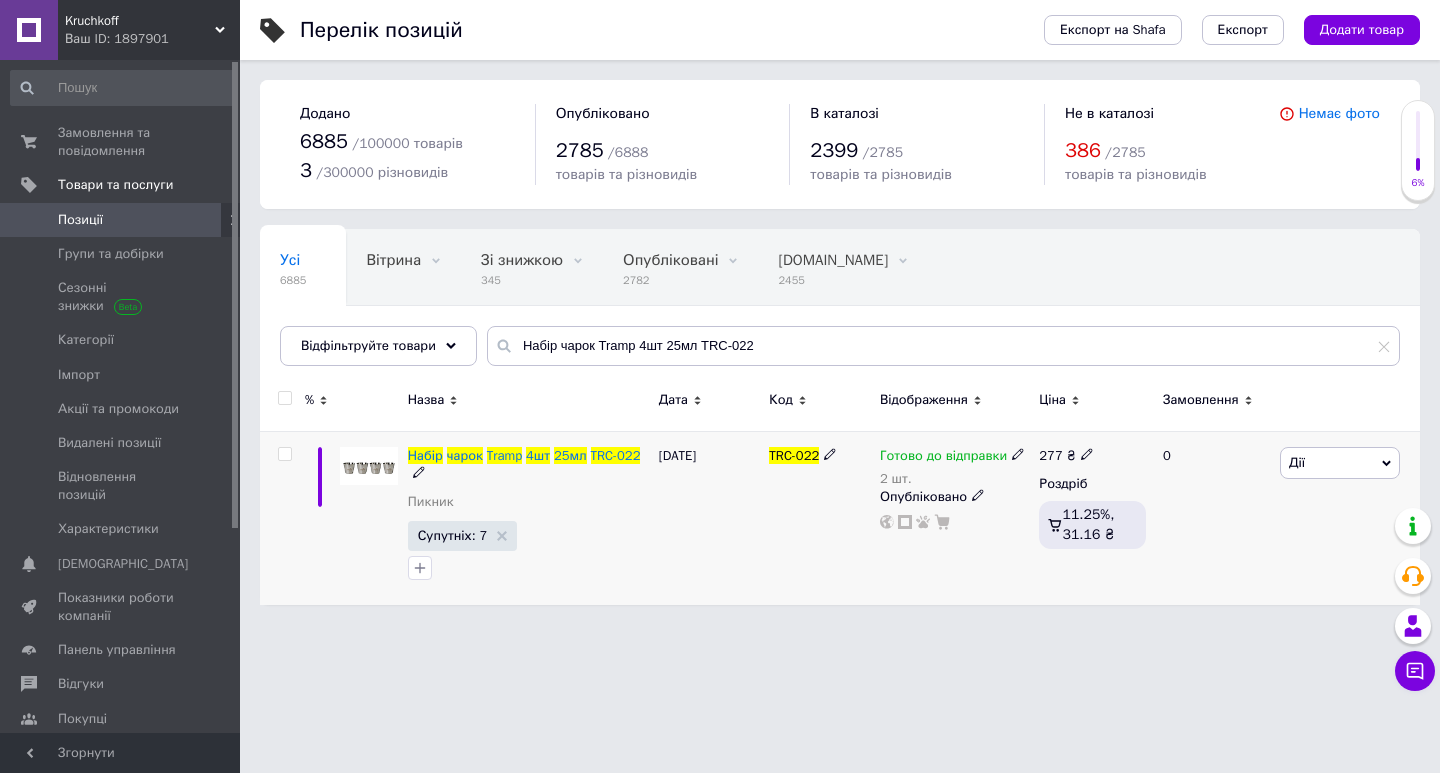 click on "Дії" at bounding box center (1340, 463) 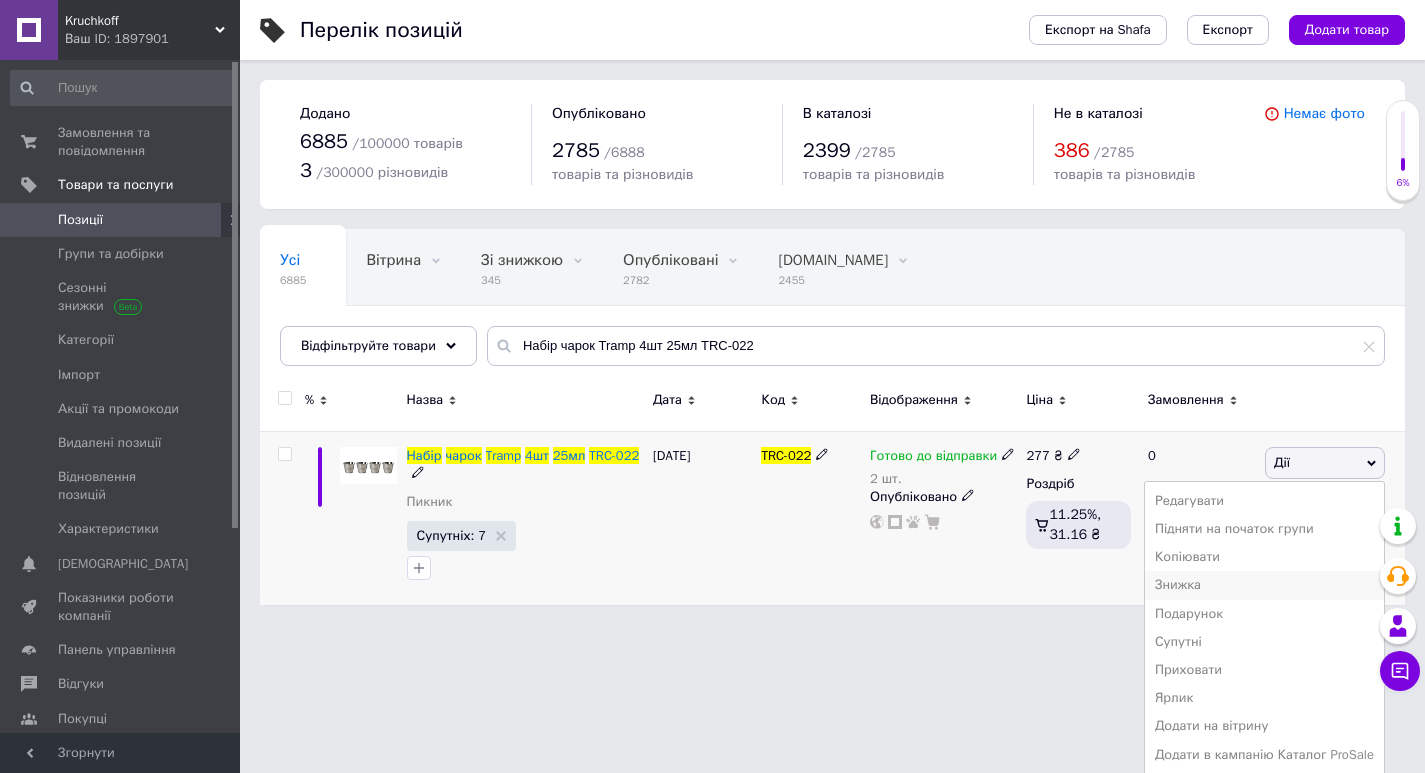 click on "Знижка" at bounding box center (1264, 585) 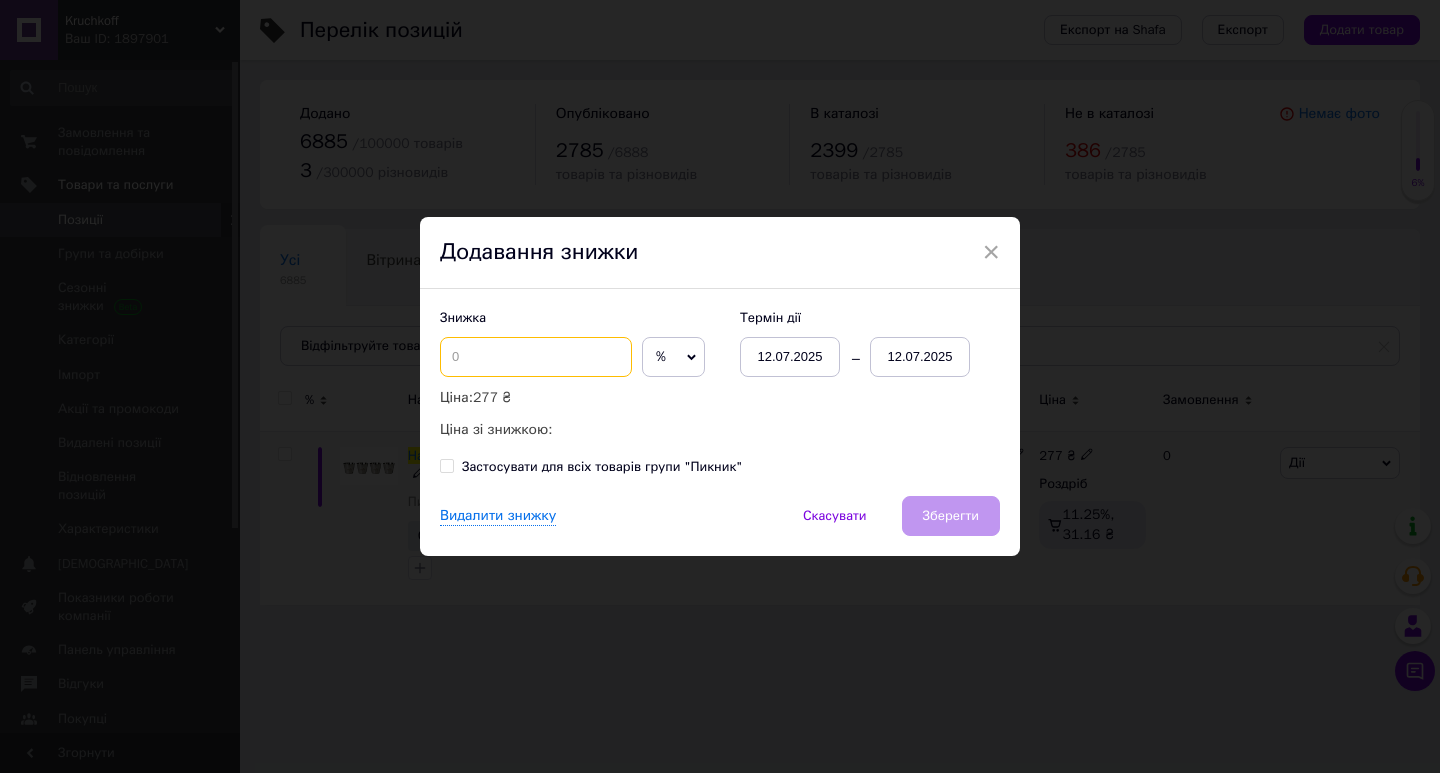 click at bounding box center [536, 357] 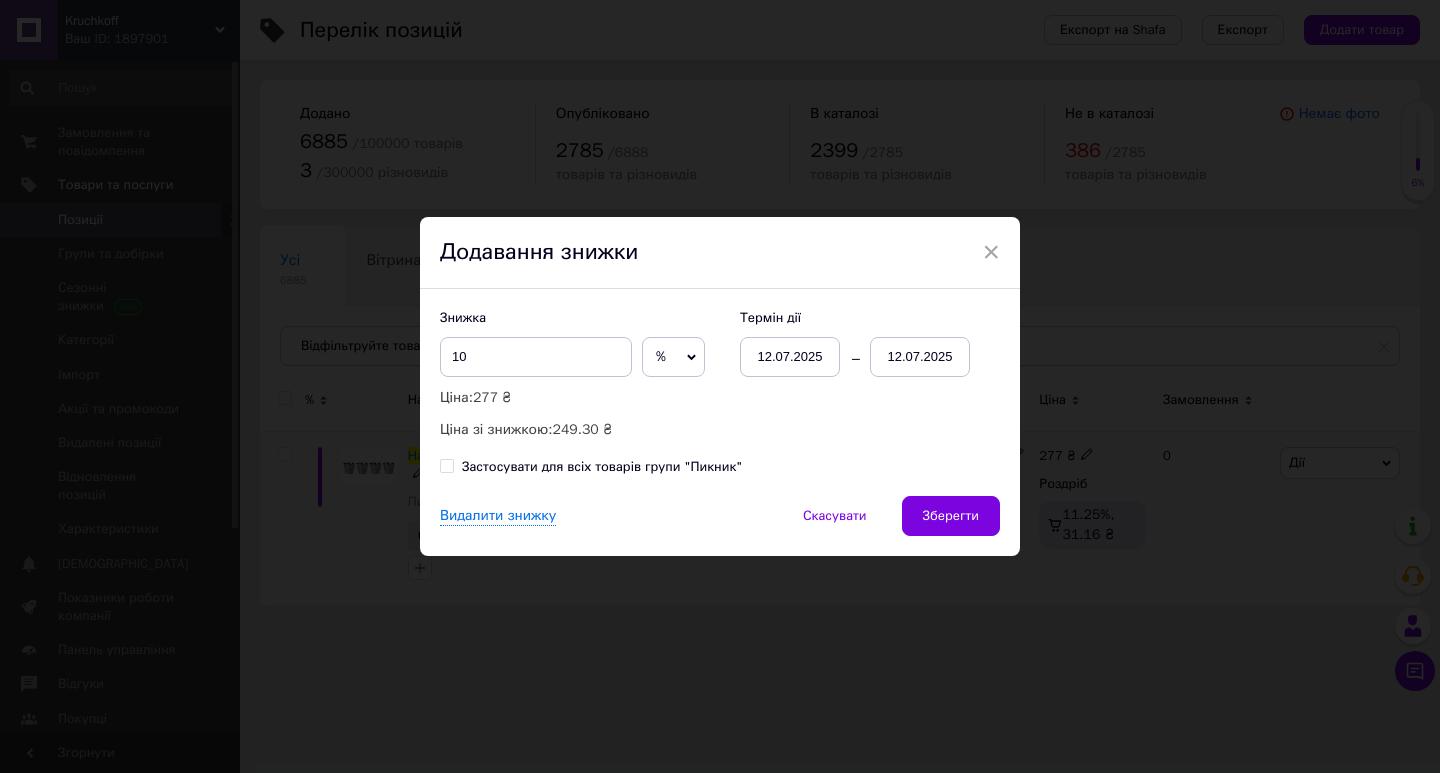 click on "%" at bounding box center (673, 357) 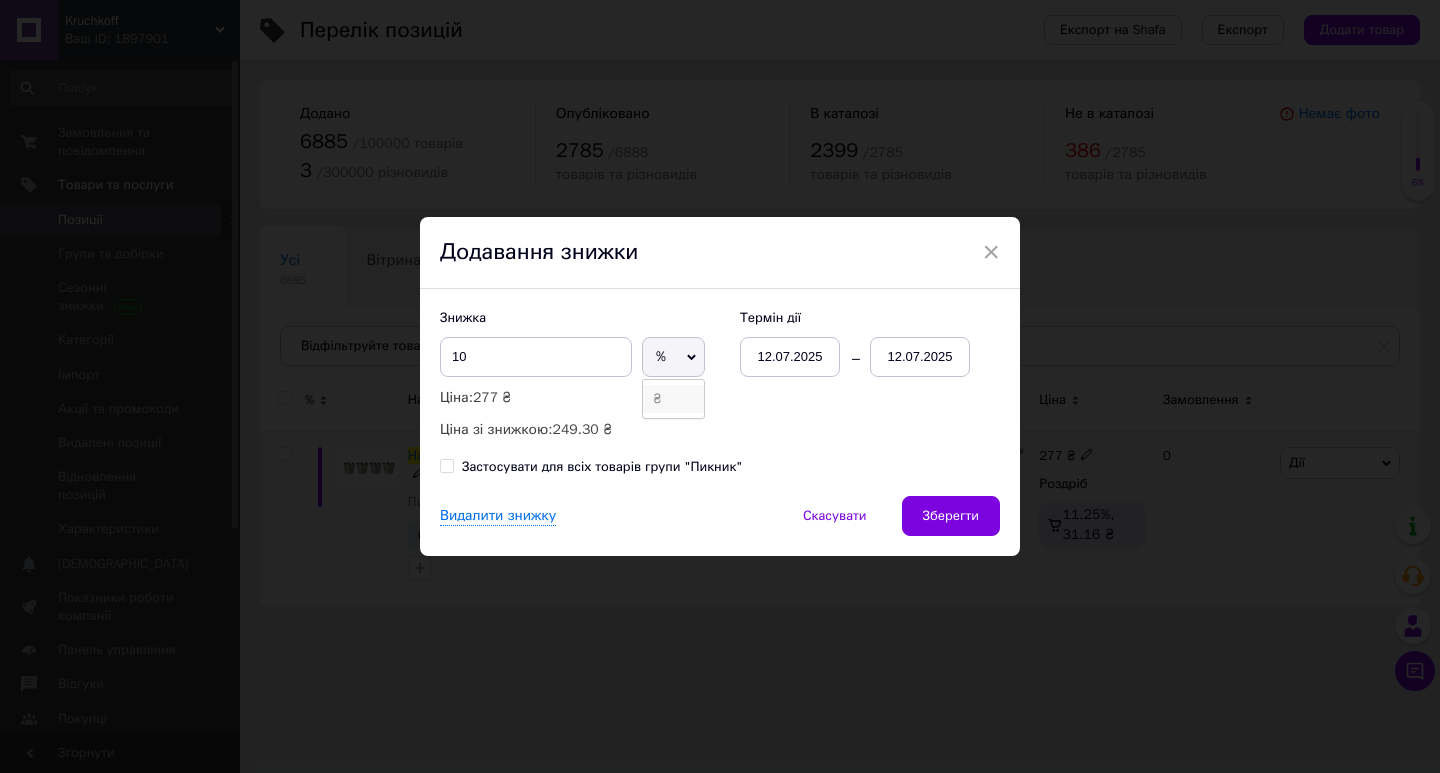 click on "₴" at bounding box center [673, 399] 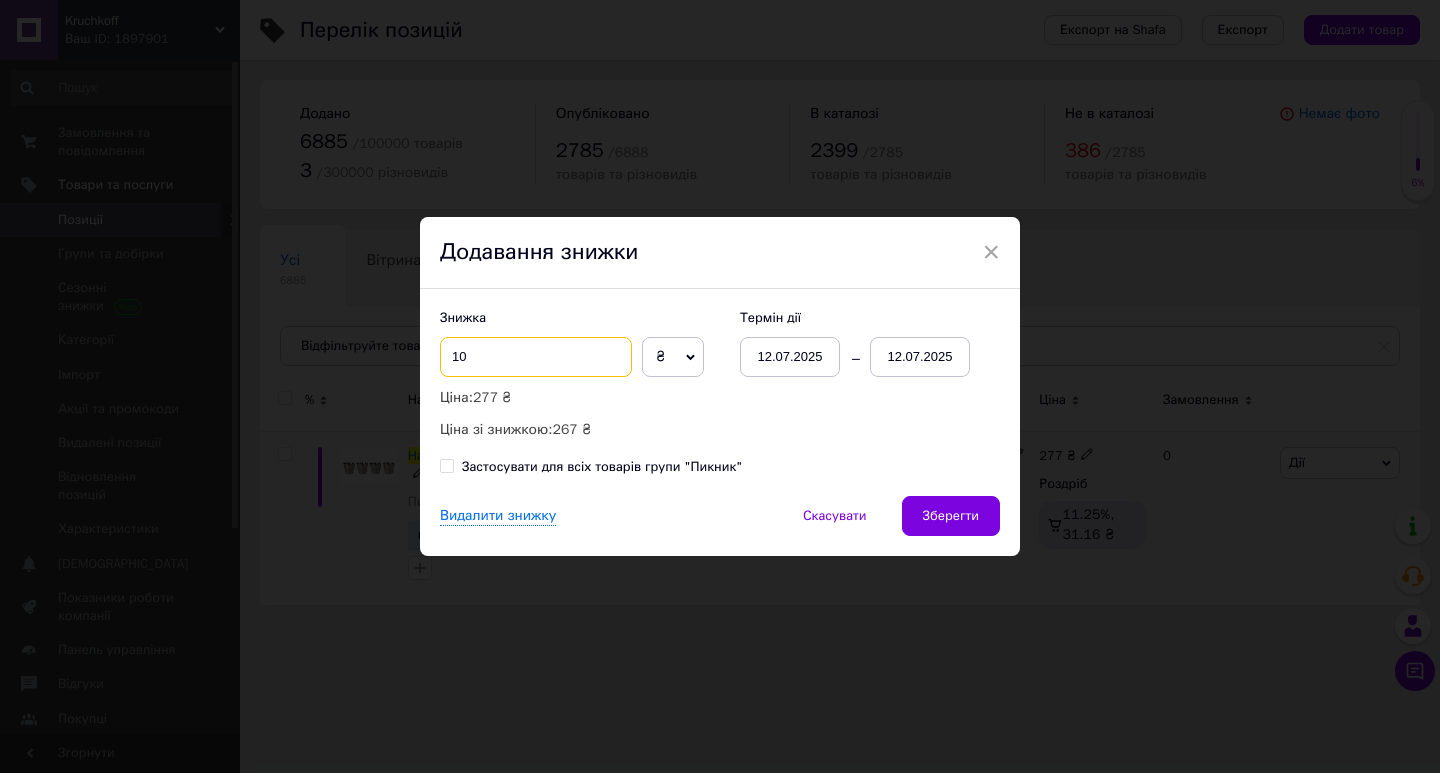 drag, startPoint x: 443, startPoint y: 352, endPoint x: 582, endPoint y: 356, distance: 139.05754 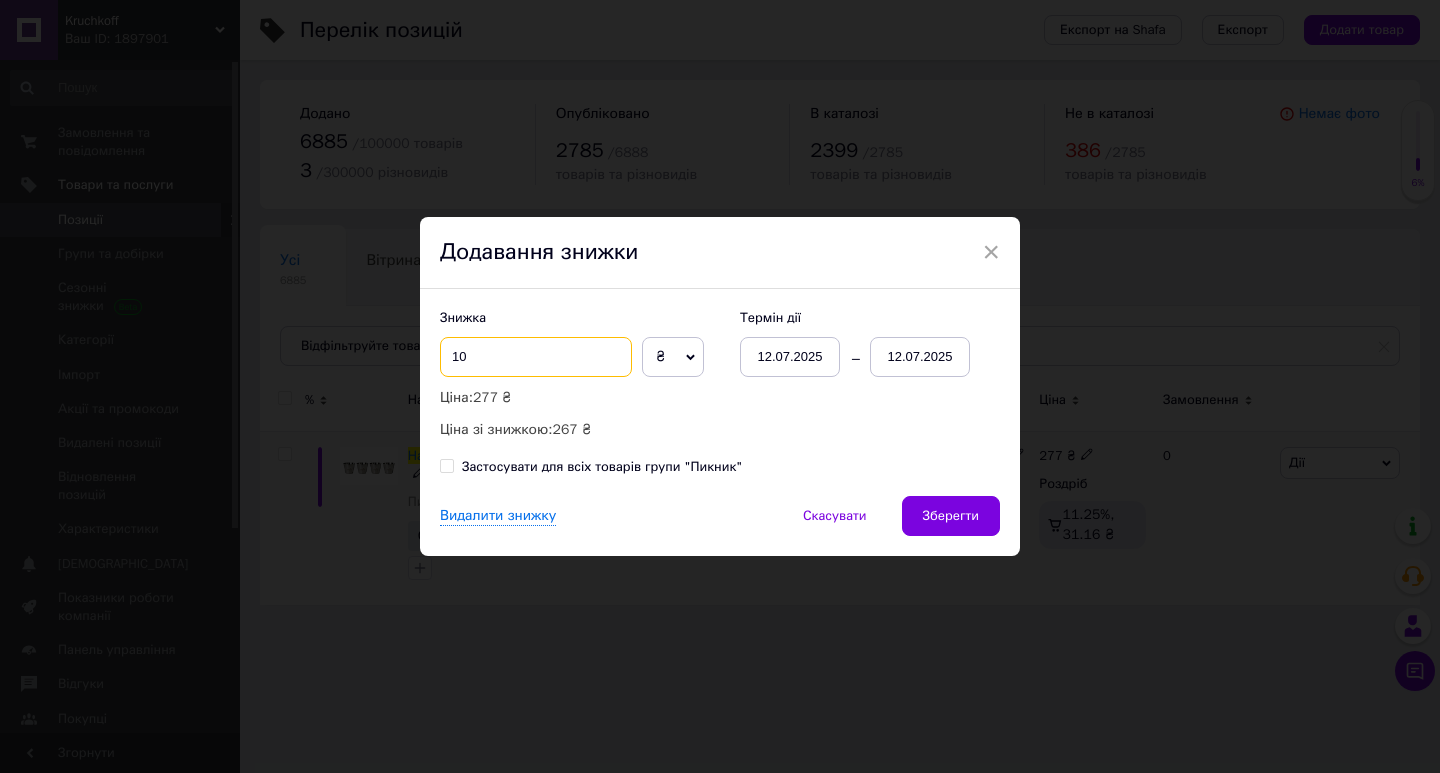 click on "10" at bounding box center [536, 357] 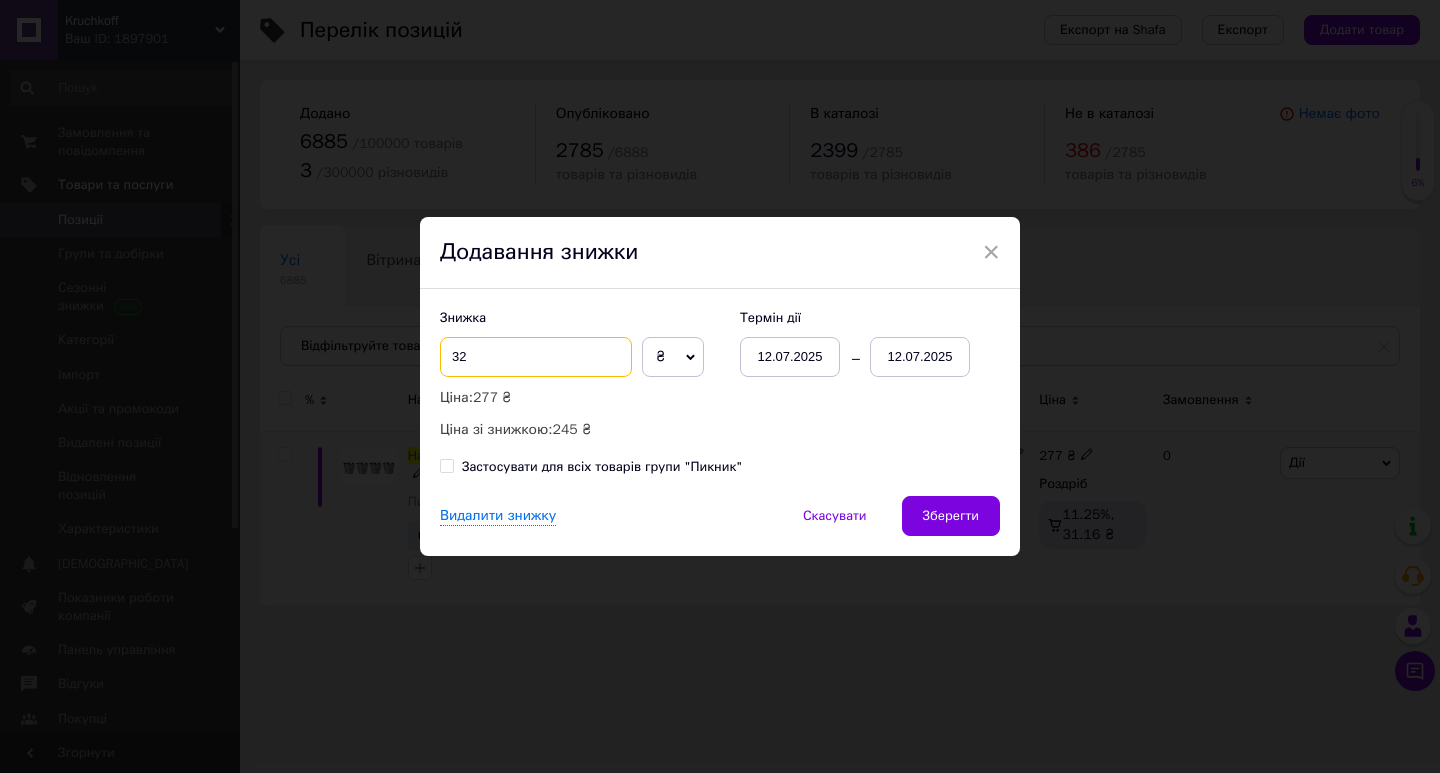 type on "3" 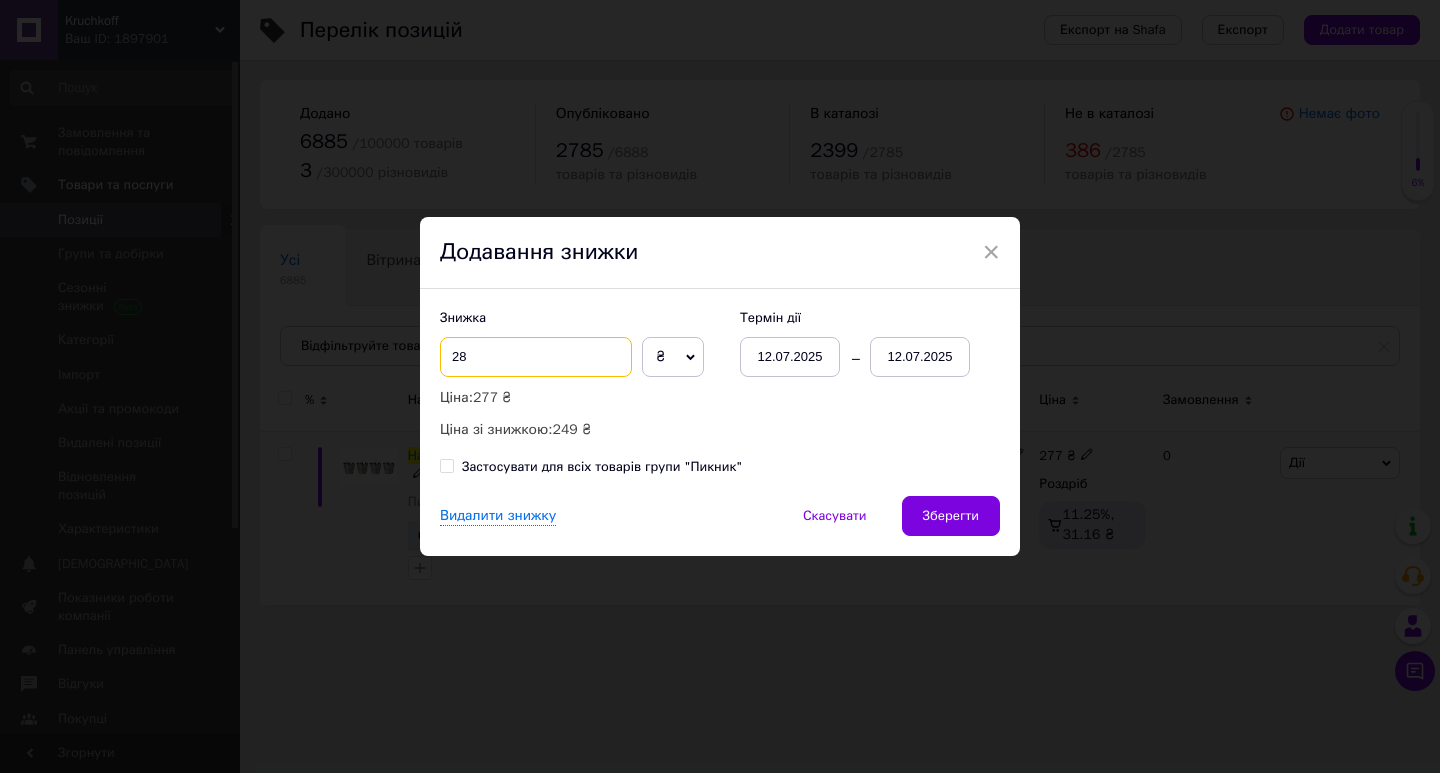 type on "28" 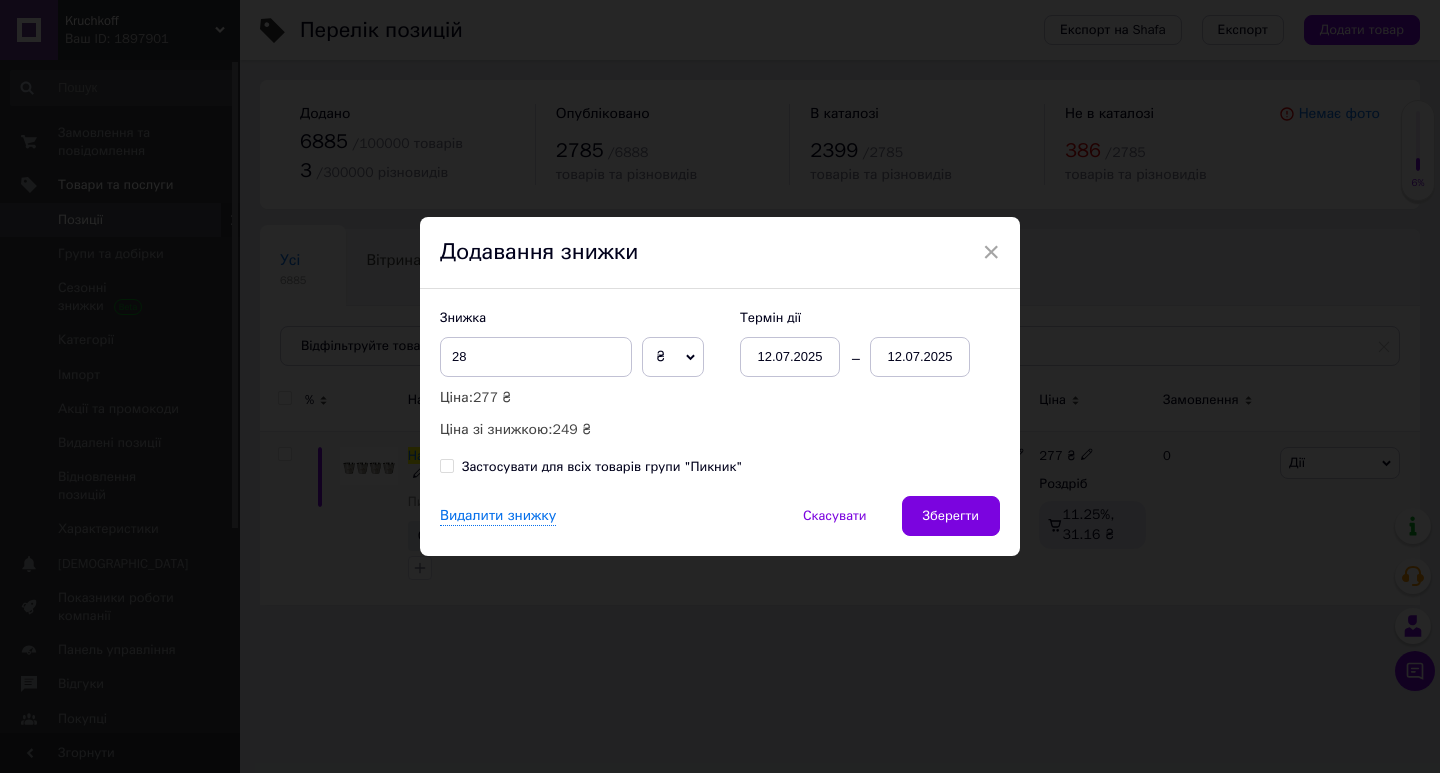 click on "12.07.2025" at bounding box center (790, 357) 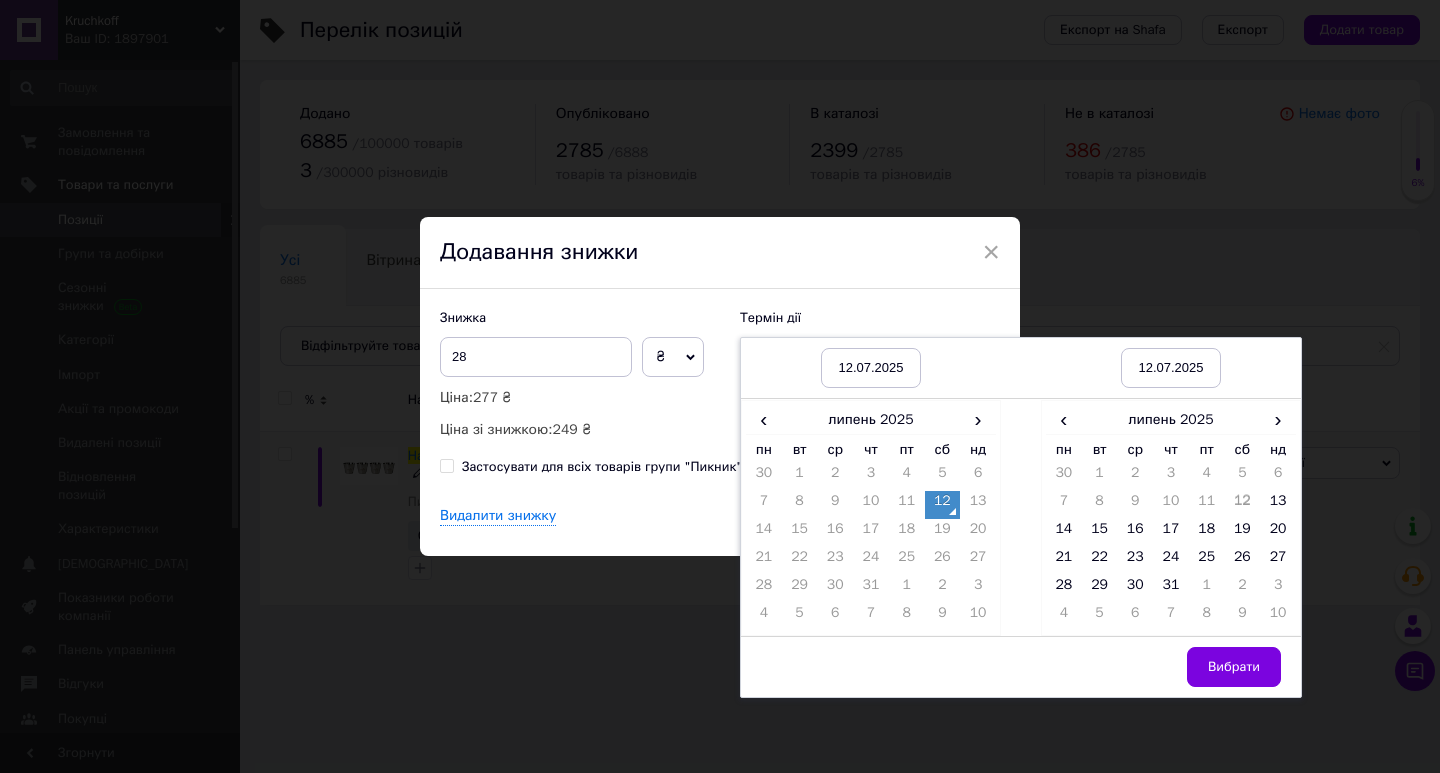 click on "12" at bounding box center (943, 505) 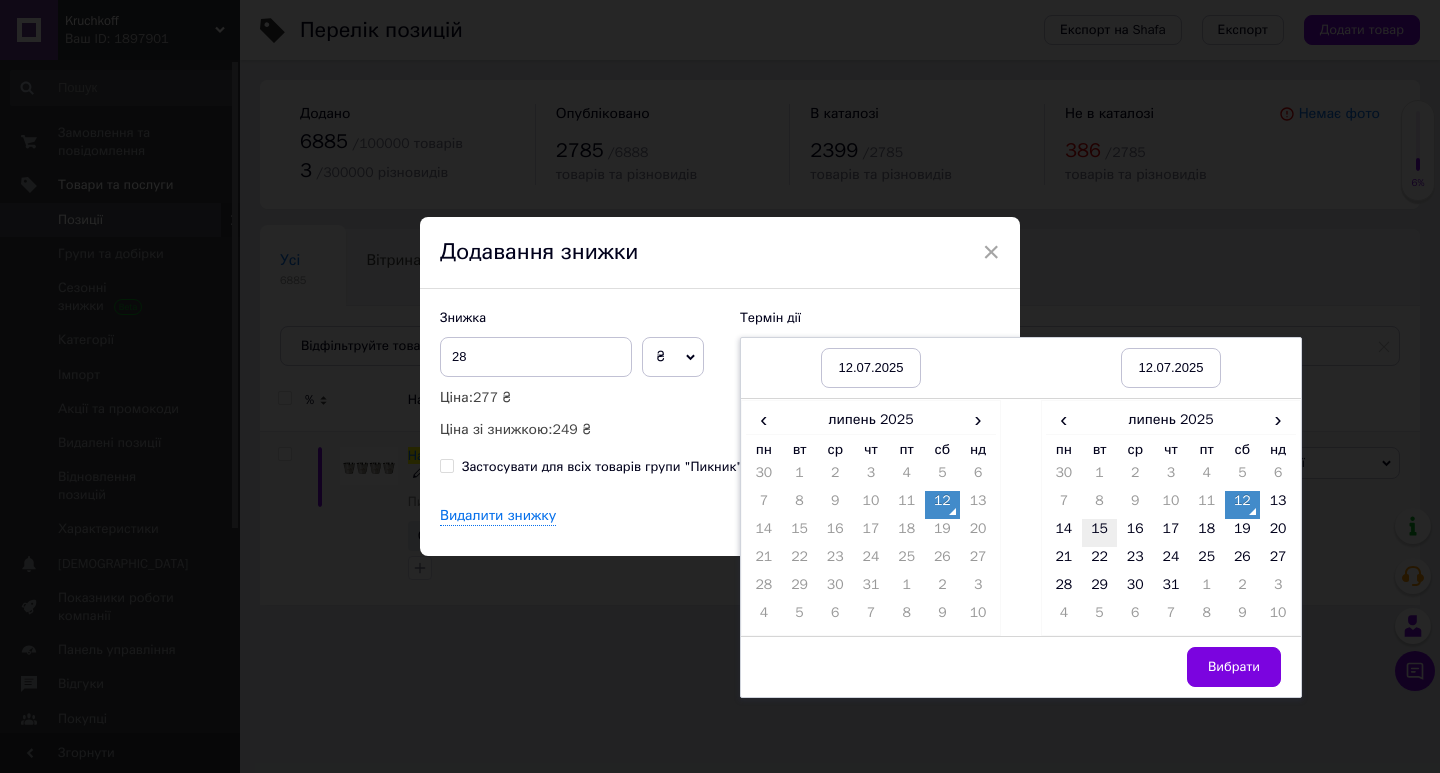 click on "15" at bounding box center (1100, 533) 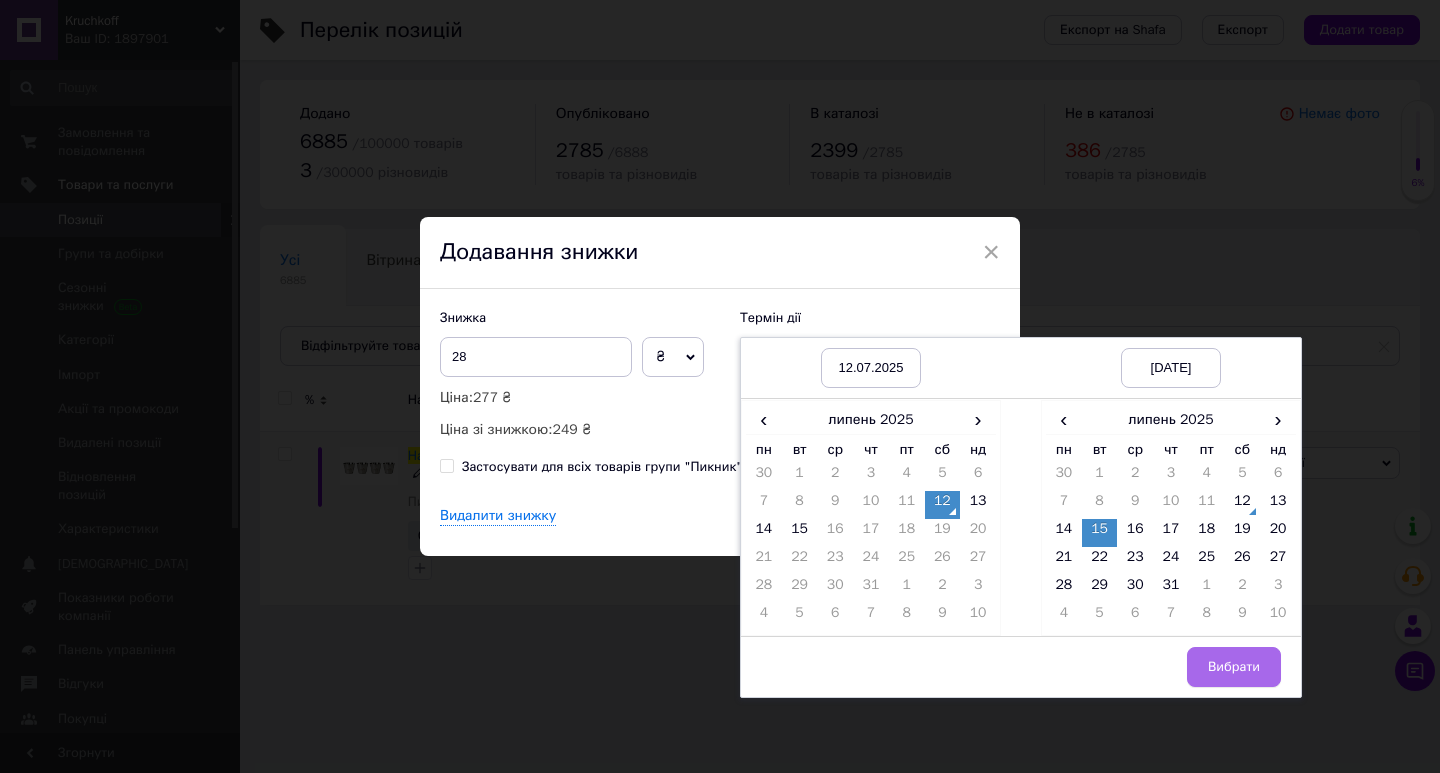click on "Вибрати" at bounding box center [1234, 667] 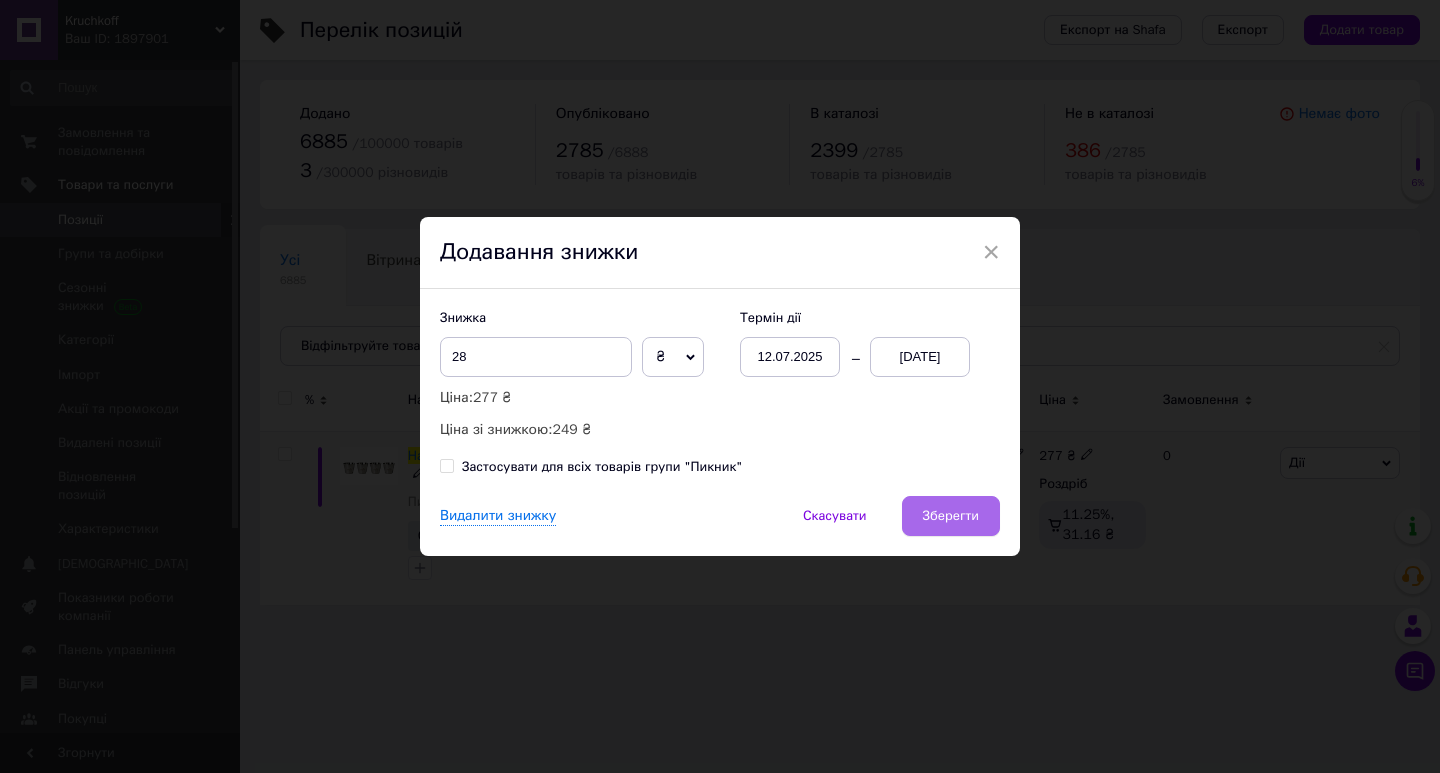click on "Зберегти" at bounding box center [951, 516] 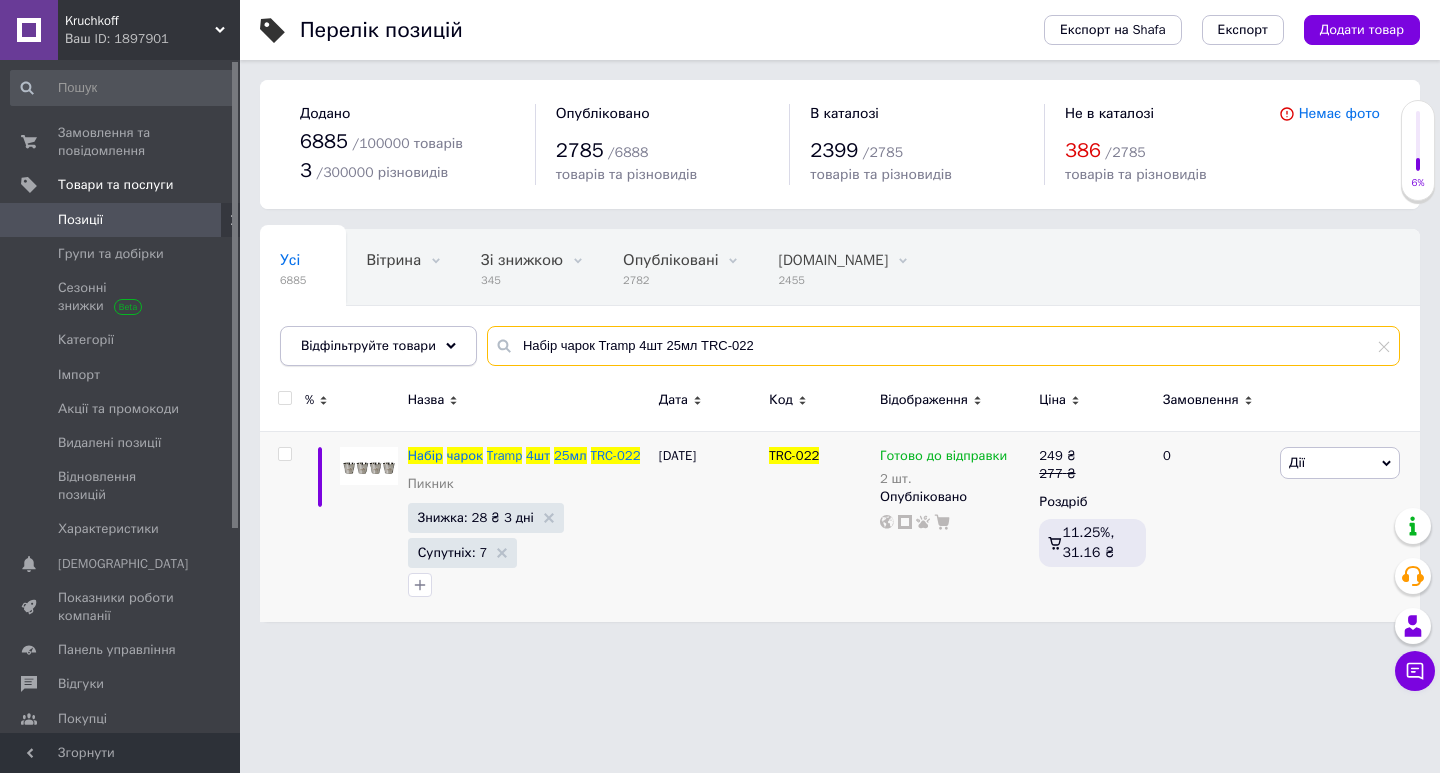 drag, startPoint x: 795, startPoint y: 331, endPoint x: 339, endPoint y: 336, distance: 456.0274 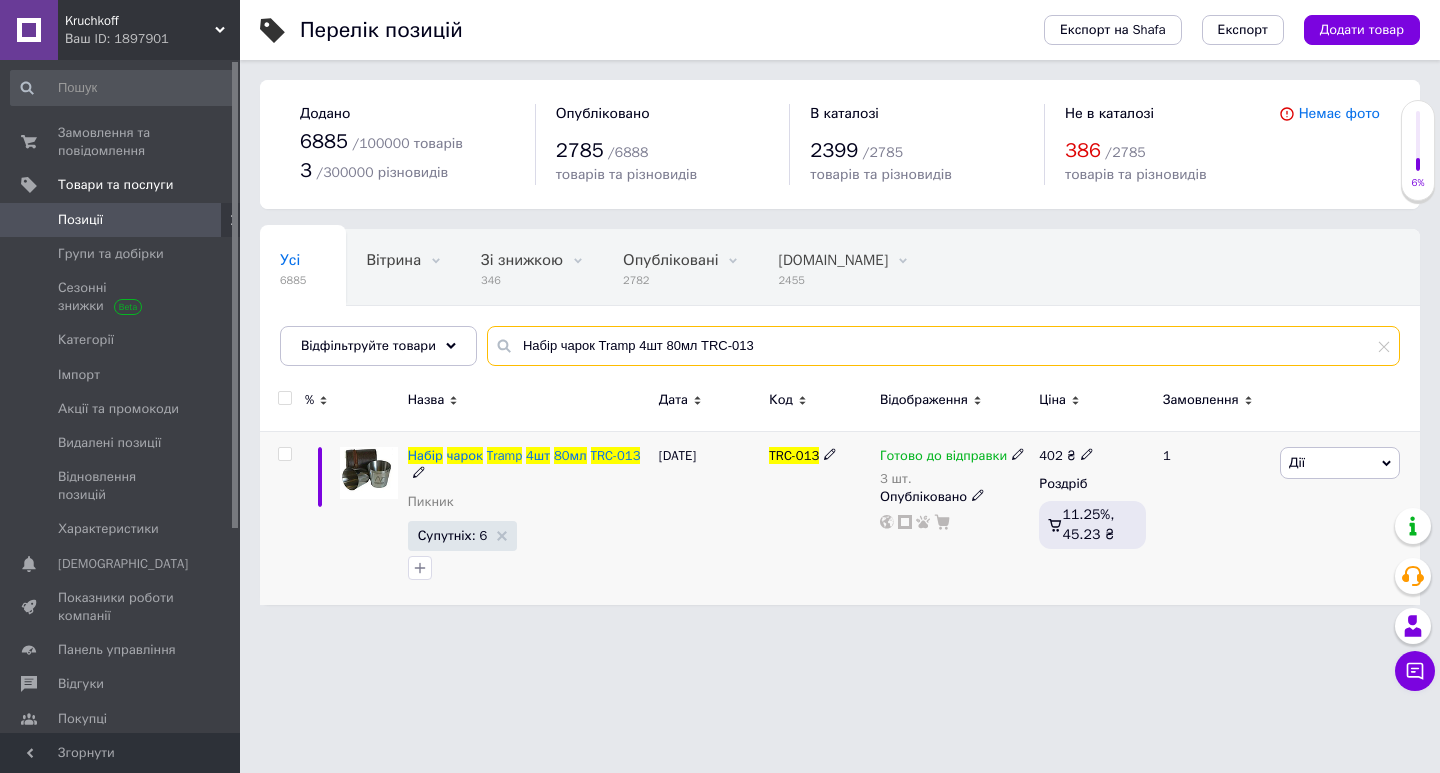 type on "Набір чарок Tramp 4шт 80мл TRC-013" 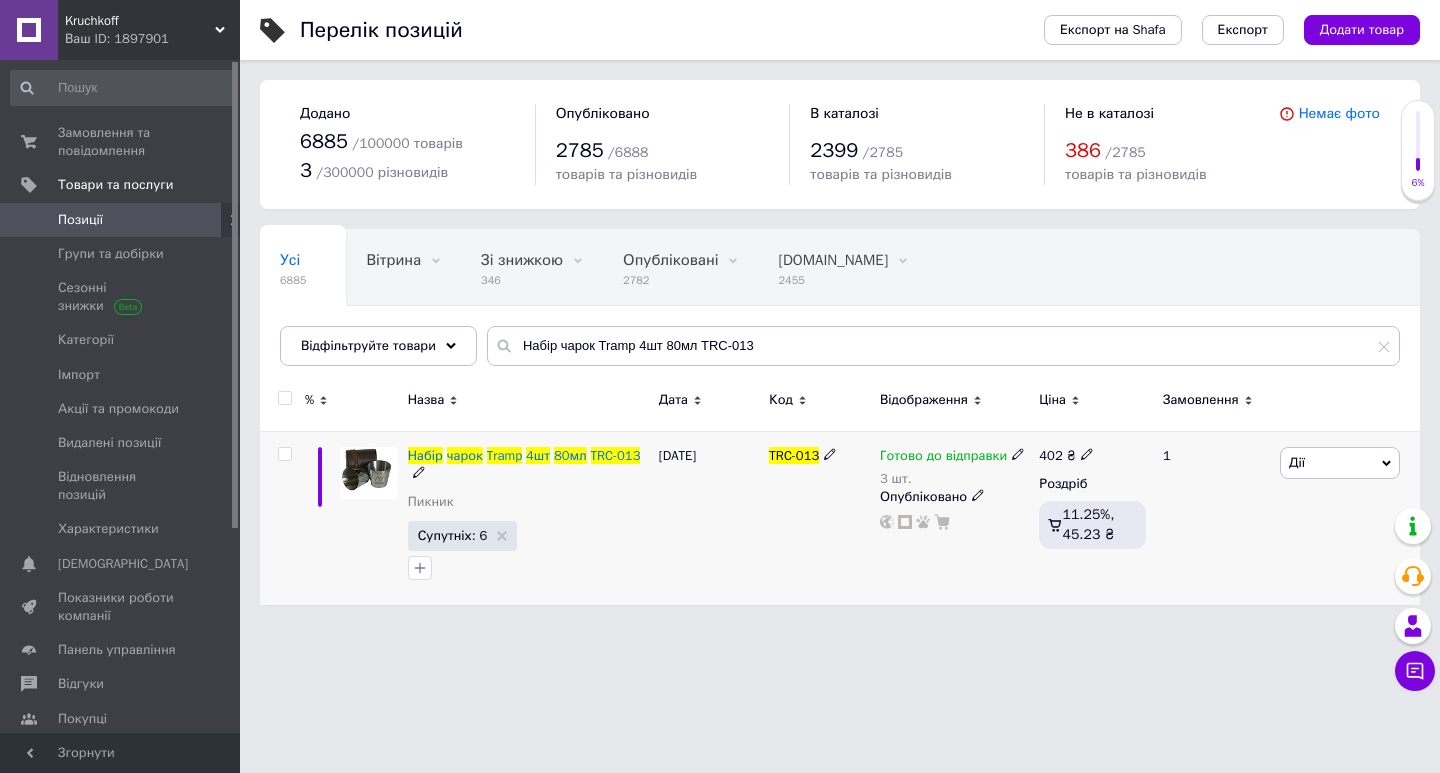 click on "Дії" at bounding box center (1297, 462) 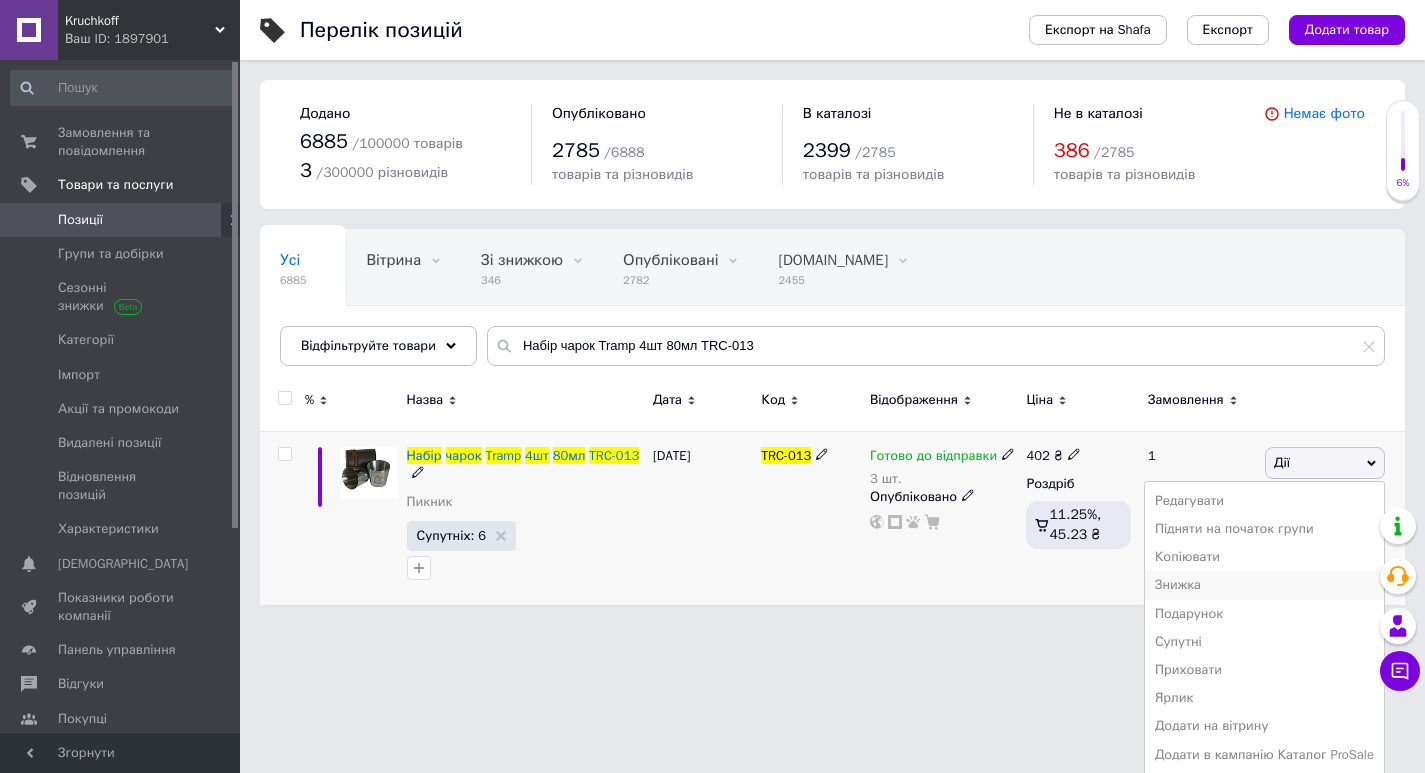 click on "Знижка" at bounding box center [1264, 585] 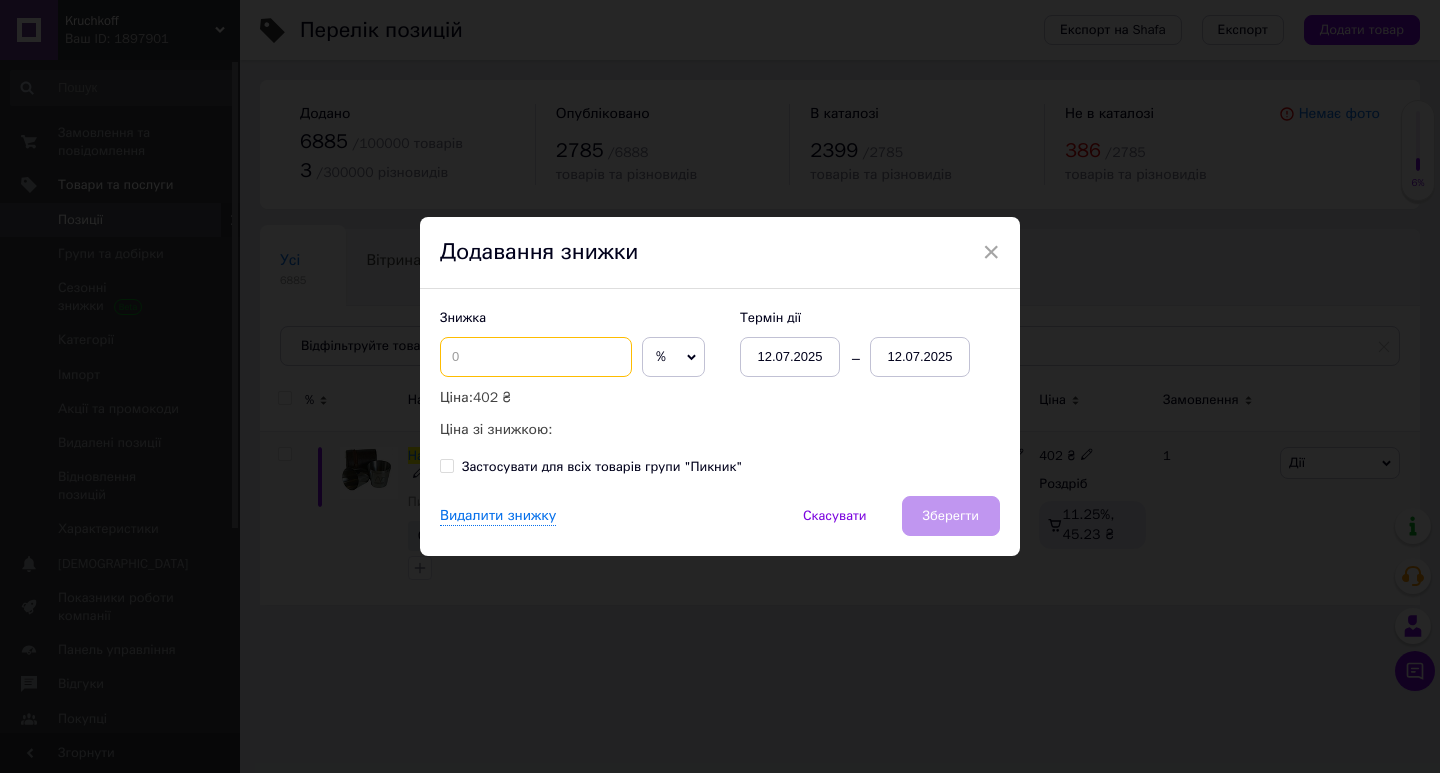 click at bounding box center (536, 357) 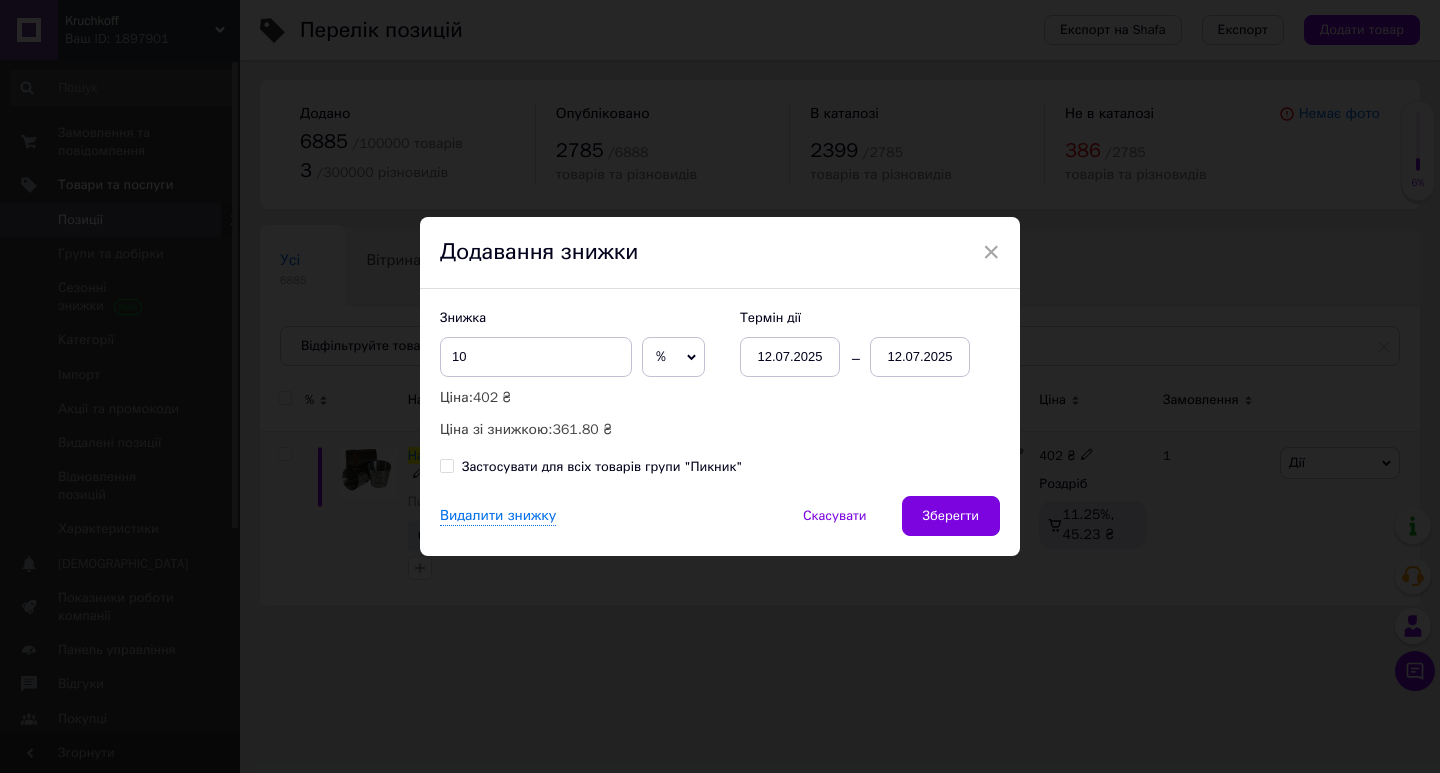 click on "%" at bounding box center [661, 356] 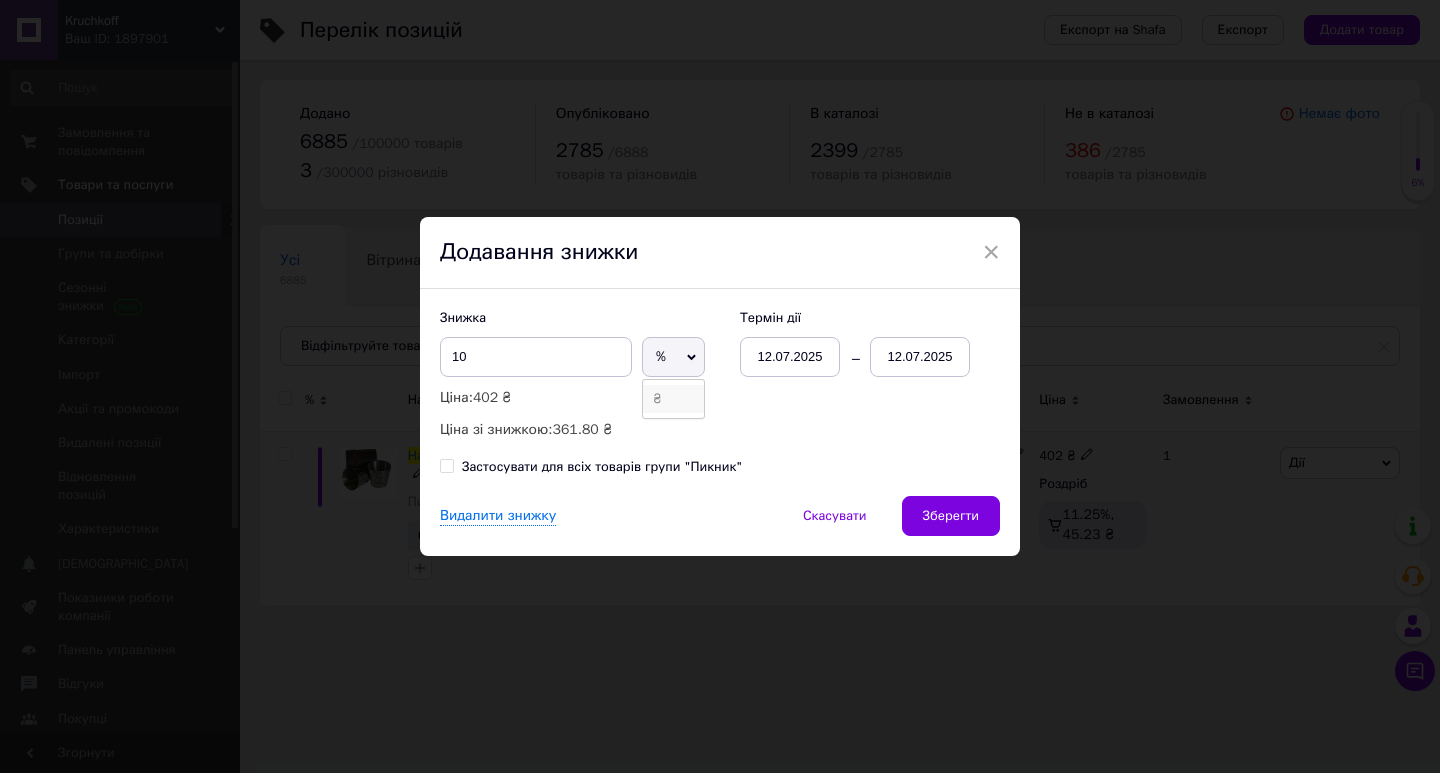 click on "₴" at bounding box center [673, 399] 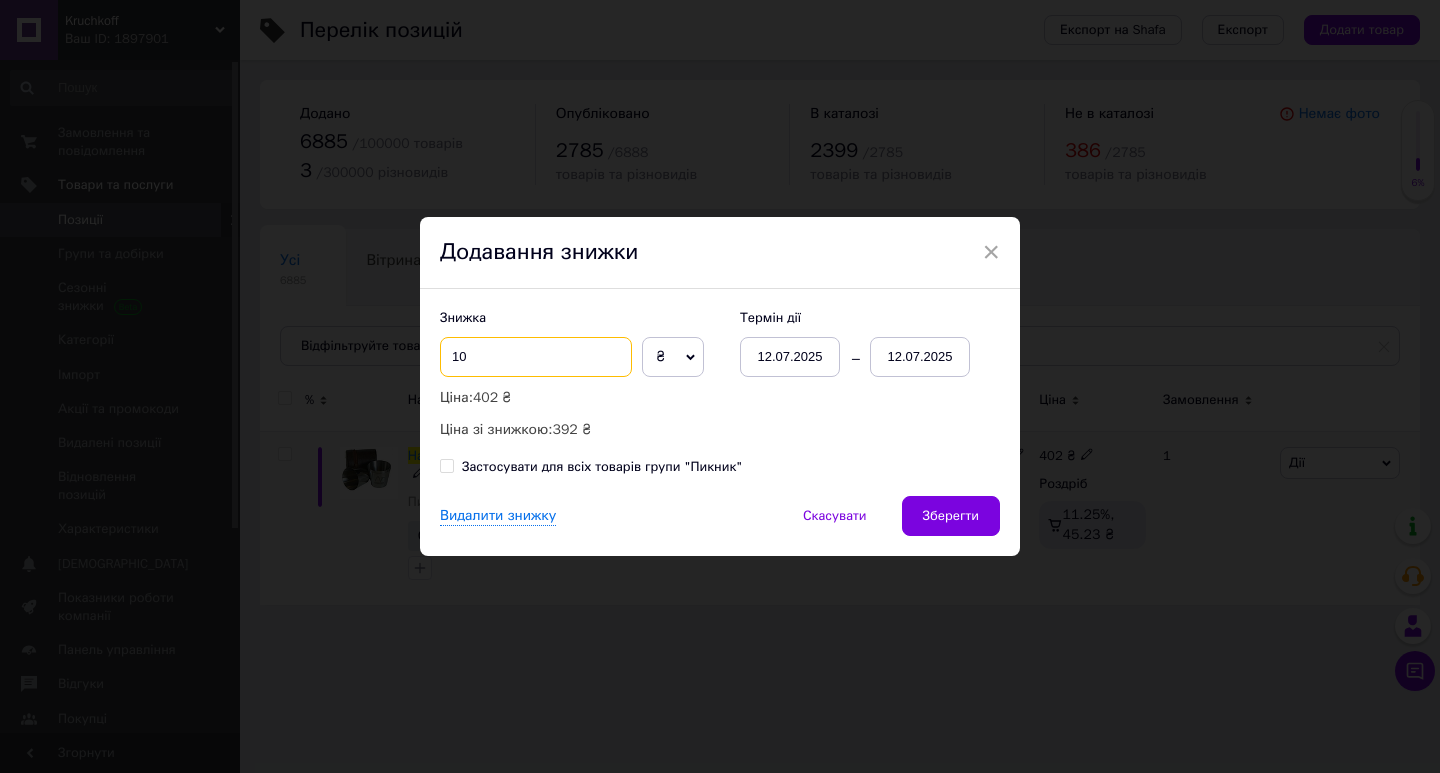 drag, startPoint x: 448, startPoint y: 347, endPoint x: 471, endPoint y: 352, distance: 23.537205 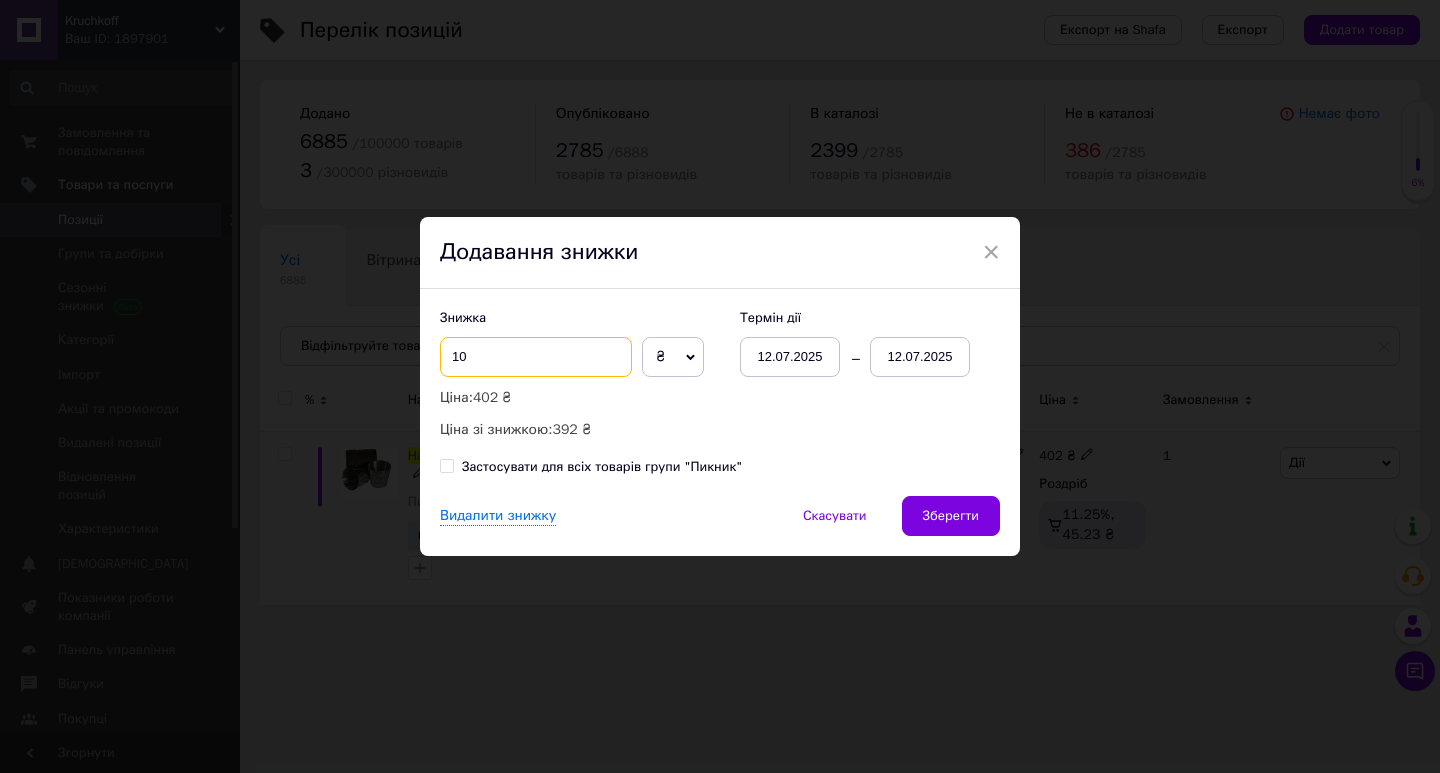 click on "10" at bounding box center [536, 357] 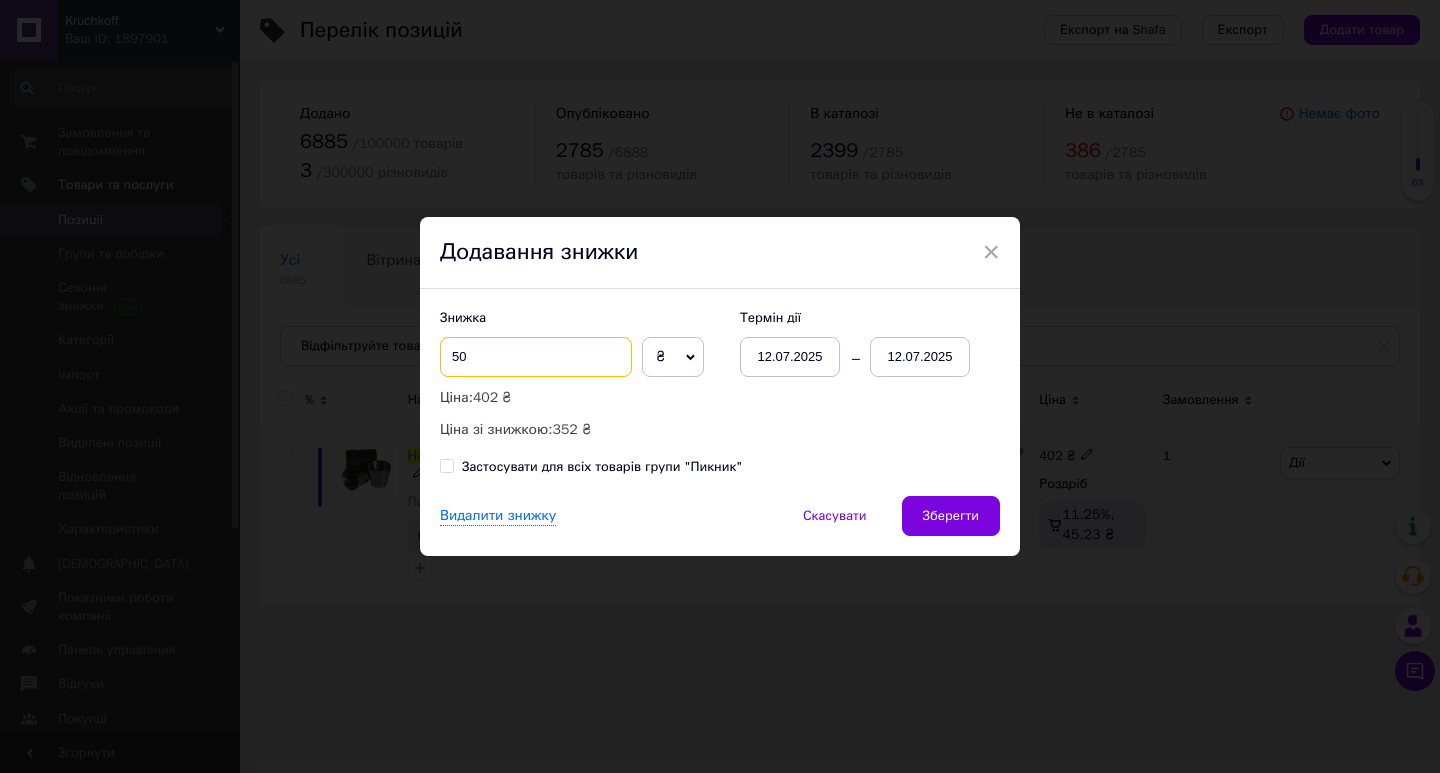 type on "5" 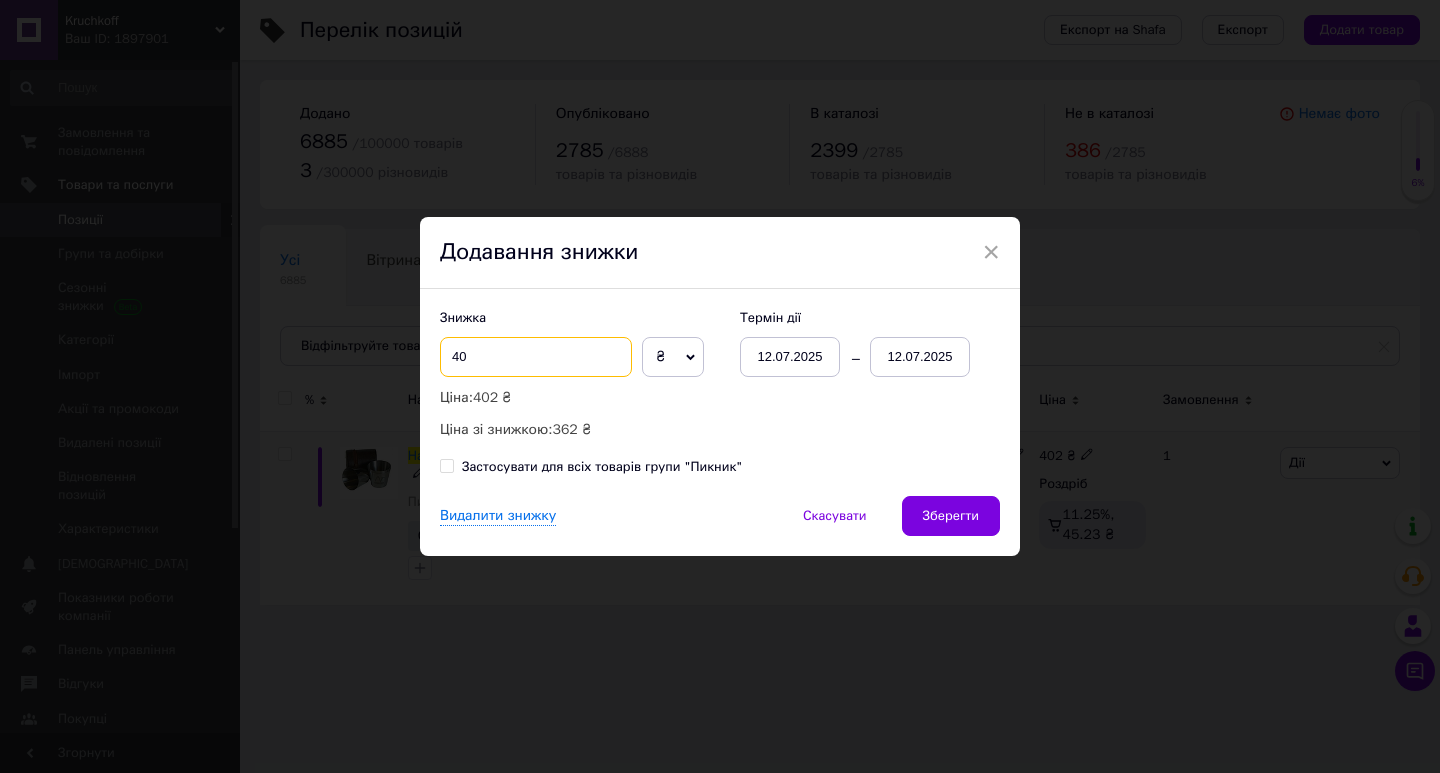 type on "40" 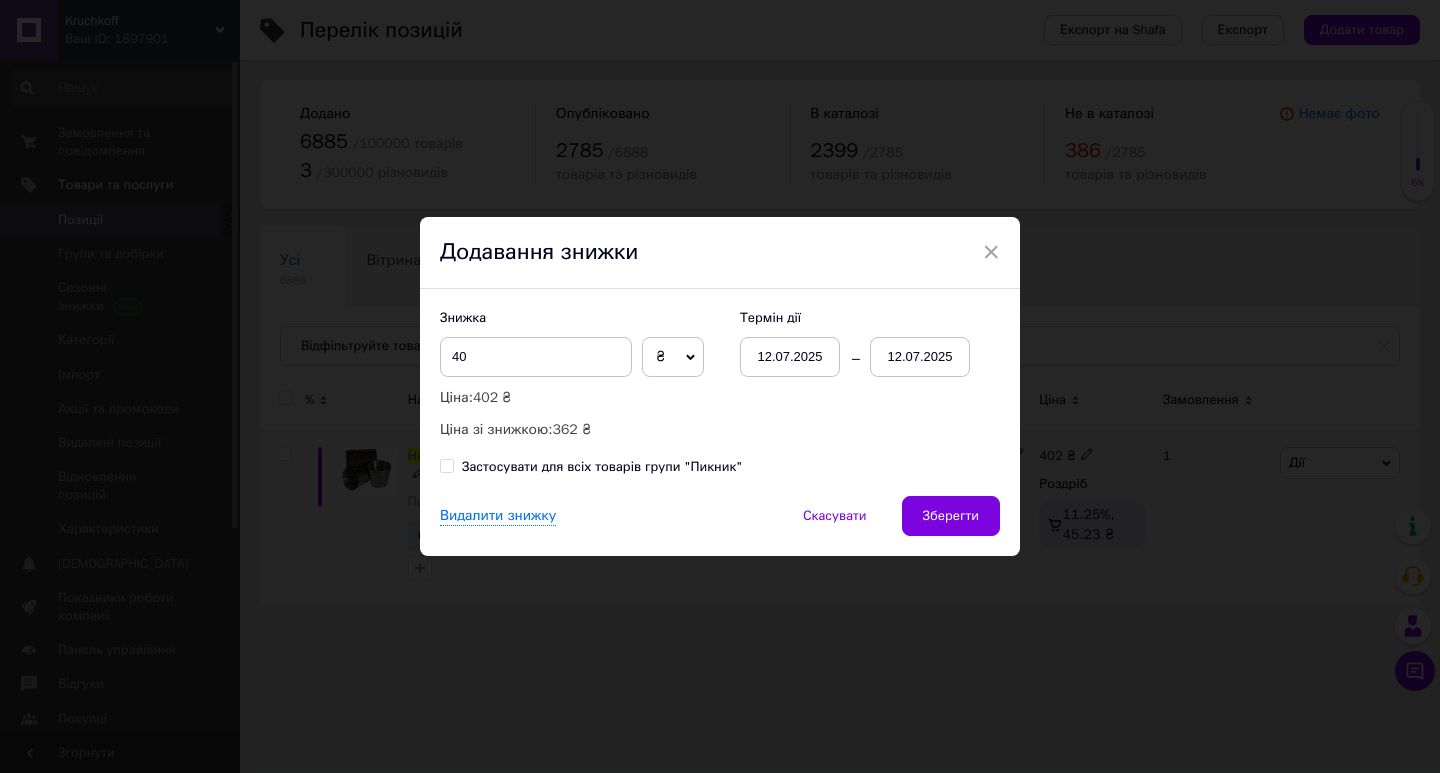 click on "12.07.2025" at bounding box center (790, 357) 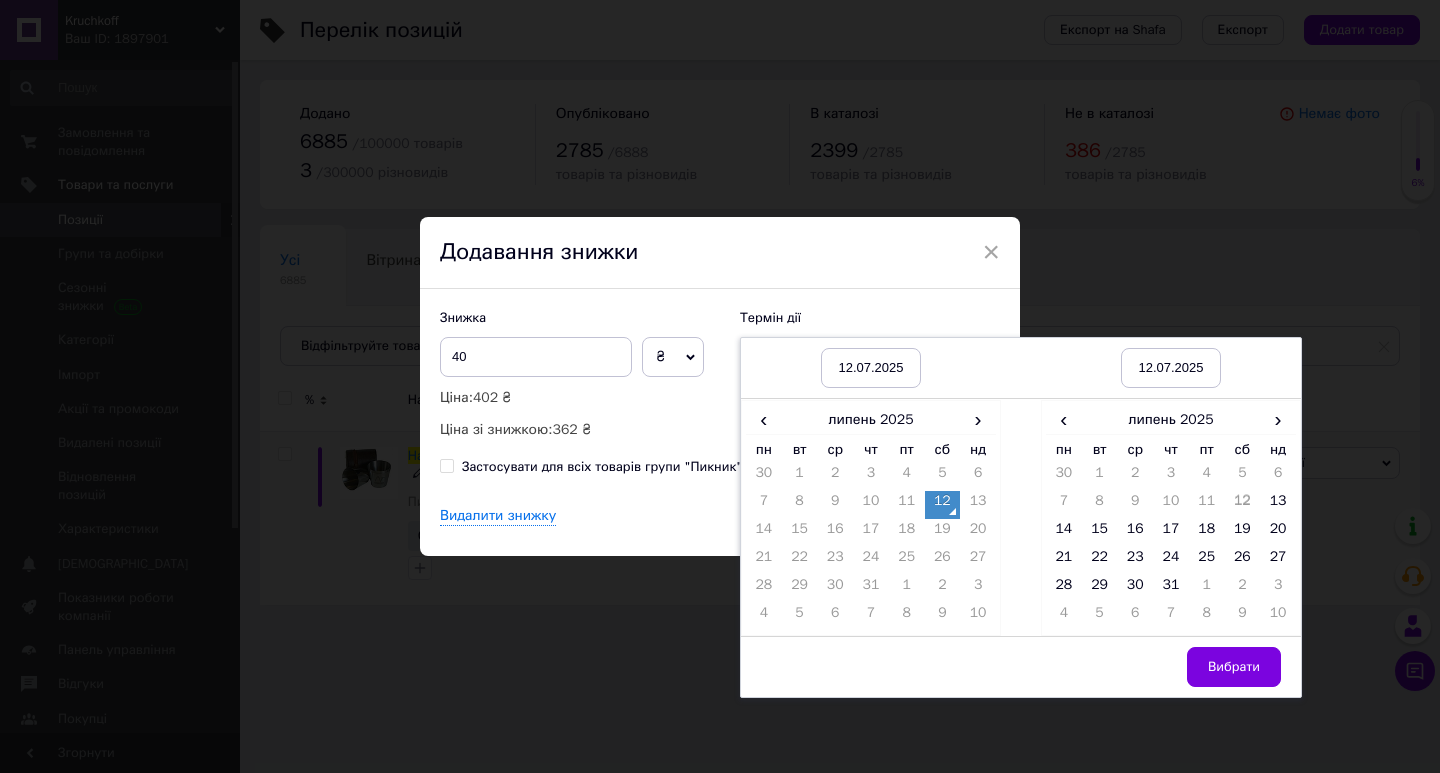 click on "12" at bounding box center [943, 505] 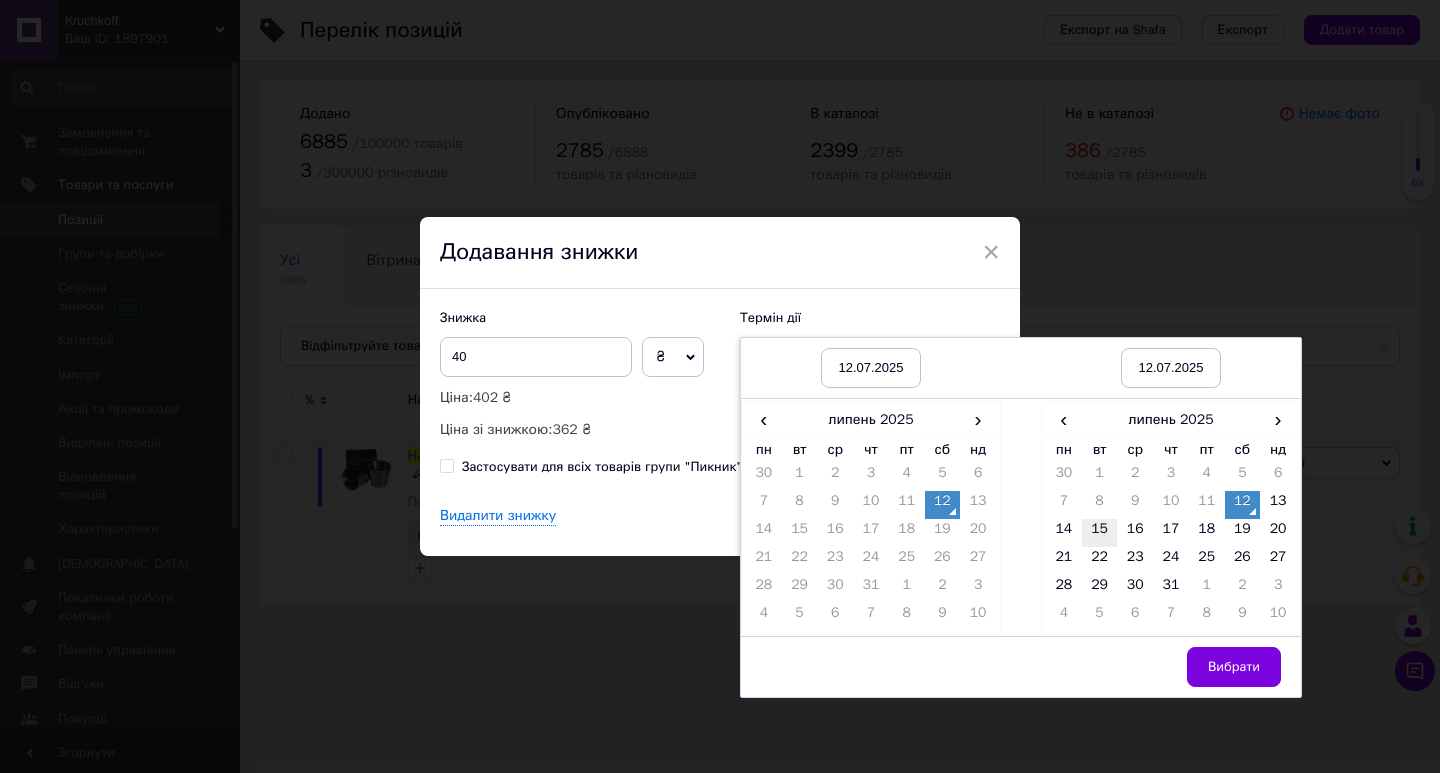 click on "15" at bounding box center [1100, 533] 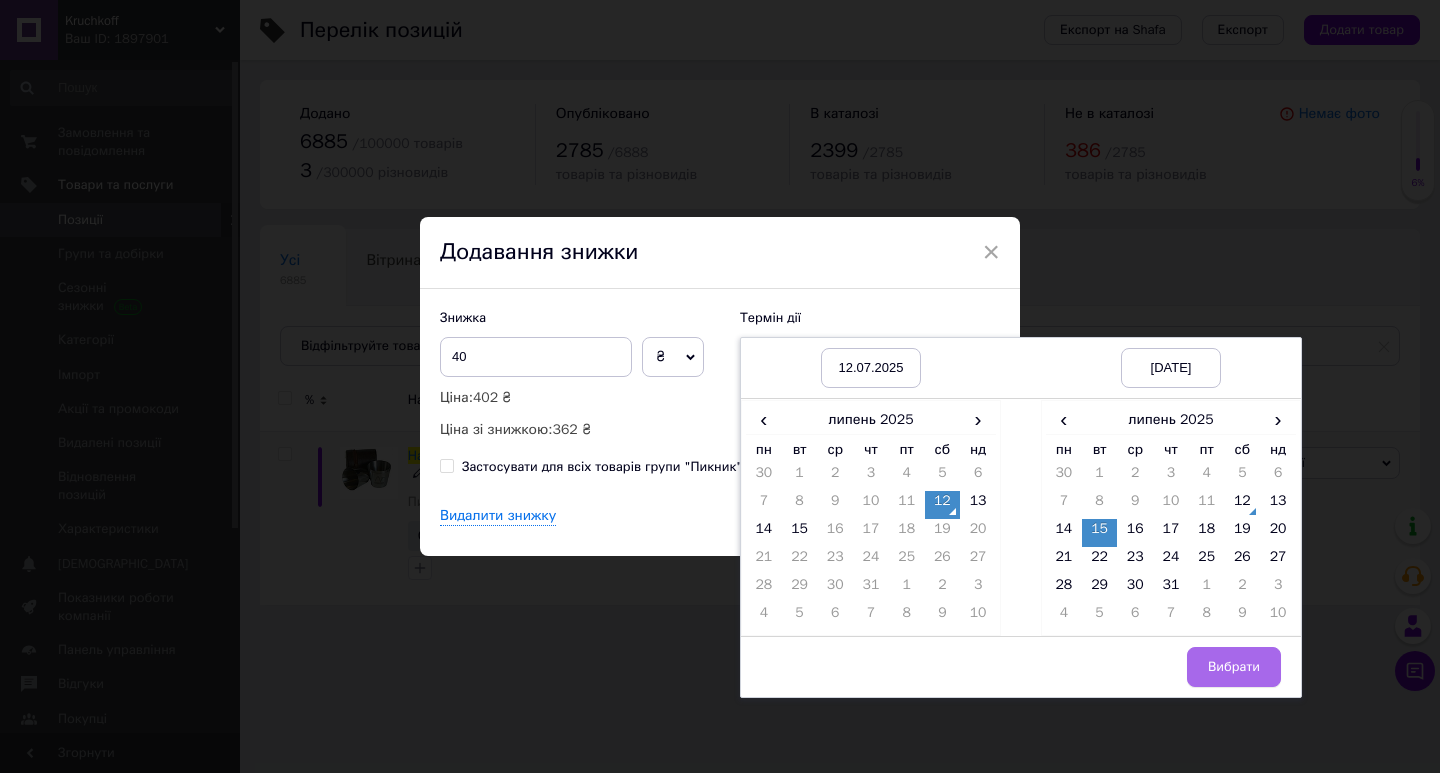 click on "Вибрати" at bounding box center [1234, 667] 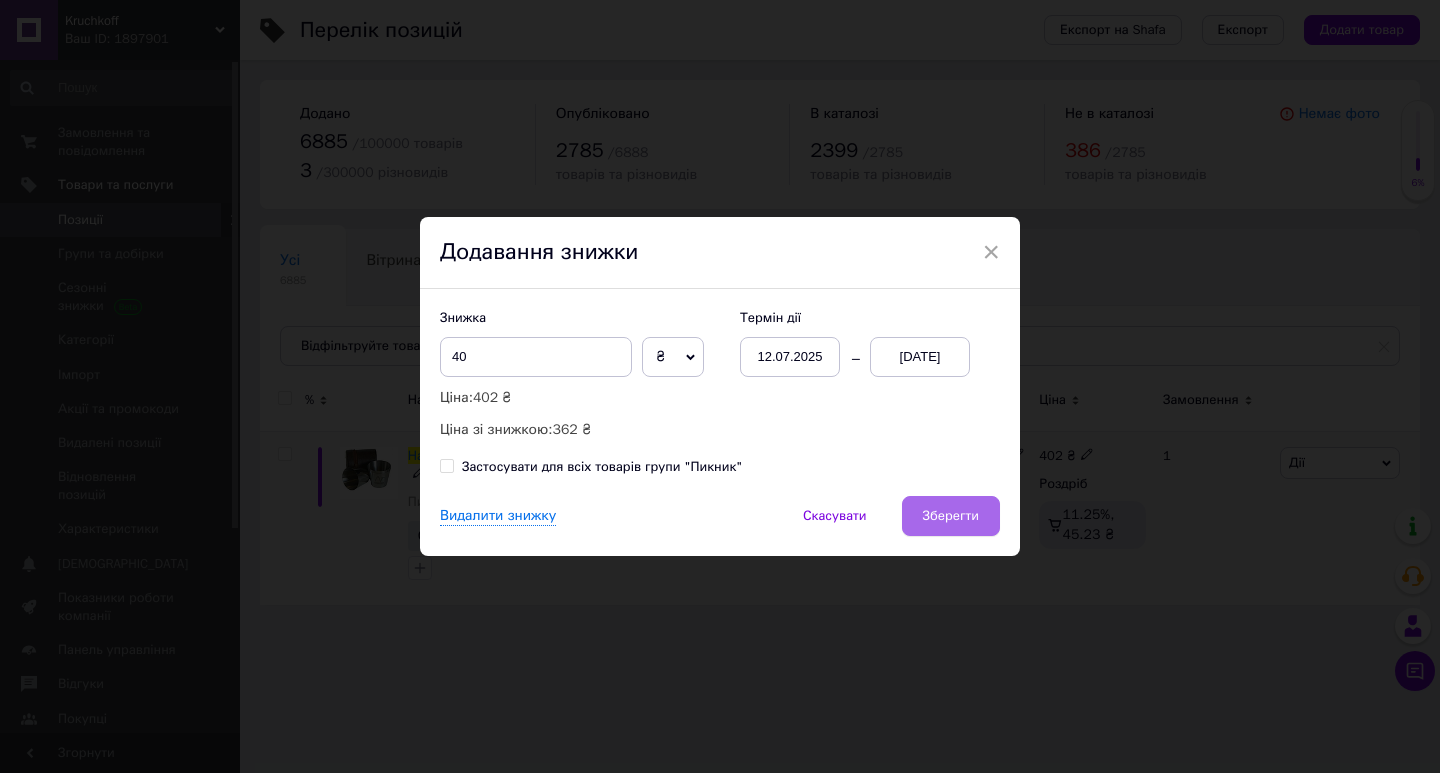click on "Зберегти" at bounding box center (951, 516) 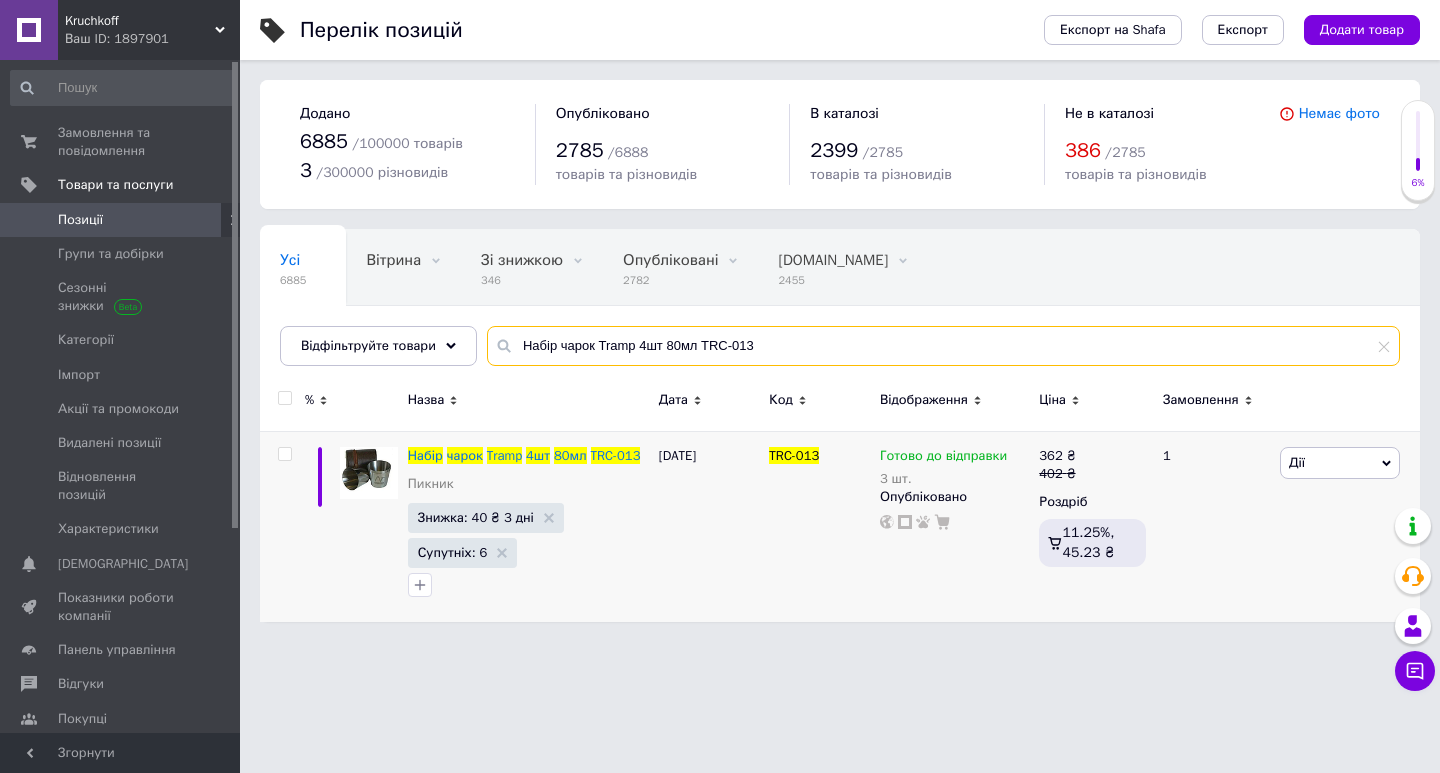 drag, startPoint x: 807, startPoint y: 344, endPoint x: 266, endPoint y: 313, distance: 541.88745 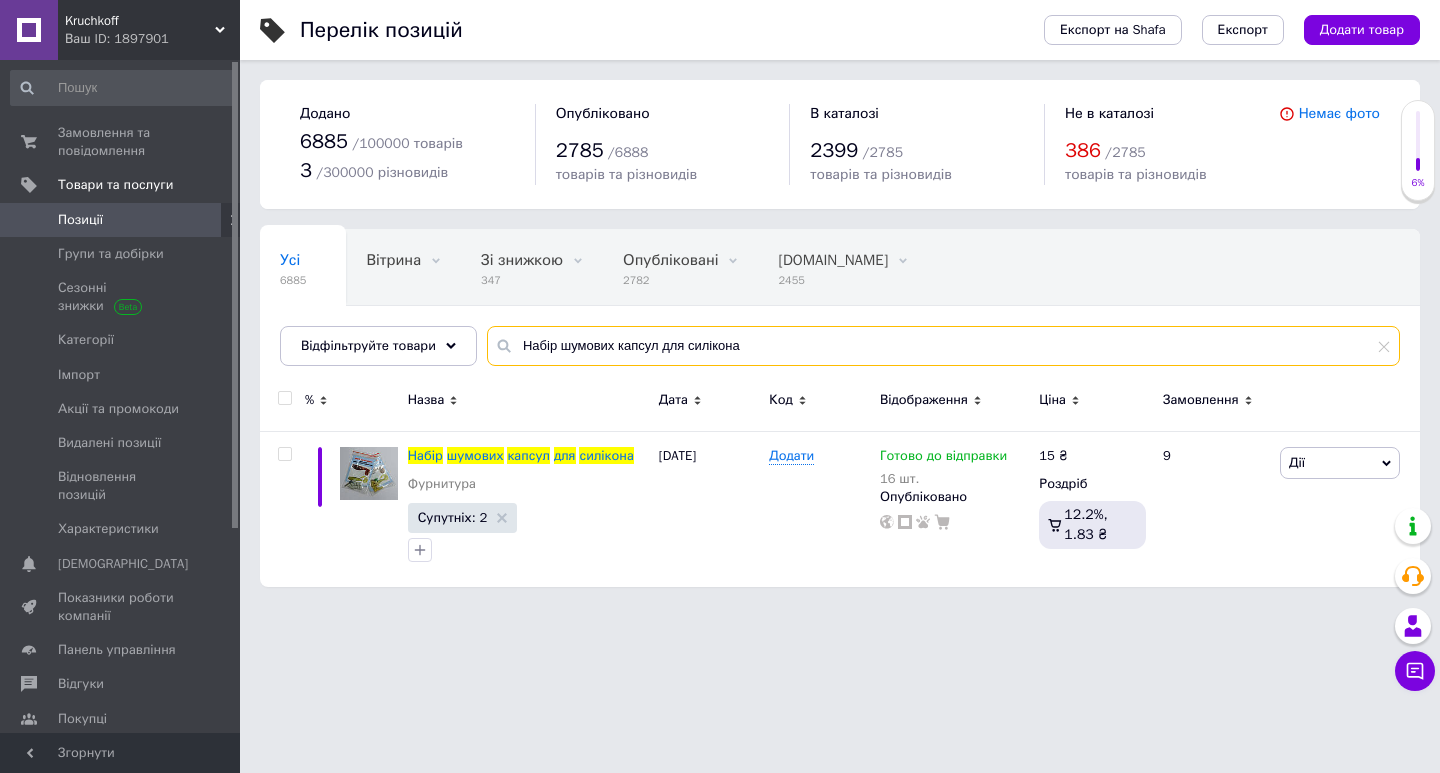 type on "Набір шумових капсул для силікона" 